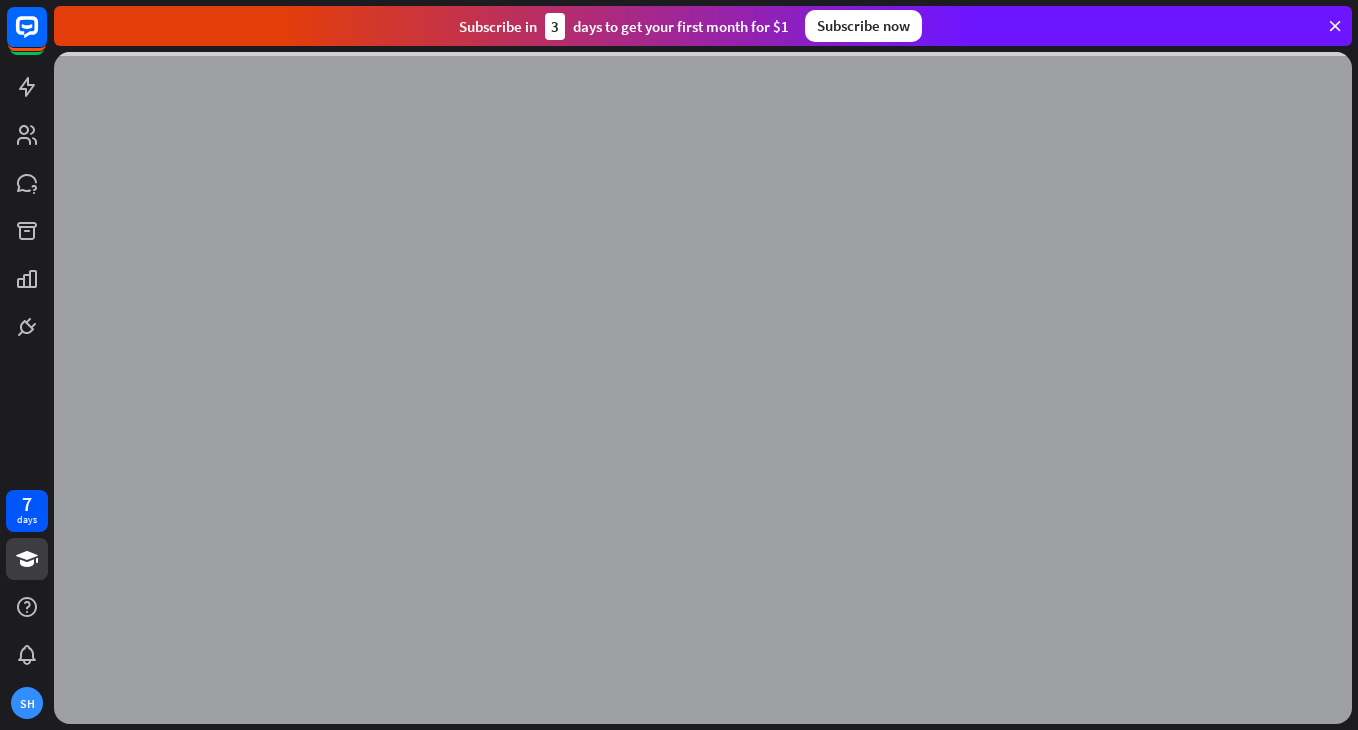 scroll, scrollTop: 0, scrollLeft: 0, axis: both 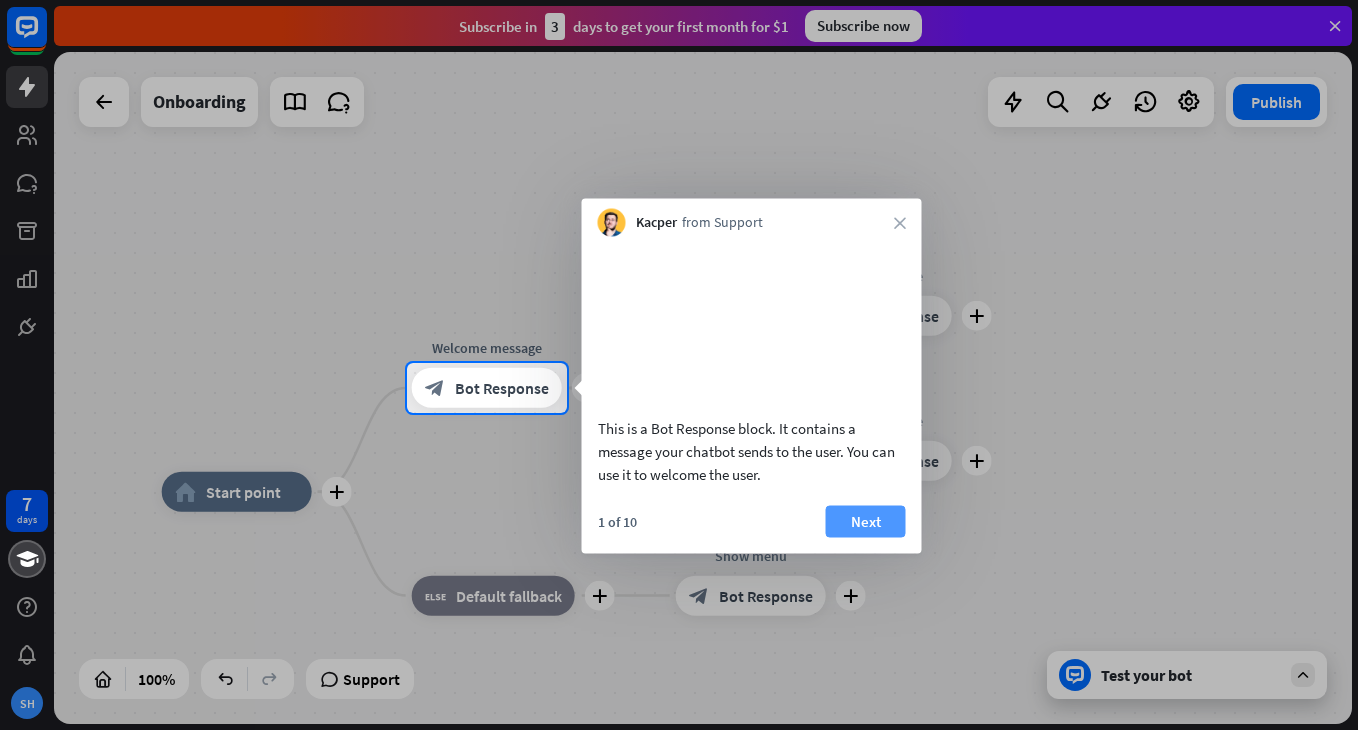 click on "Next" at bounding box center [866, 521] 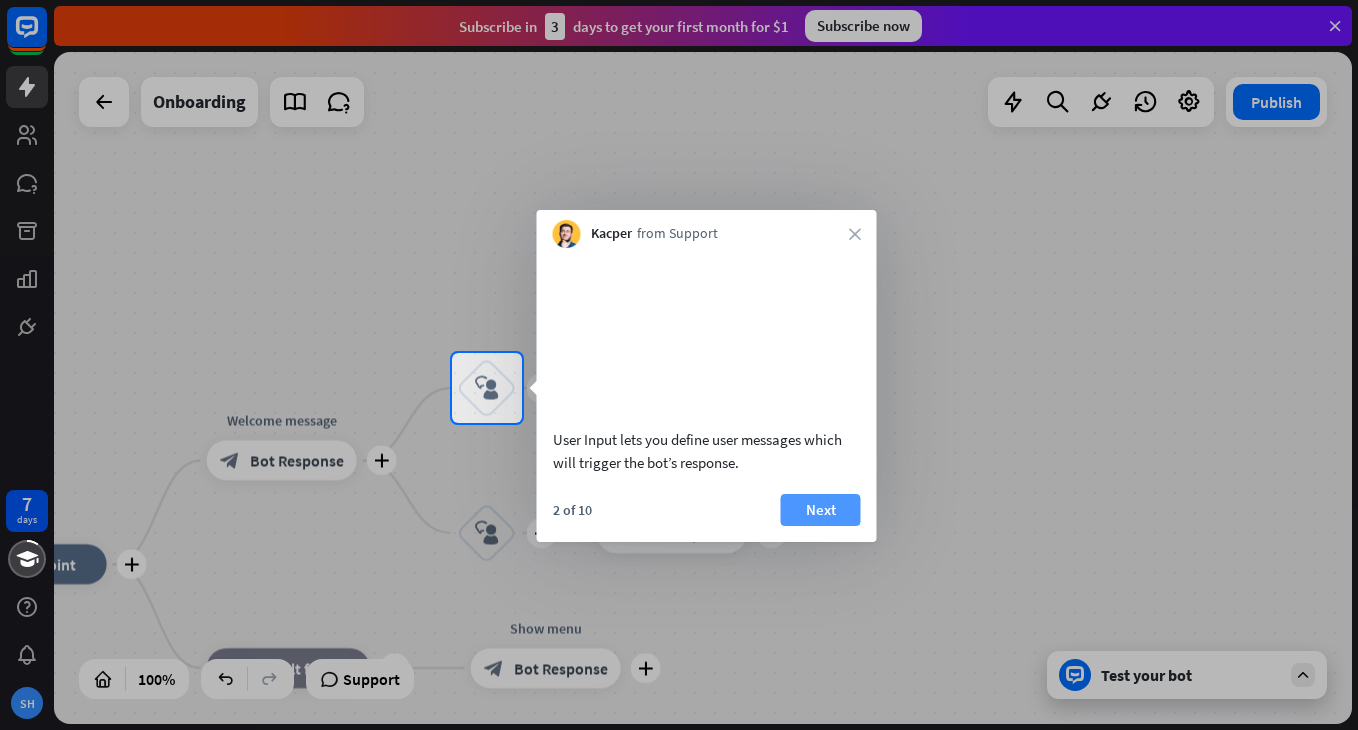 click on "Next" at bounding box center (821, 510) 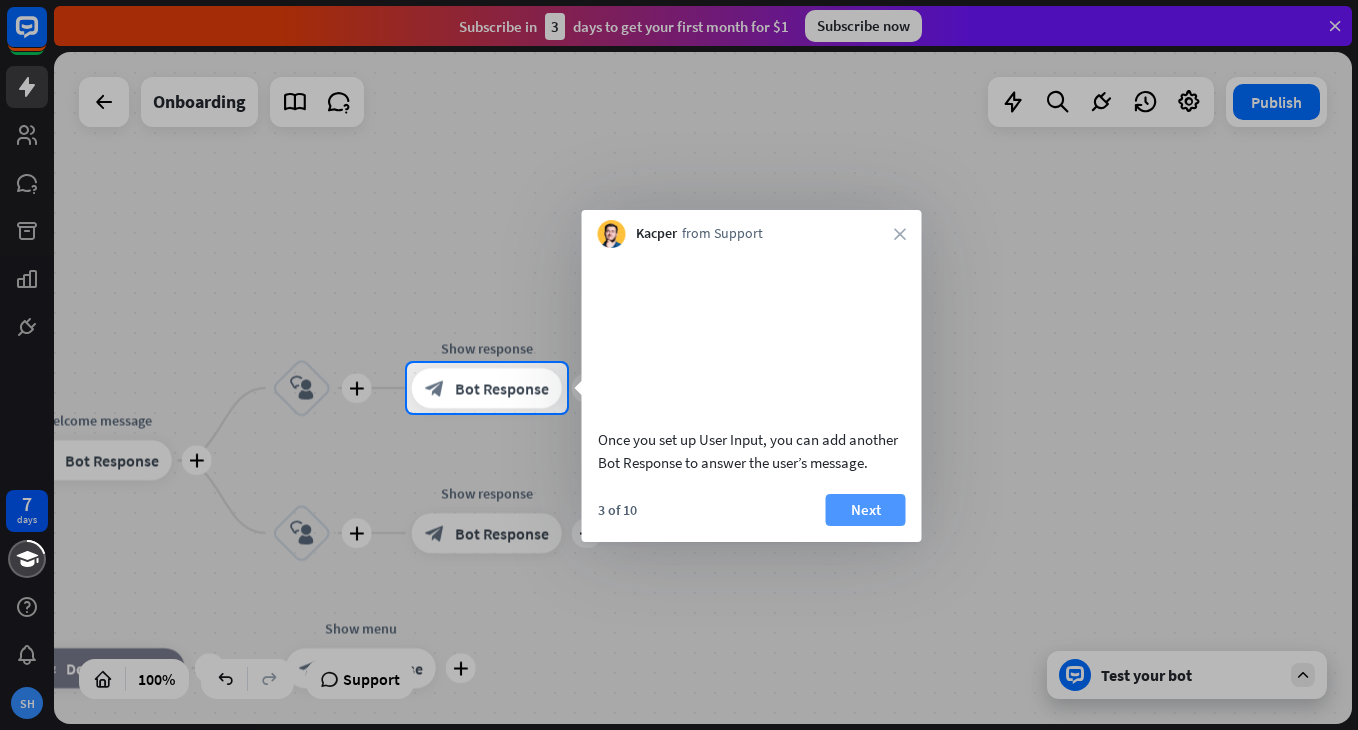 click on "Next" at bounding box center (866, 510) 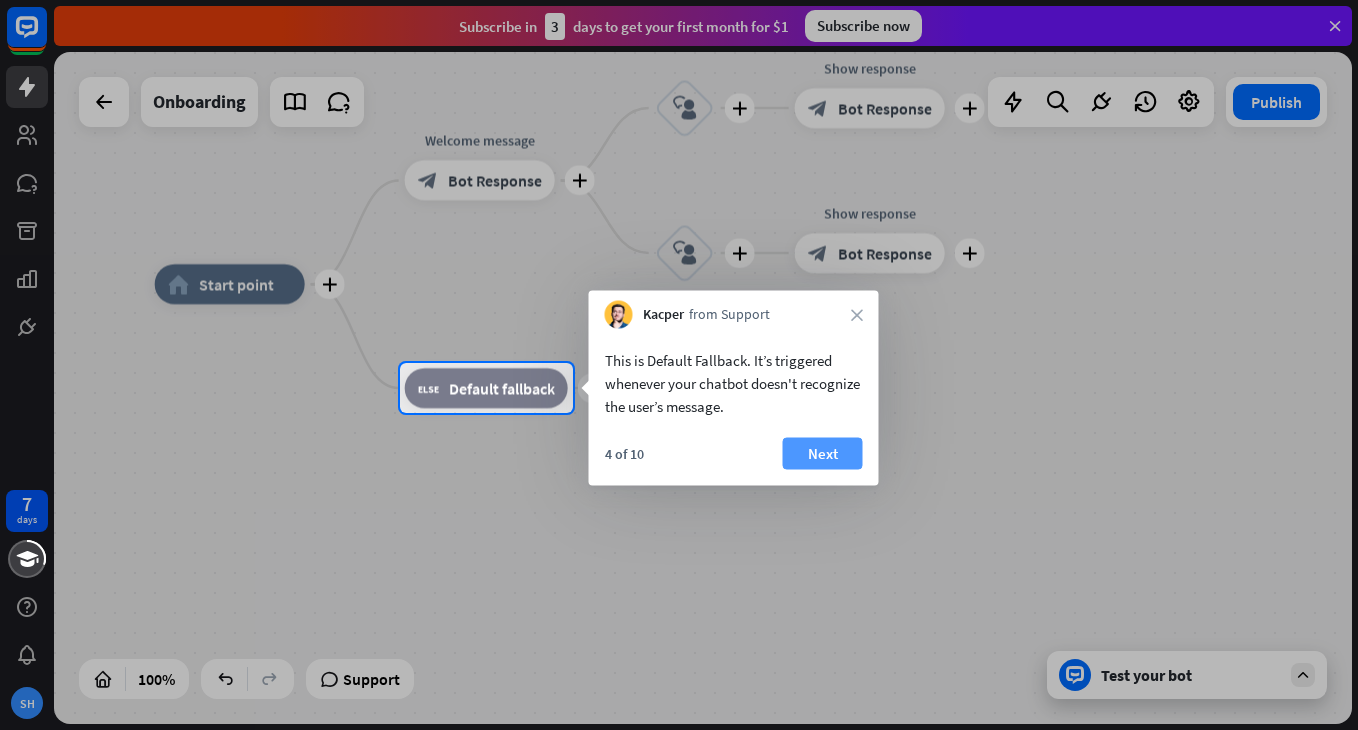 click on "Next" at bounding box center [823, 454] 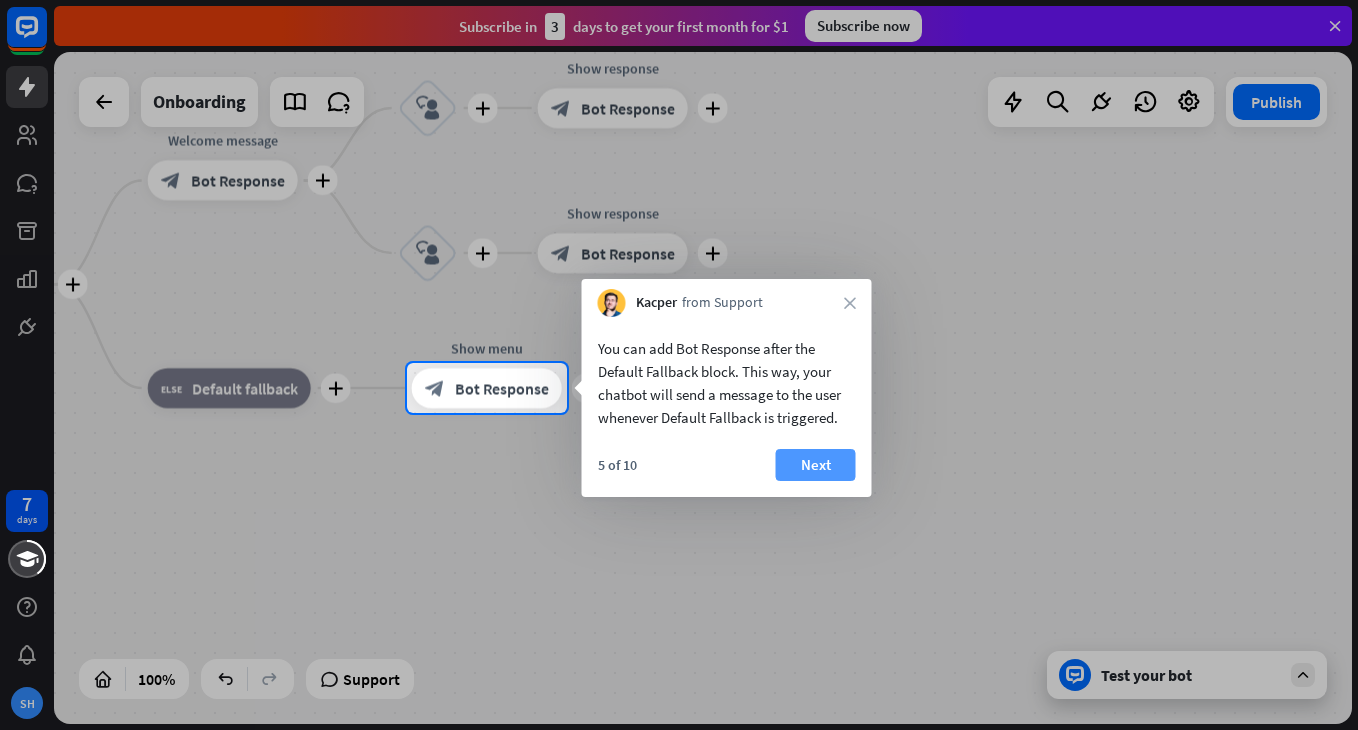 click on "Next" at bounding box center (816, 465) 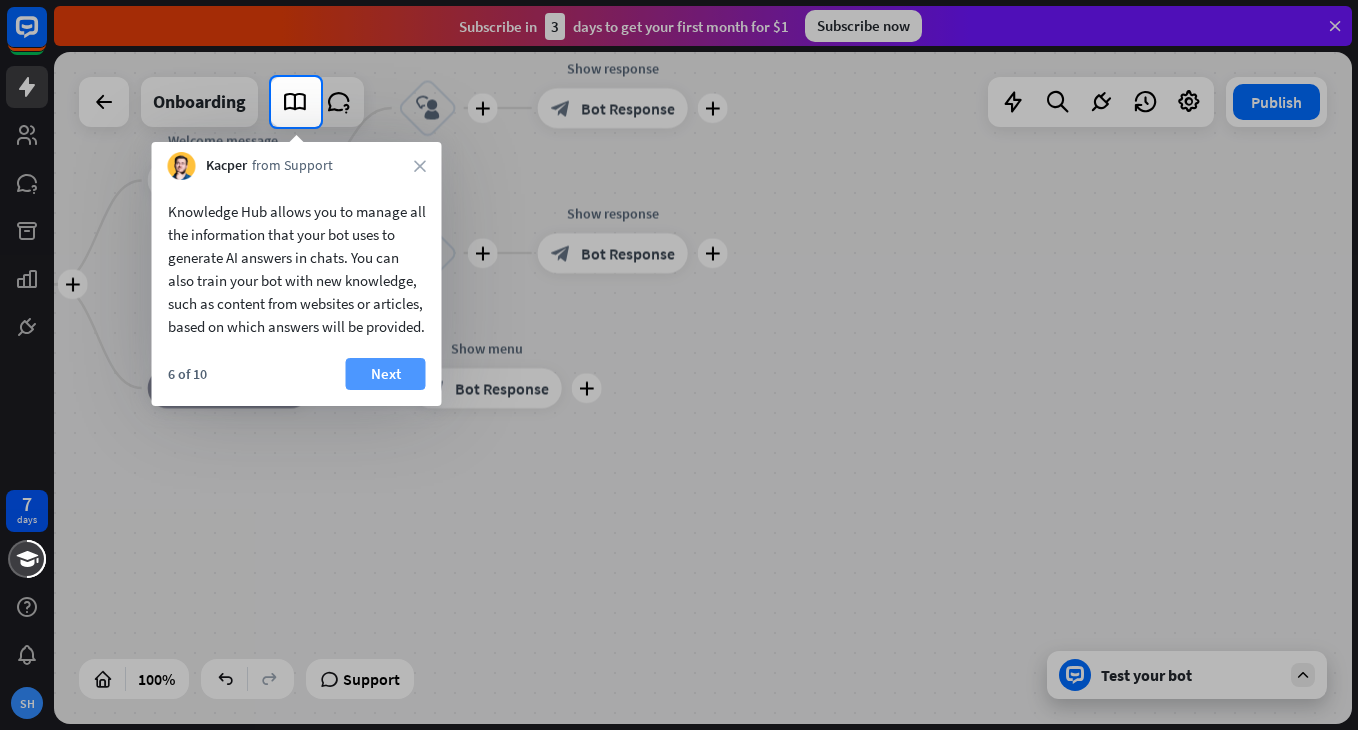 click on "Next" at bounding box center (386, 374) 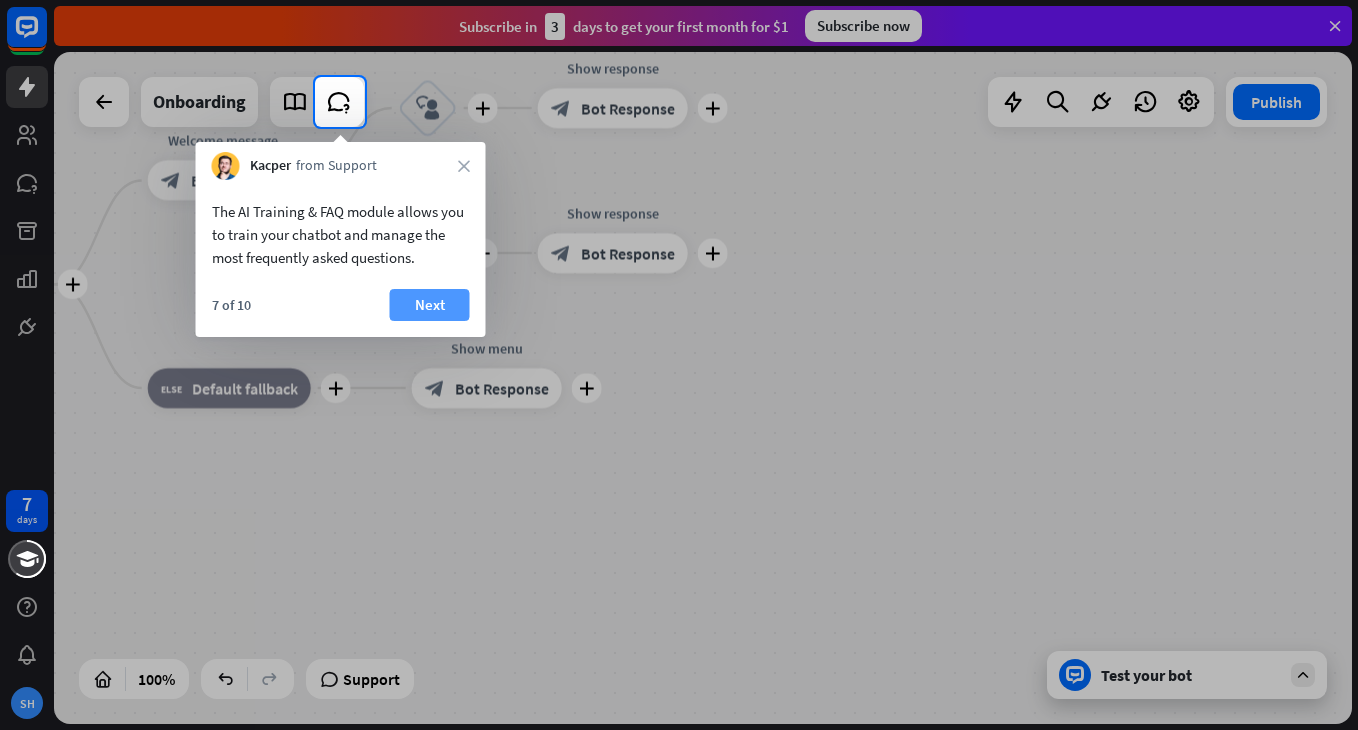 click on "Next" at bounding box center [430, 305] 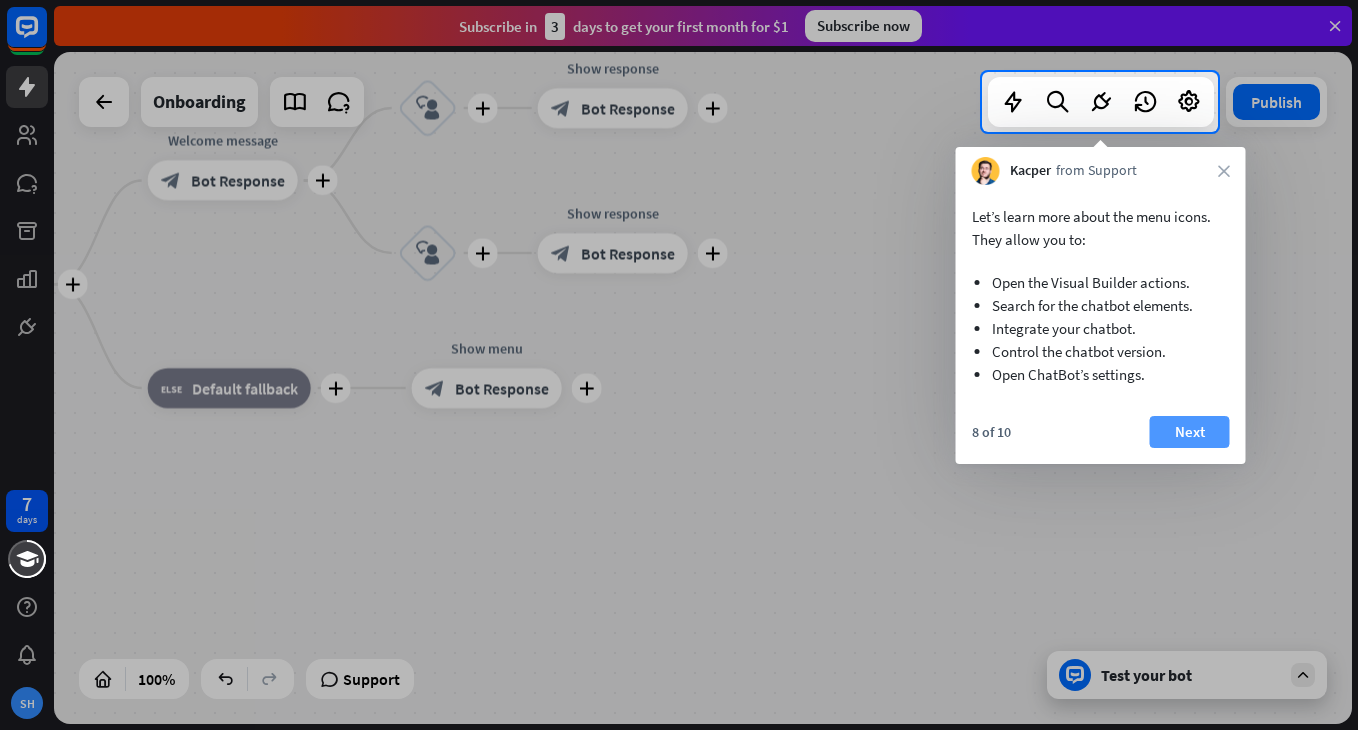 click on "Next" at bounding box center (1190, 432) 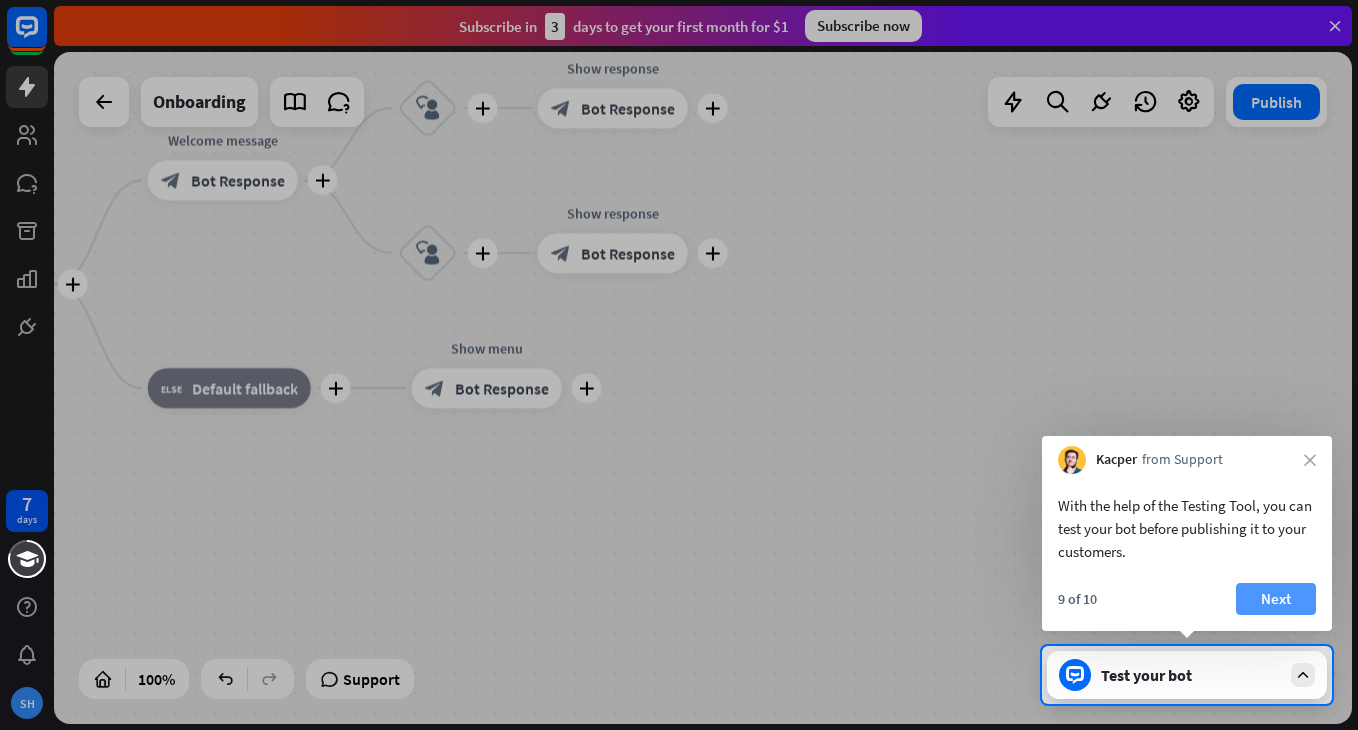 click on "Next" at bounding box center (1276, 599) 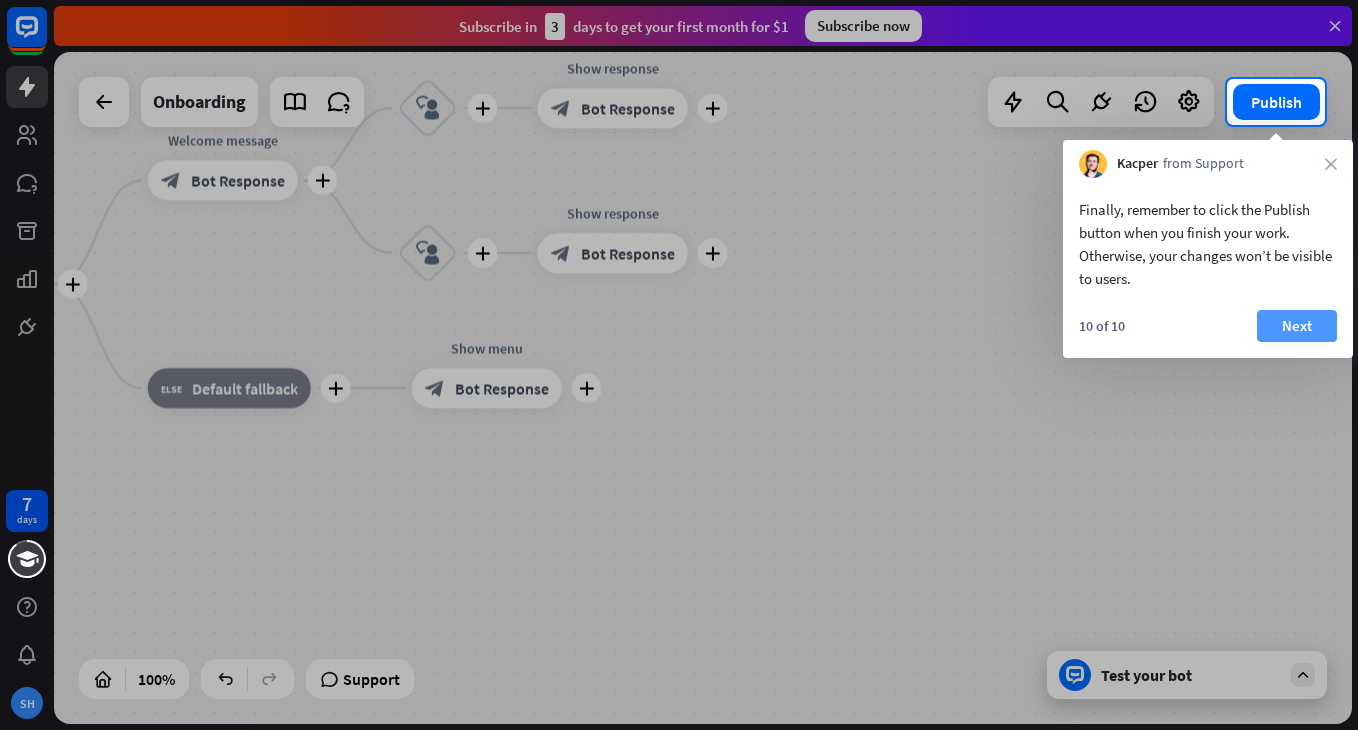 click on "Next" at bounding box center (1297, 326) 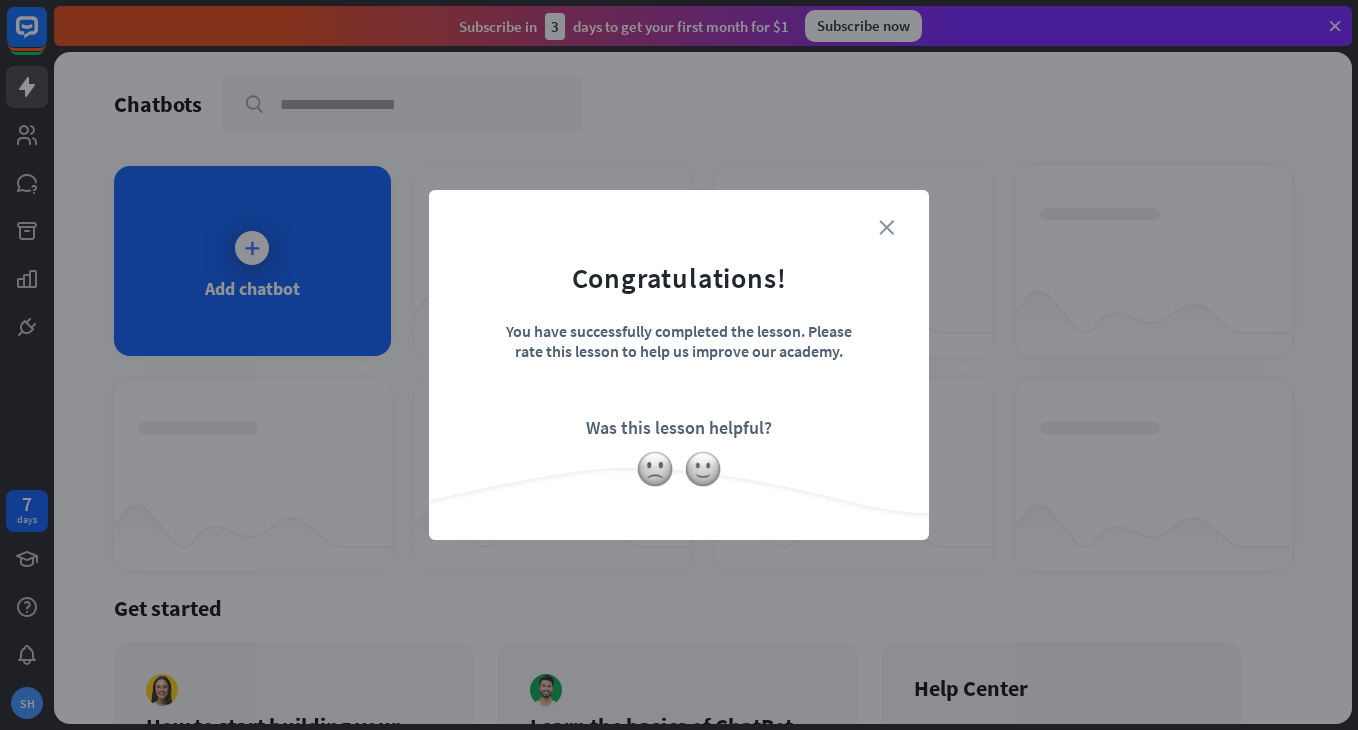 click on "close" at bounding box center (886, 227) 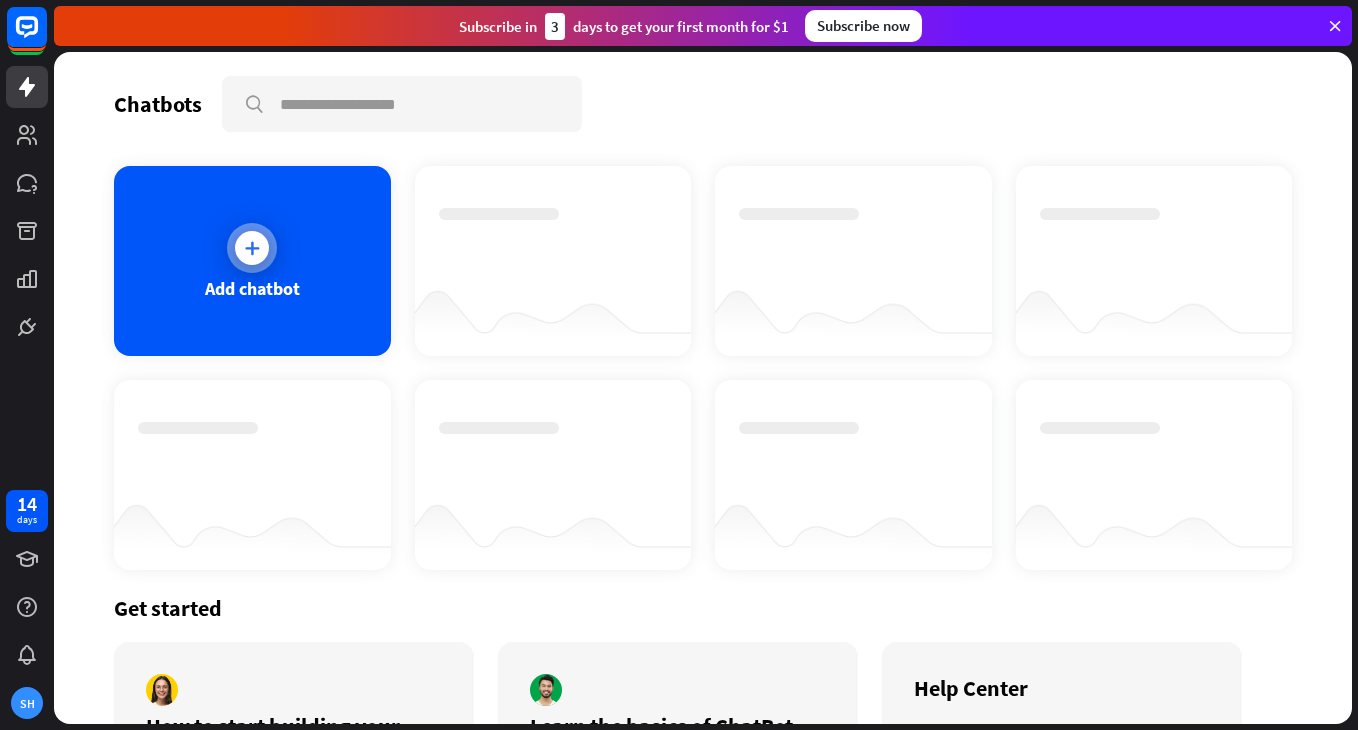click at bounding box center [252, 248] 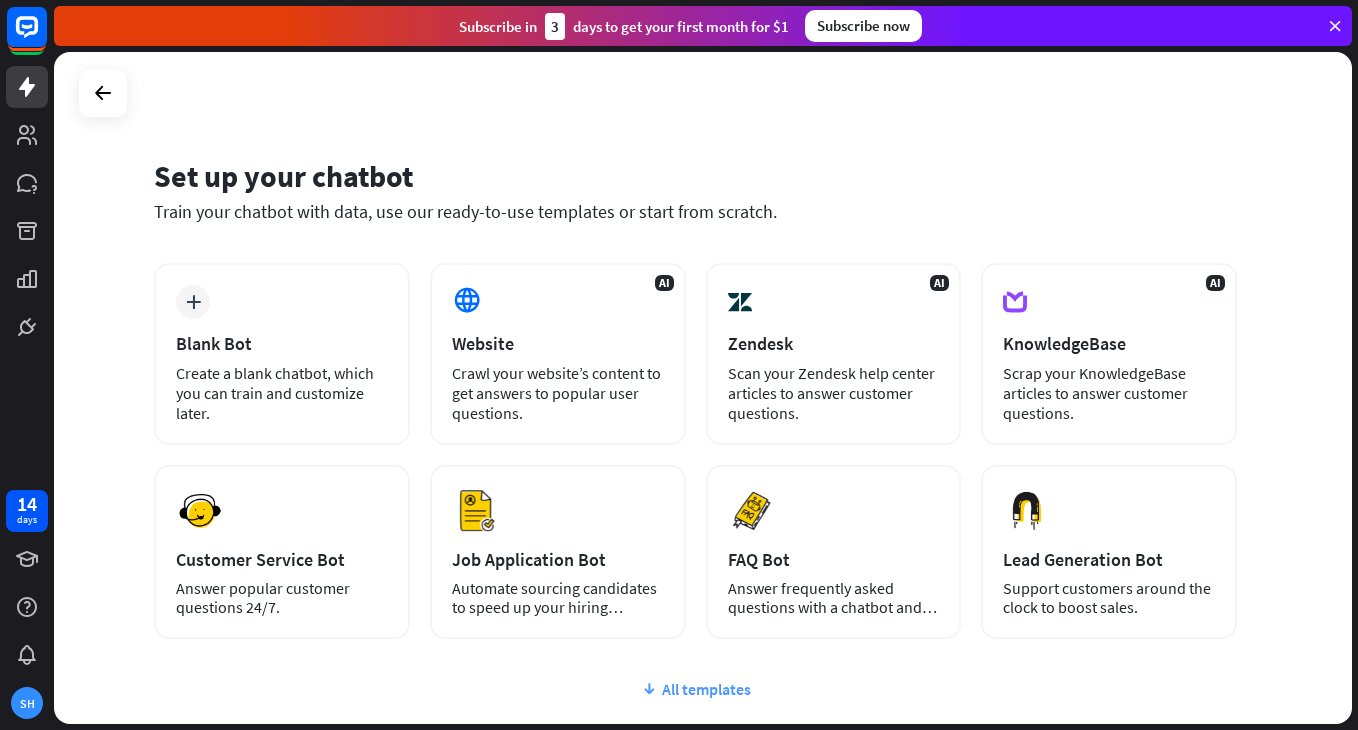 click on "All templates" at bounding box center [695, 689] 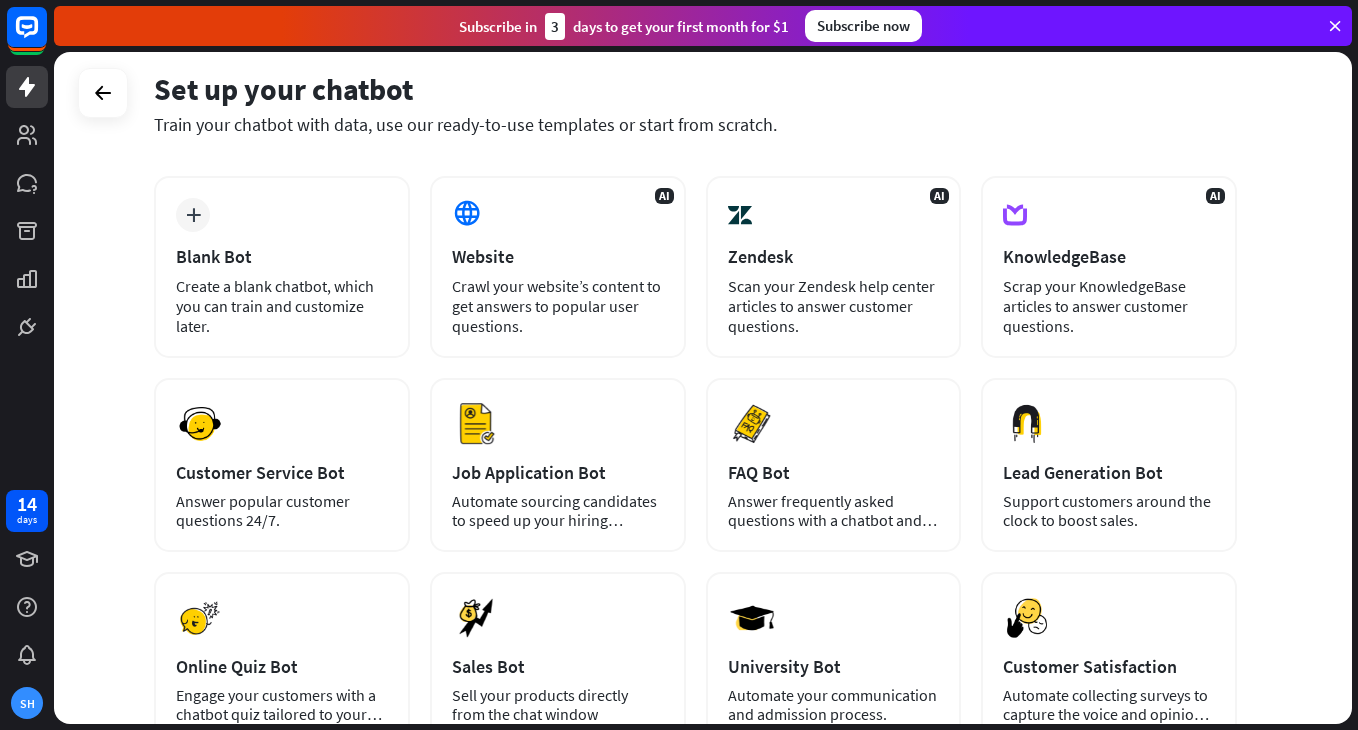 scroll, scrollTop: 82, scrollLeft: 0, axis: vertical 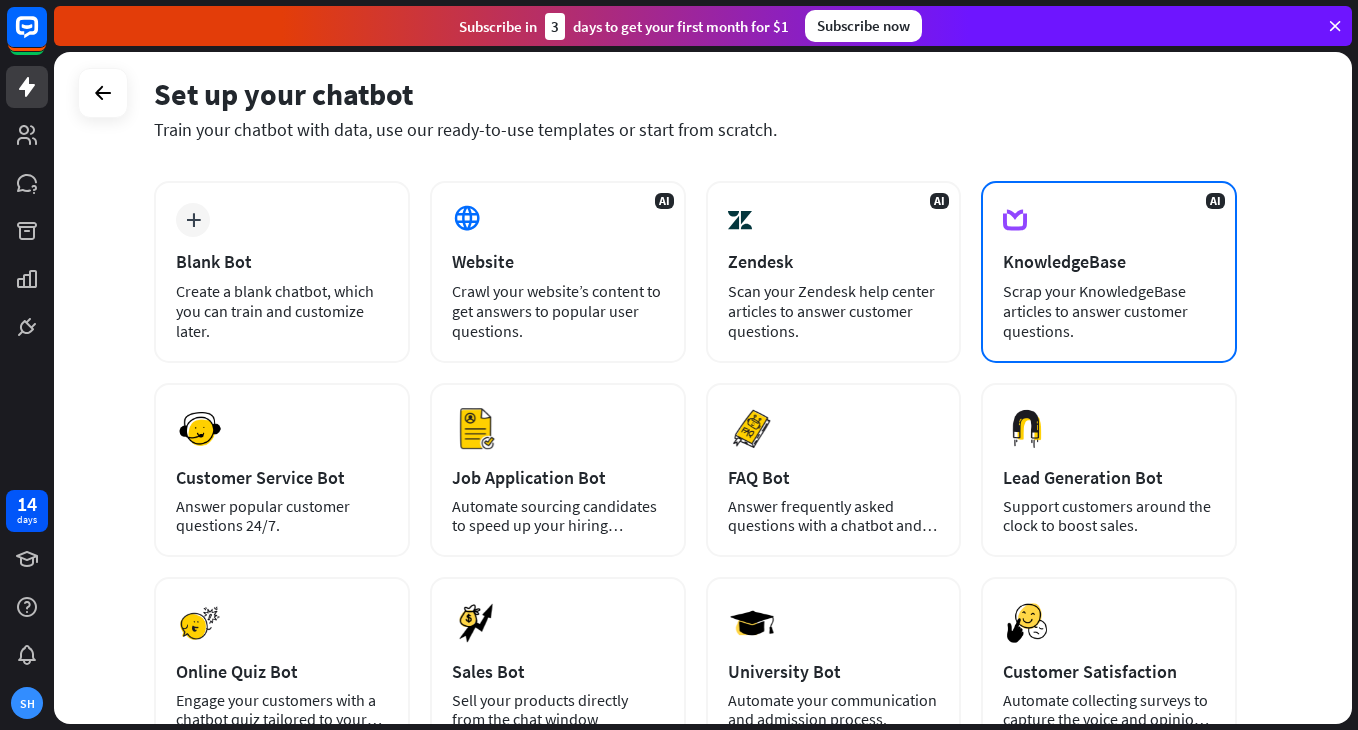 click on "Scrap your KnowledgeBase articles to answer customer
questions." at bounding box center (1109, 311) 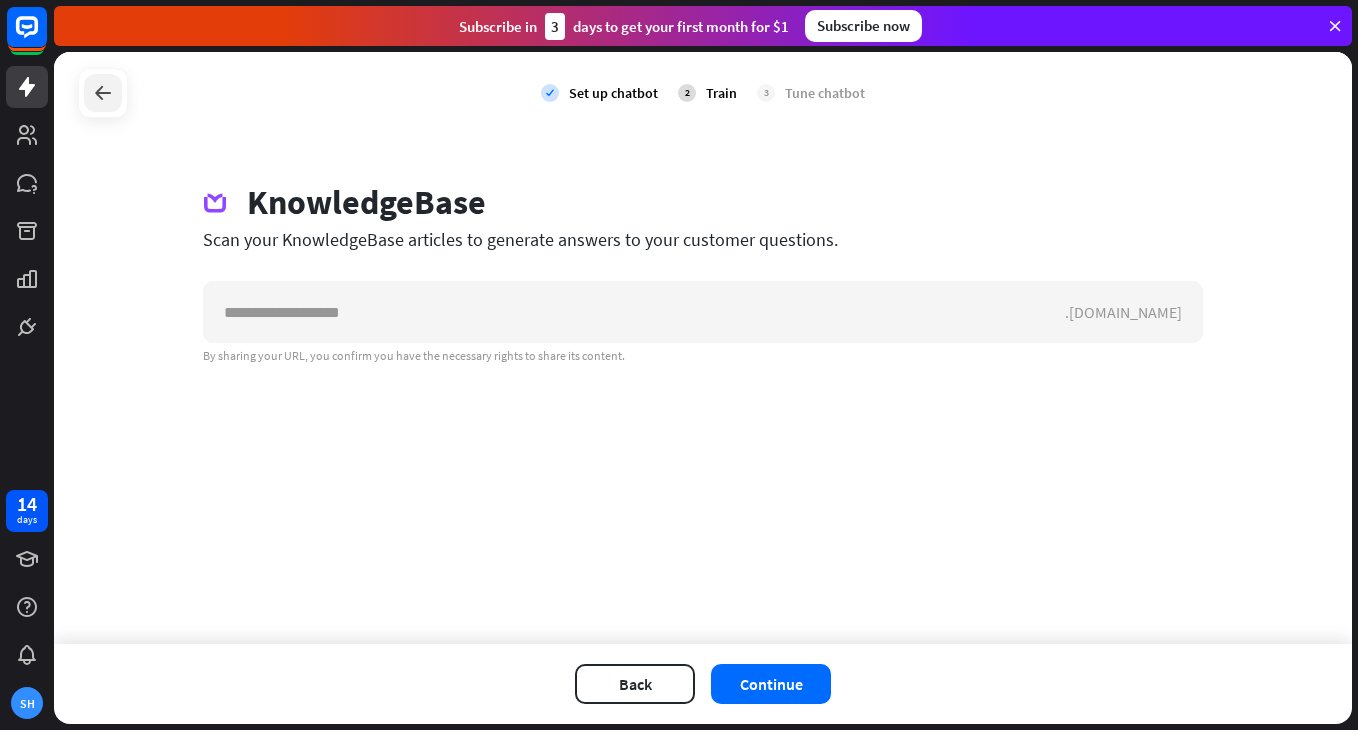 click at bounding box center [103, 93] 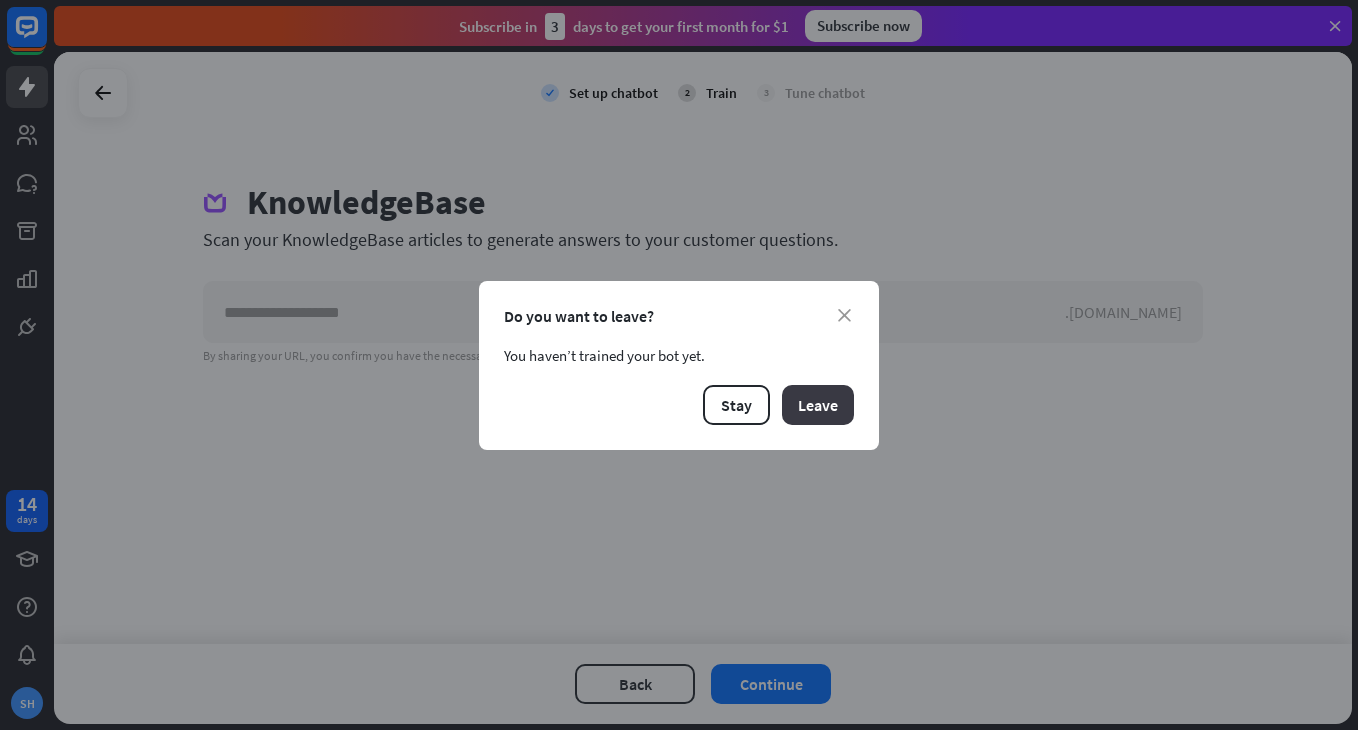 click on "Leave" at bounding box center (818, 405) 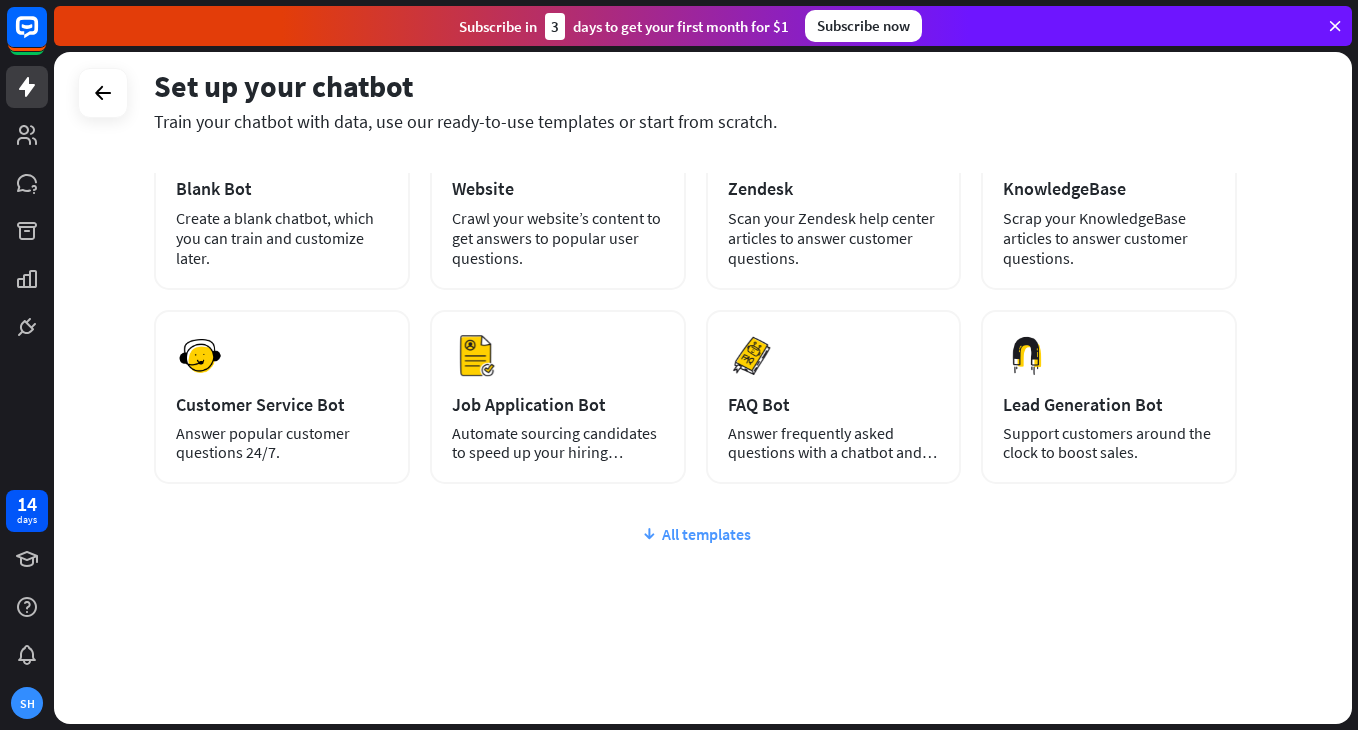 scroll, scrollTop: 155, scrollLeft: 0, axis: vertical 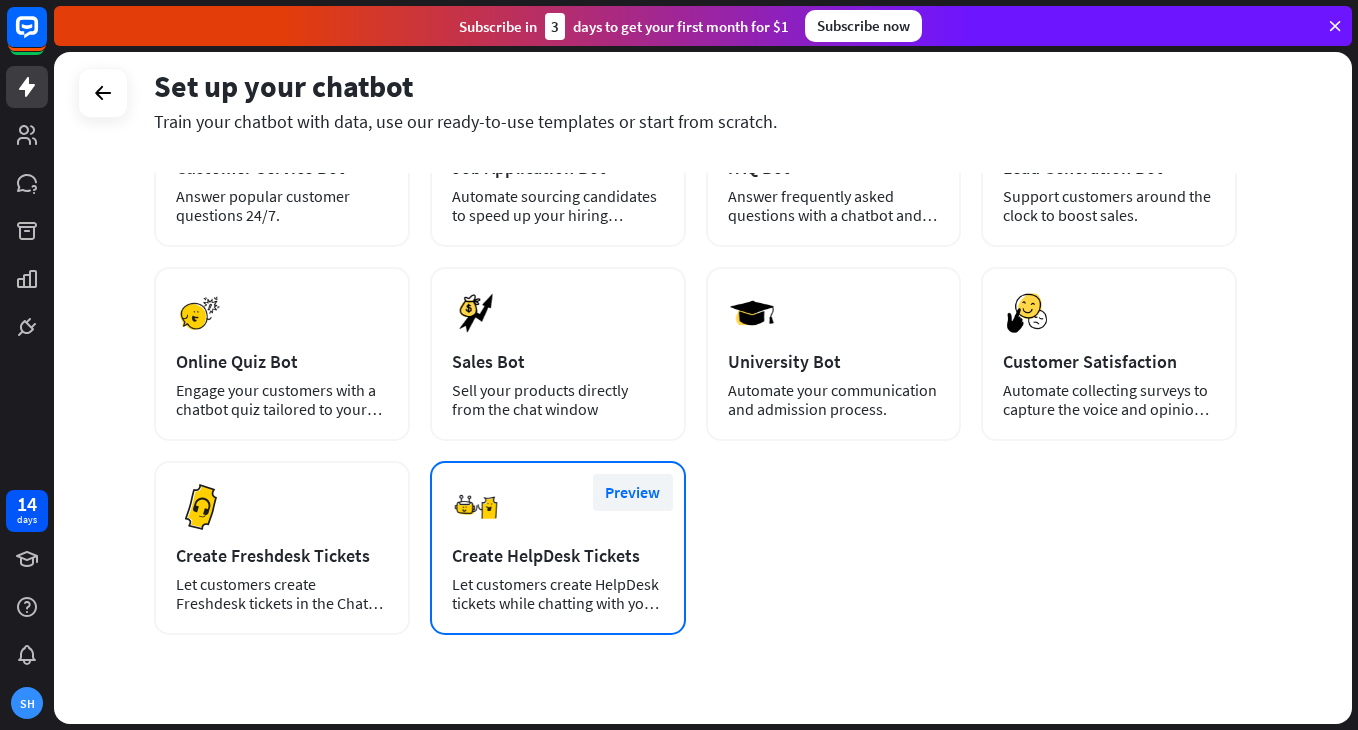 click on "Preview" at bounding box center (633, 492) 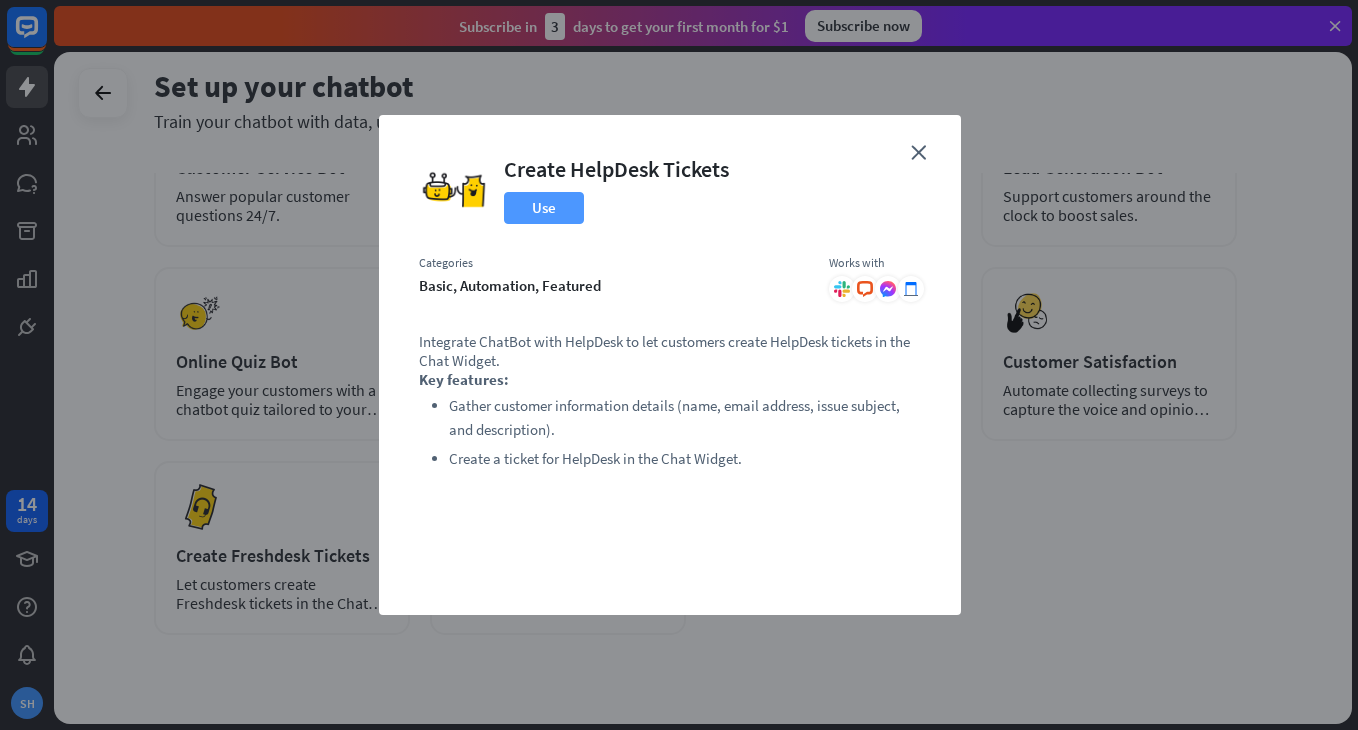 click on "Use" at bounding box center (544, 208) 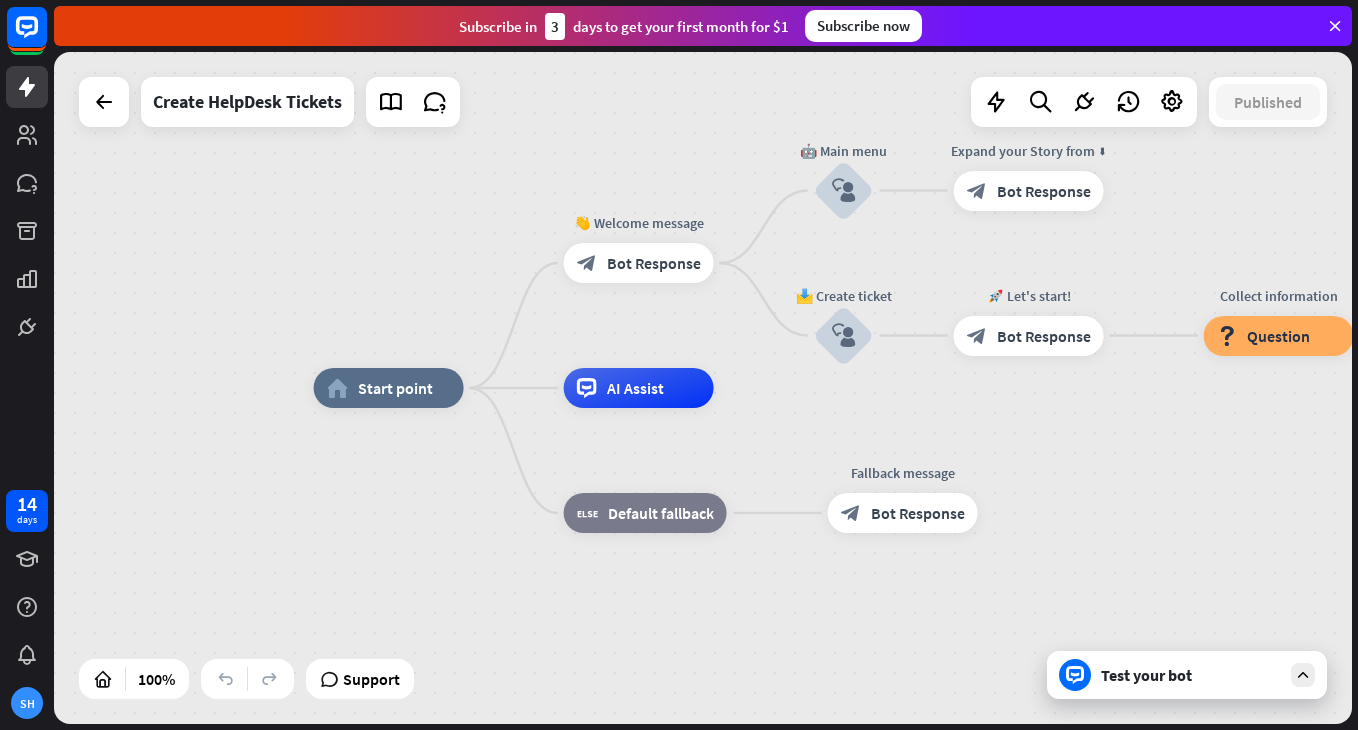 click on "Test your bot" at bounding box center (1191, 675) 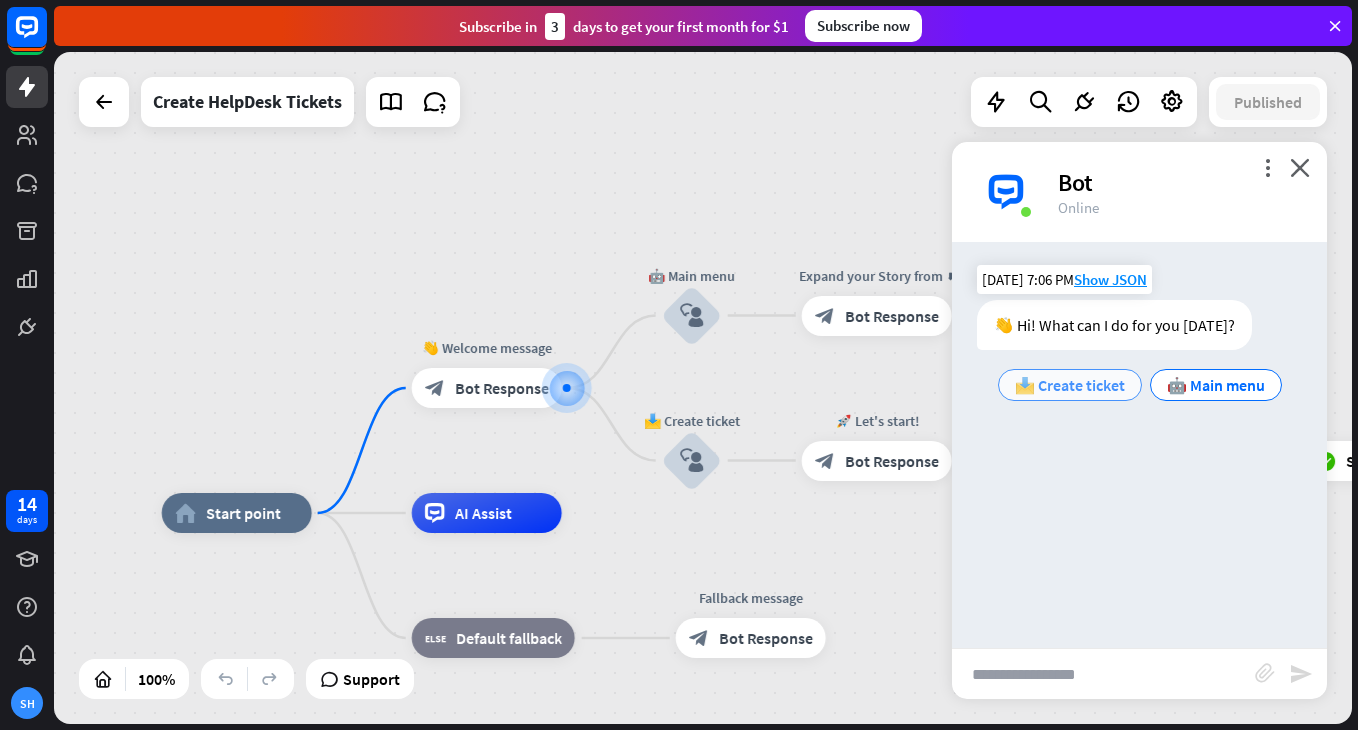 click on "📩 Create ticket" at bounding box center (1070, 385) 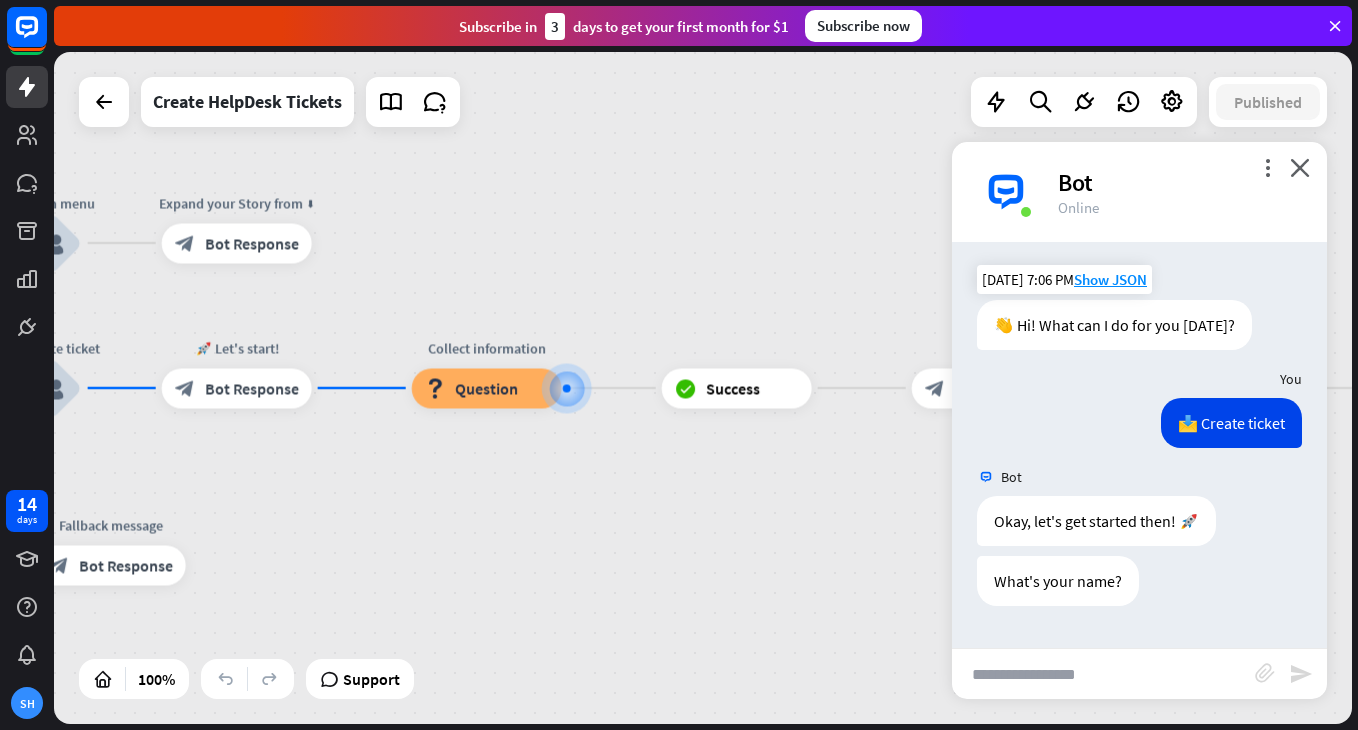 click at bounding box center (1103, 674) 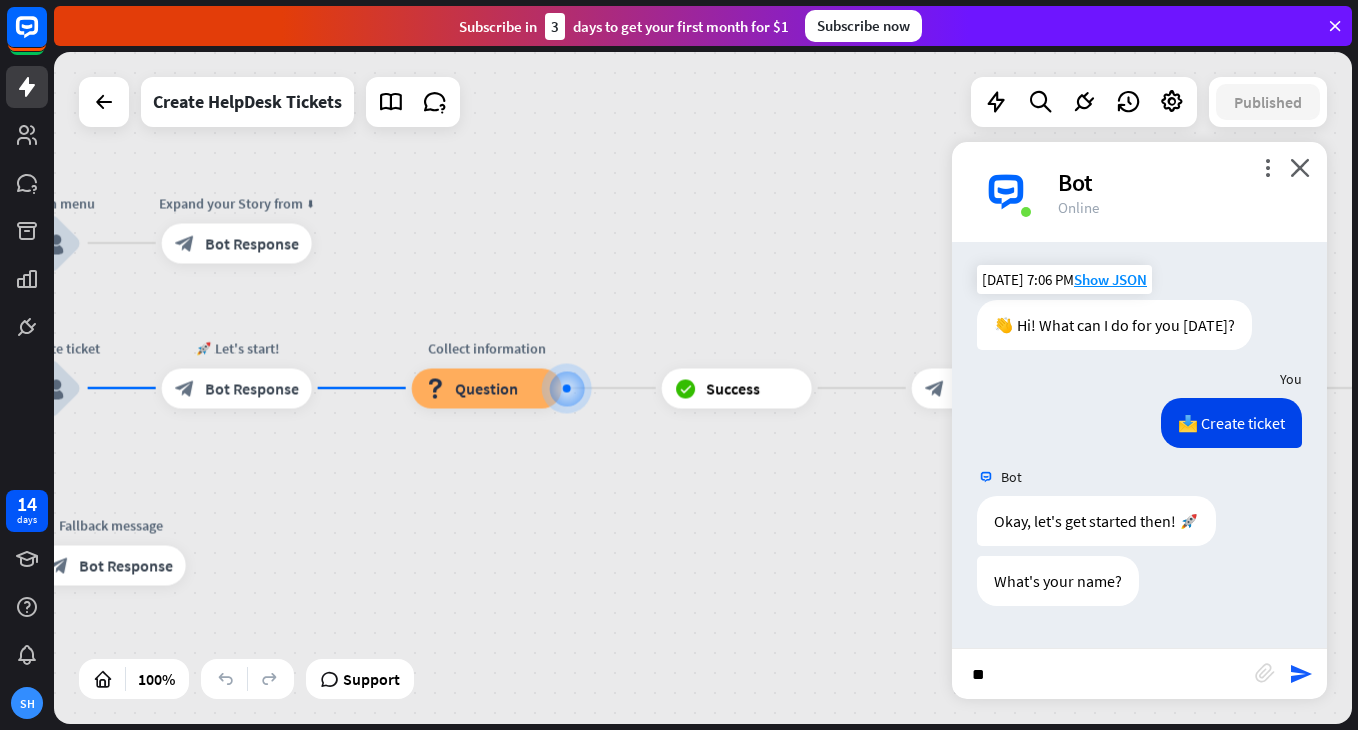 type on "***" 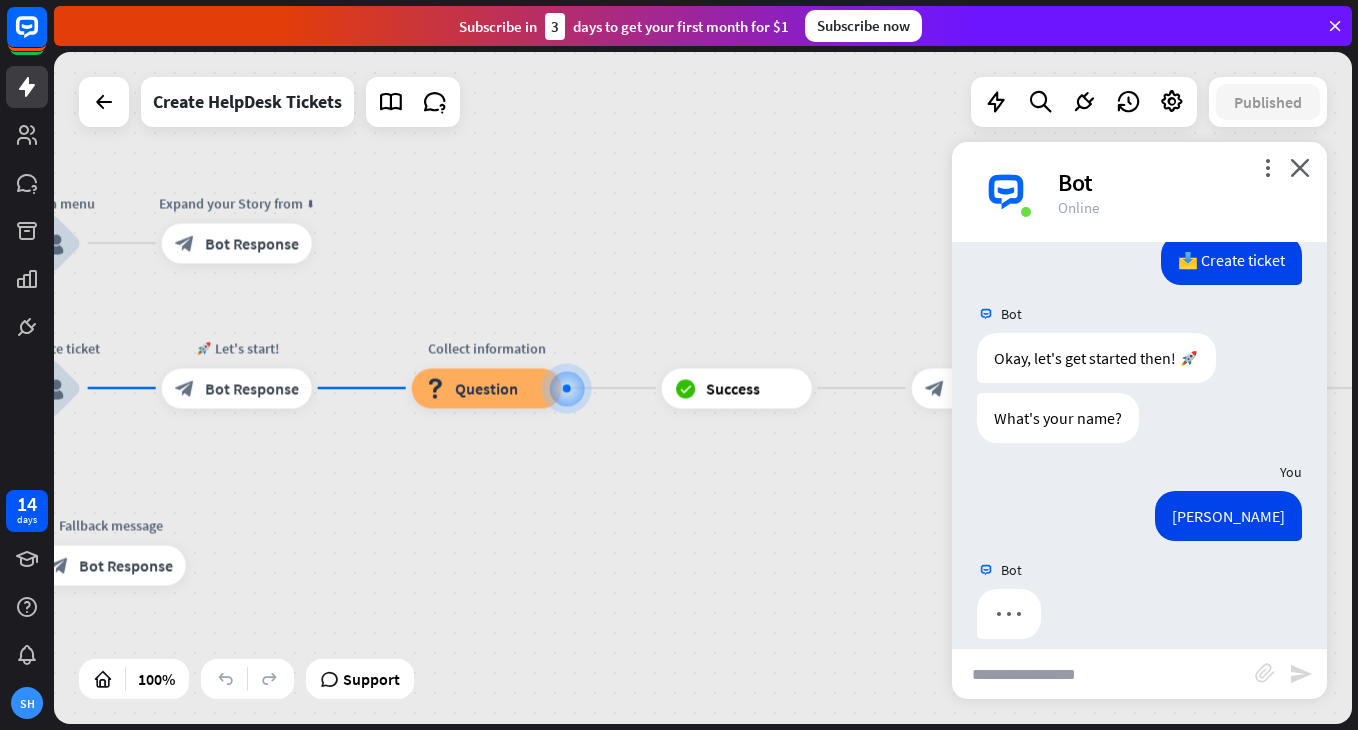 scroll, scrollTop: 184, scrollLeft: 0, axis: vertical 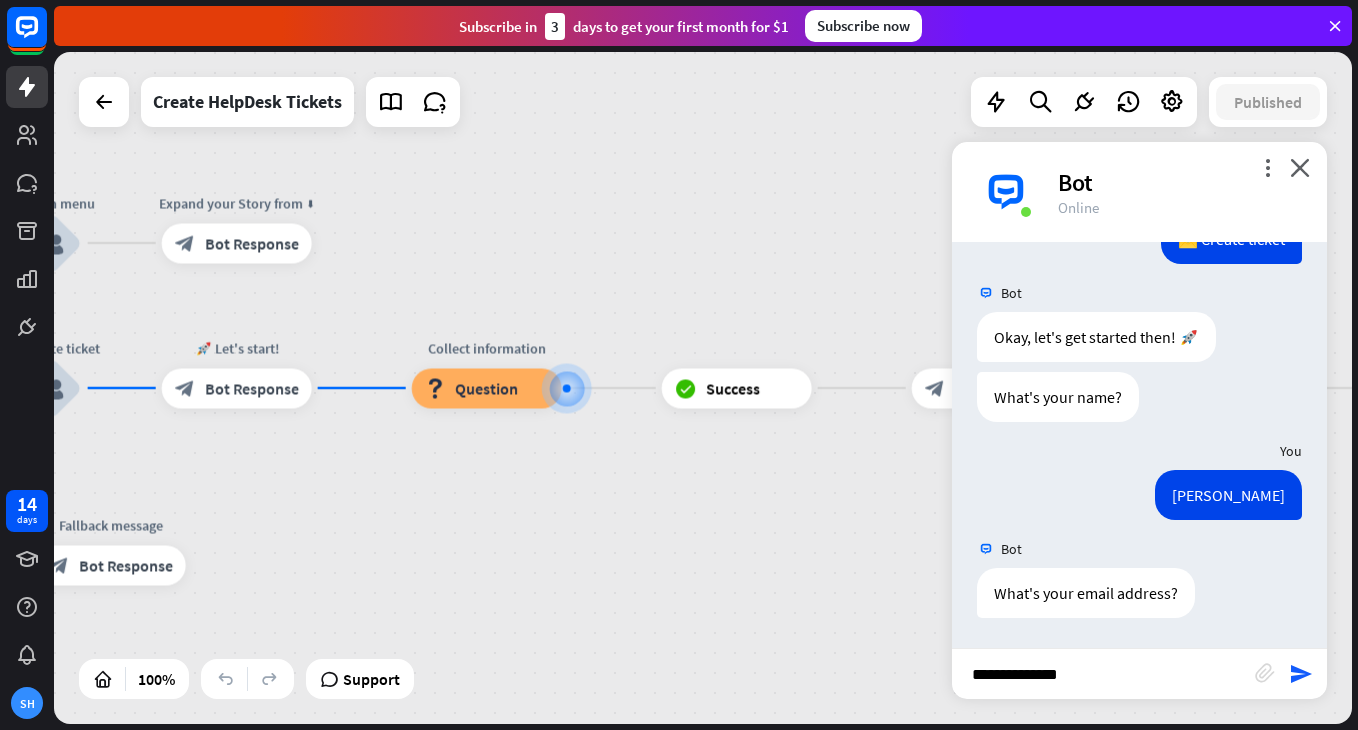 type on "**********" 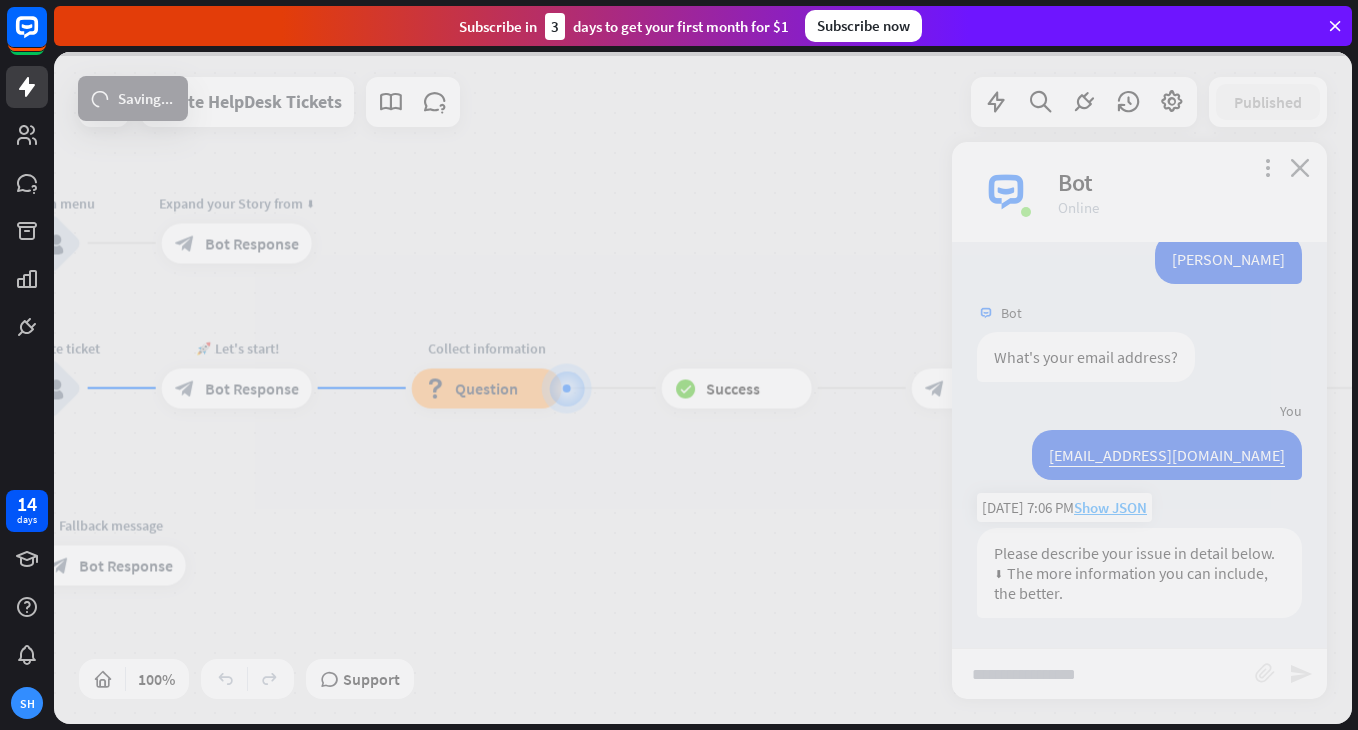scroll, scrollTop: 420, scrollLeft: 0, axis: vertical 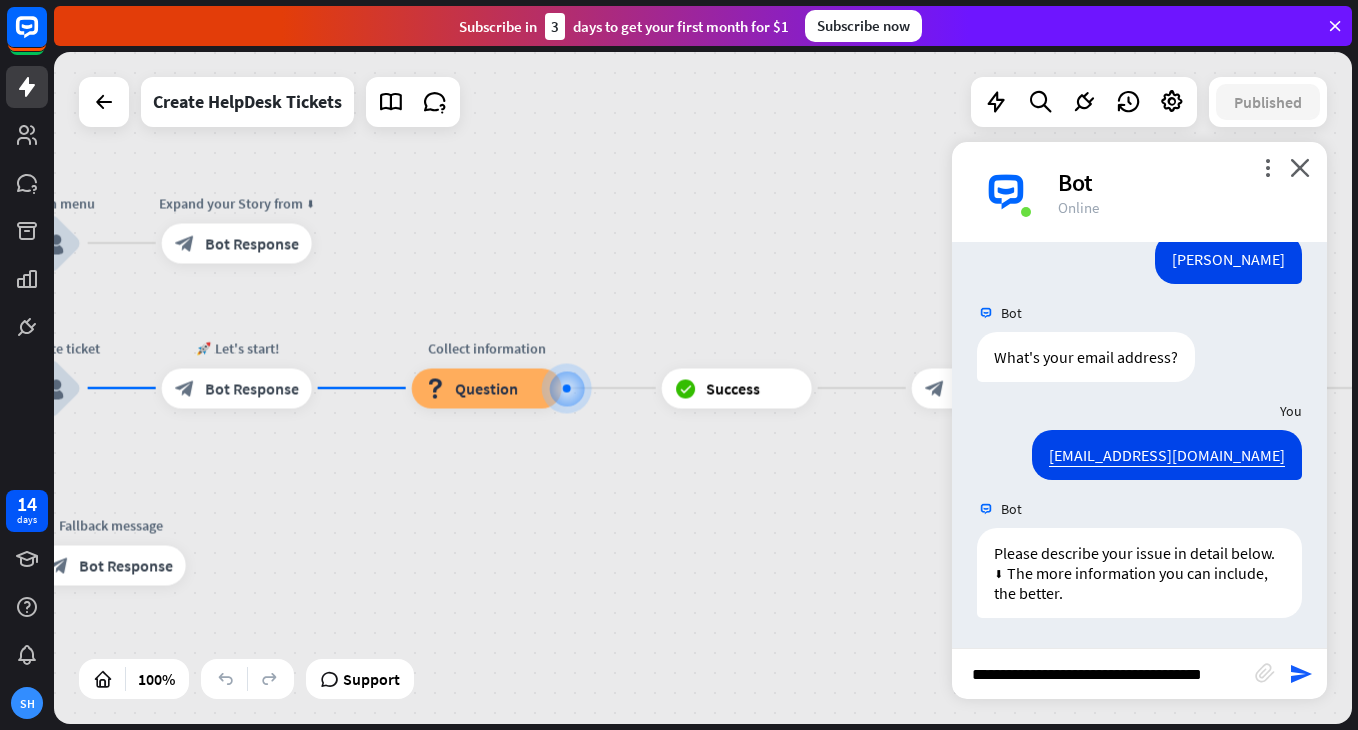 type on "**********" 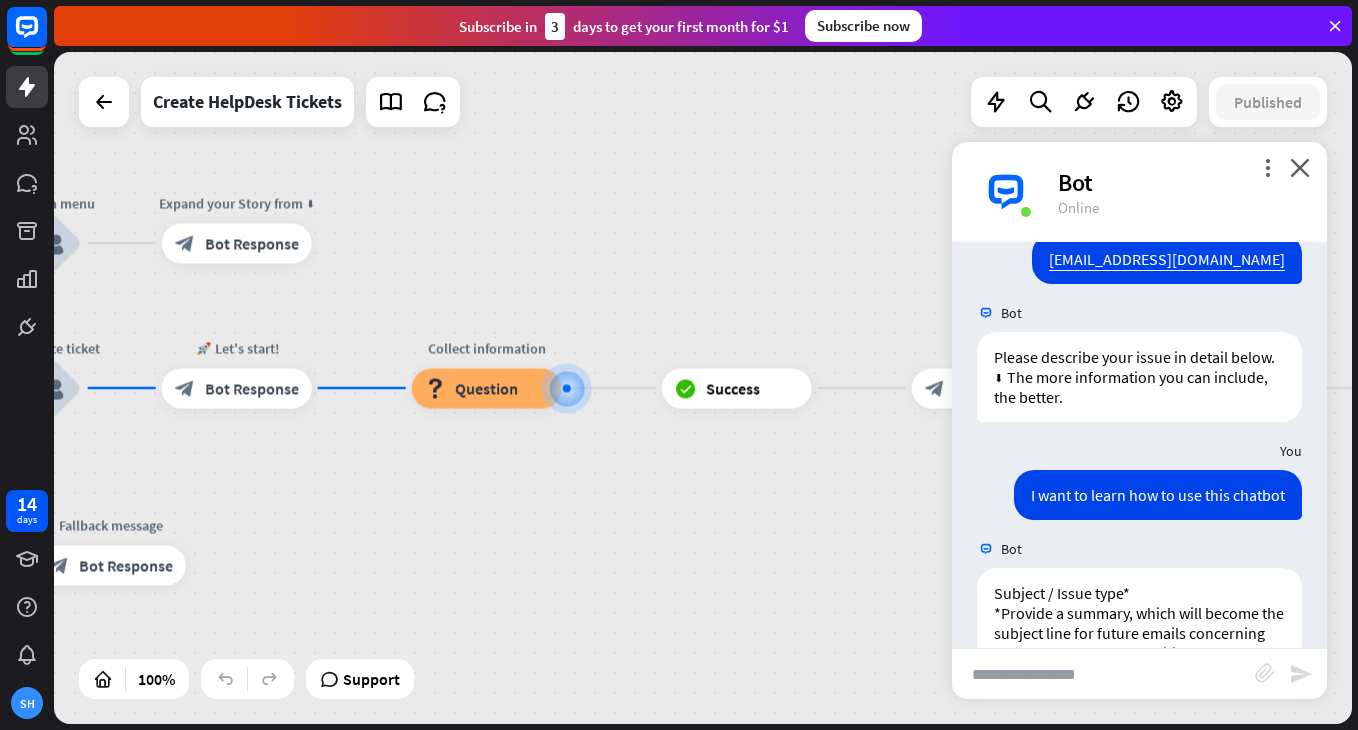 scroll, scrollTop: 696, scrollLeft: 0, axis: vertical 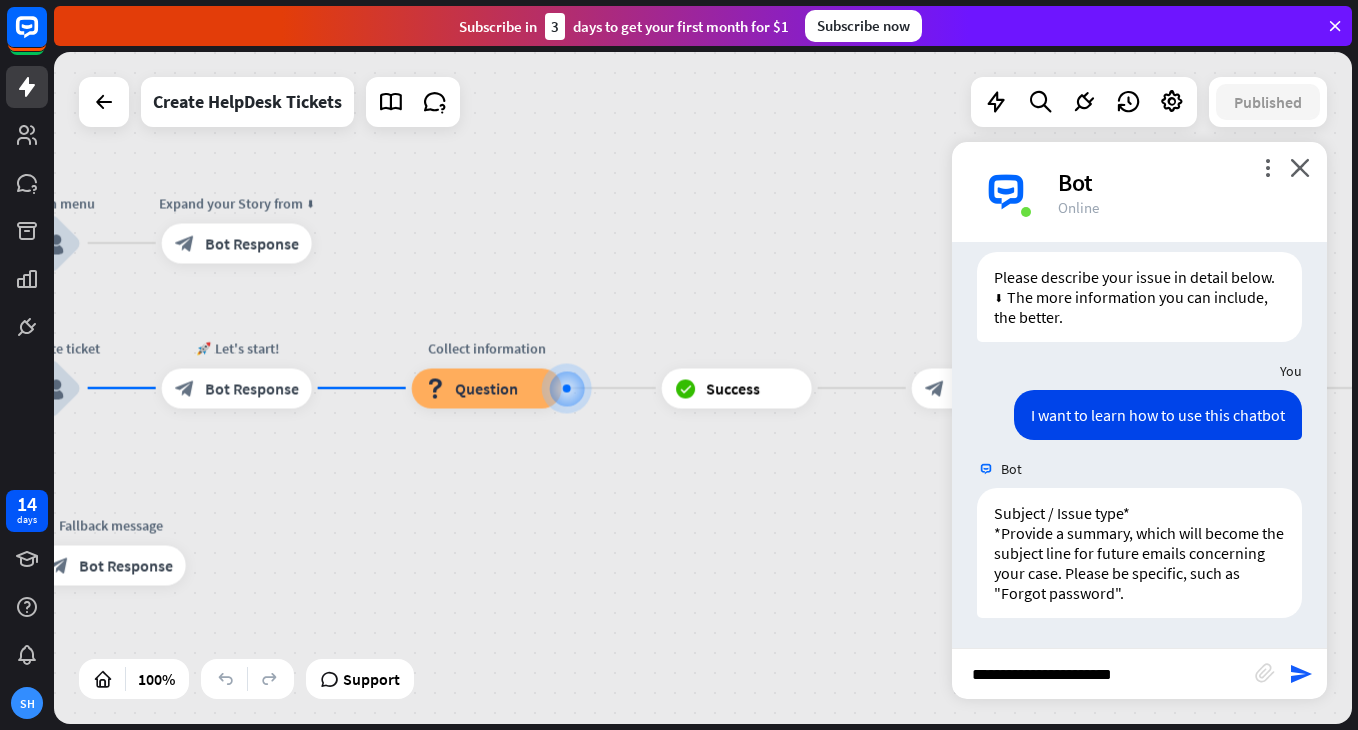 type on "**********" 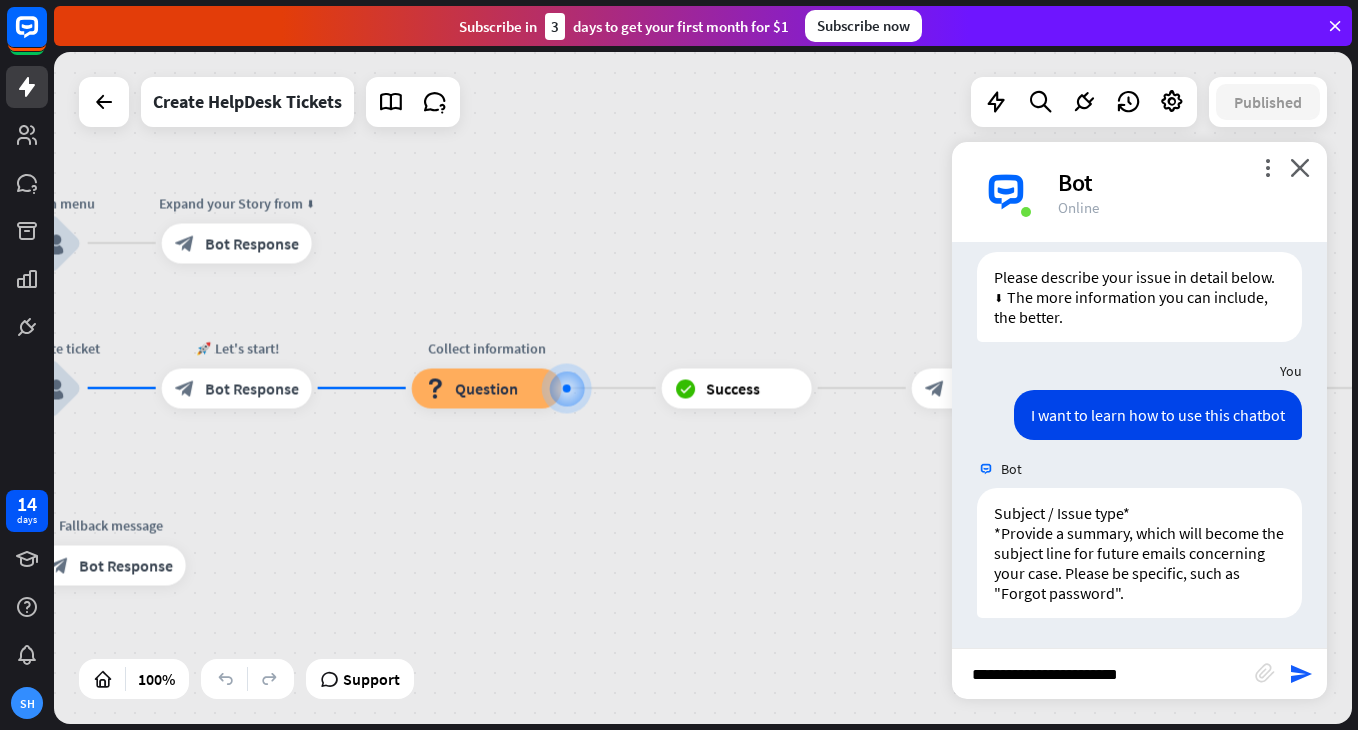 type 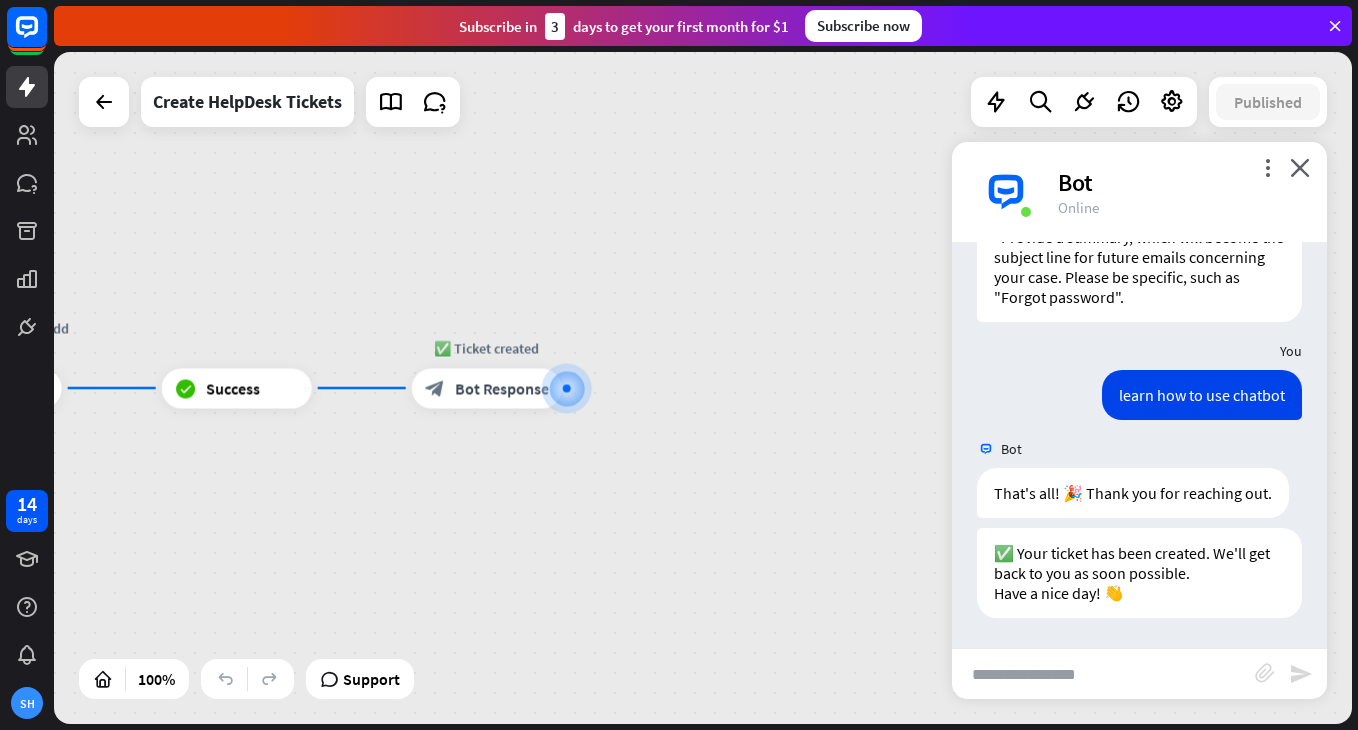 scroll, scrollTop: 992, scrollLeft: 0, axis: vertical 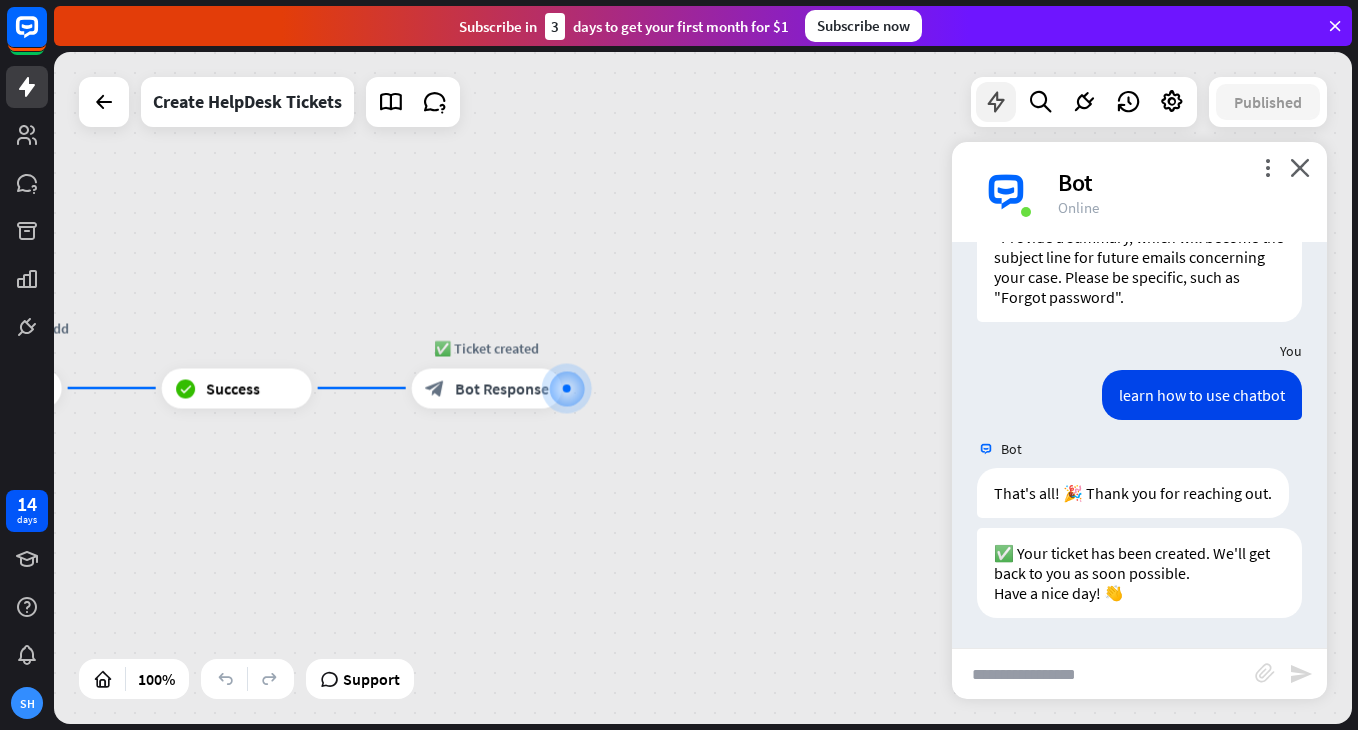 click at bounding box center (996, 102) 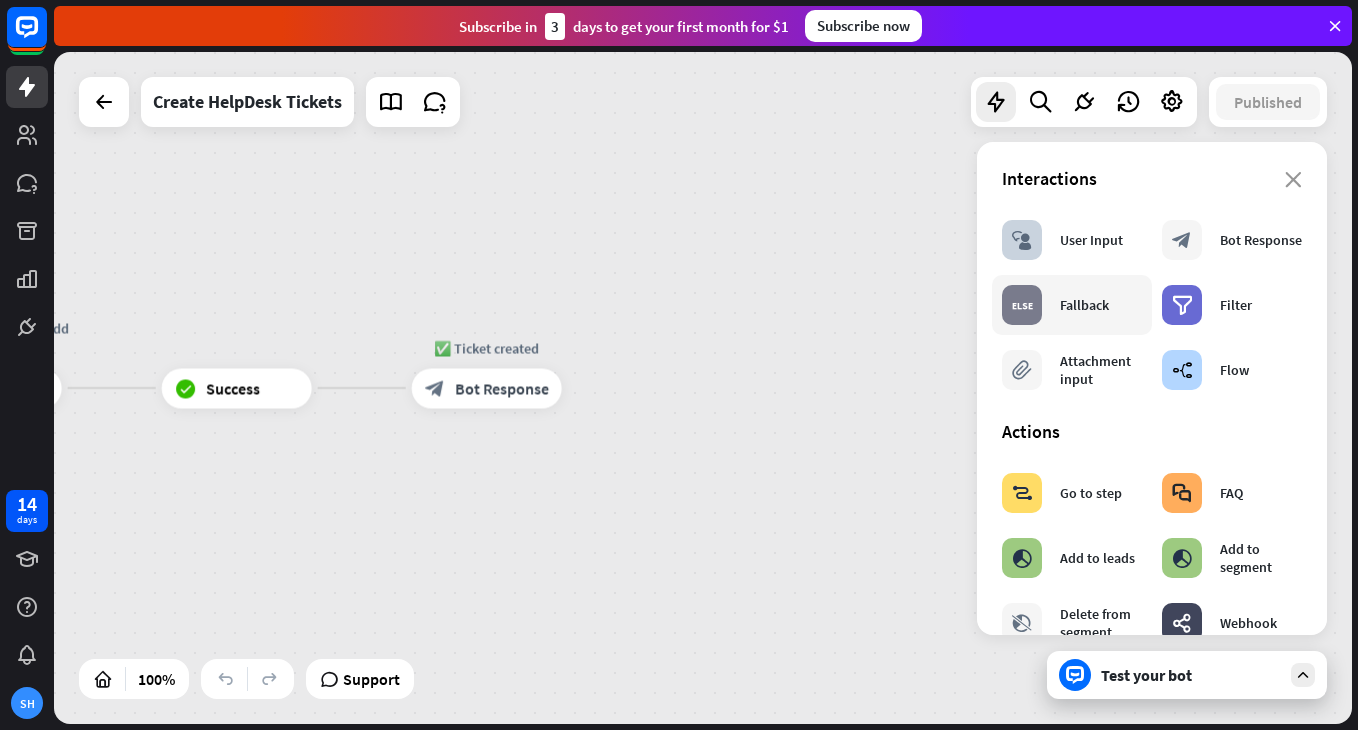 click on "block_fallback   Fallback" at bounding box center (1055, 305) 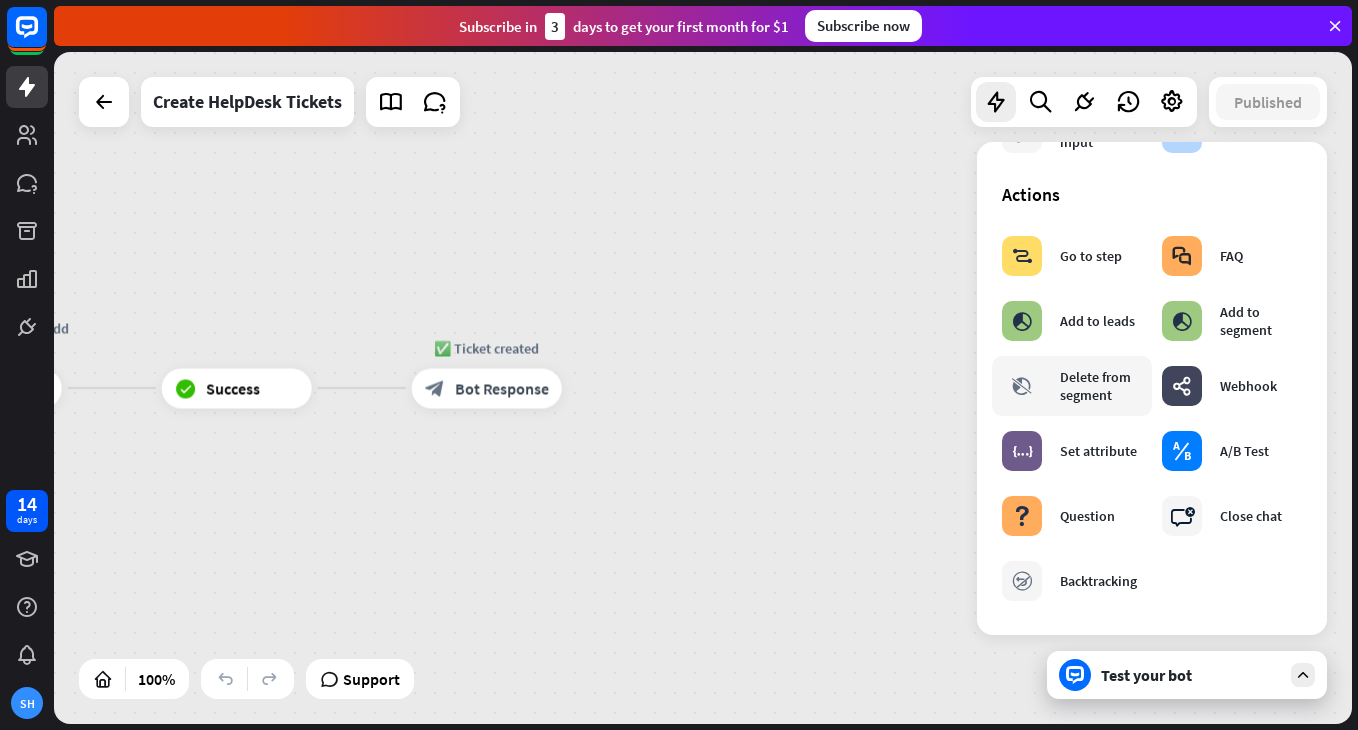 scroll, scrollTop: 238, scrollLeft: 0, axis: vertical 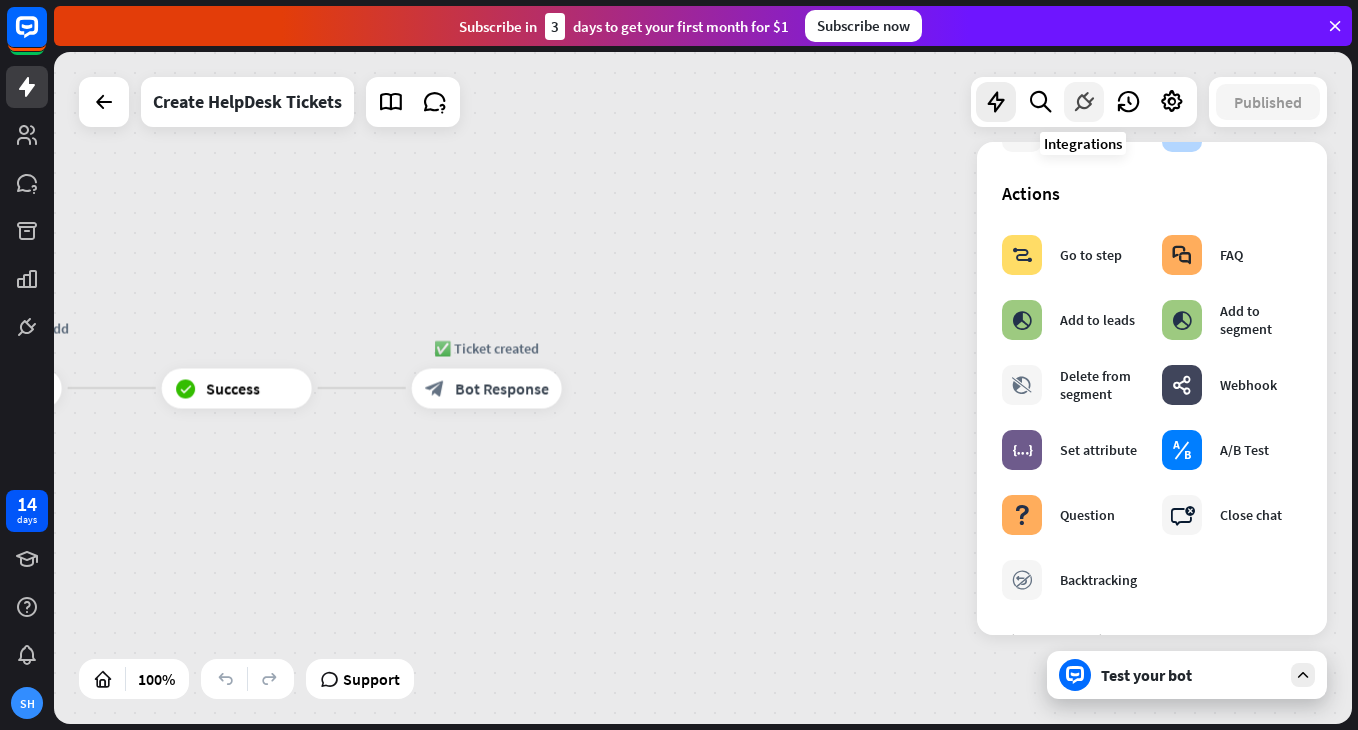 click at bounding box center [1084, 102] 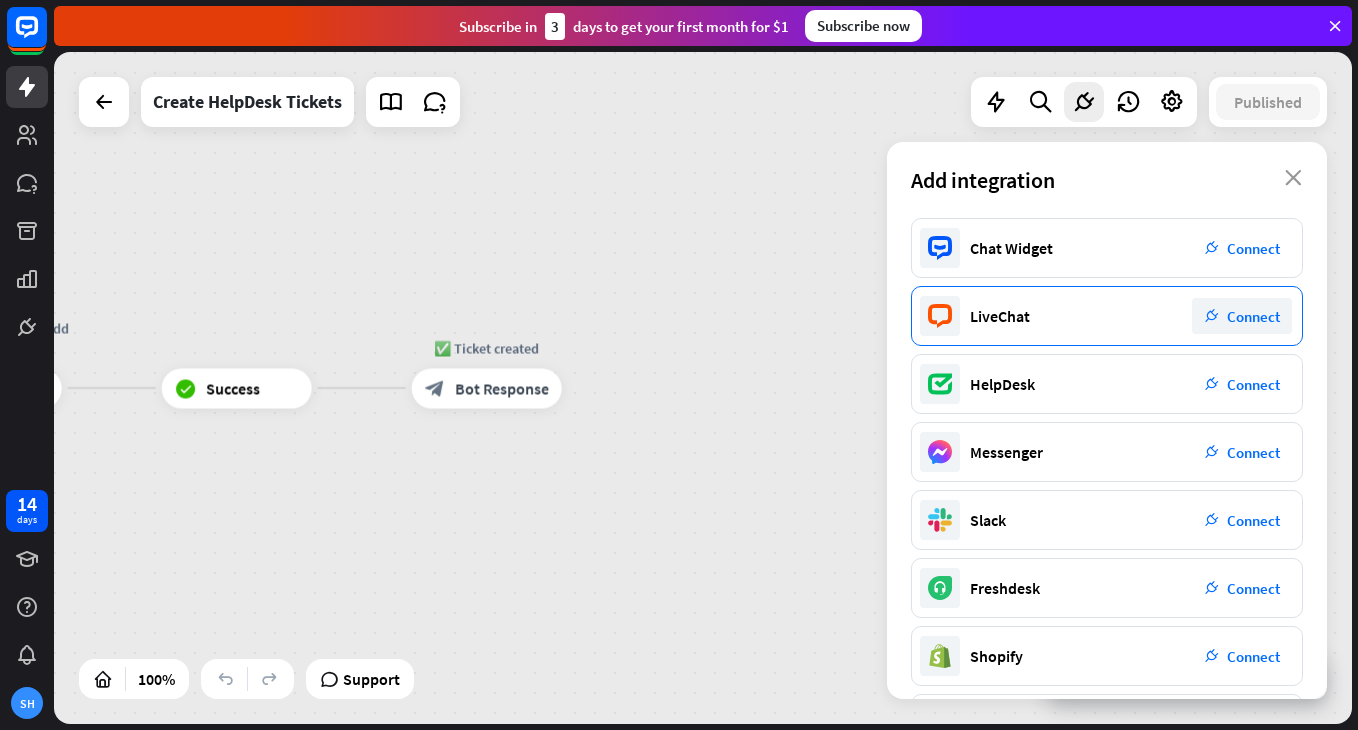 click on "Connect" at bounding box center (1253, 316) 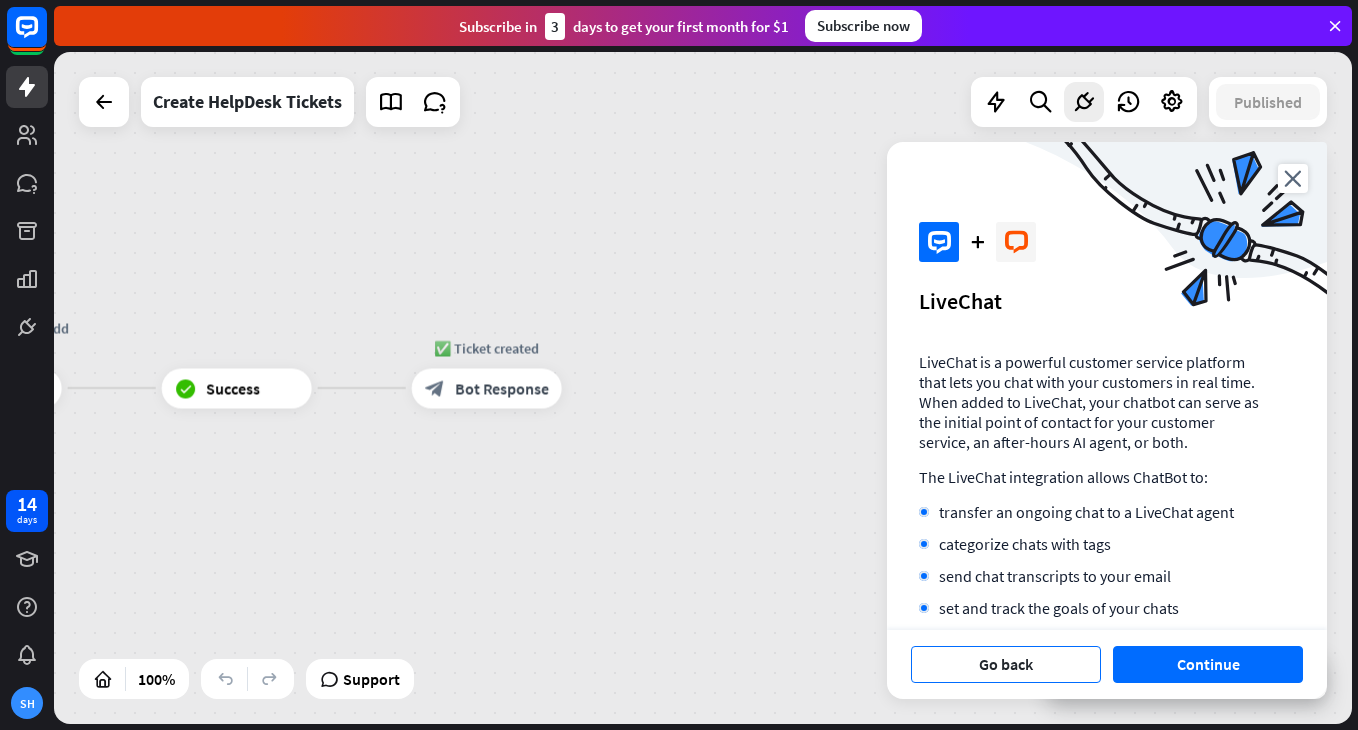 click on "Go back" at bounding box center [1006, 664] 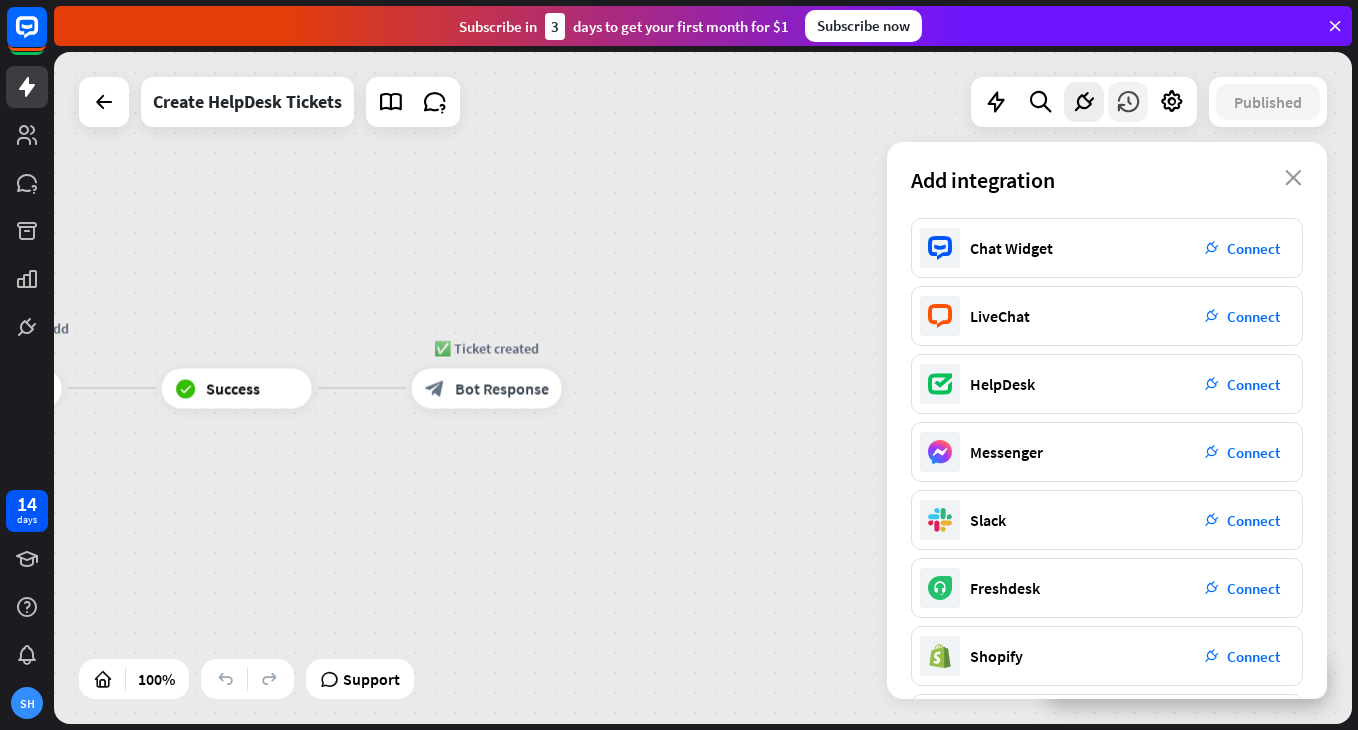 scroll, scrollTop: 0, scrollLeft: 0, axis: both 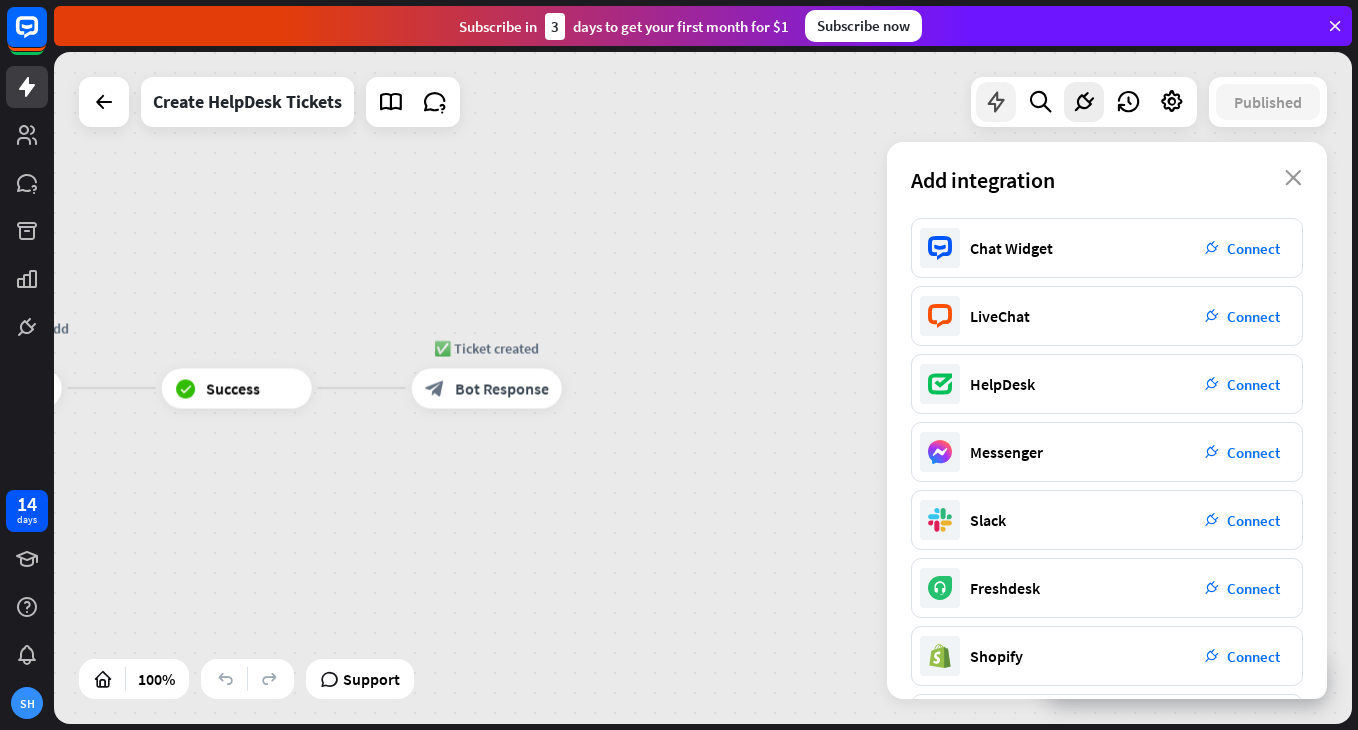 click at bounding box center [996, 102] 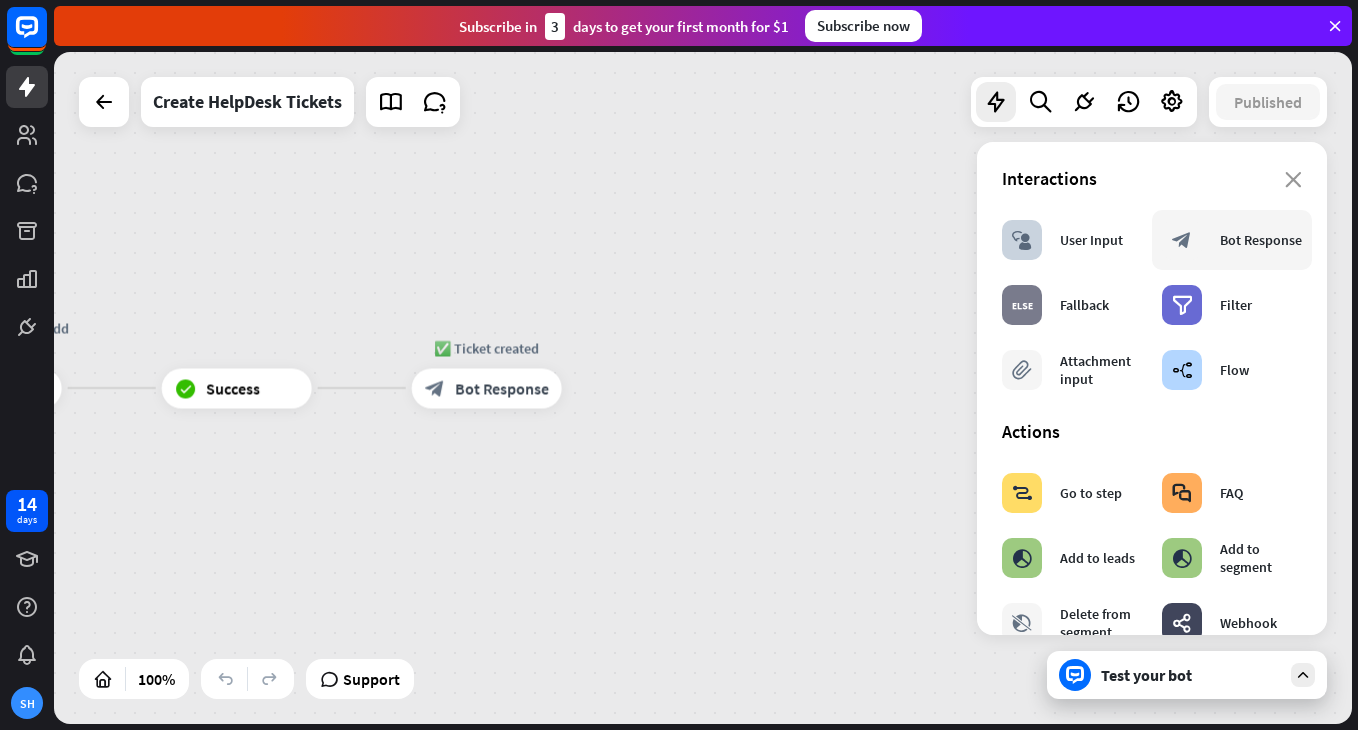 scroll, scrollTop: 0, scrollLeft: 0, axis: both 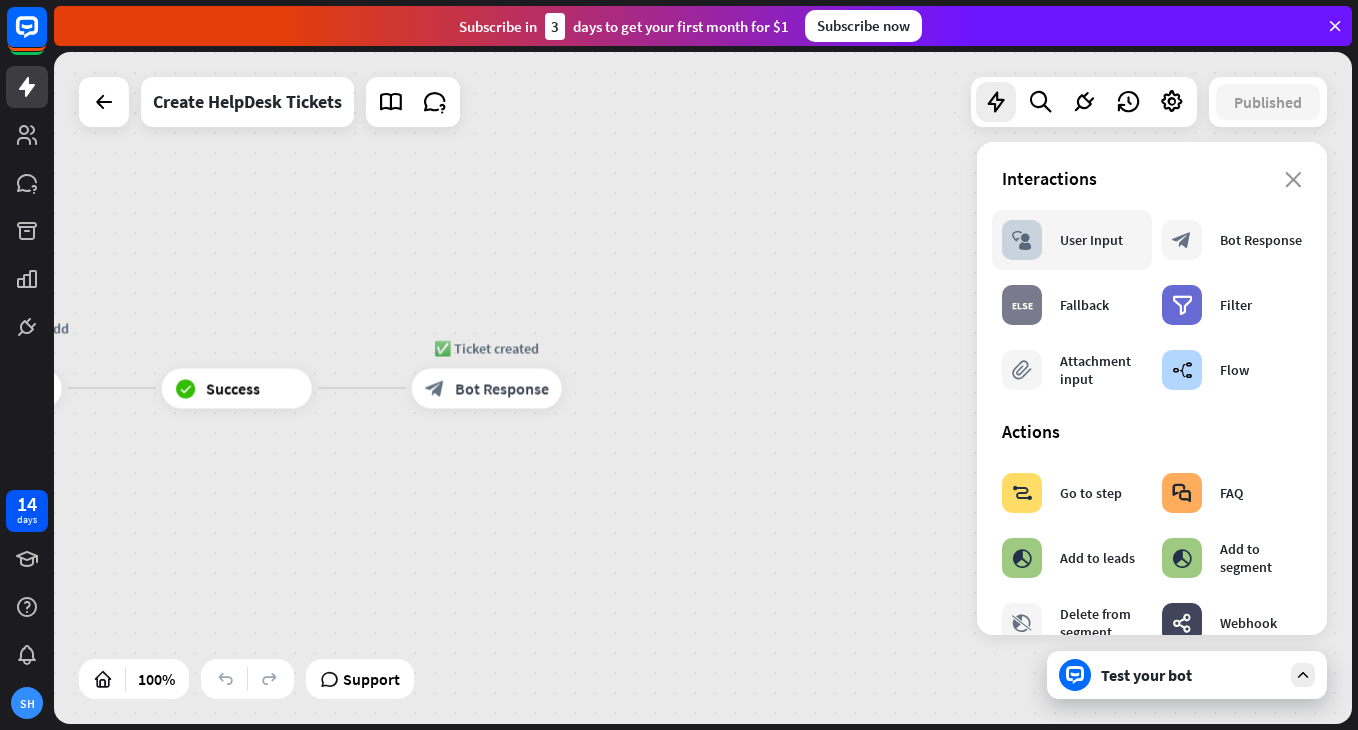 click on "block_user_input   User Input" at bounding box center (1062, 240) 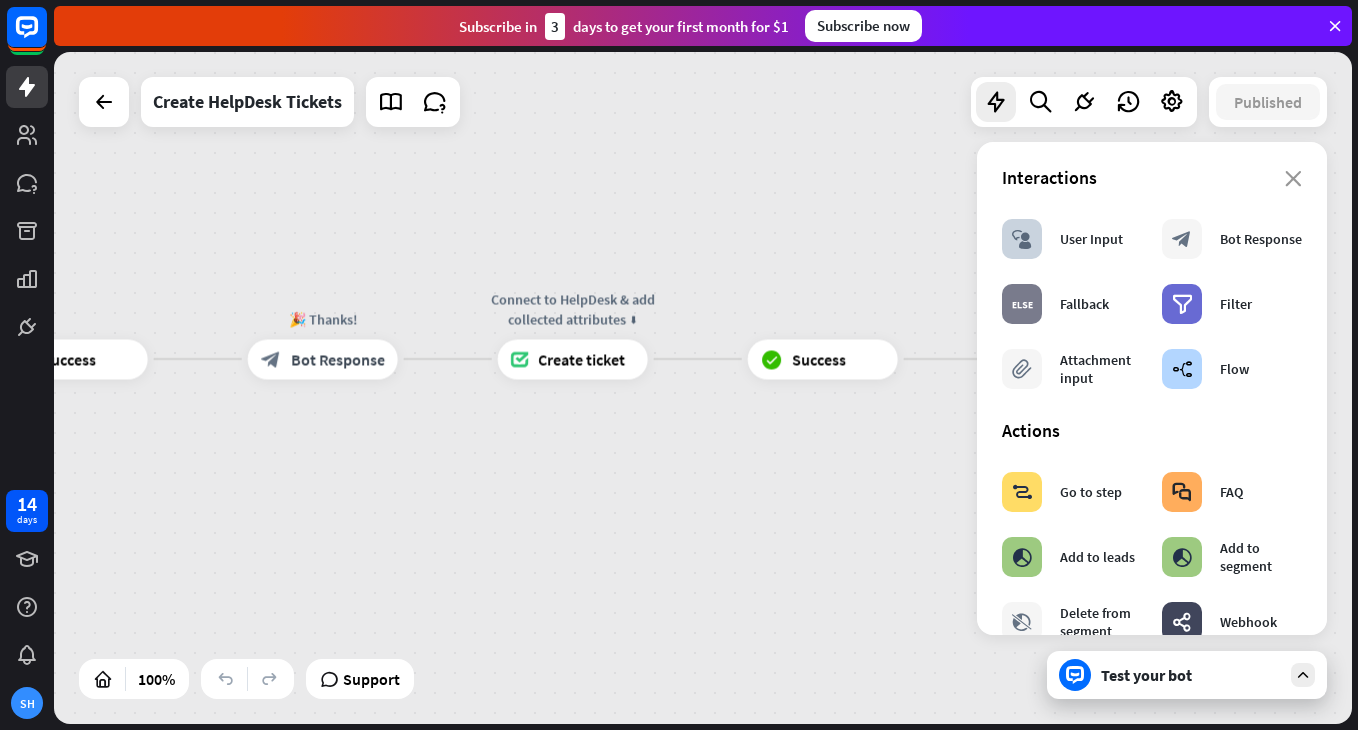 drag, startPoint x: 302, startPoint y: 558, endPoint x: 882, endPoint y: 520, distance: 581.24347 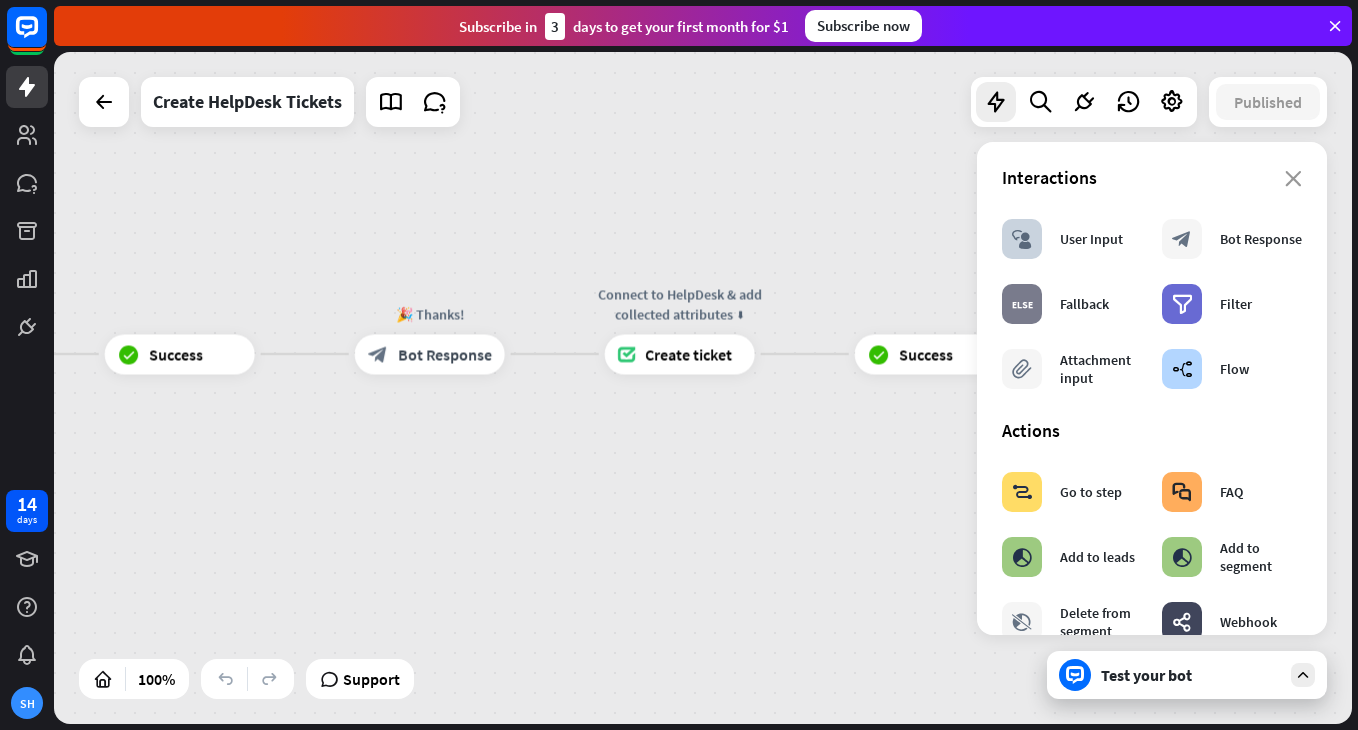 drag, startPoint x: 216, startPoint y: 554, endPoint x: 328, endPoint y: 552, distance: 112.01785 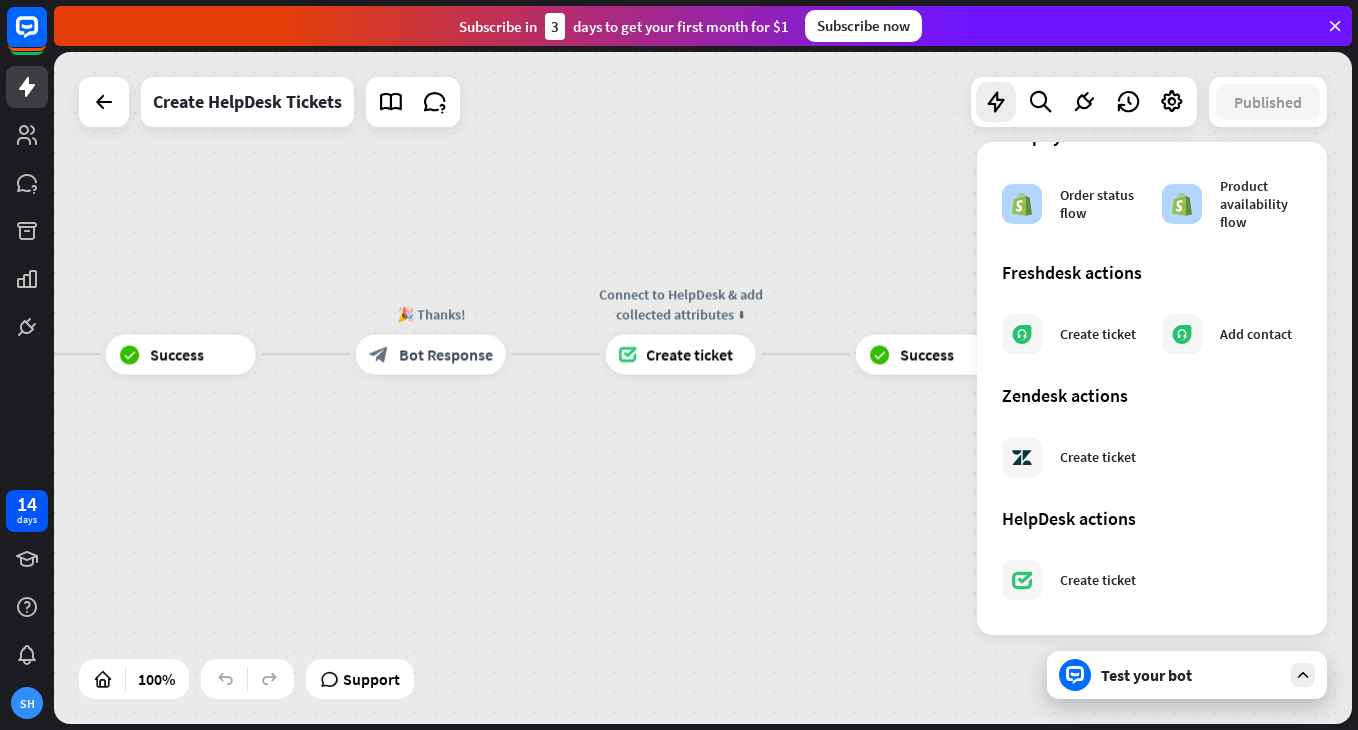 scroll, scrollTop: 1120, scrollLeft: 0, axis: vertical 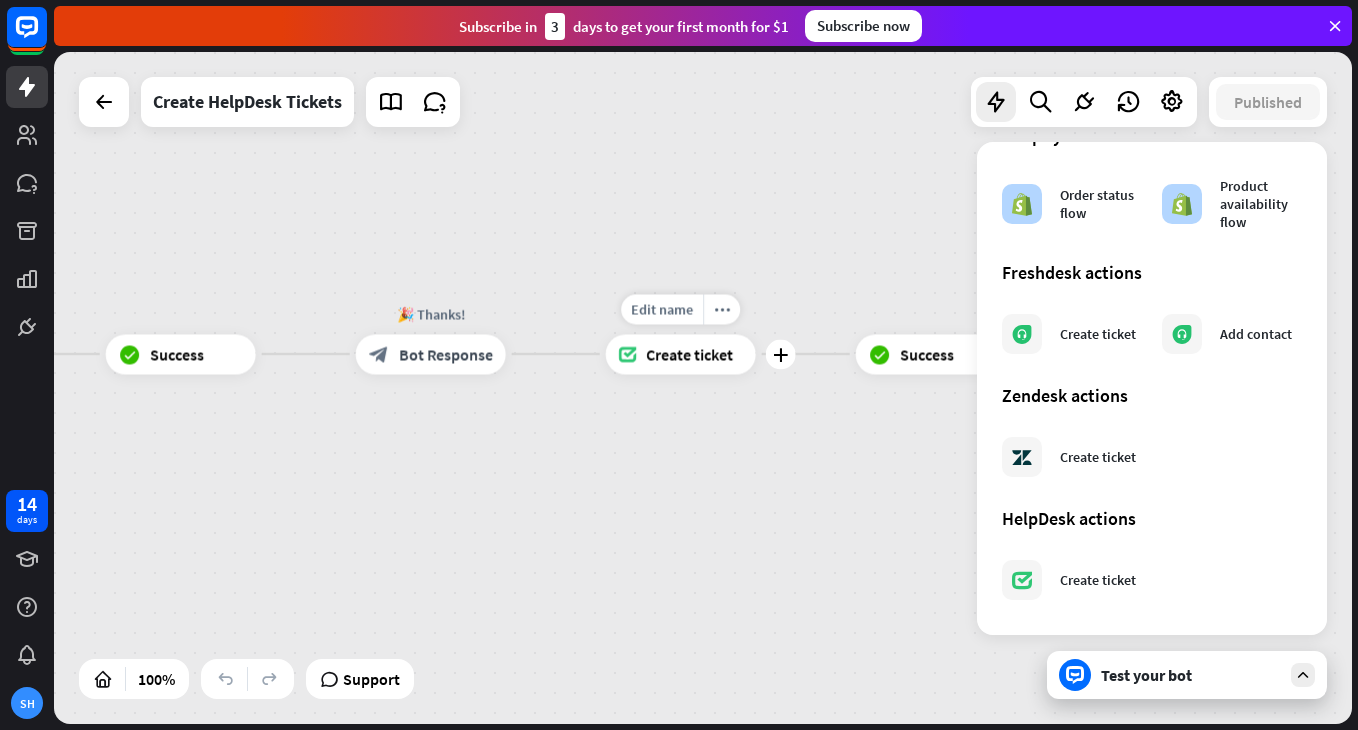 click on "Create ticket" at bounding box center [689, 354] 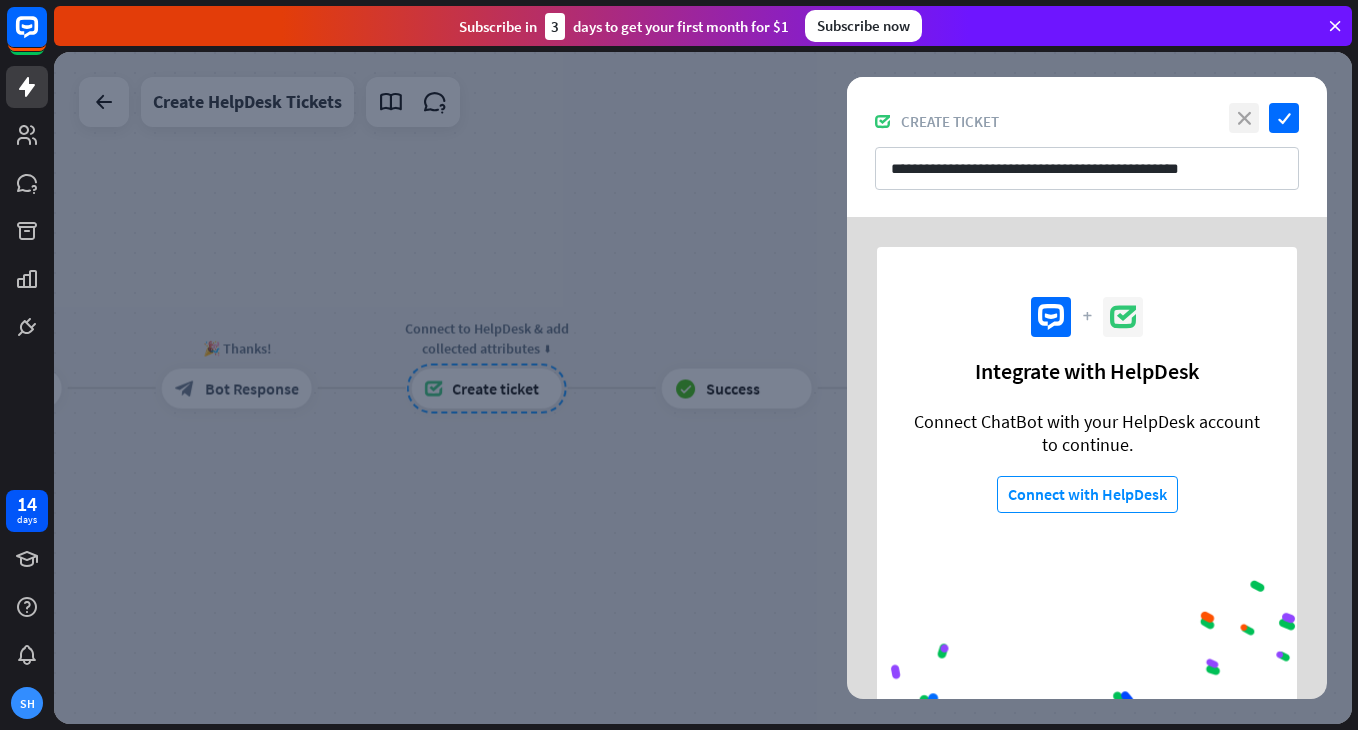 click on "close" at bounding box center (1244, 118) 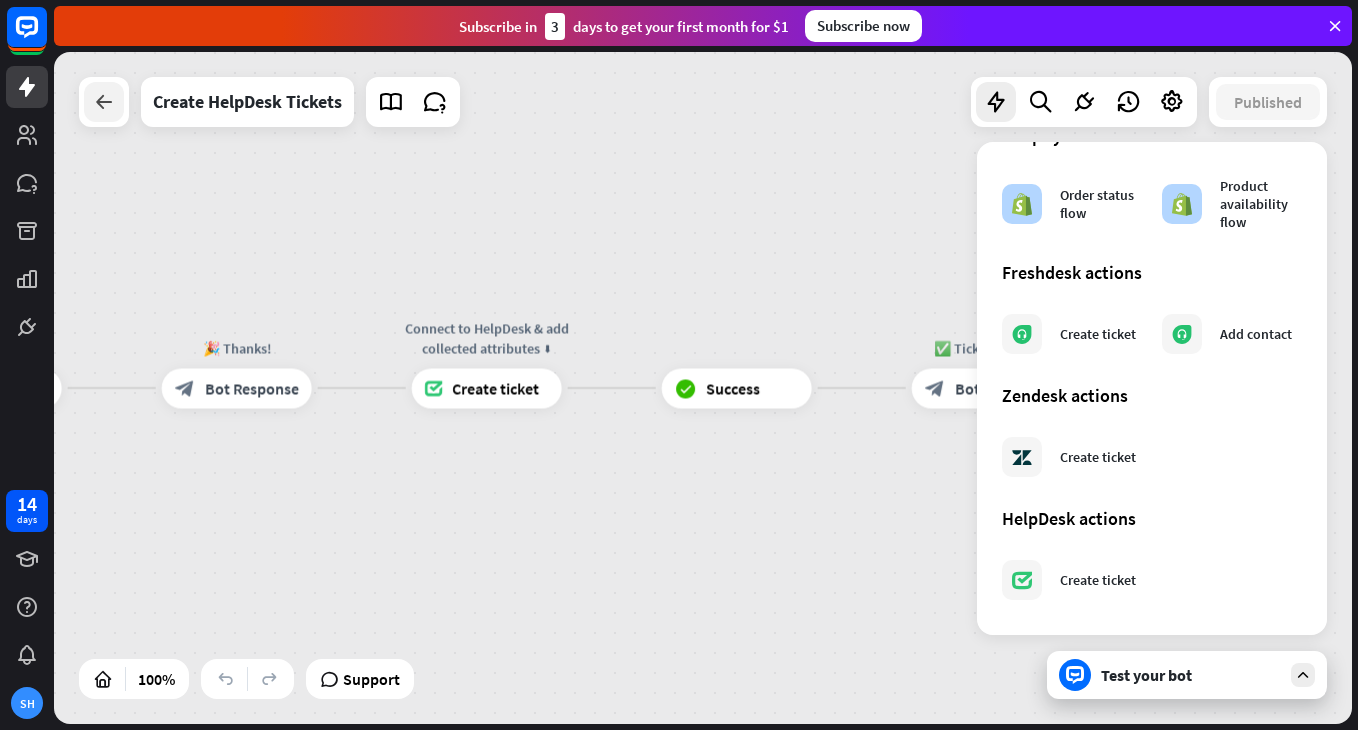 click at bounding box center [104, 102] 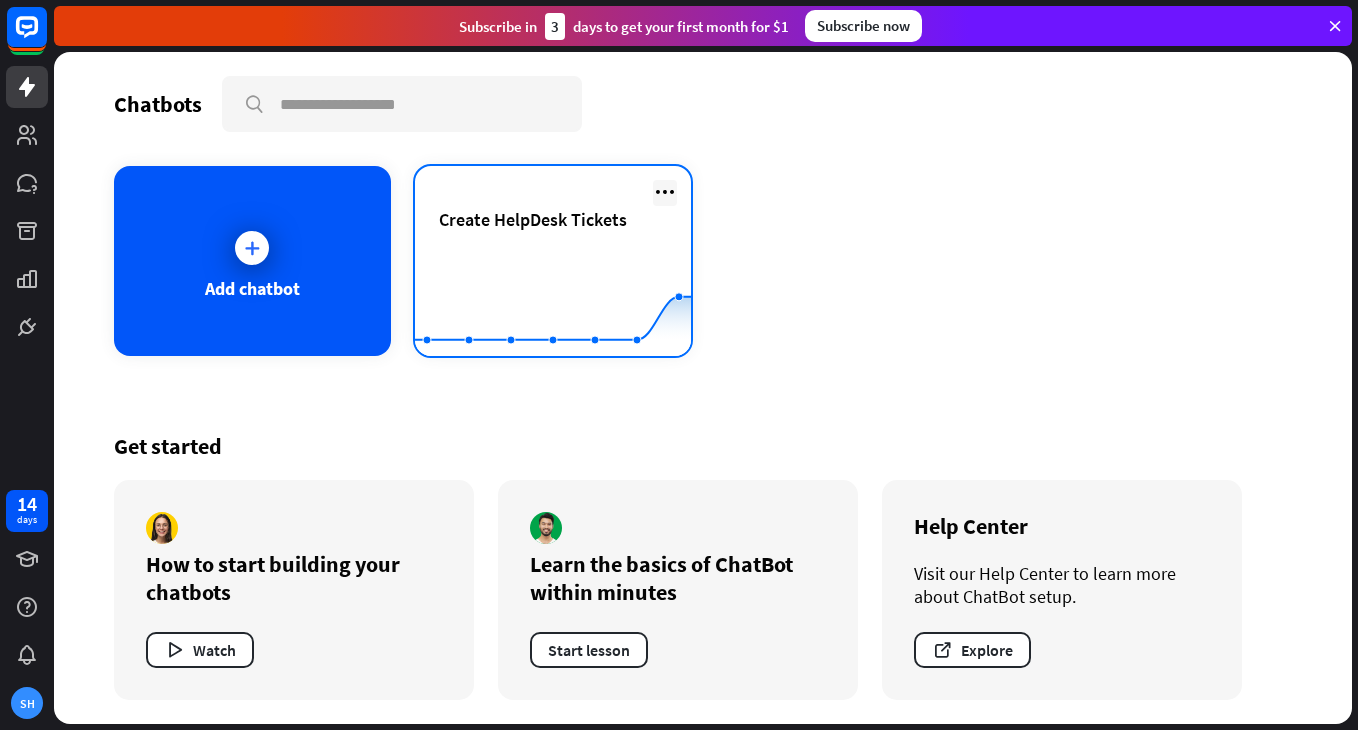 click at bounding box center (665, 192) 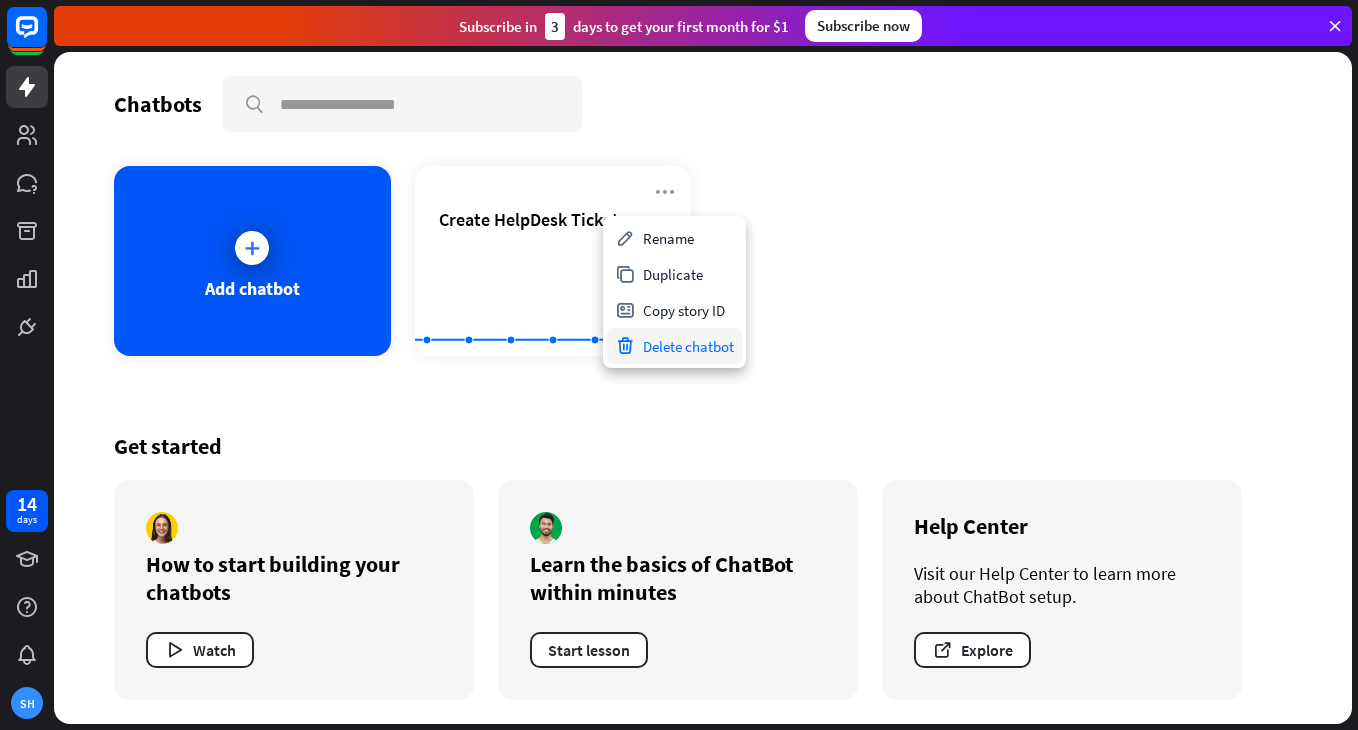 click on "Delete chatbot" at bounding box center (674, 346) 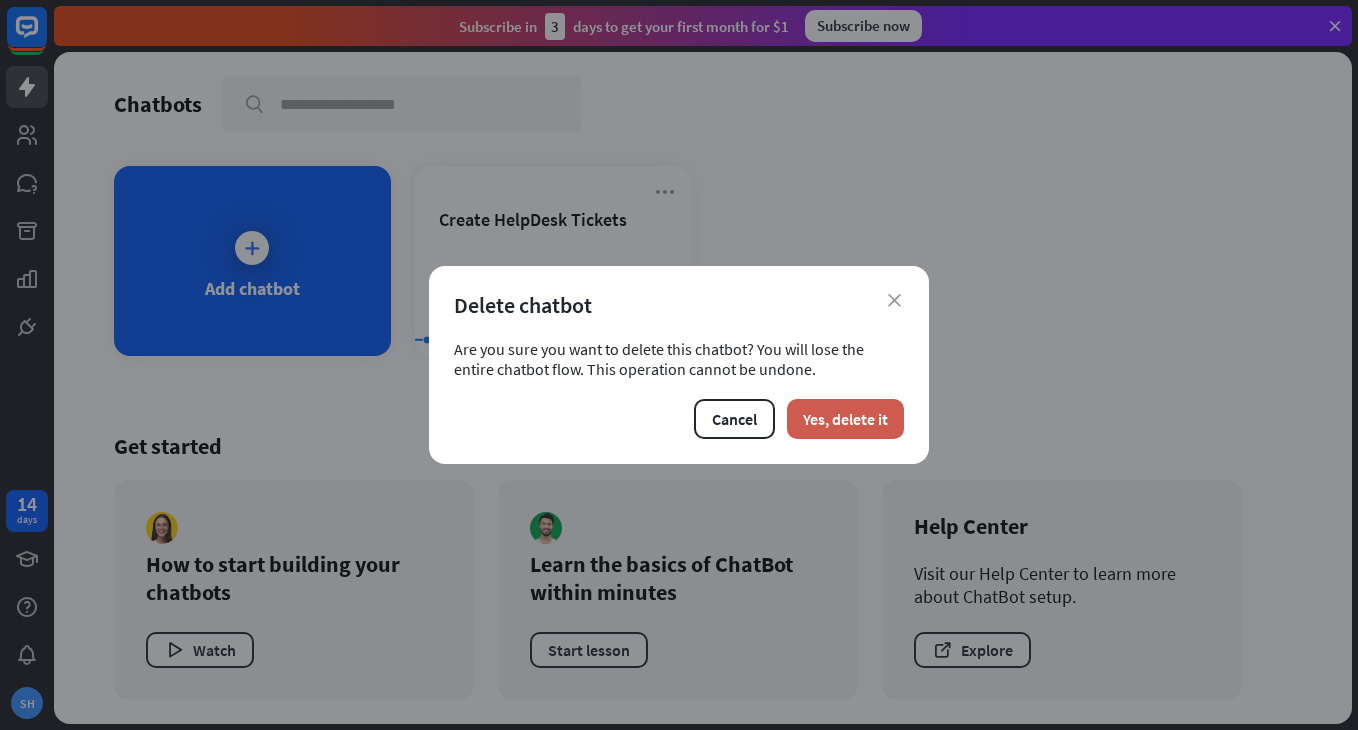 click on "Yes, delete it" at bounding box center (845, 419) 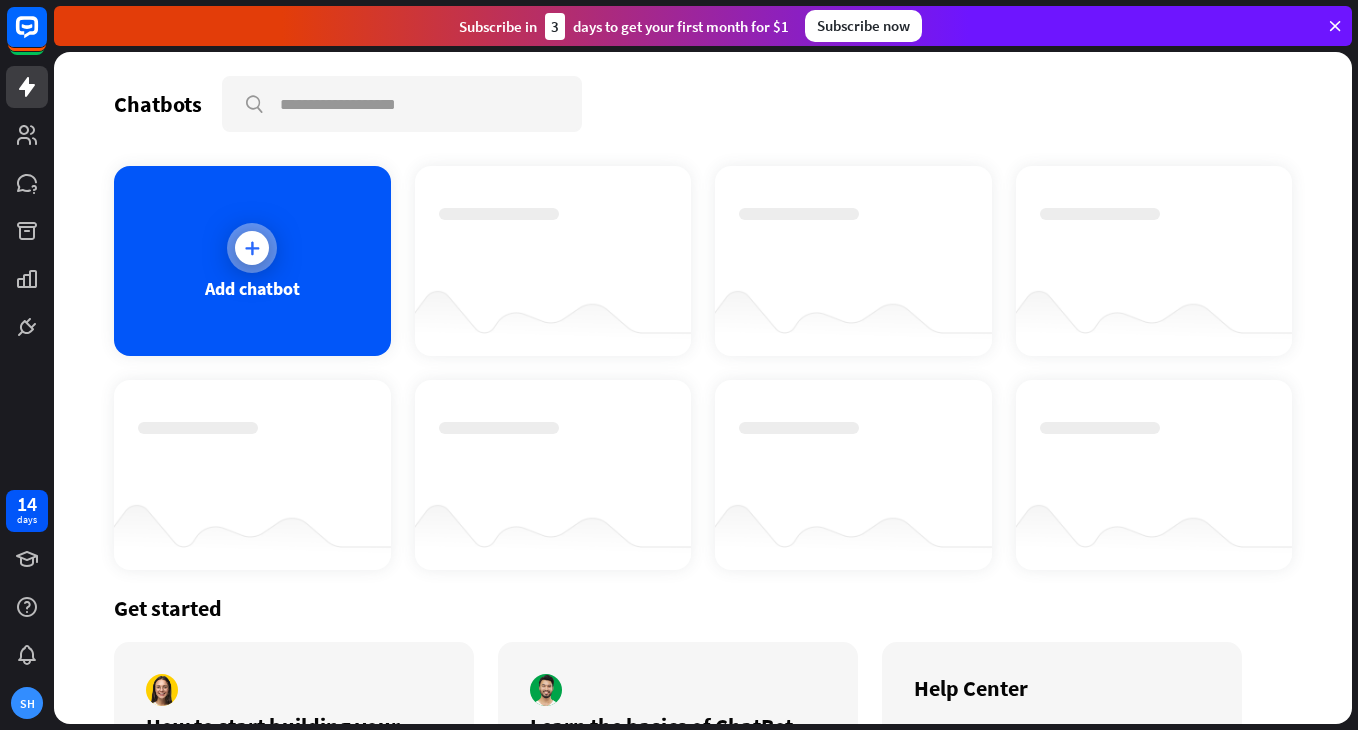 scroll, scrollTop: 0, scrollLeft: 0, axis: both 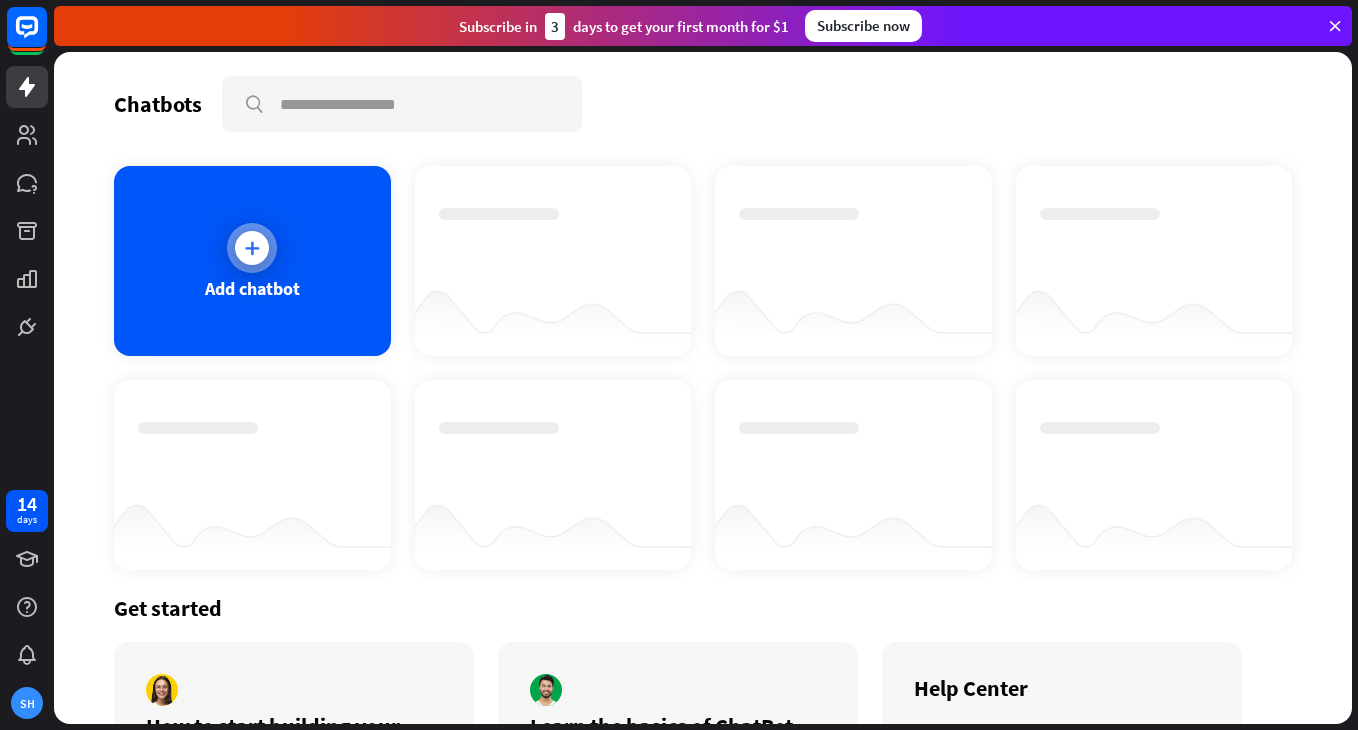 click at bounding box center (252, 248) 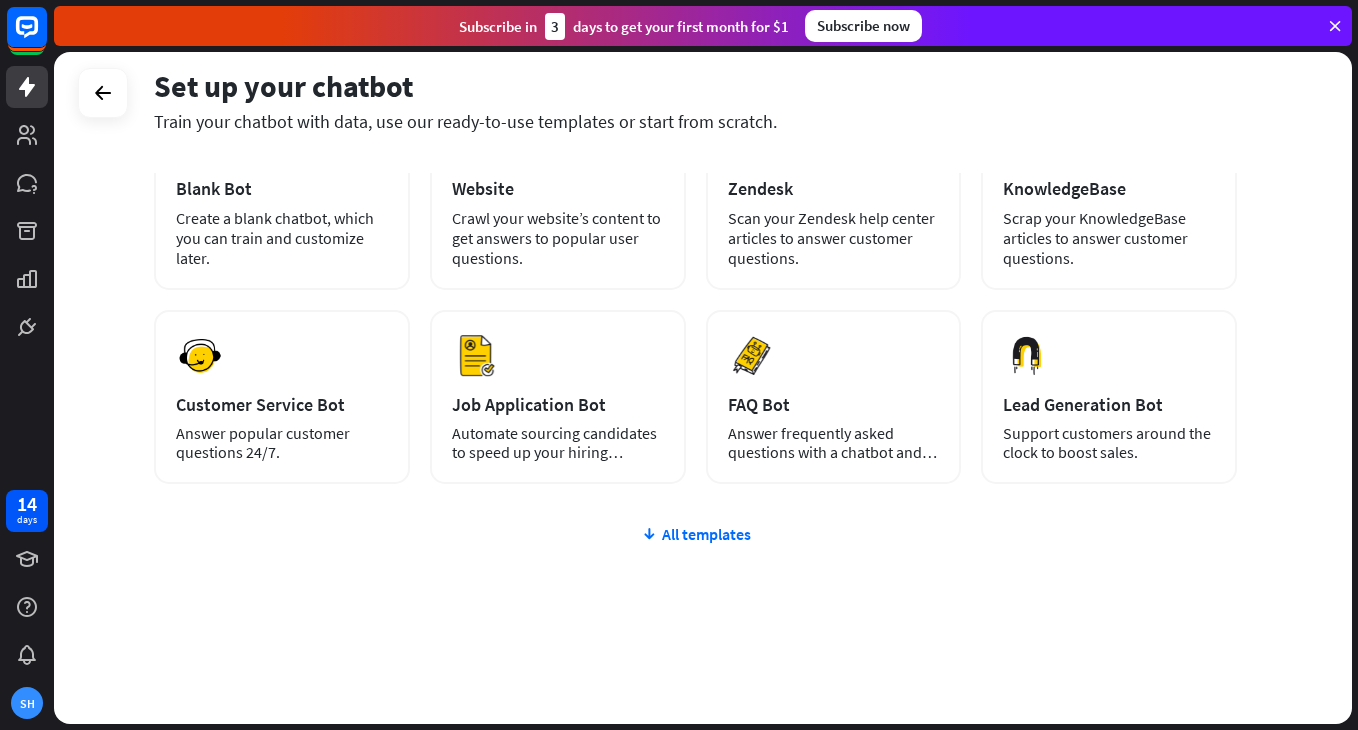 scroll, scrollTop: 155, scrollLeft: 0, axis: vertical 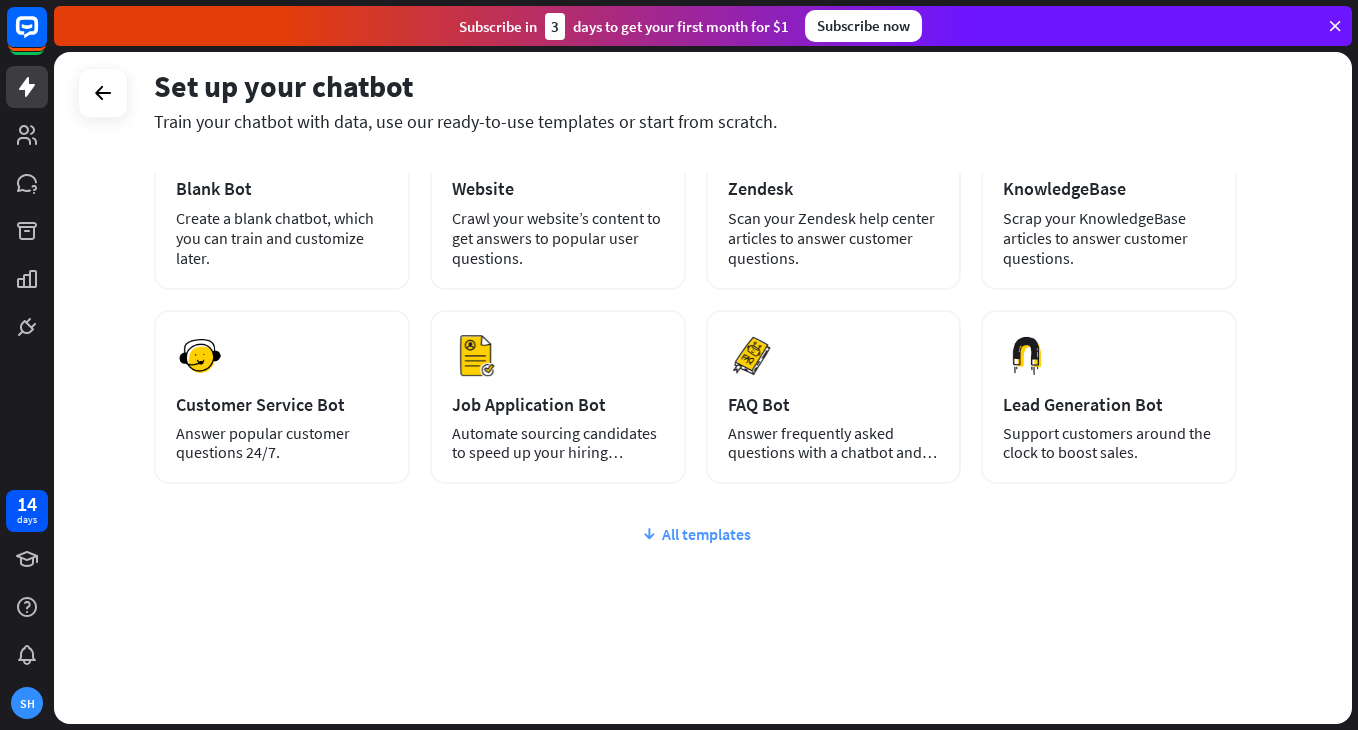 click on "All templates" at bounding box center (695, 534) 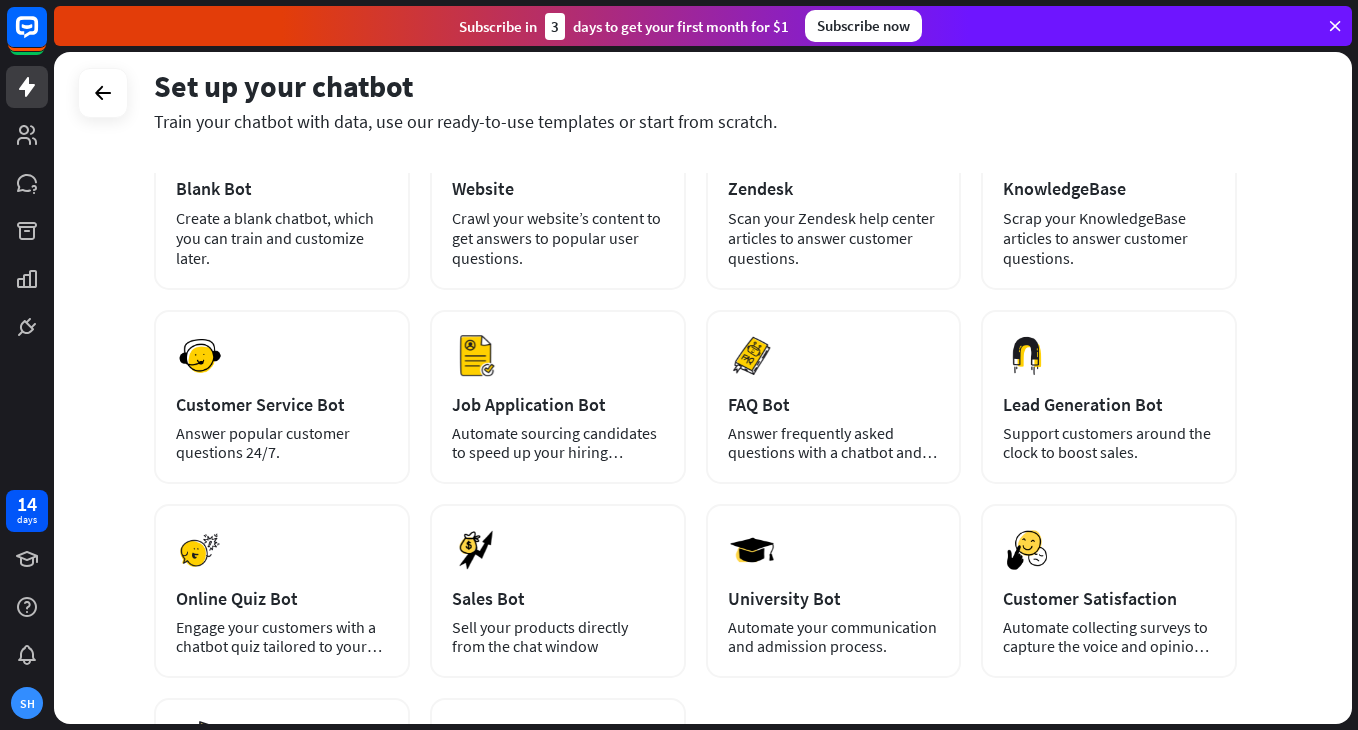 scroll, scrollTop: 156, scrollLeft: 0, axis: vertical 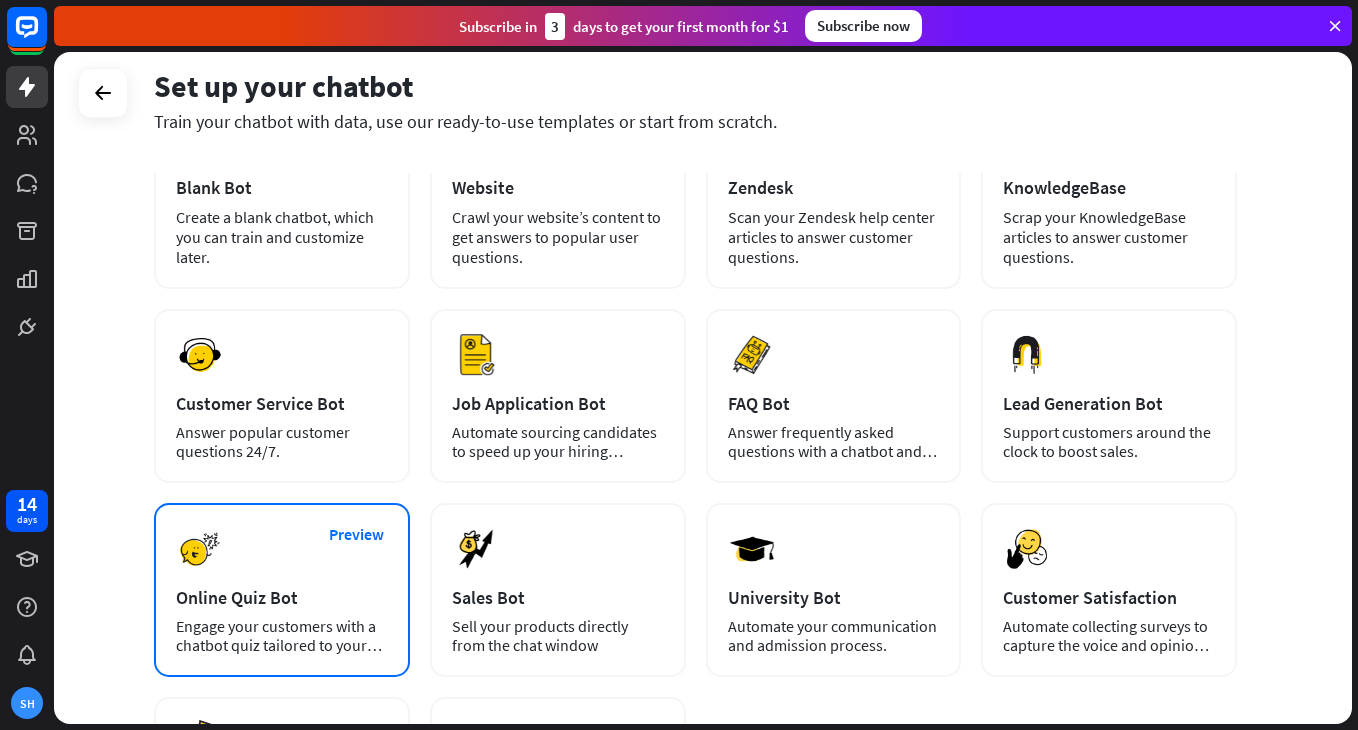 click on "Preview
Online Quiz Bot
Engage your customers with a chatbot quiz tailored to your needs." at bounding box center (282, 590) 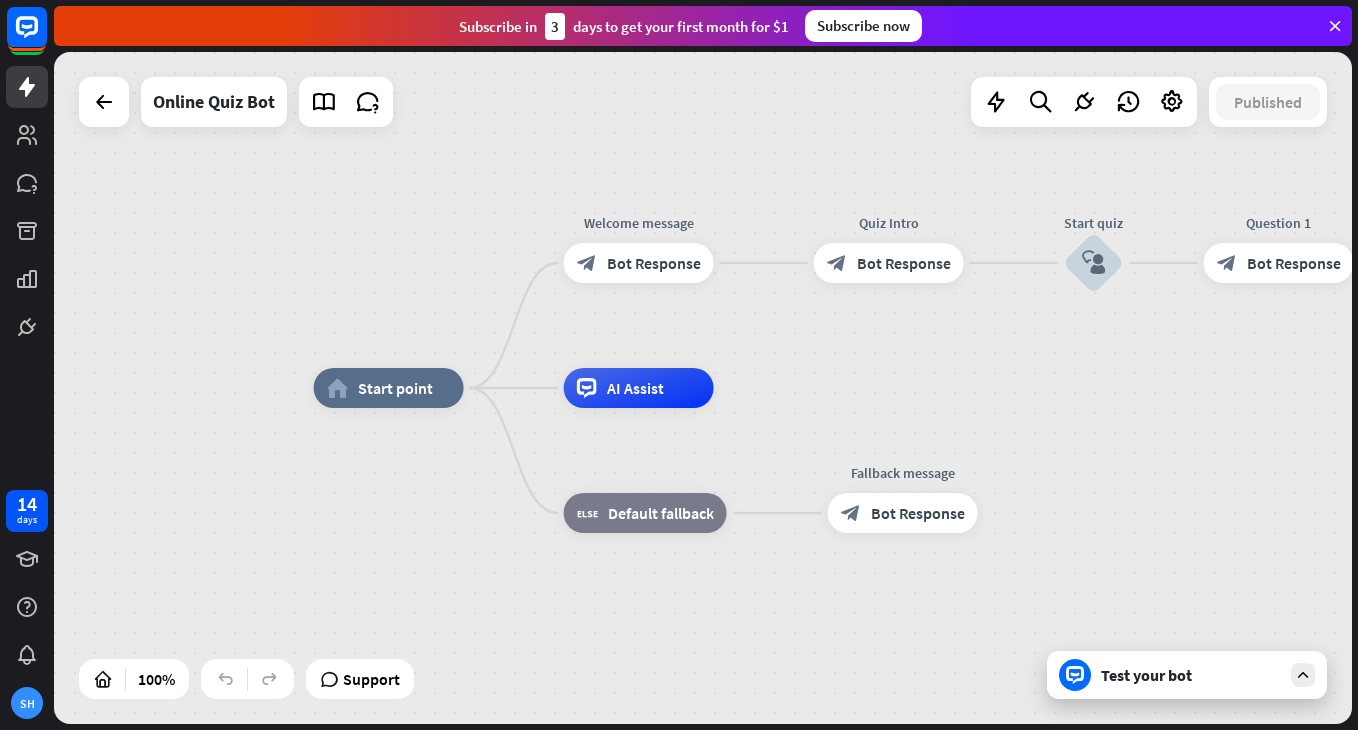click on "Test your bot" at bounding box center [1191, 675] 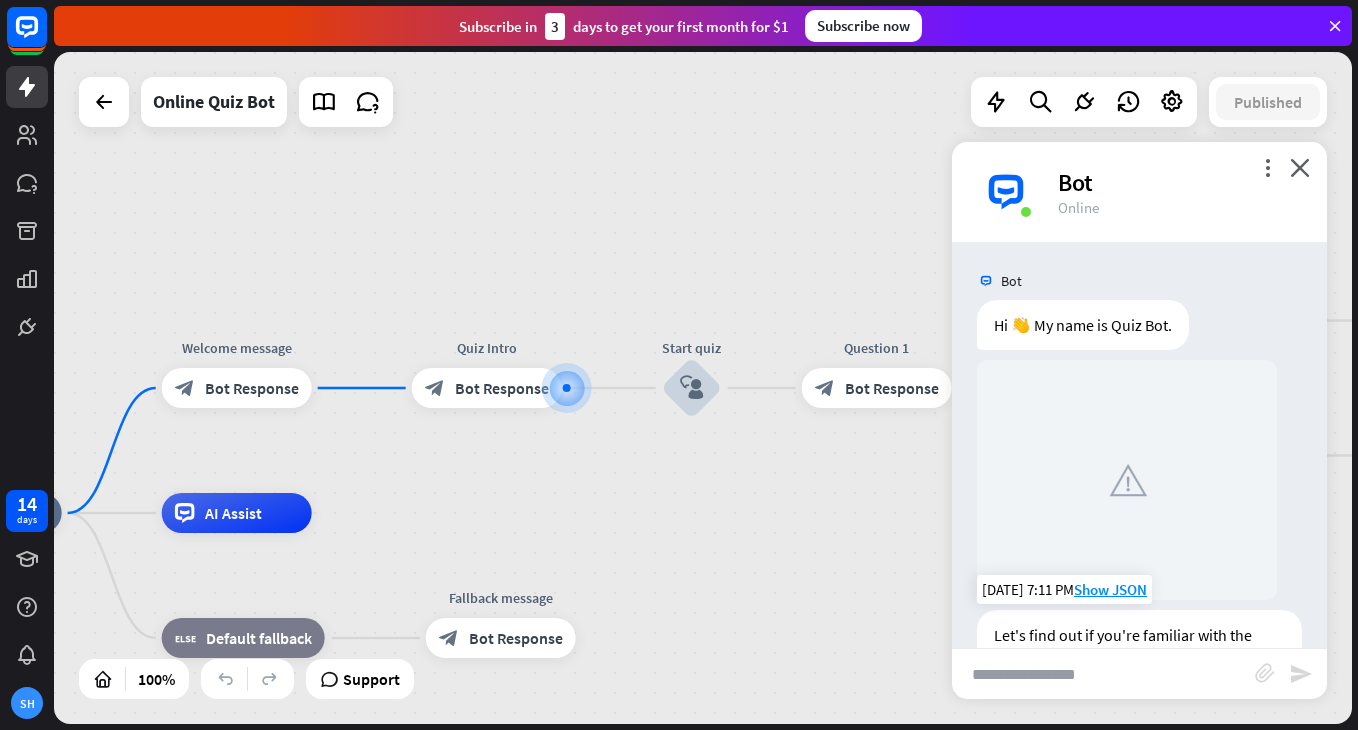 scroll, scrollTop: 1, scrollLeft: 0, axis: vertical 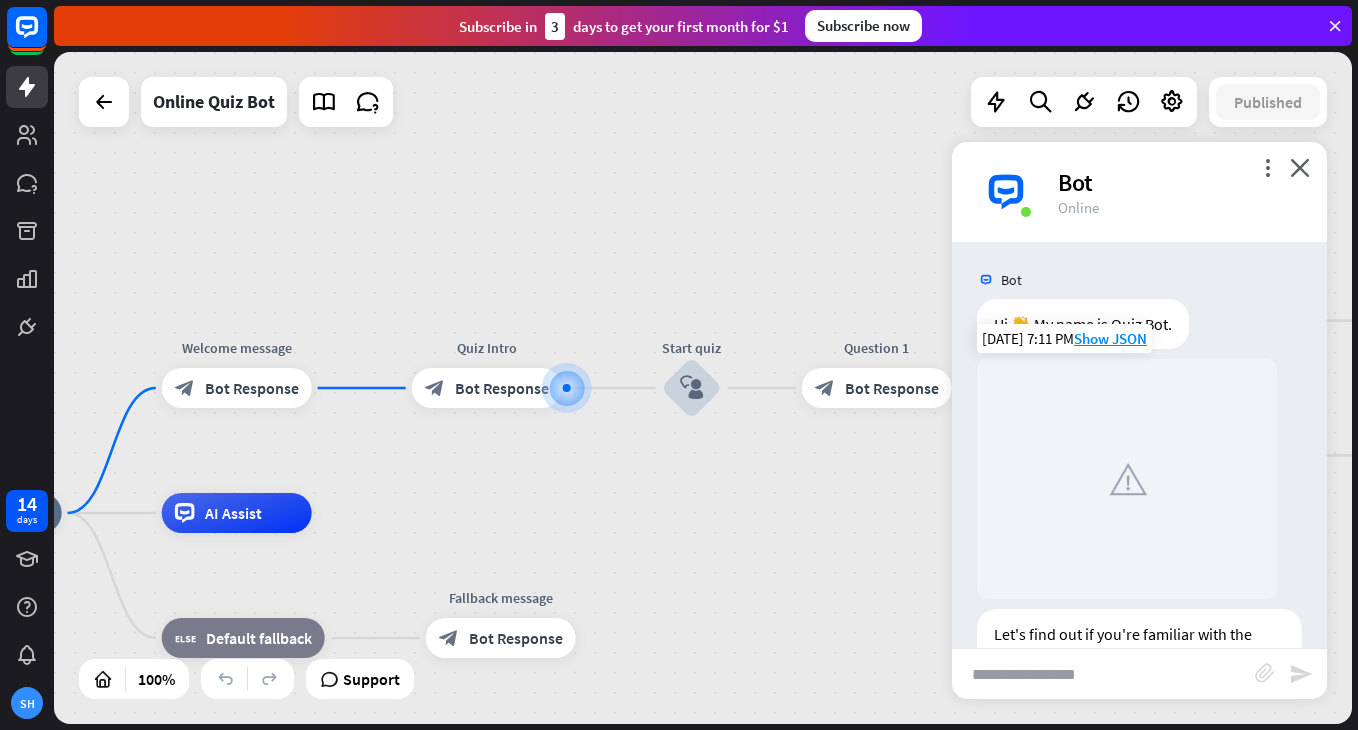 click at bounding box center [1127, 479] 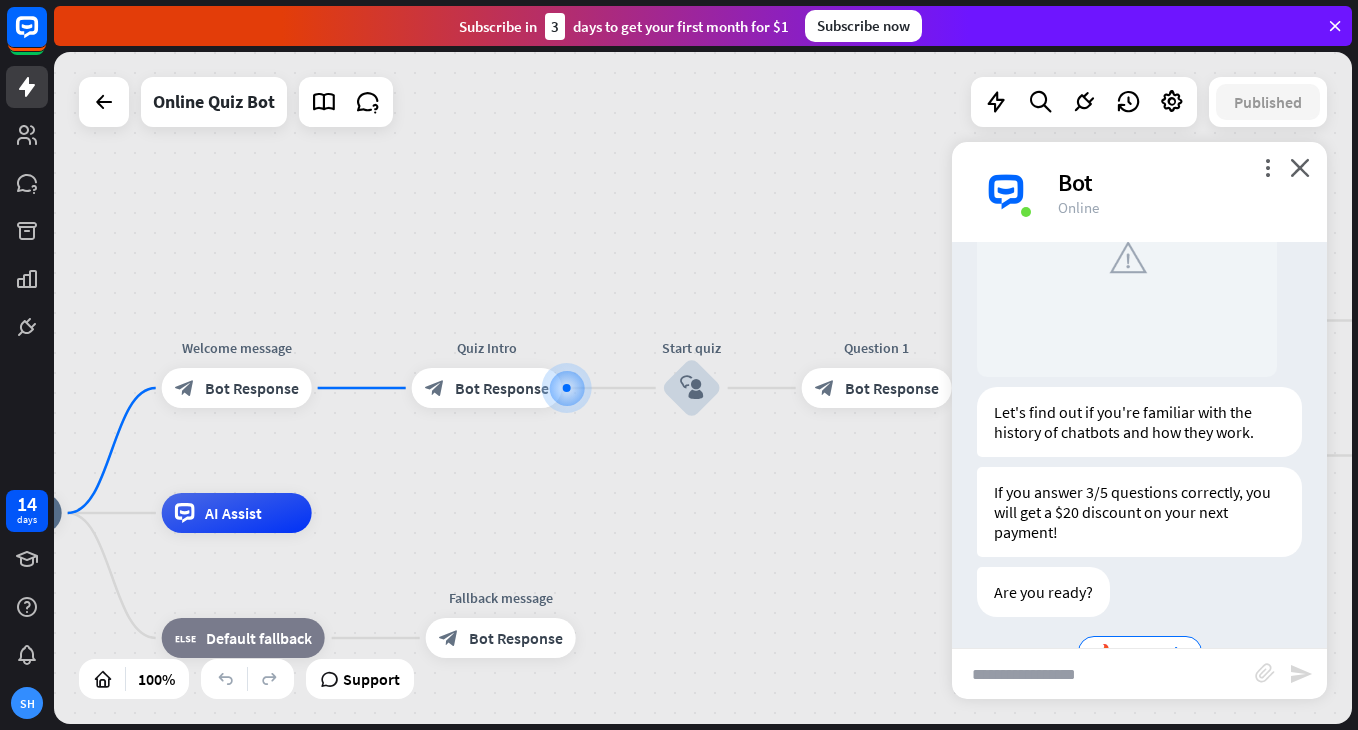 scroll, scrollTop: 243, scrollLeft: 0, axis: vertical 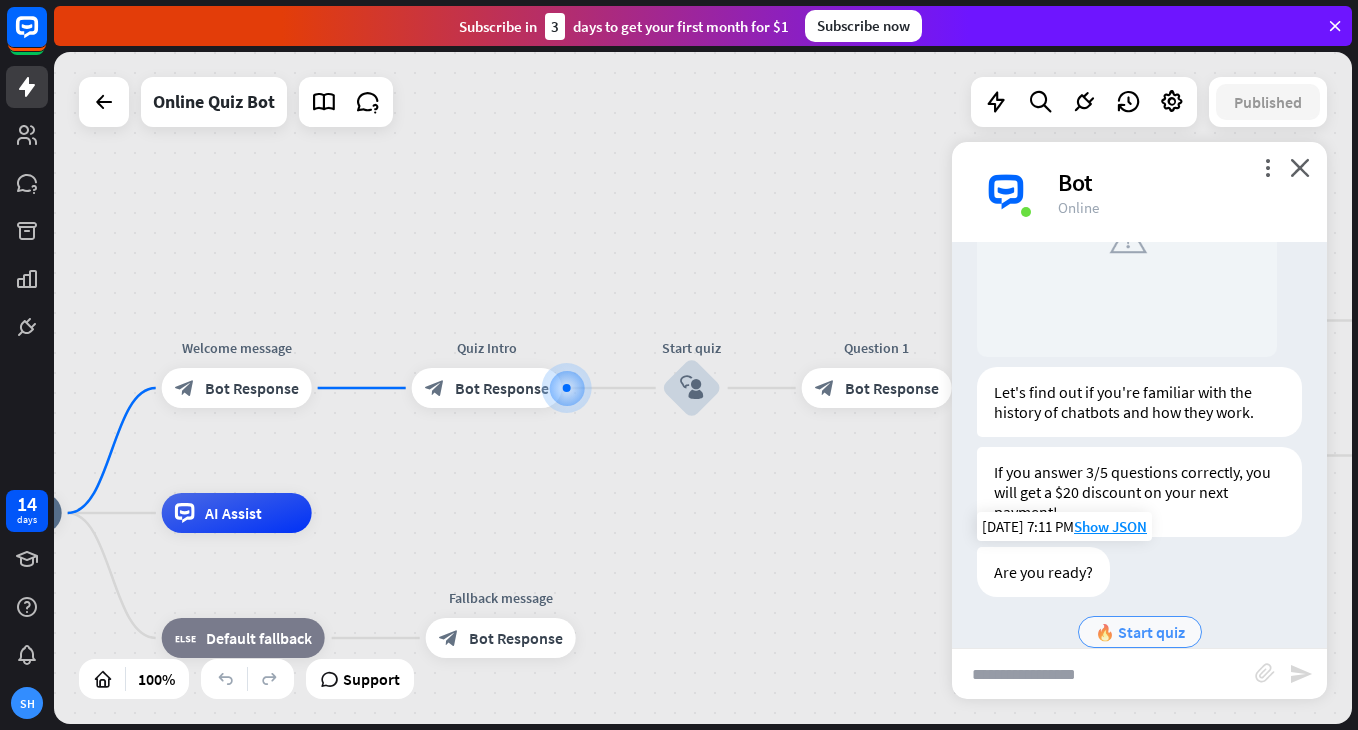 click on "🔥 Start quiz" at bounding box center [1140, 632] 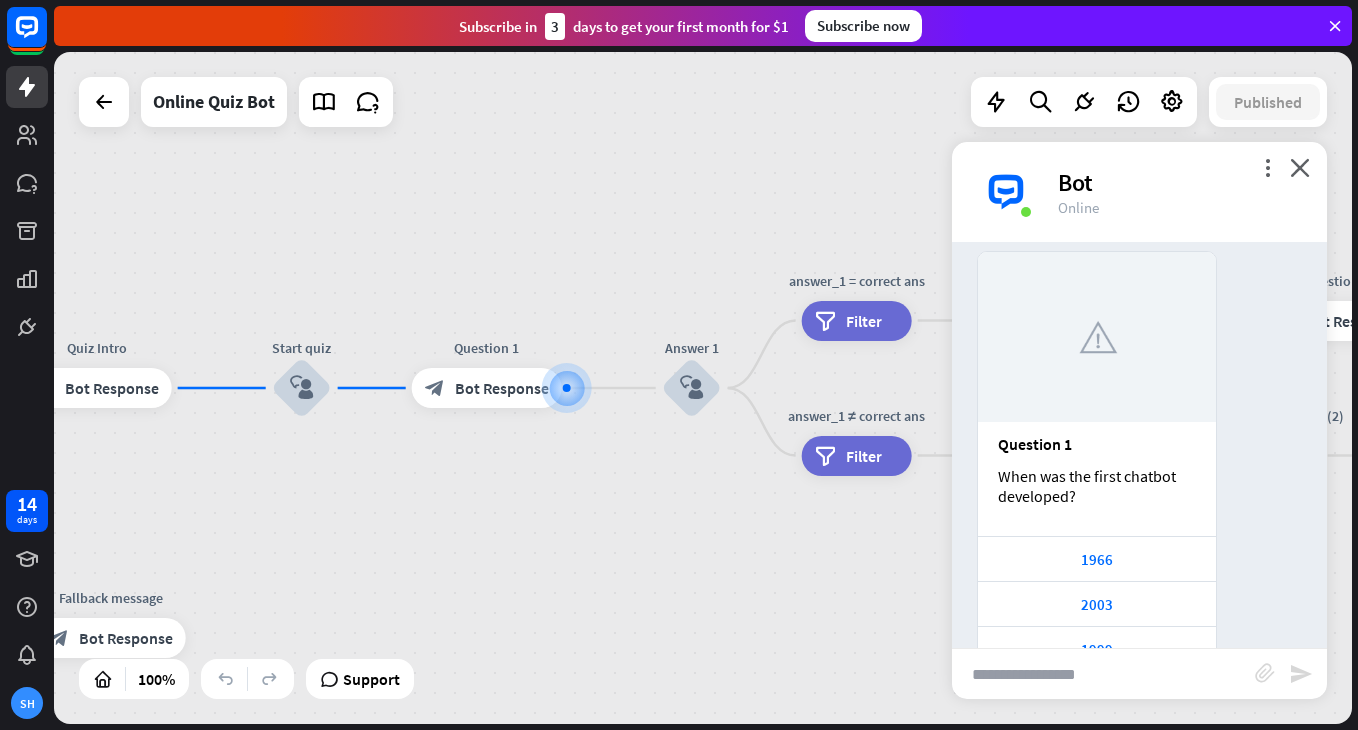 scroll, scrollTop: 729, scrollLeft: 0, axis: vertical 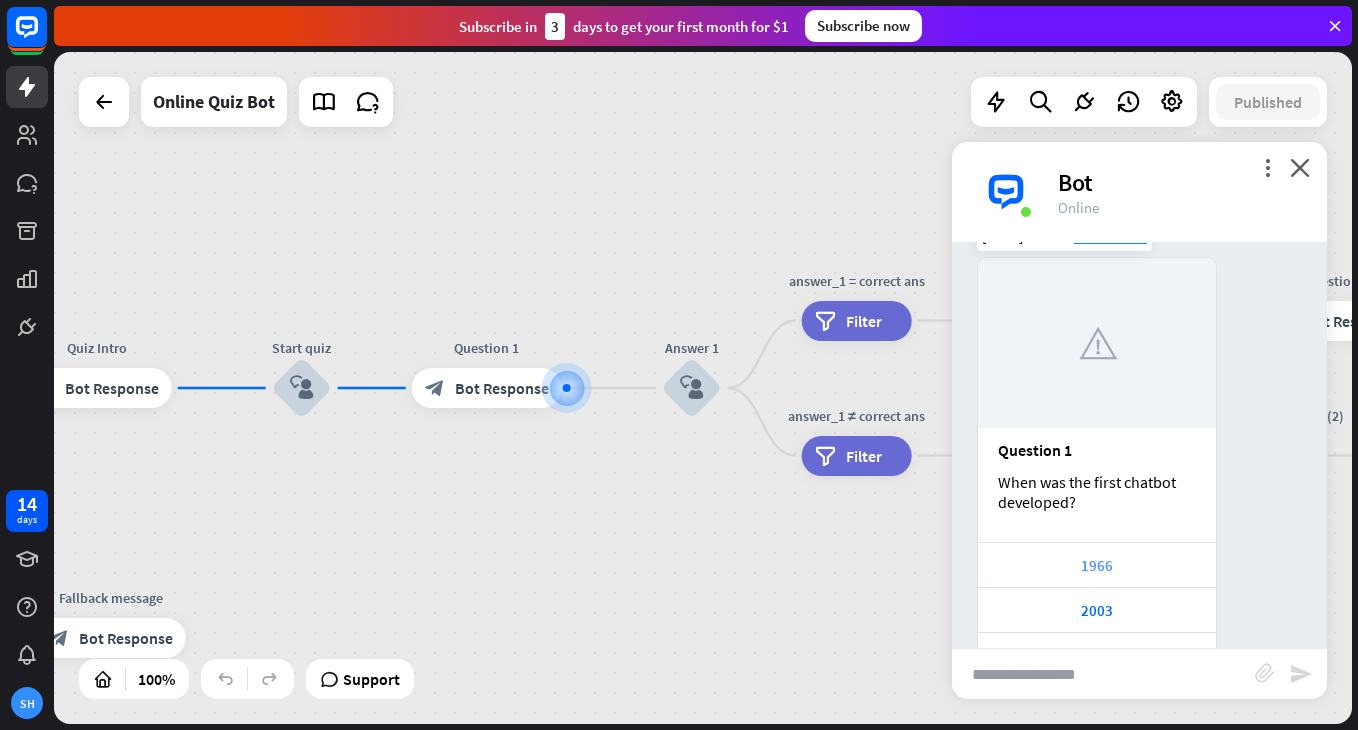 click on "1966" at bounding box center [1097, 565] 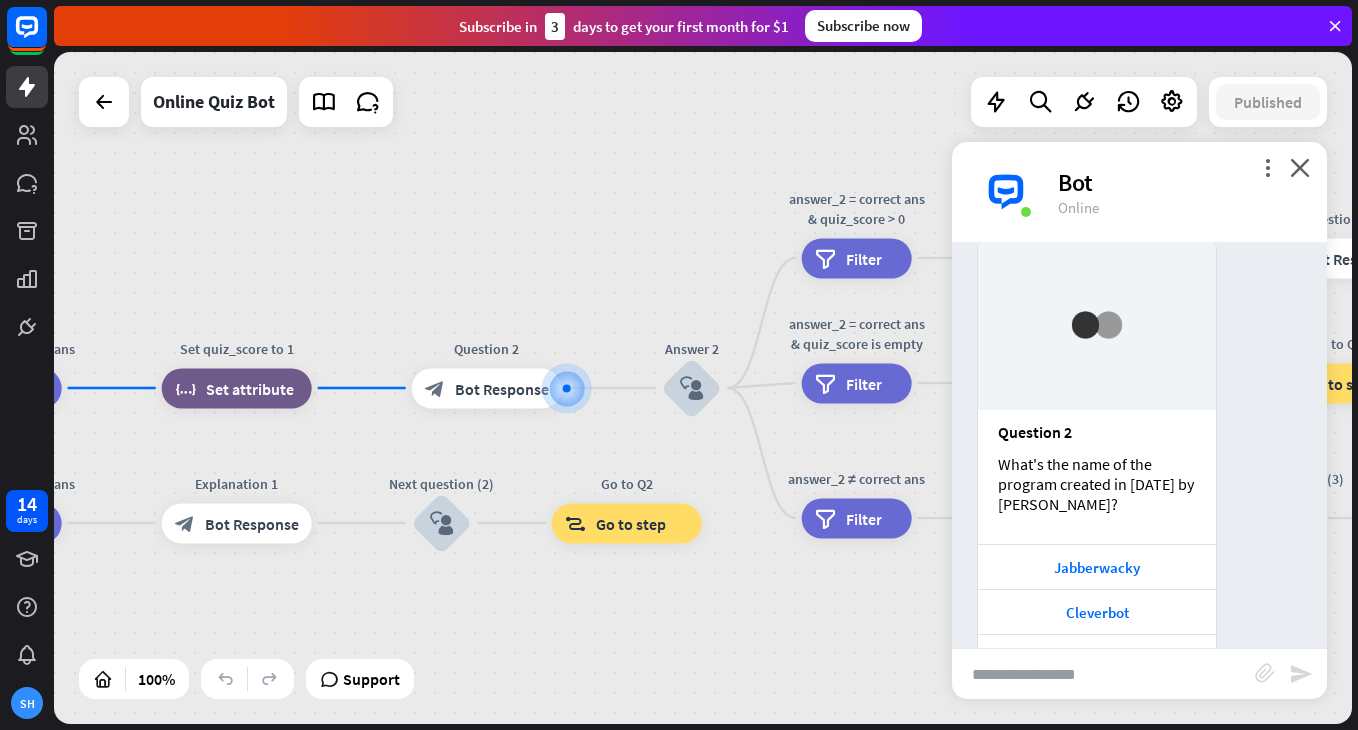 scroll, scrollTop: 1466, scrollLeft: 0, axis: vertical 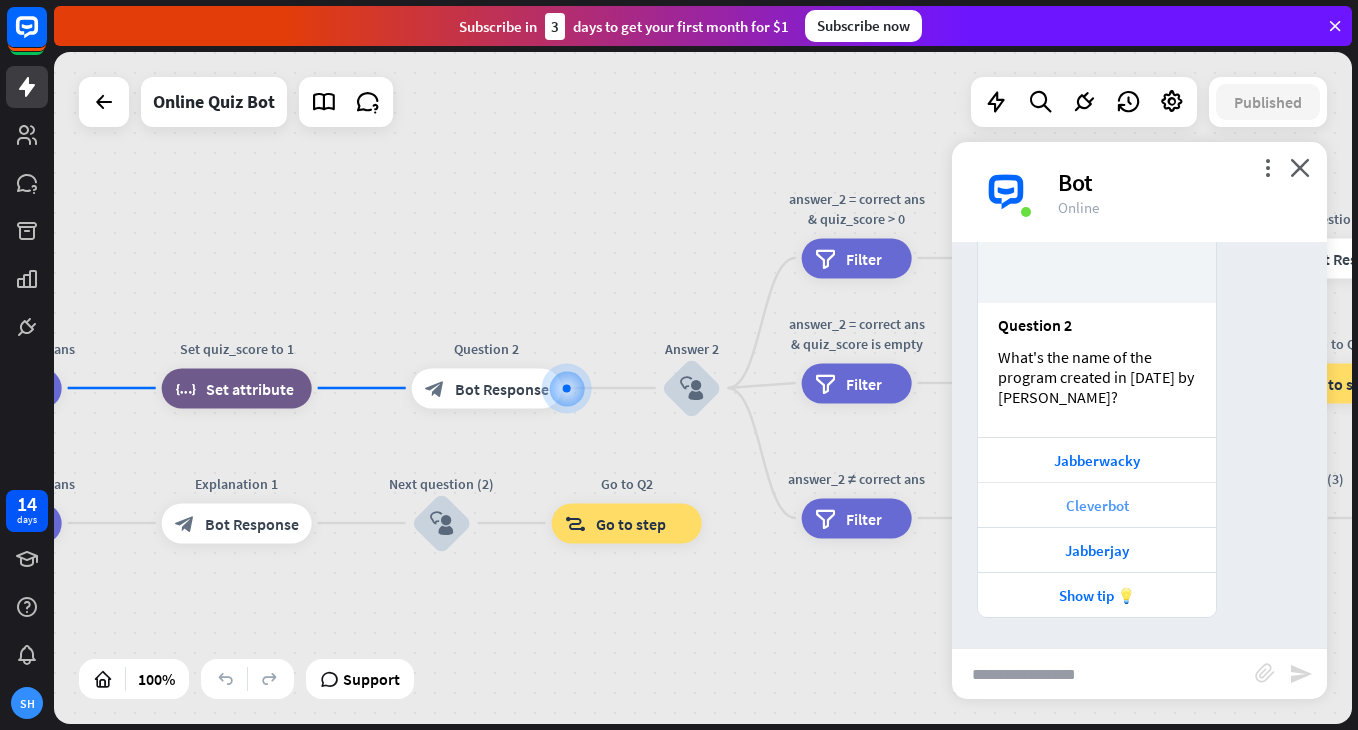 click on "Cleverbot" at bounding box center (1097, 505) 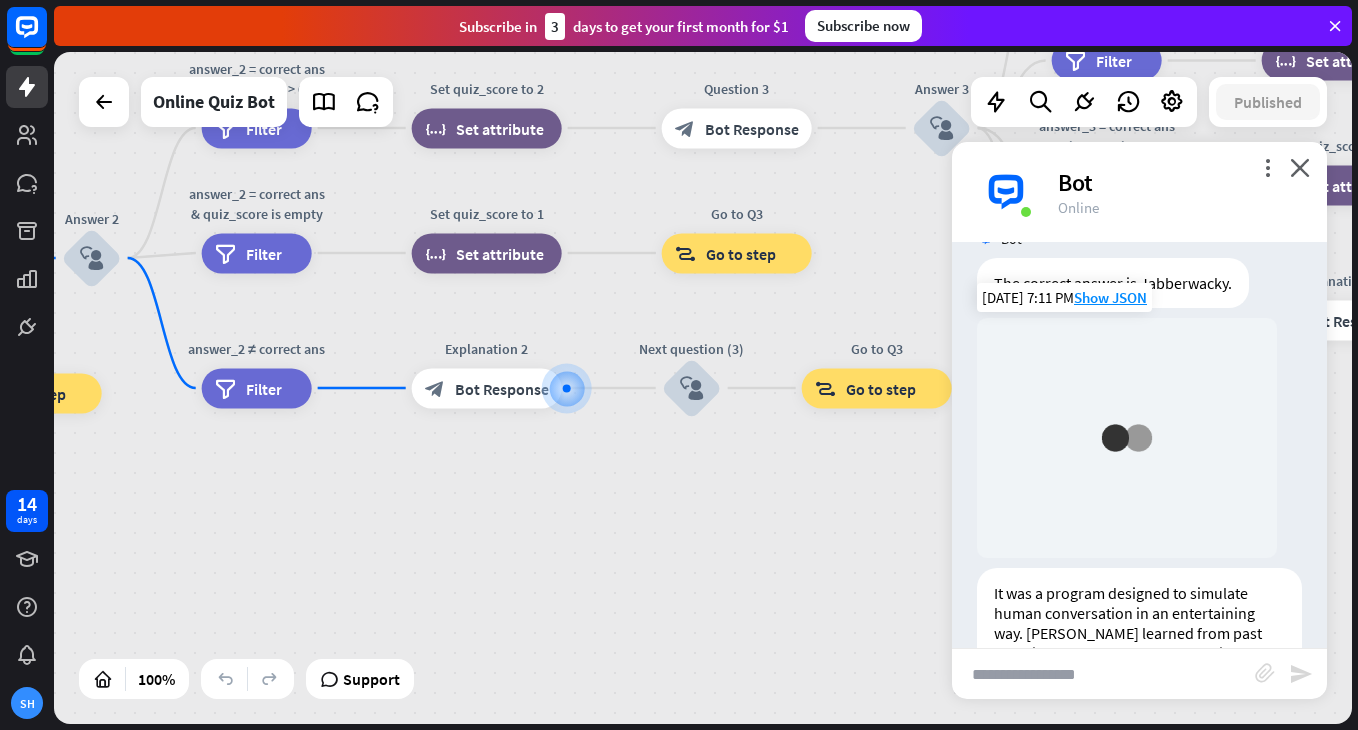 scroll, scrollTop: 2127, scrollLeft: 0, axis: vertical 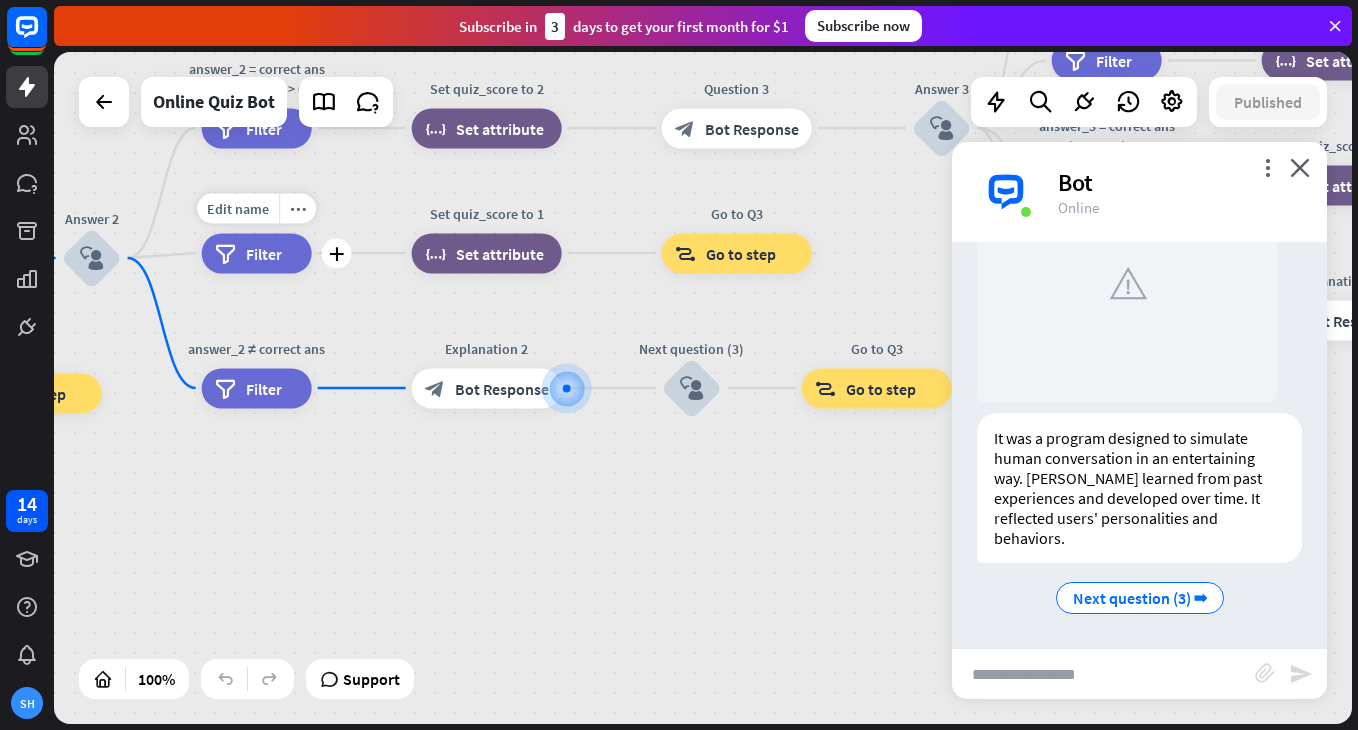 click on "Filter" at bounding box center [264, 253] 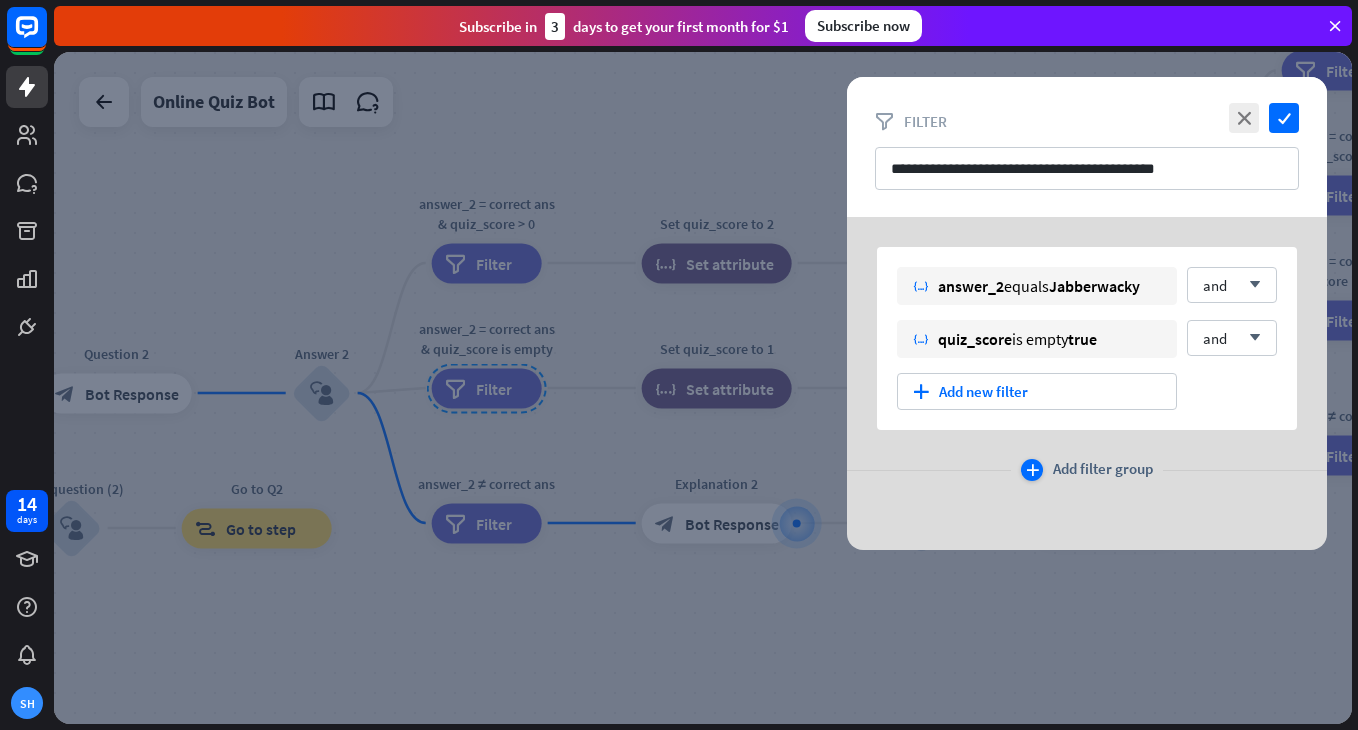 click on "plus" at bounding box center [1032, 470] 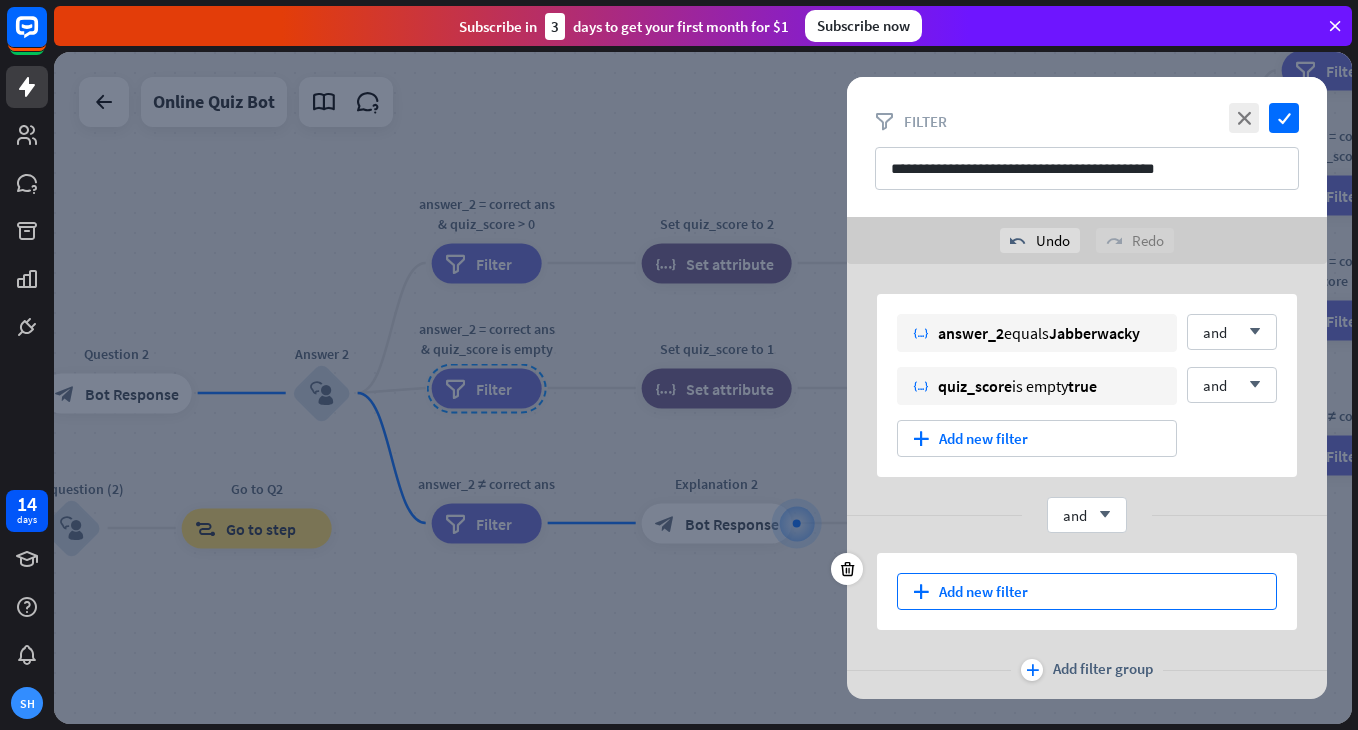 click on "plus
Add new filter" at bounding box center (1087, 591) 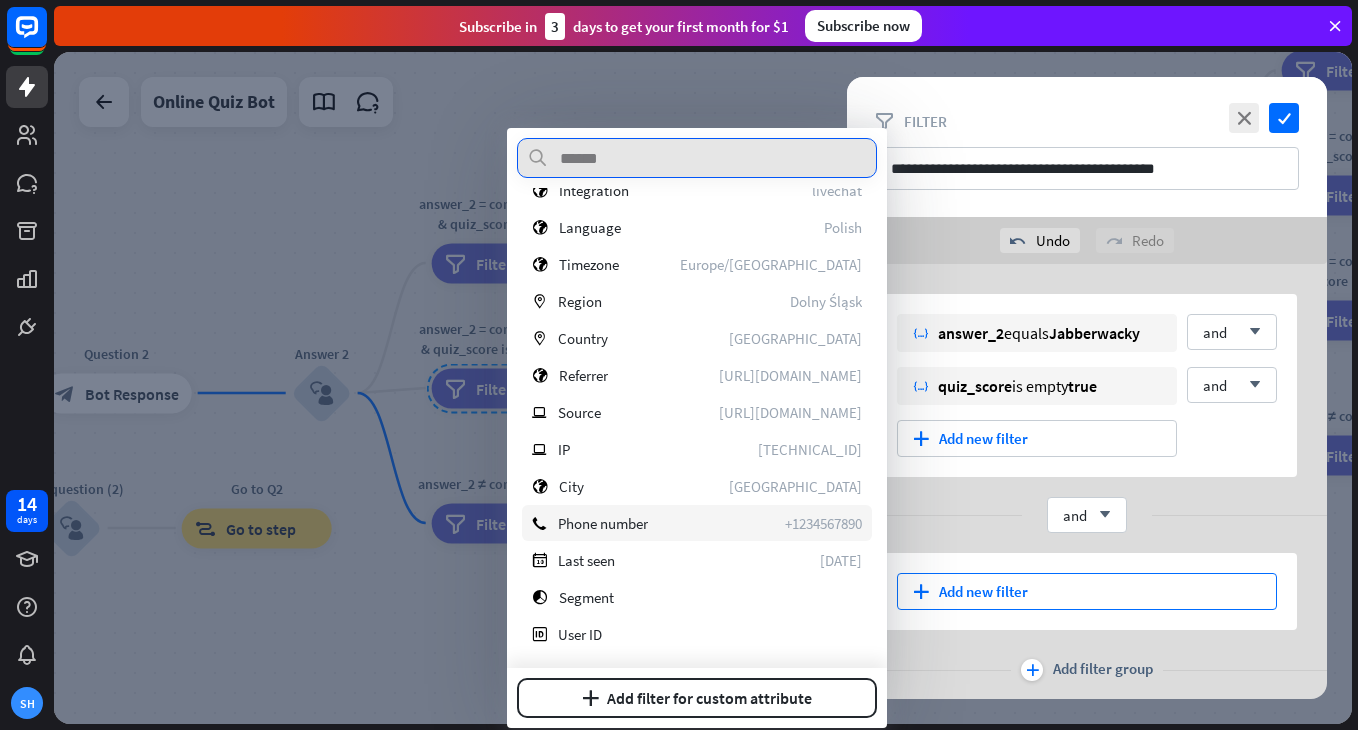 scroll, scrollTop: 550, scrollLeft: 0, axis: vertical 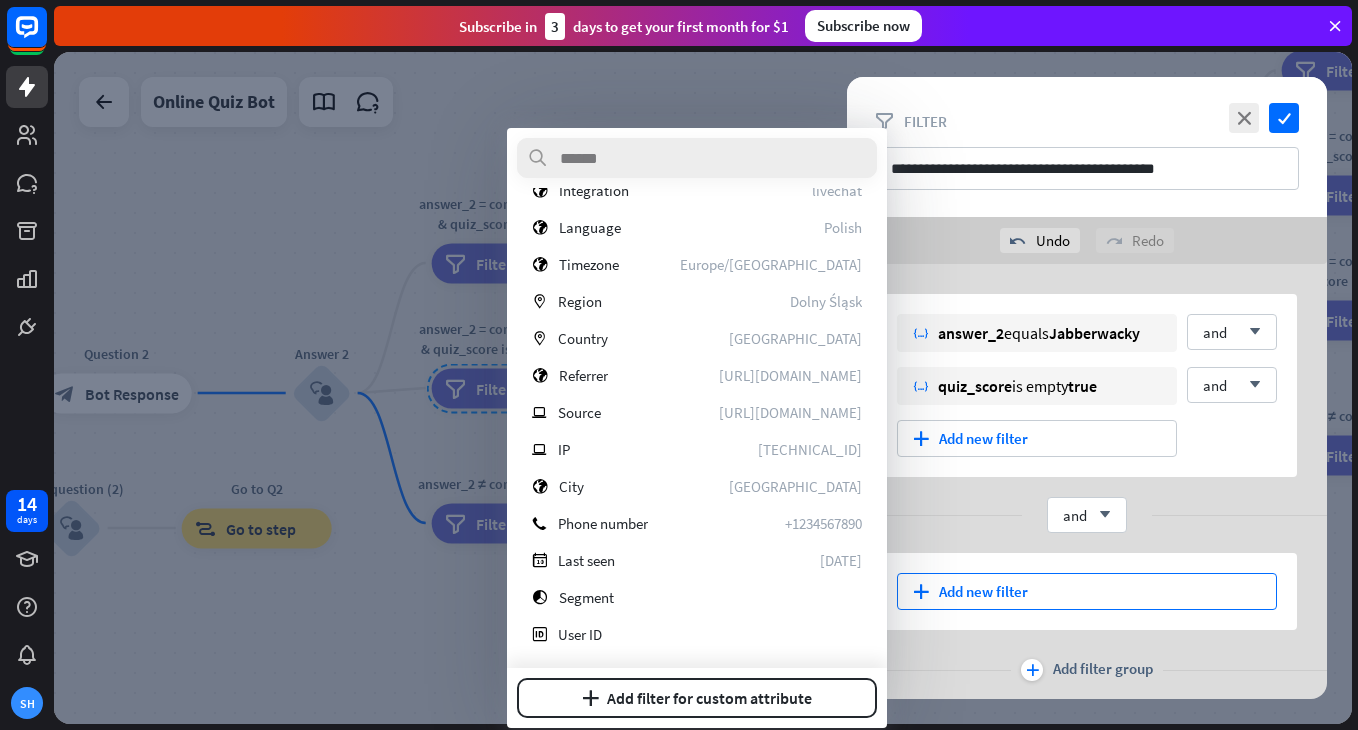 click on "and
arrow_down" at bounding box center [1087, 515] 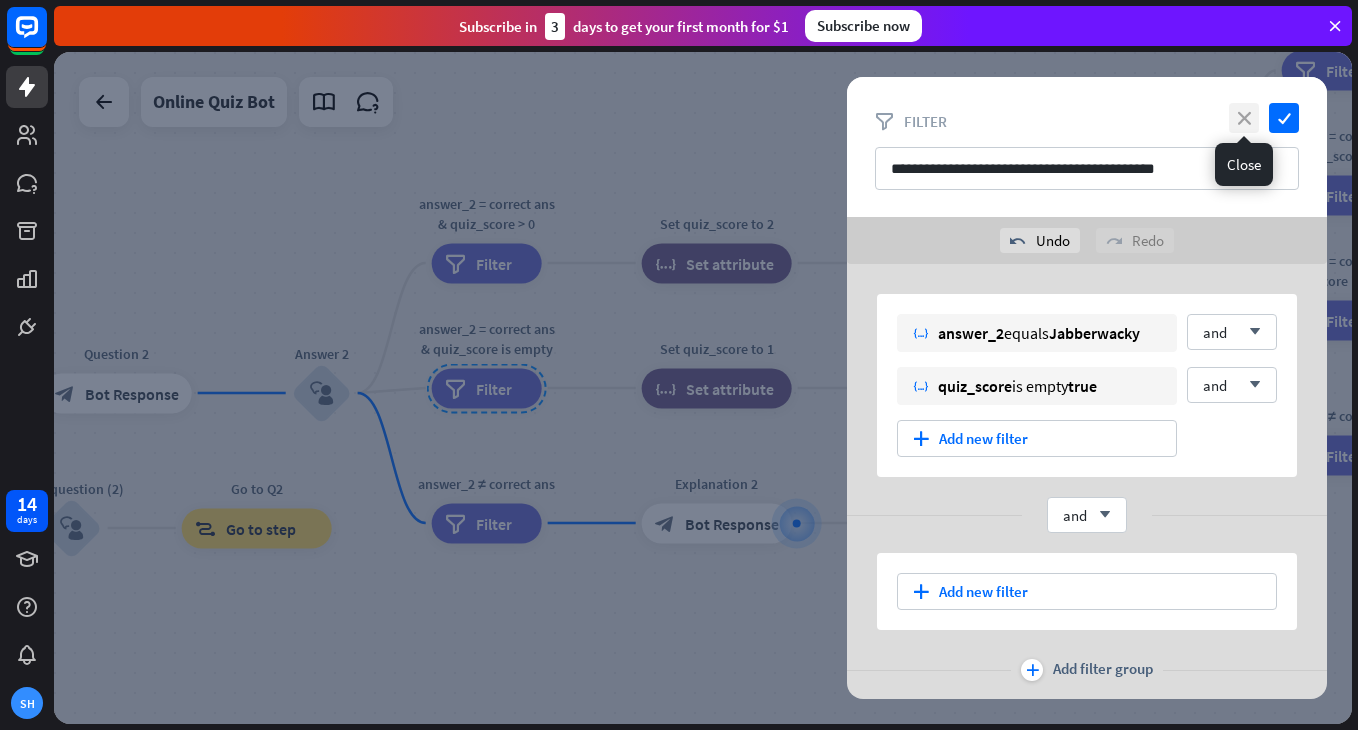 click on "close" at bounding box center (1244, 118) 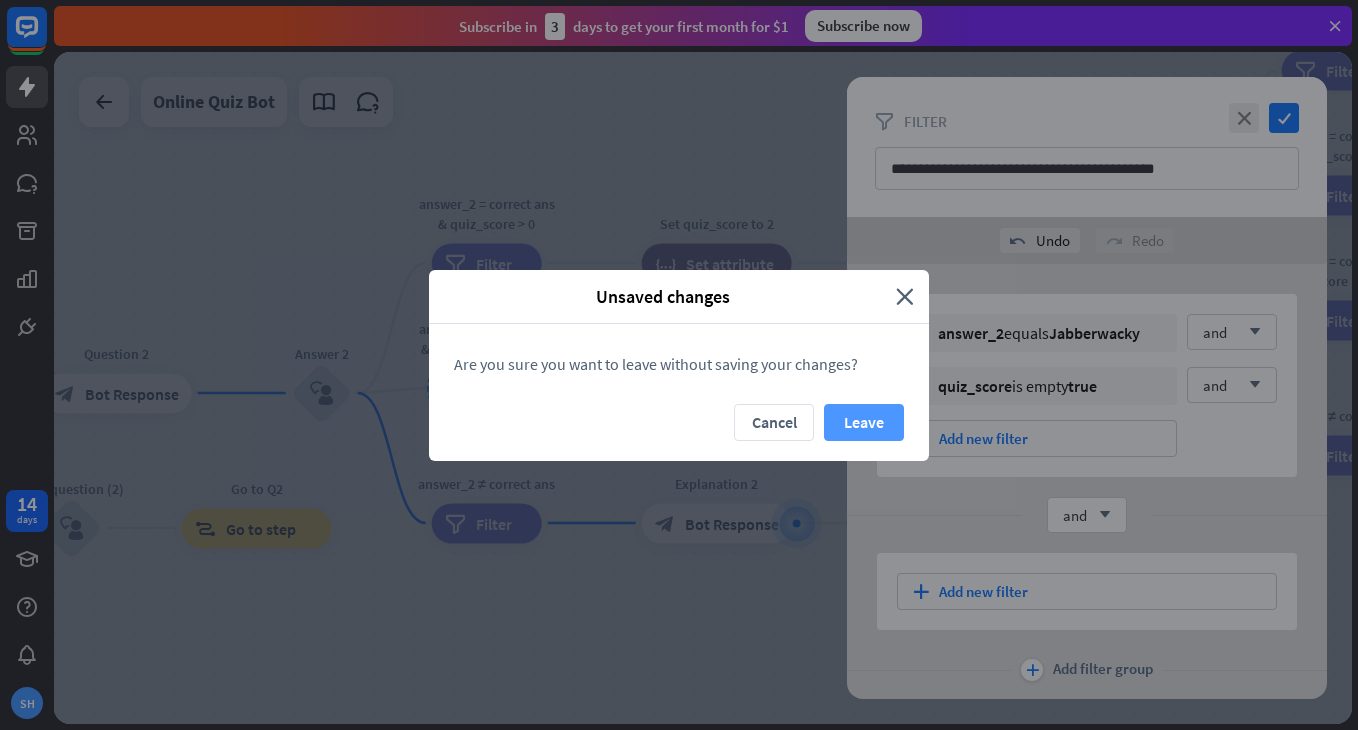 click on "Leave" at bounding box center [864, 422] 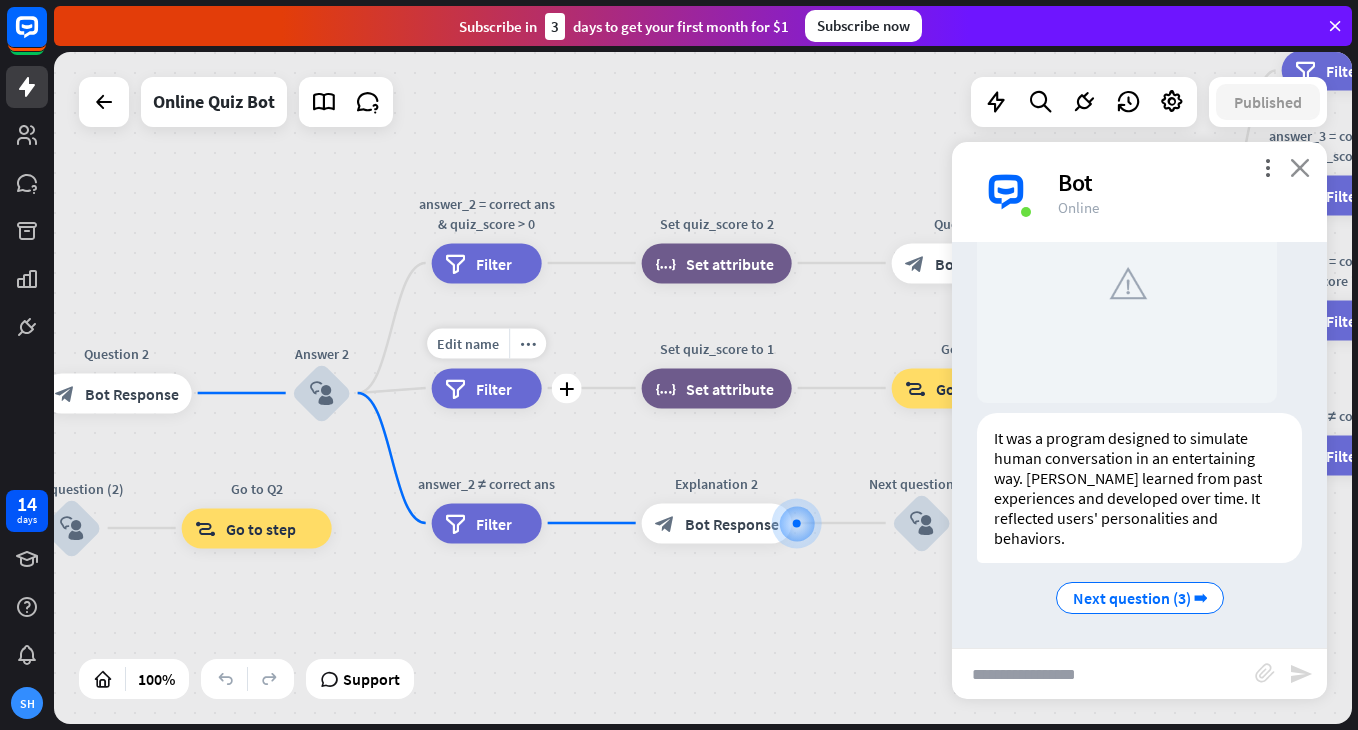 click on "close" at bounding box center [1300, 167] 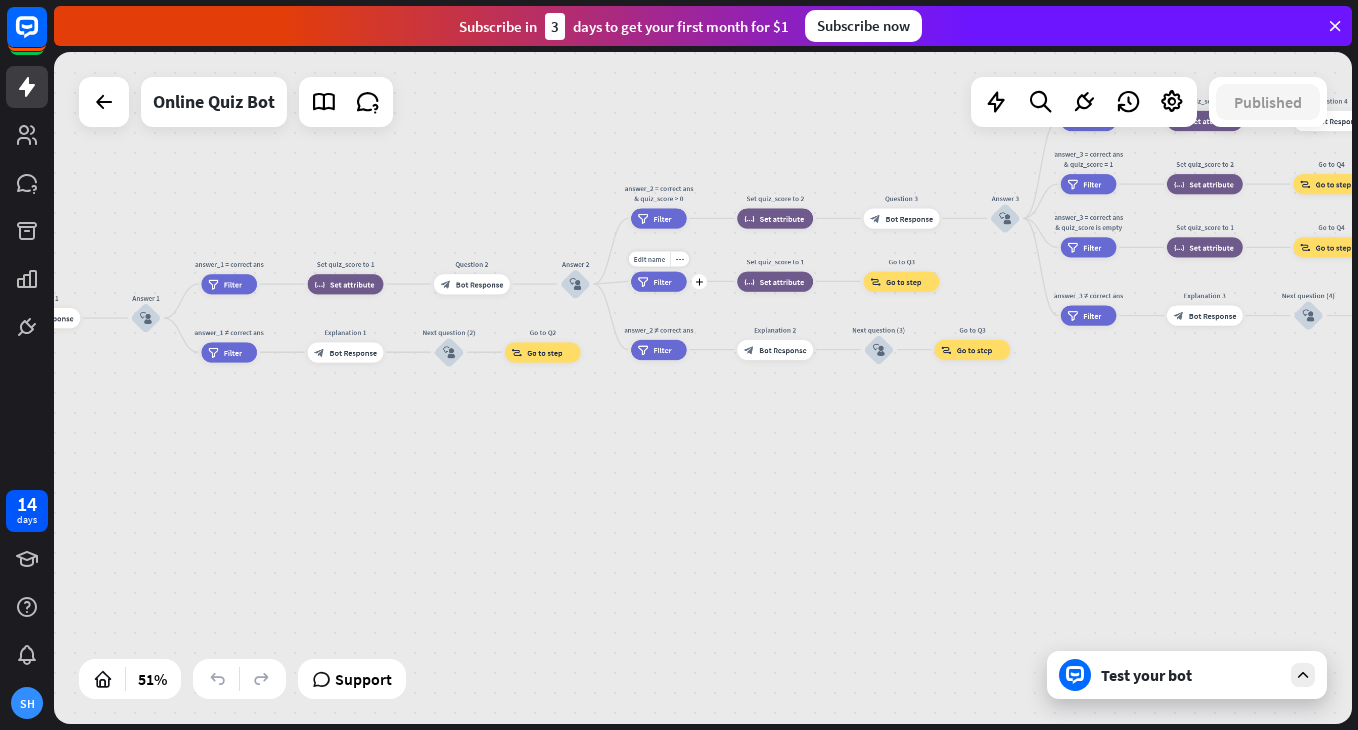 drag, startPoint x: 213, startPoint y: 592, endPoint x: 293, endPoint y: 488, distance: 131.20976 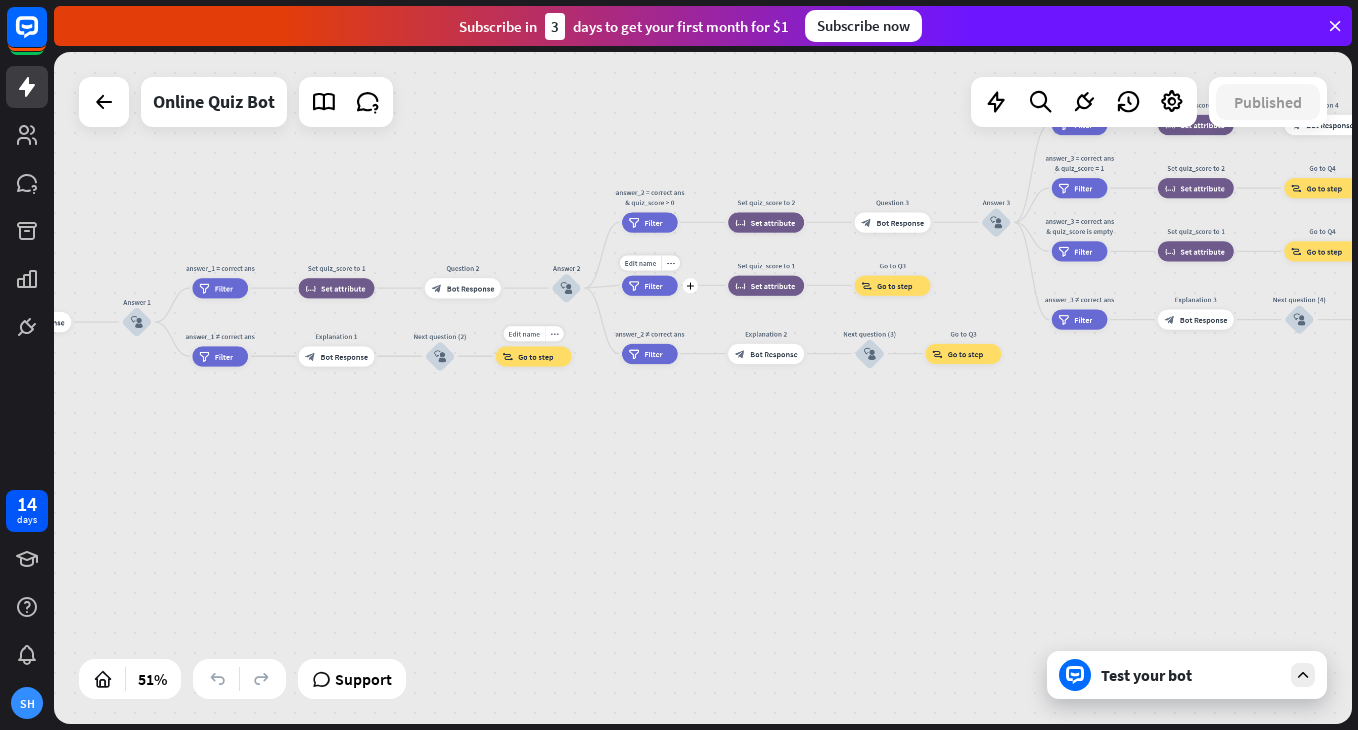 click on "Go to step" at bounding box center (535, 356) 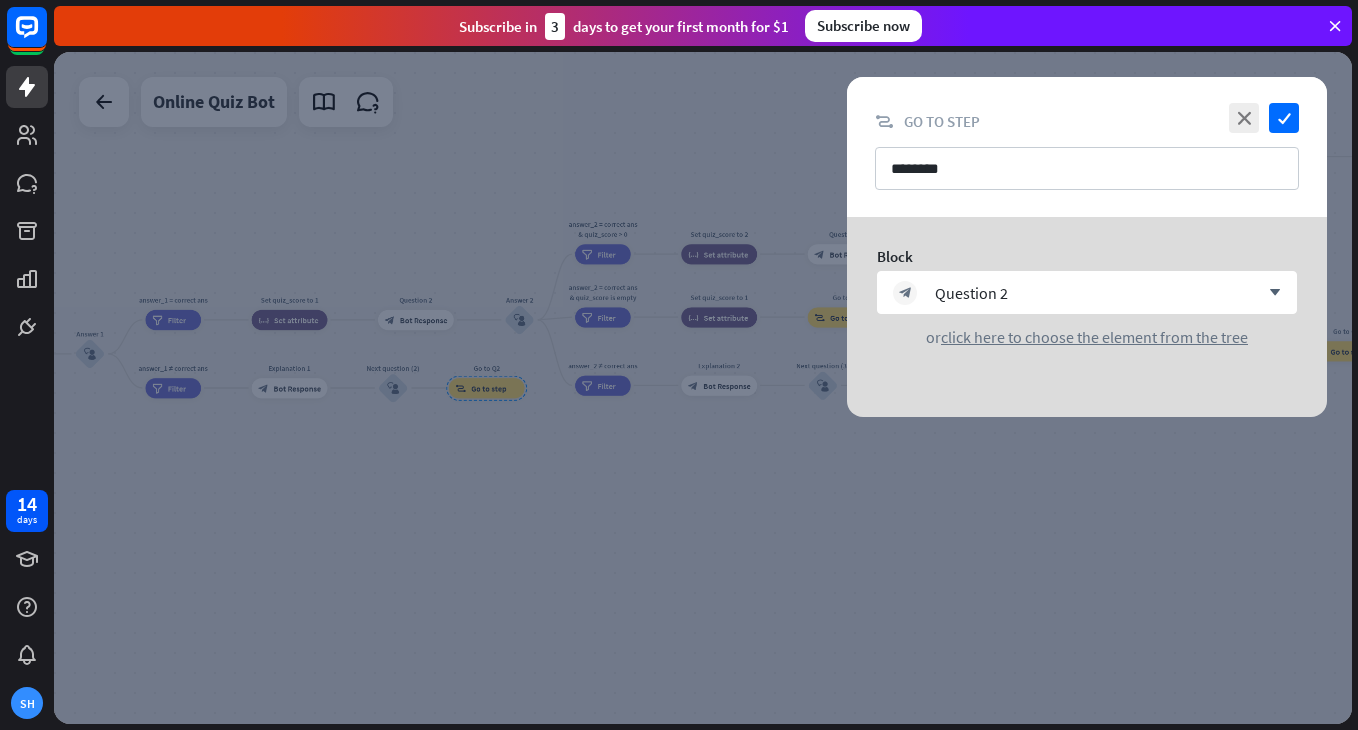 click at bounding box center [703, 388] 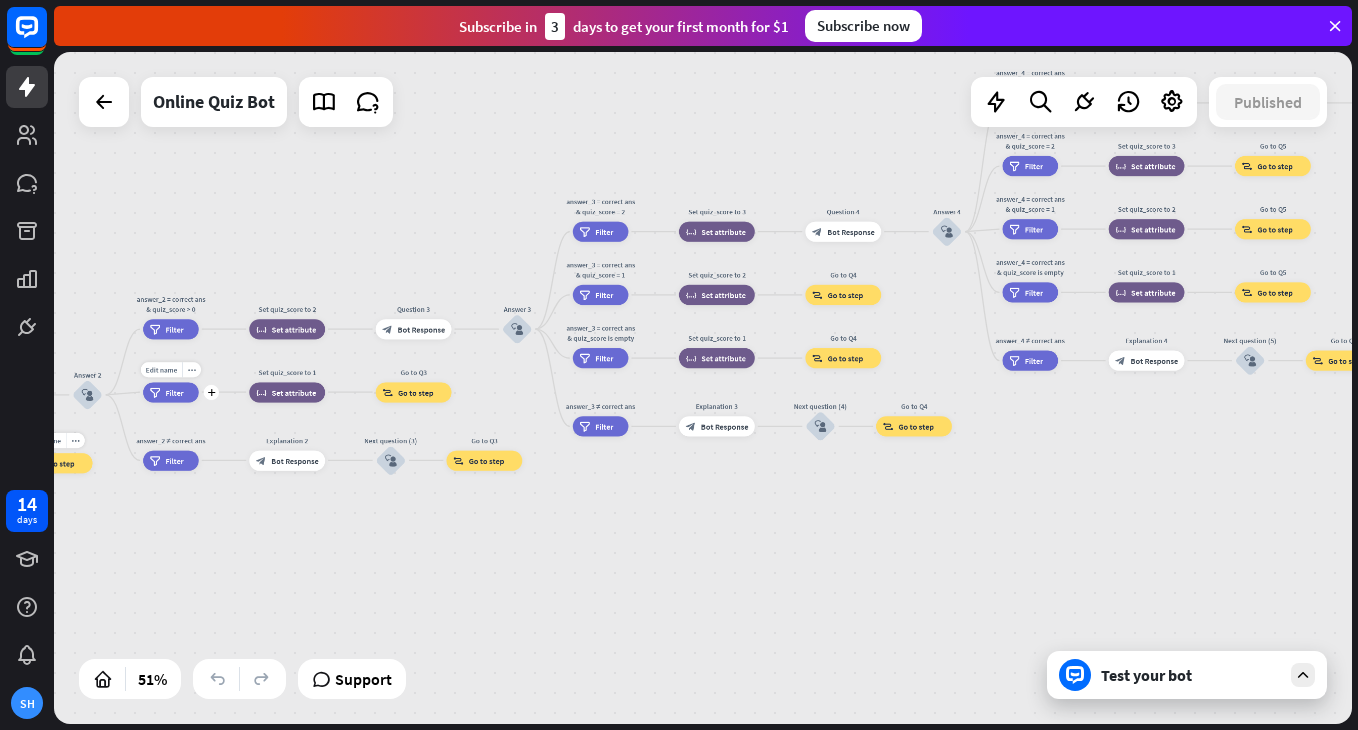 drag, startPoint x: 1136, startPoint y: 547, endPoint x: 705, endPoint y: 622, distance: 437.47687 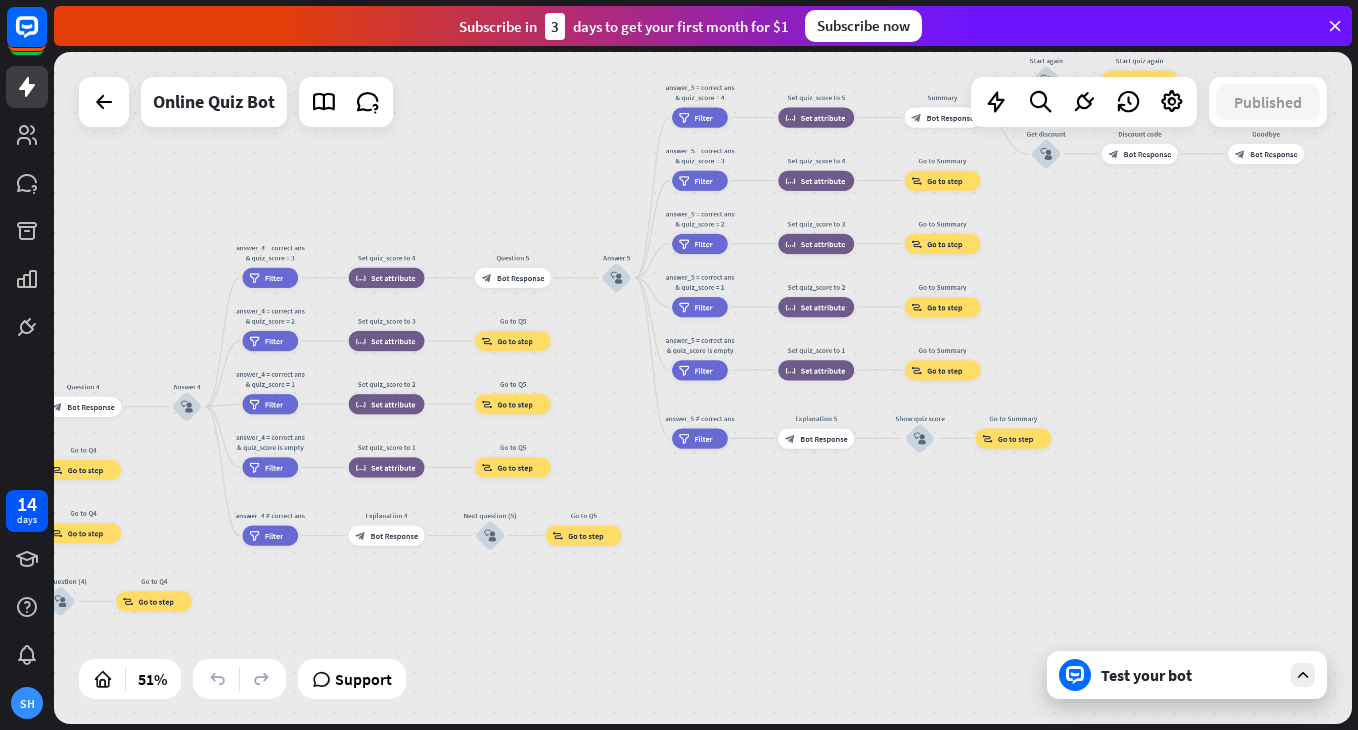 drag, startPoint x: 1212, startPoint y: 494, endPoint x: 451, endPoint y: 669, distance: 780.86237 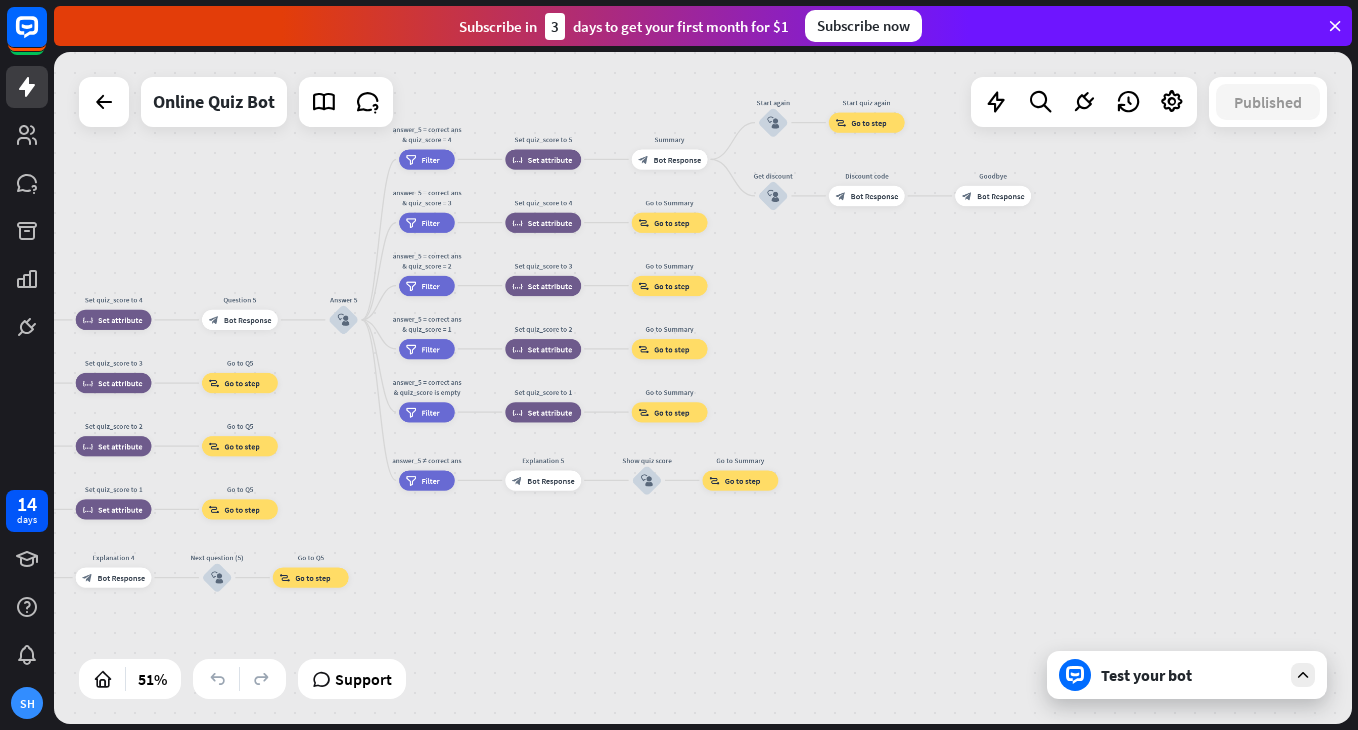 drag, startPoint x: 1182, startPoint y: 321, endPoint x: 909, endPoint y: 363, distance: 276.21188 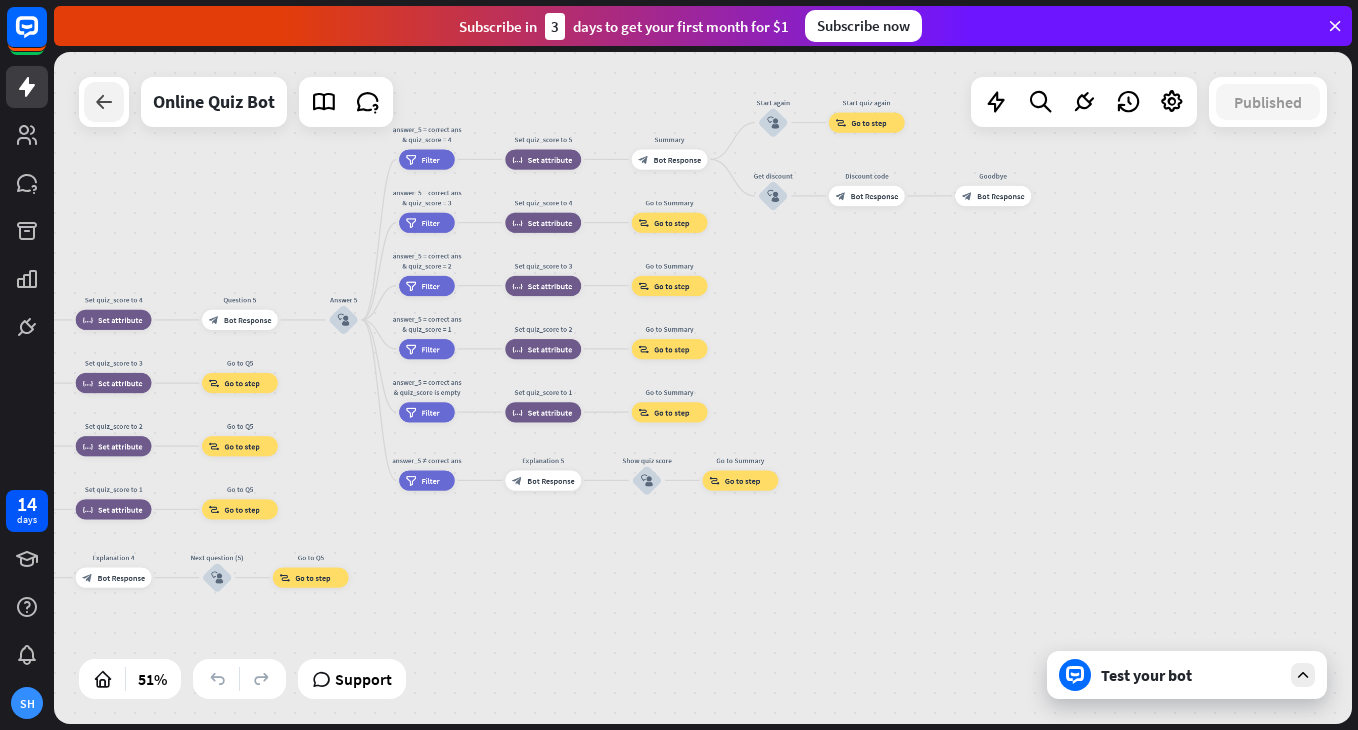 click at bounding box center (104, 102) 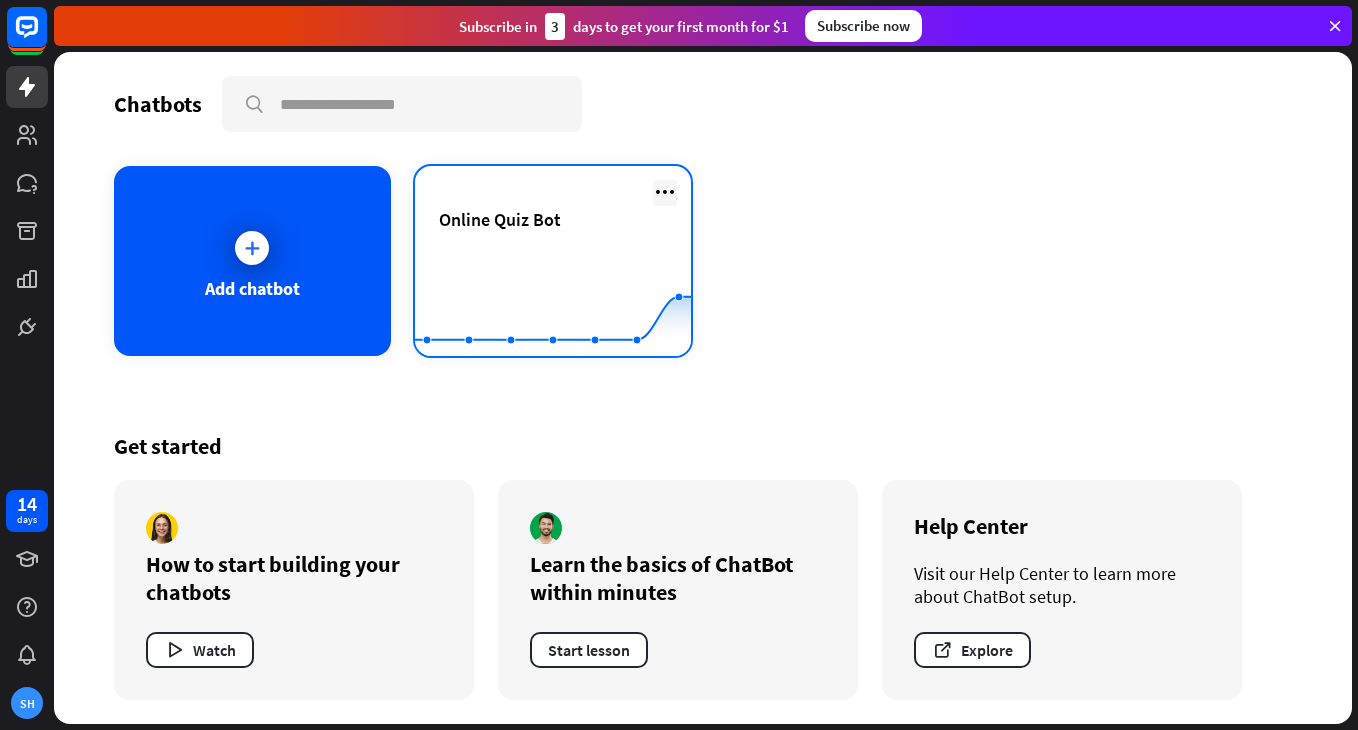 click at bounding box center [665, 192] 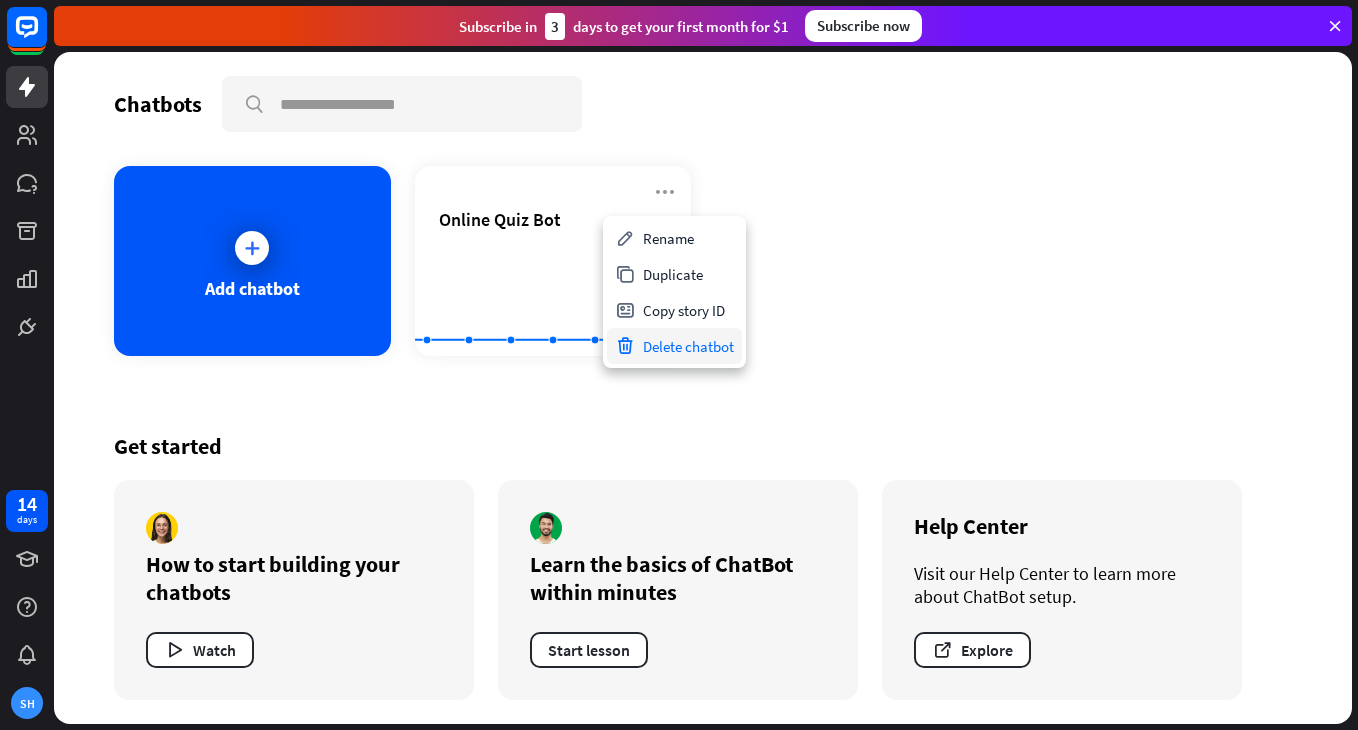 click on "Delete chatbot" at bounding box center [674, 346] 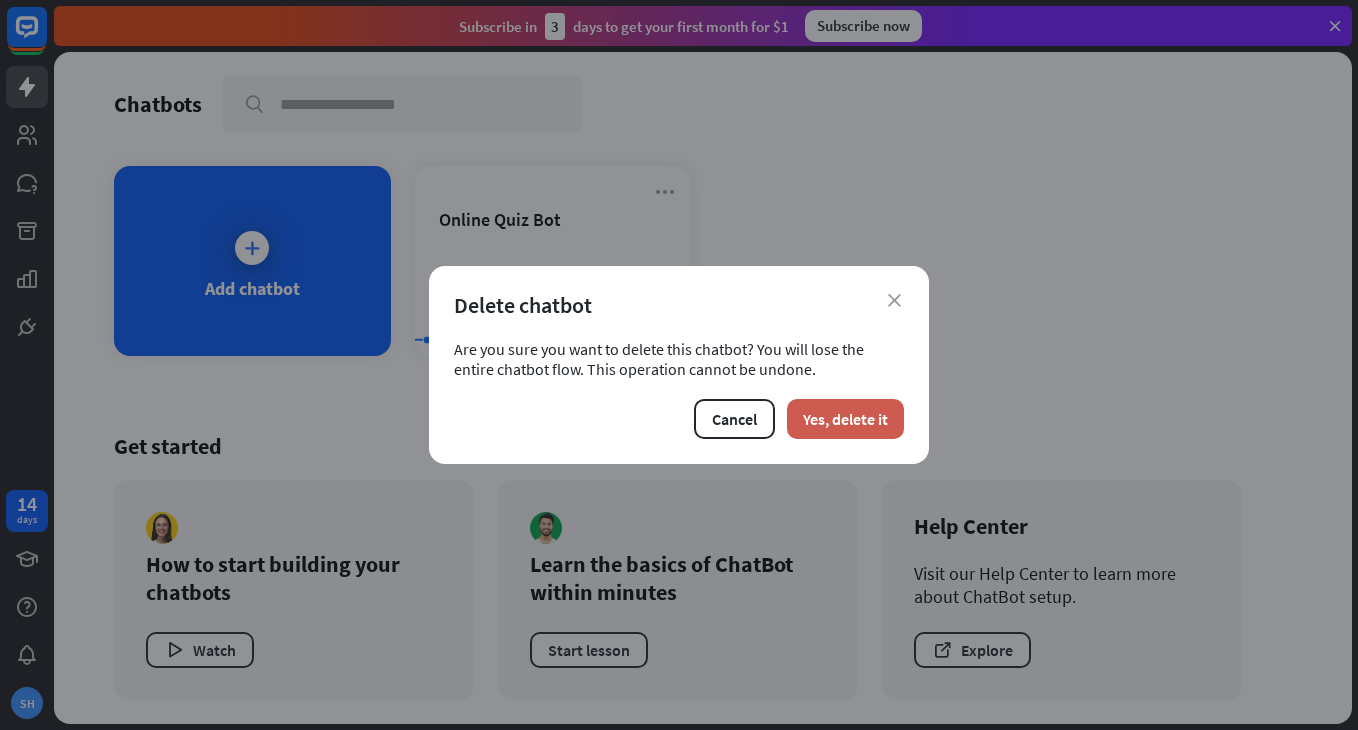 click on "Yes, delete it" at bounding box center (845, 419) 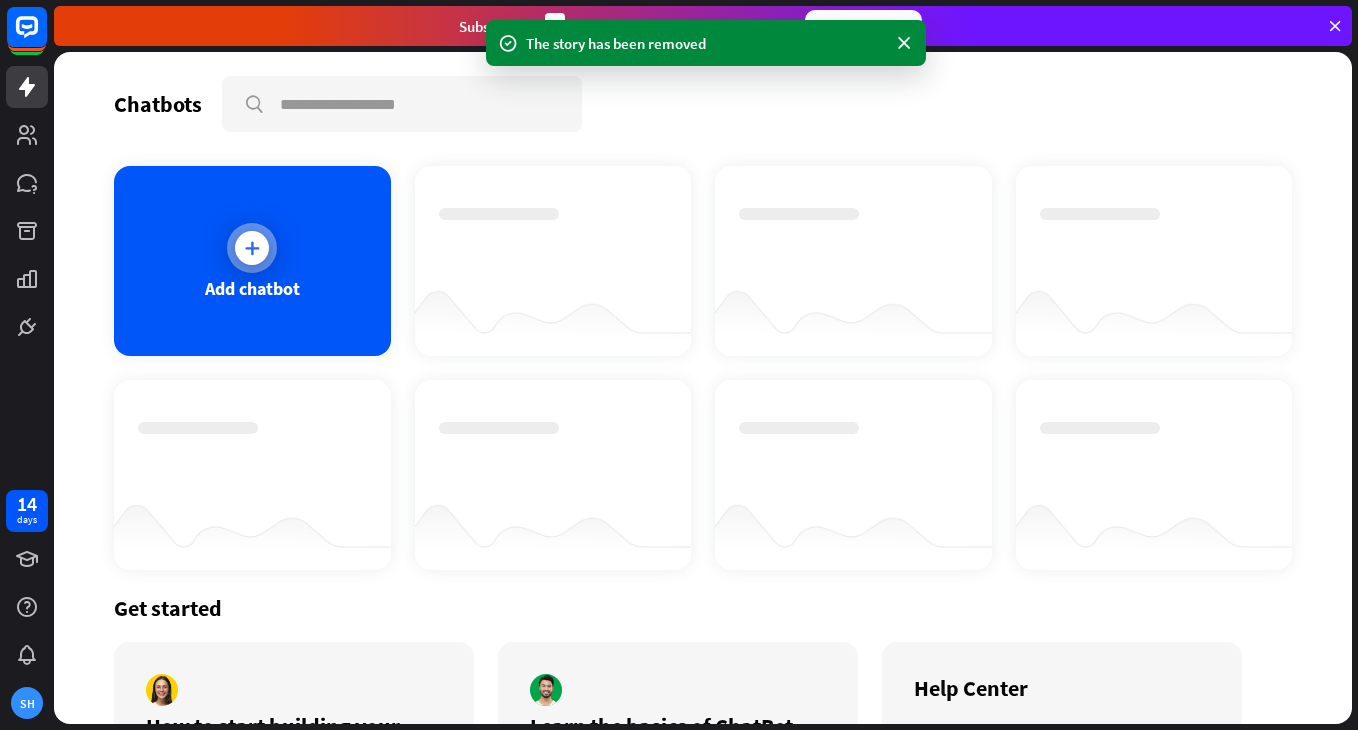 click at bounding box center [252, 248] 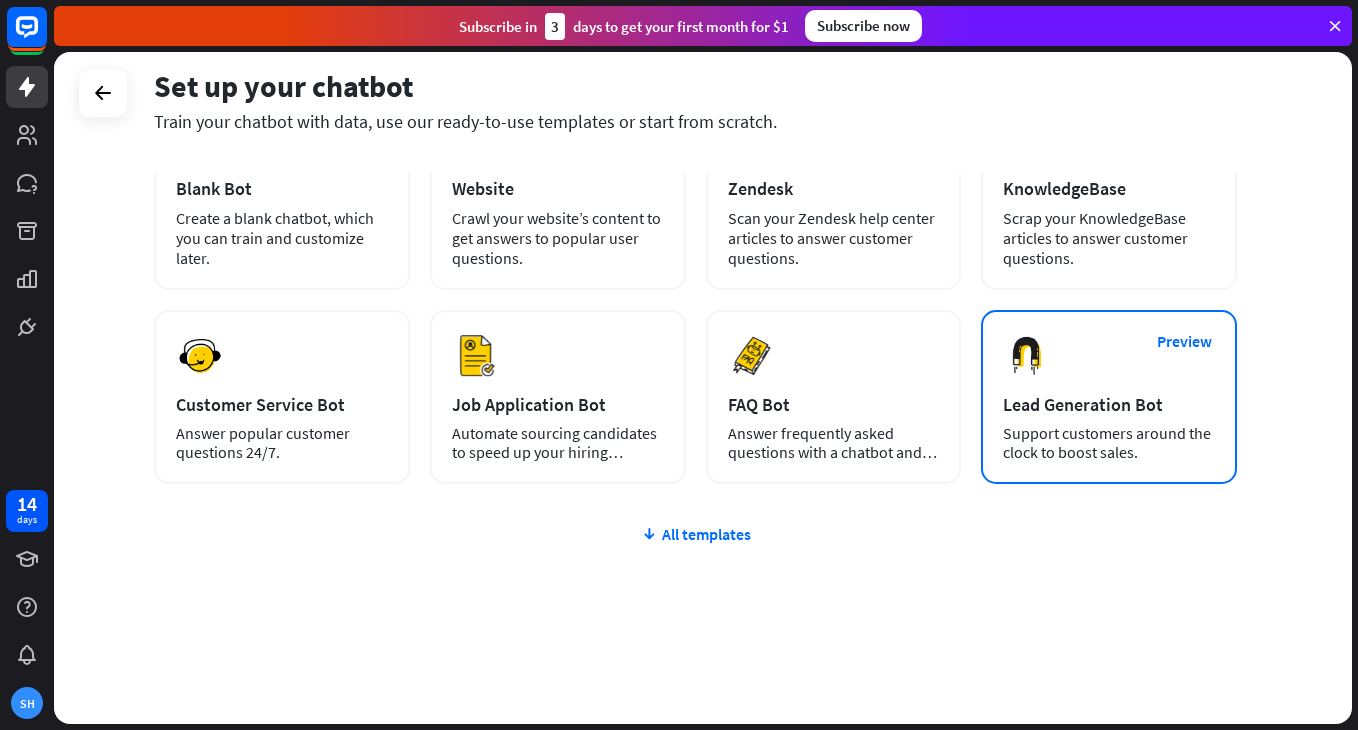 scroll, scrollTop: 155, scrollLeft: 0, axis: vertical 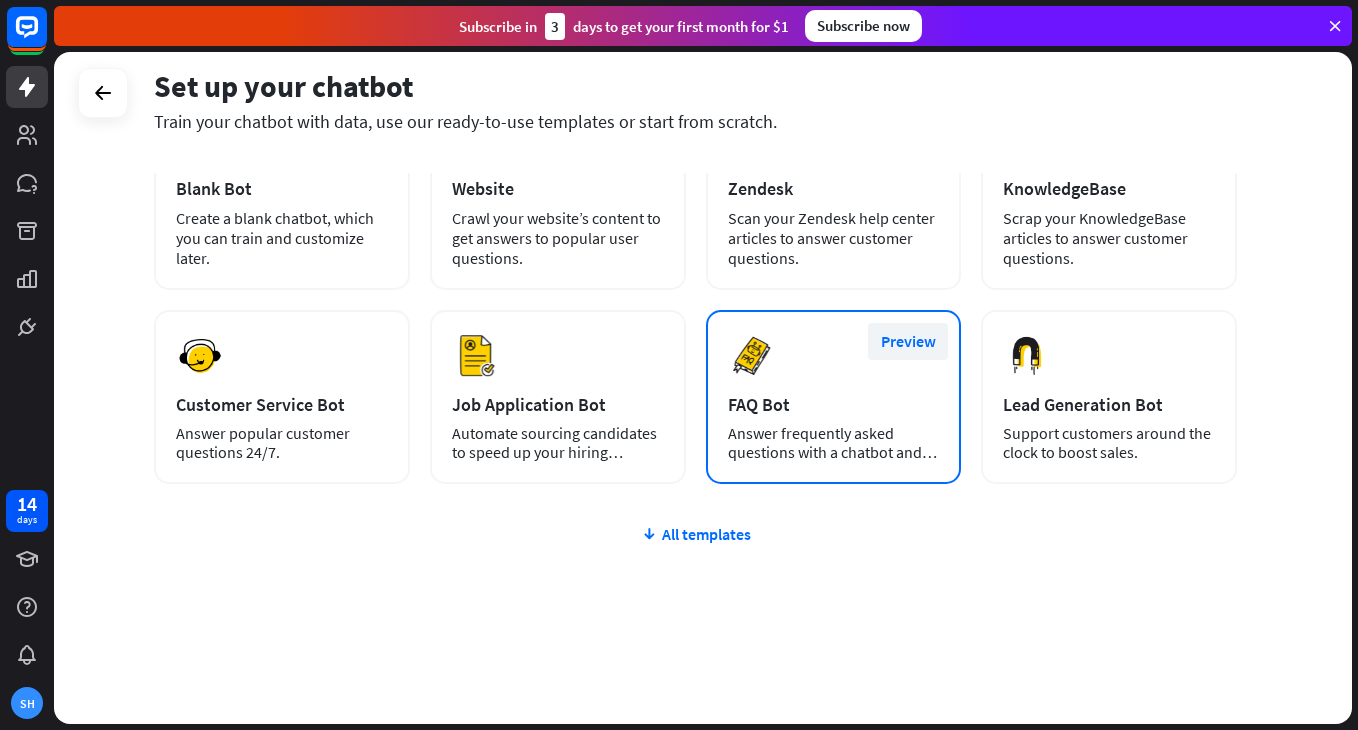 click on "Preview" at bounding box center [908, 341] 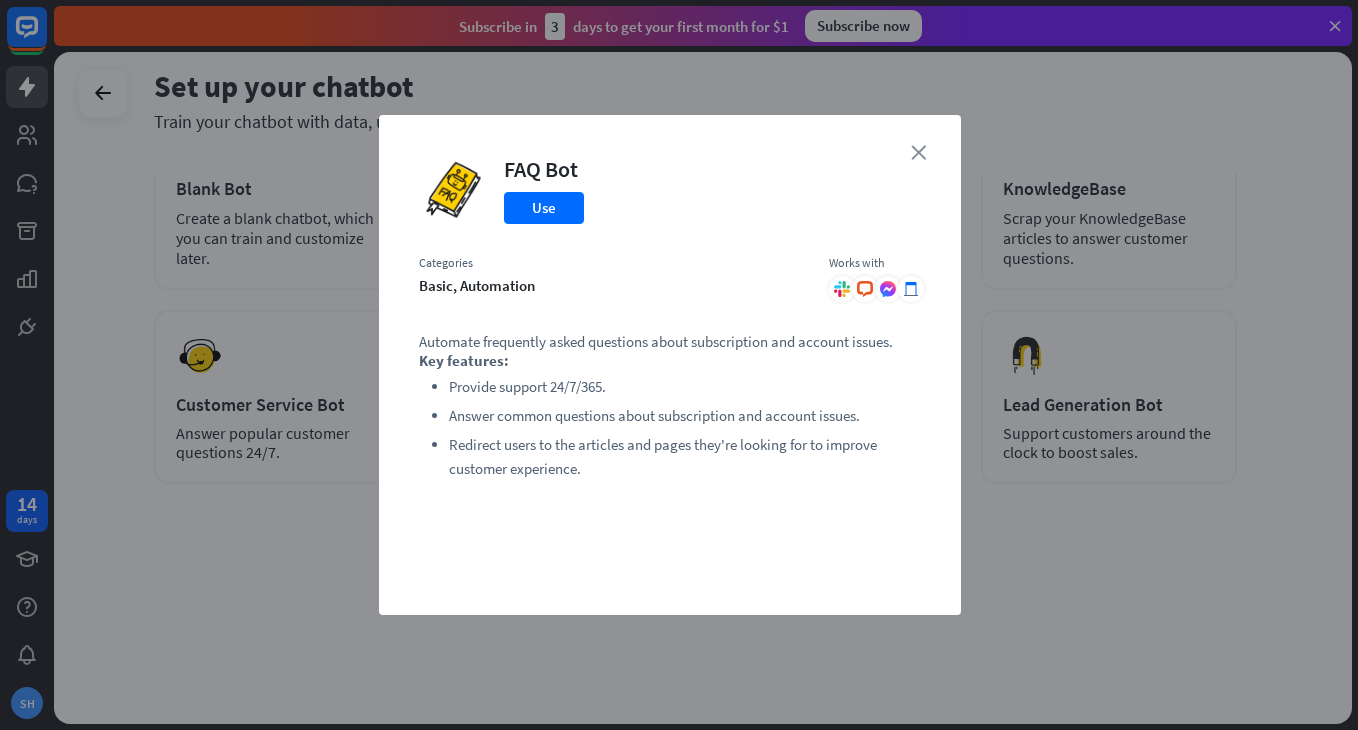 click on "close" at bounding box center [918, 152] 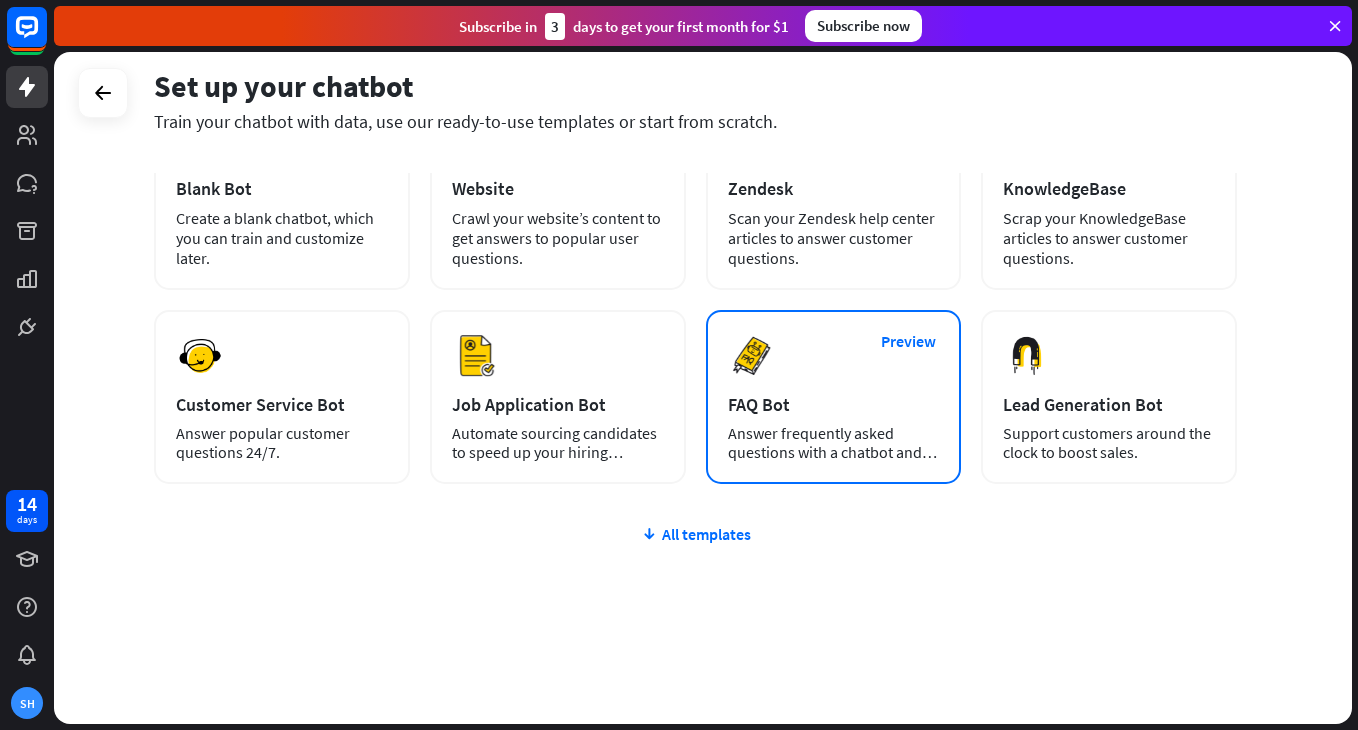 click at bounding box center (752, 356) 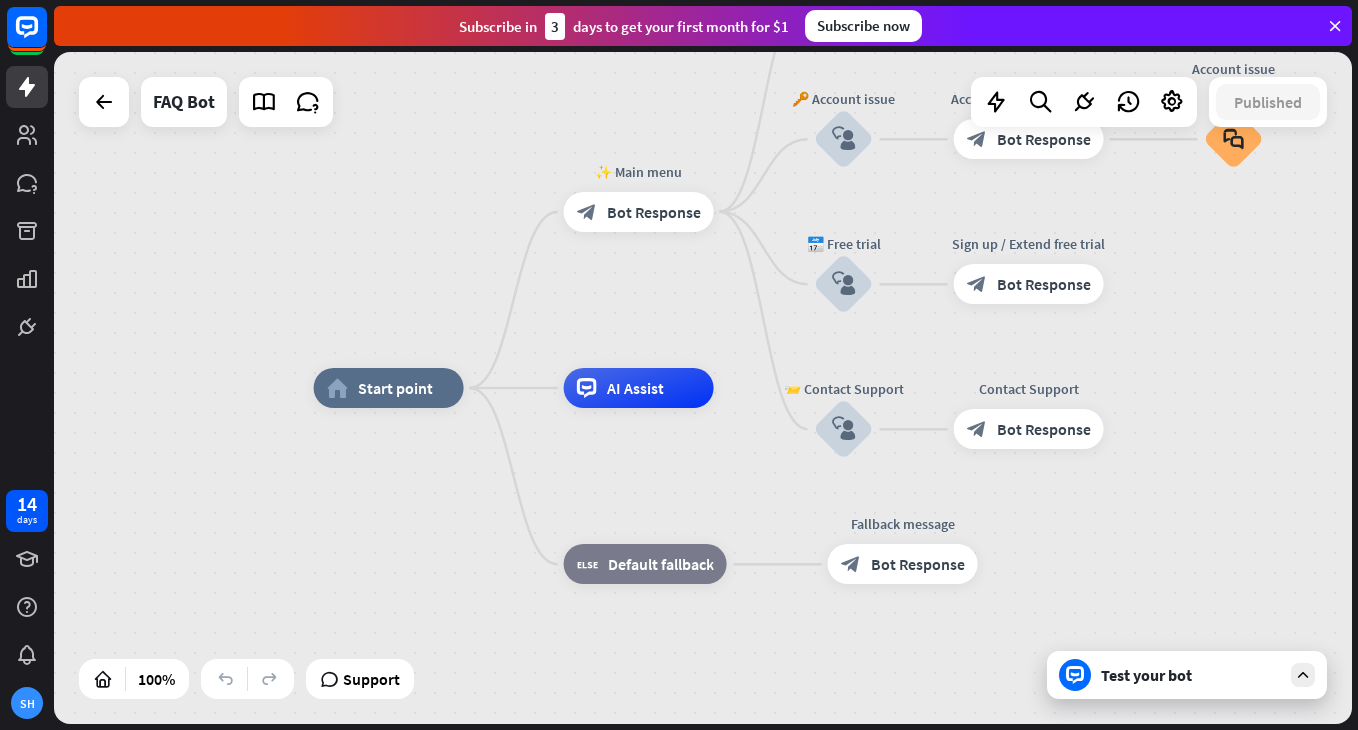 click on "Test your bot" at bounding box center [1191, 675] 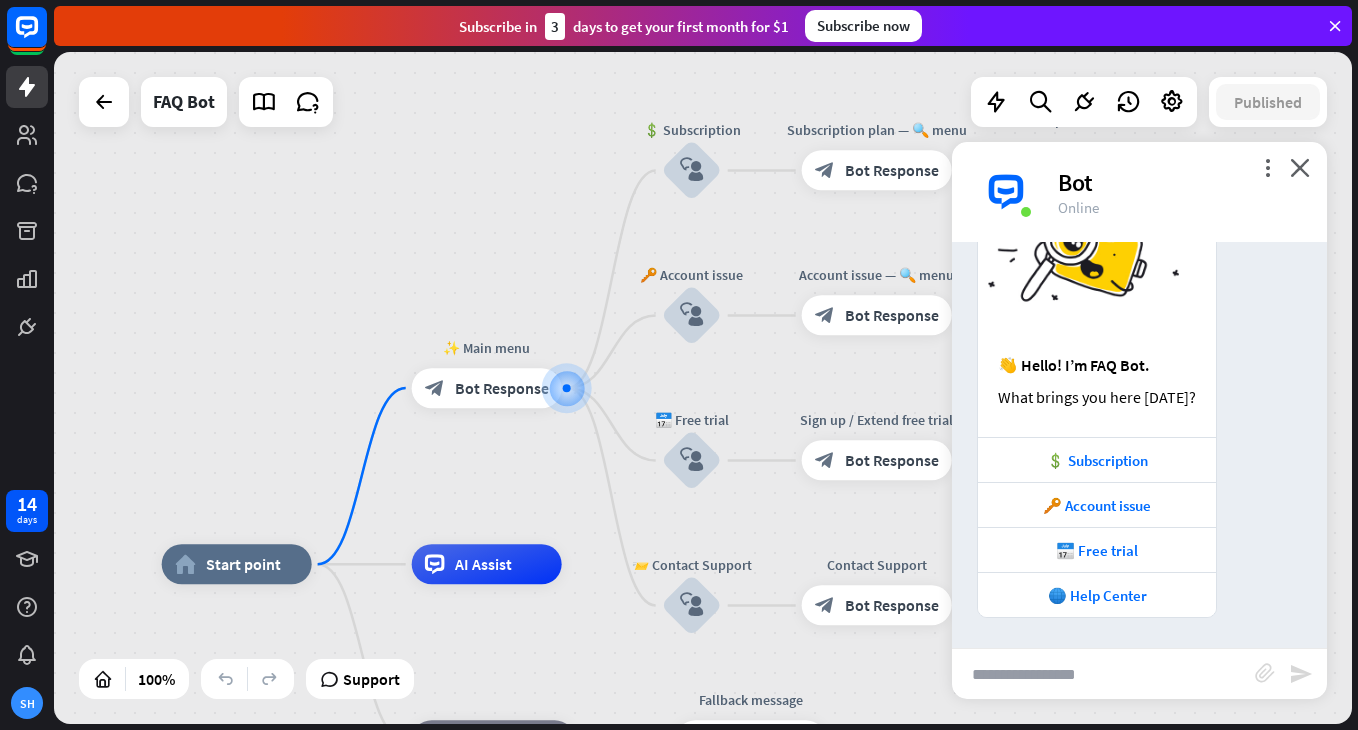scroll, scrollTop: 128, scrollLeft: 0, axis: vertical 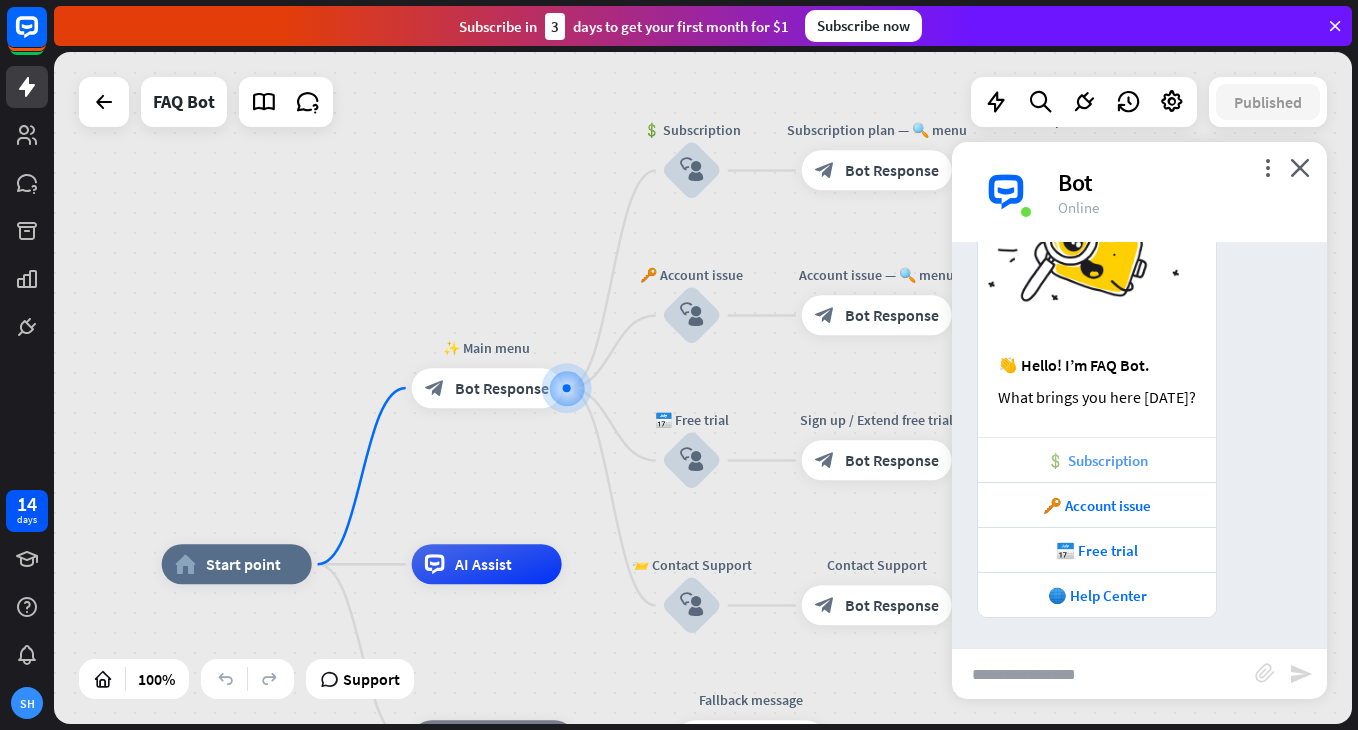 click on "💲 Subscription" at bounding box center [1097, 460] 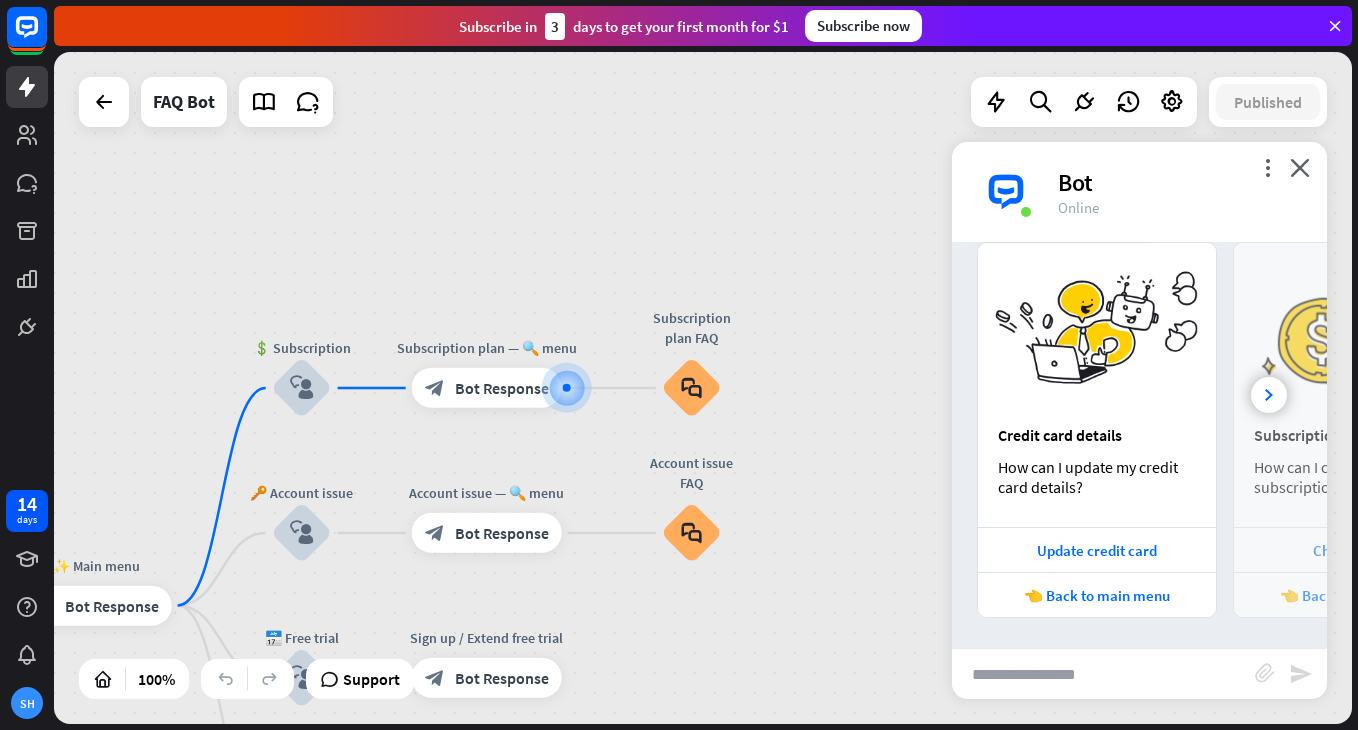 scroll, scrollTop: 645, scrollLeft: 0, axis: vertical 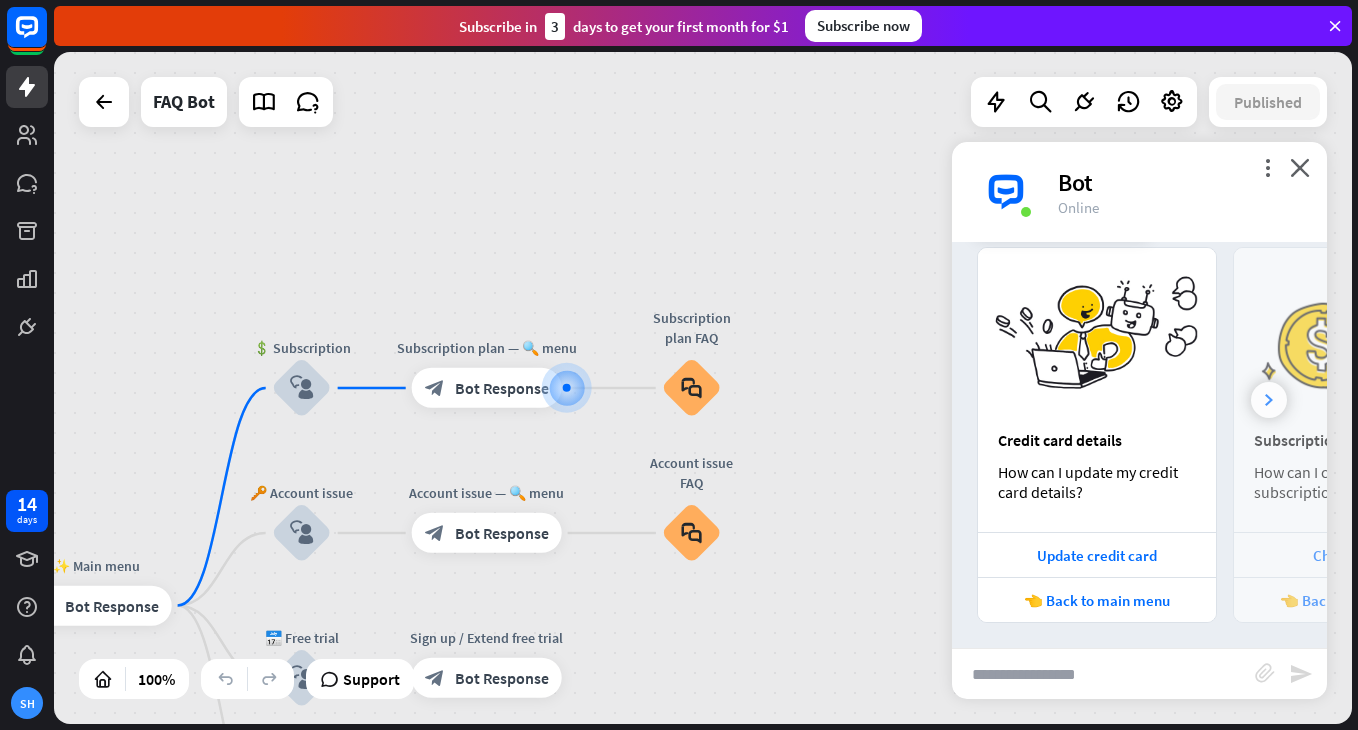 click at bounding box center (1269, 400) 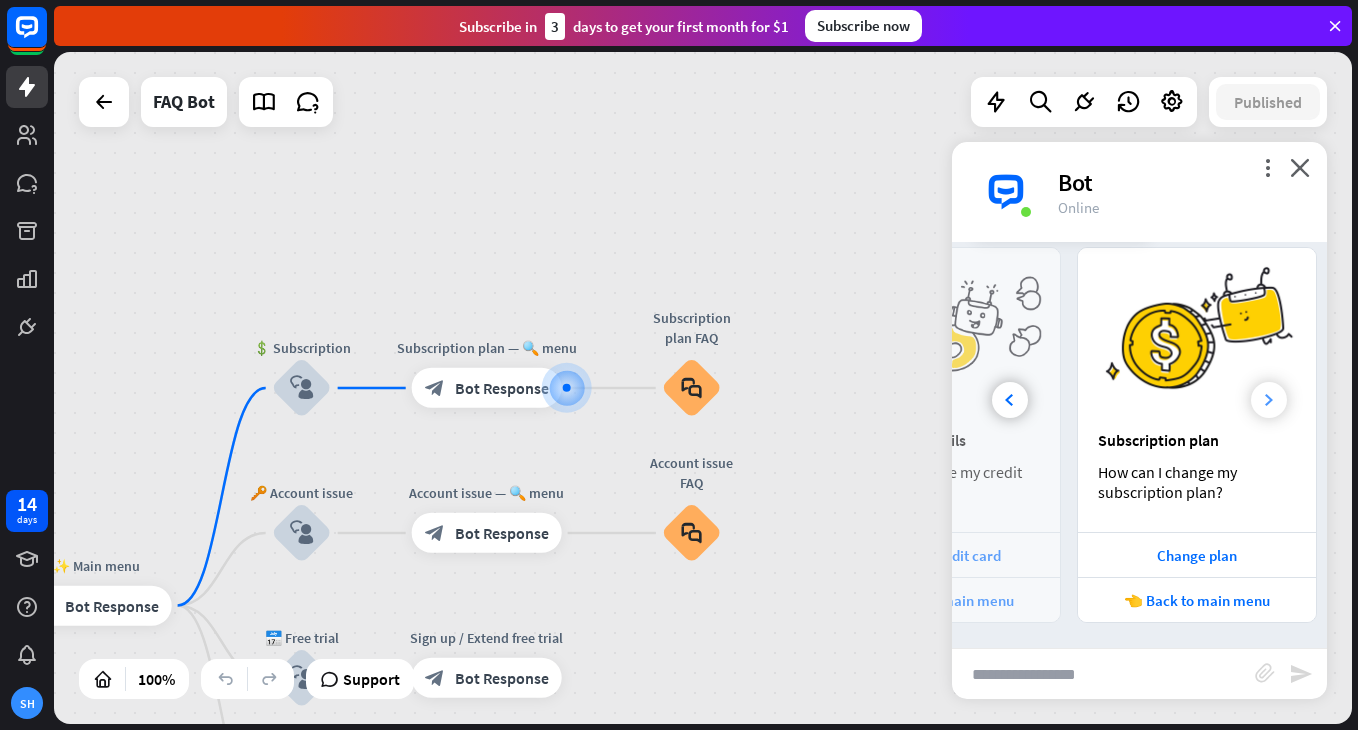 scroll, scrollTop: 0, scrollLeft: 213, axis: horizontal 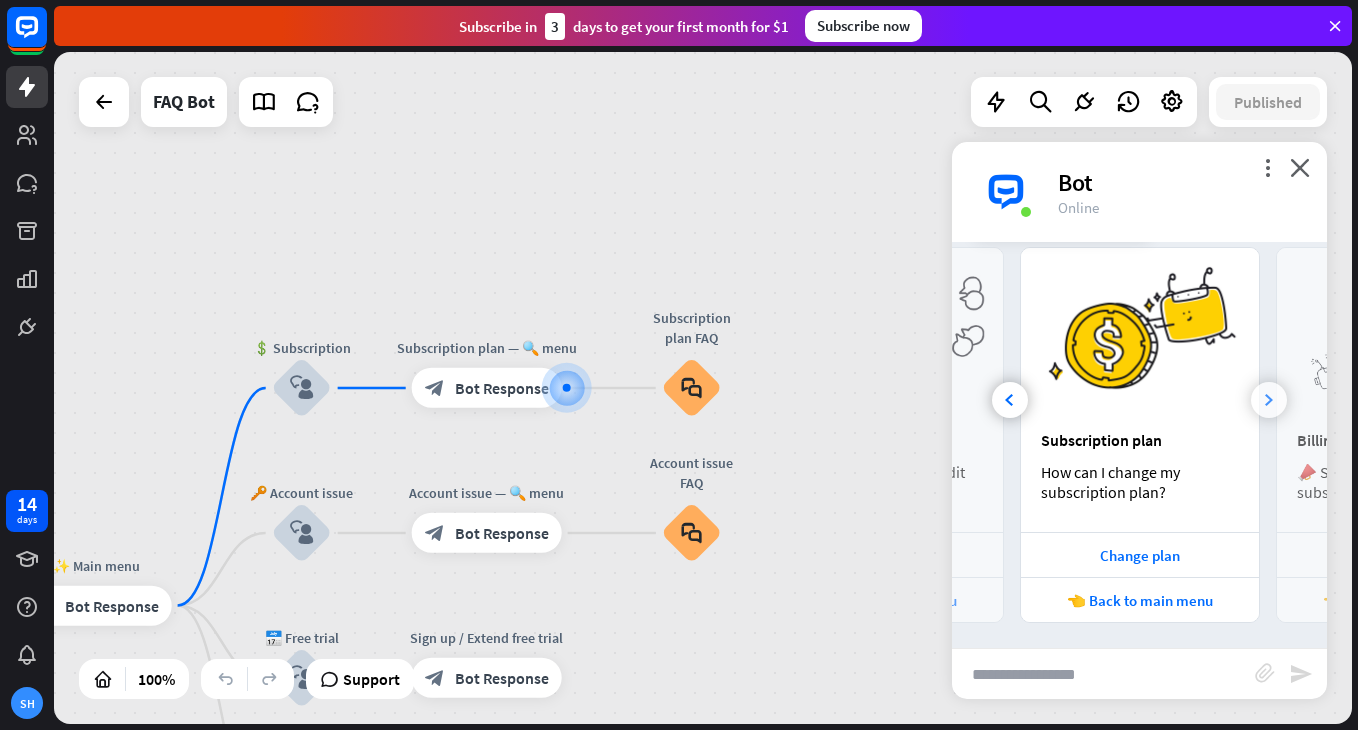 click at bounding box center [1269, 400] 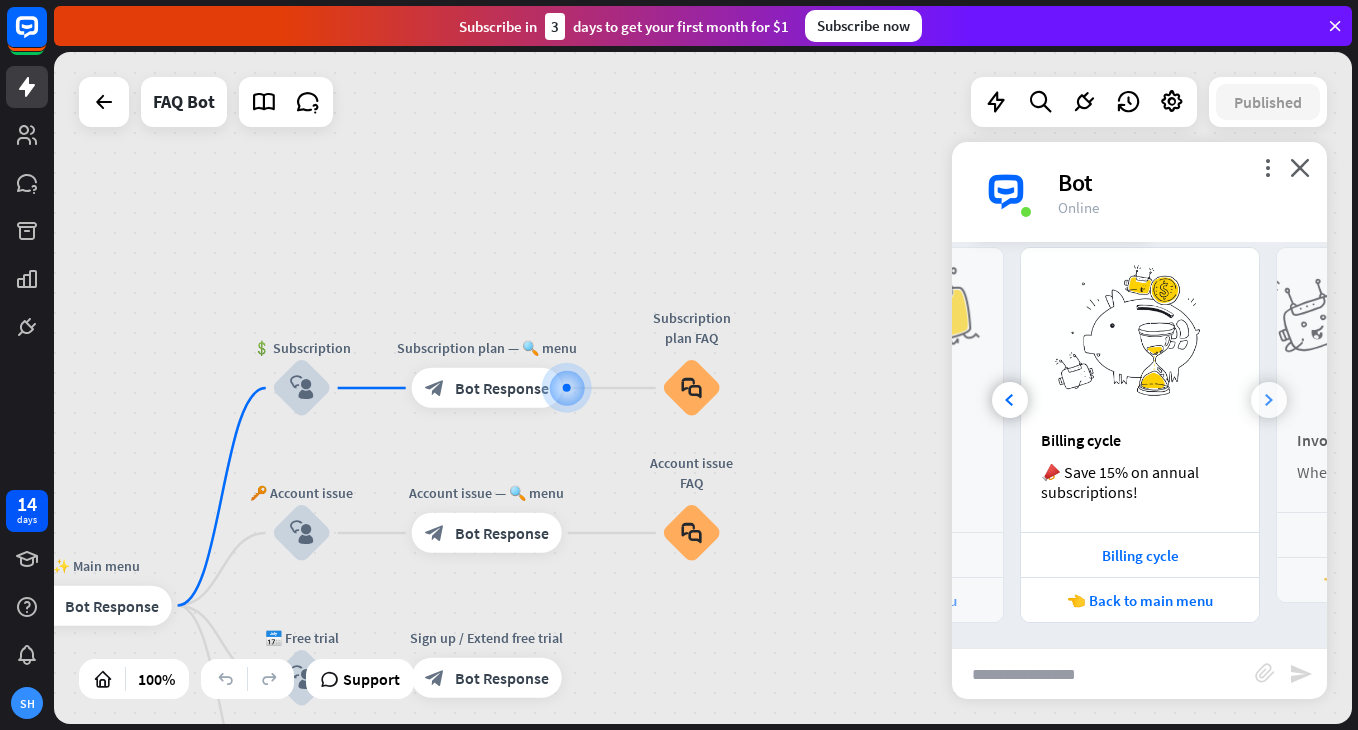 scroll, scrollTop: 0, scrollLeft: 469, axis: horizontal 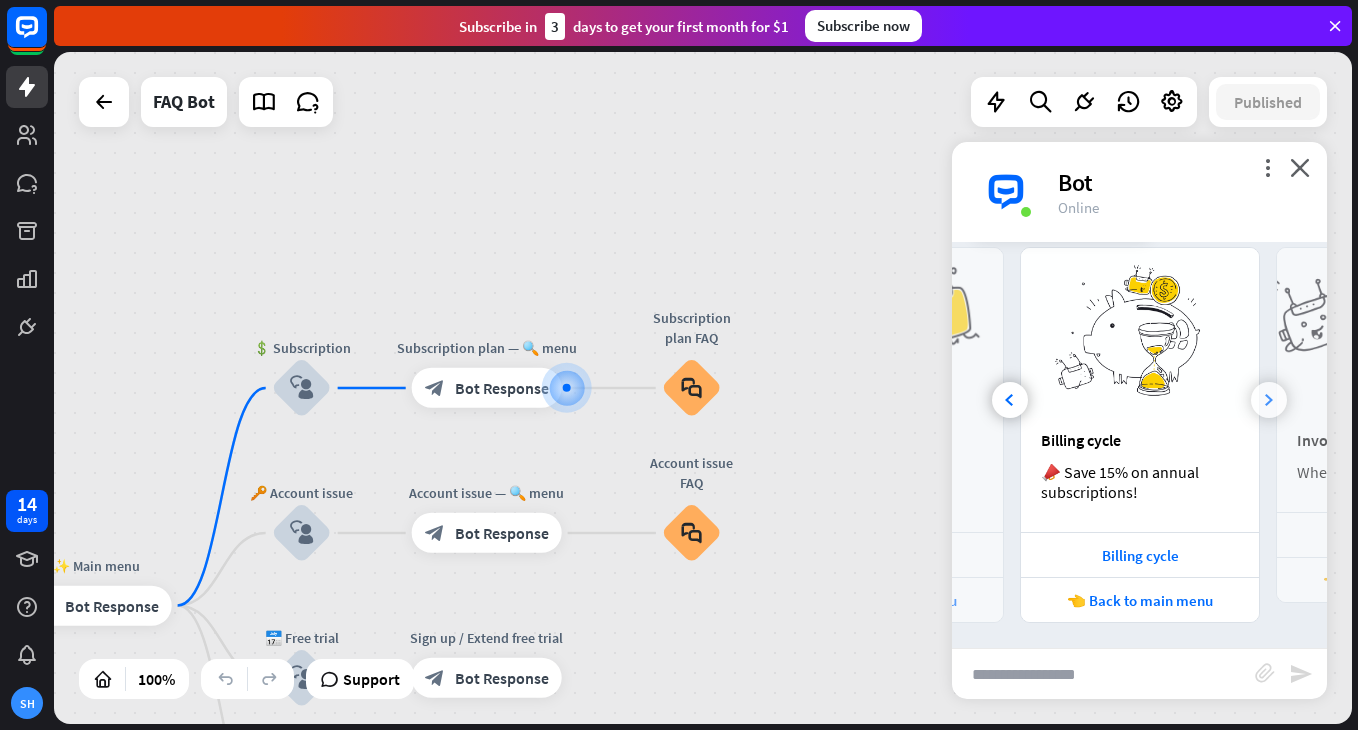 click at bounding box center [1269, 400] 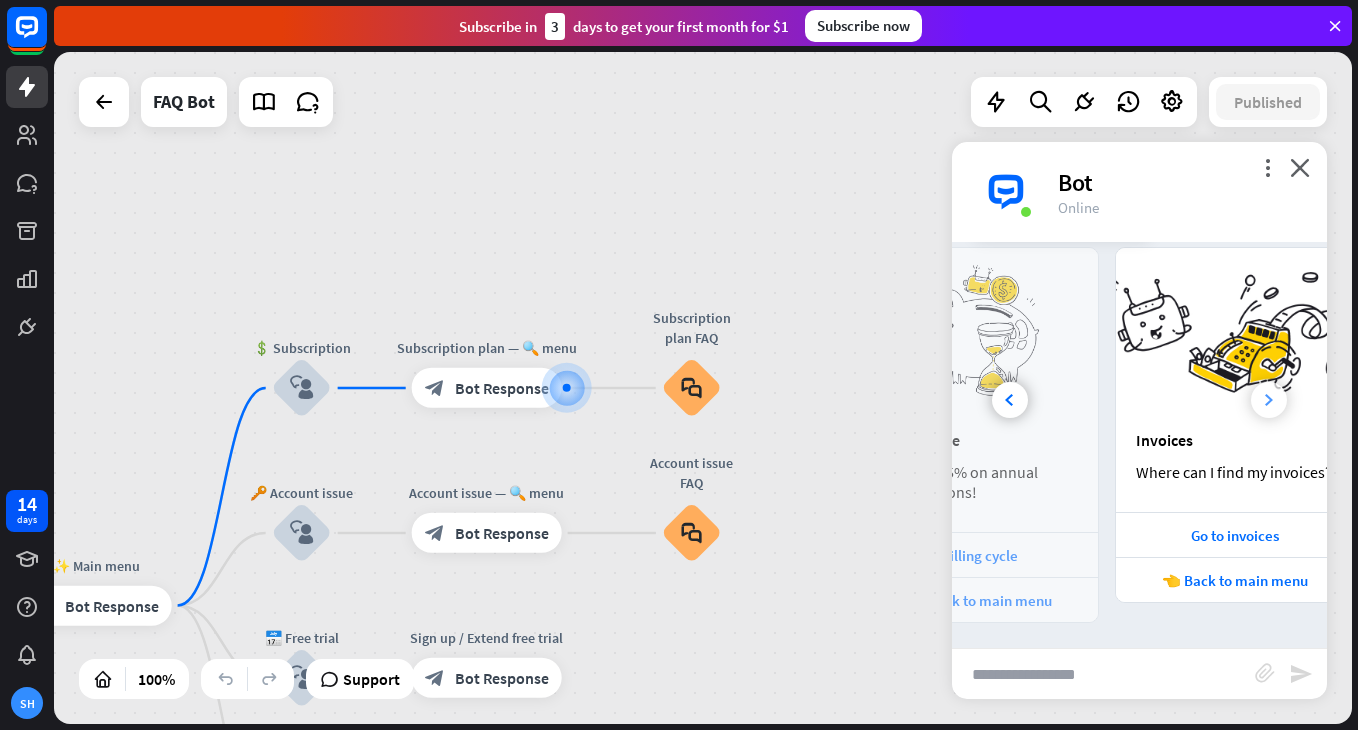 scroll, scrollTop: 0, scrollLeft: 683, axis: horizontal 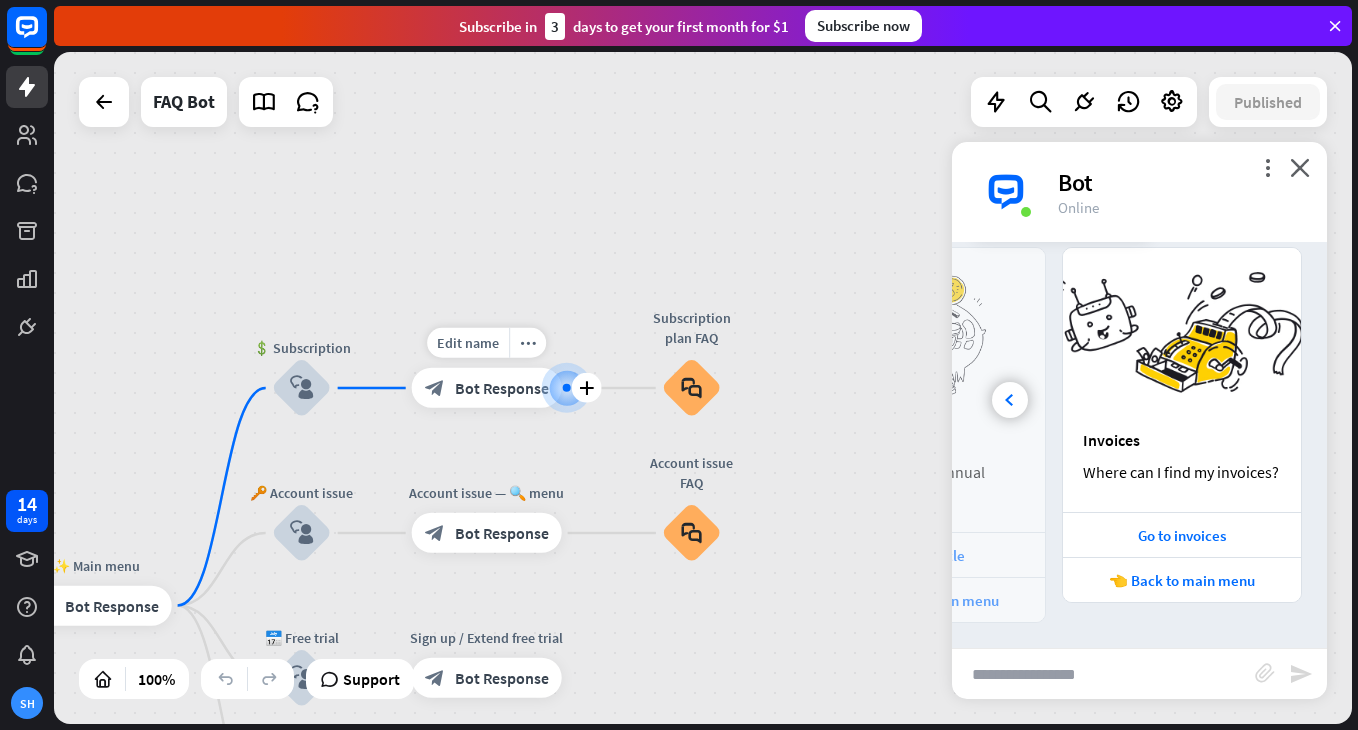 click on "Bot Response" at bounding box center [502, 388] 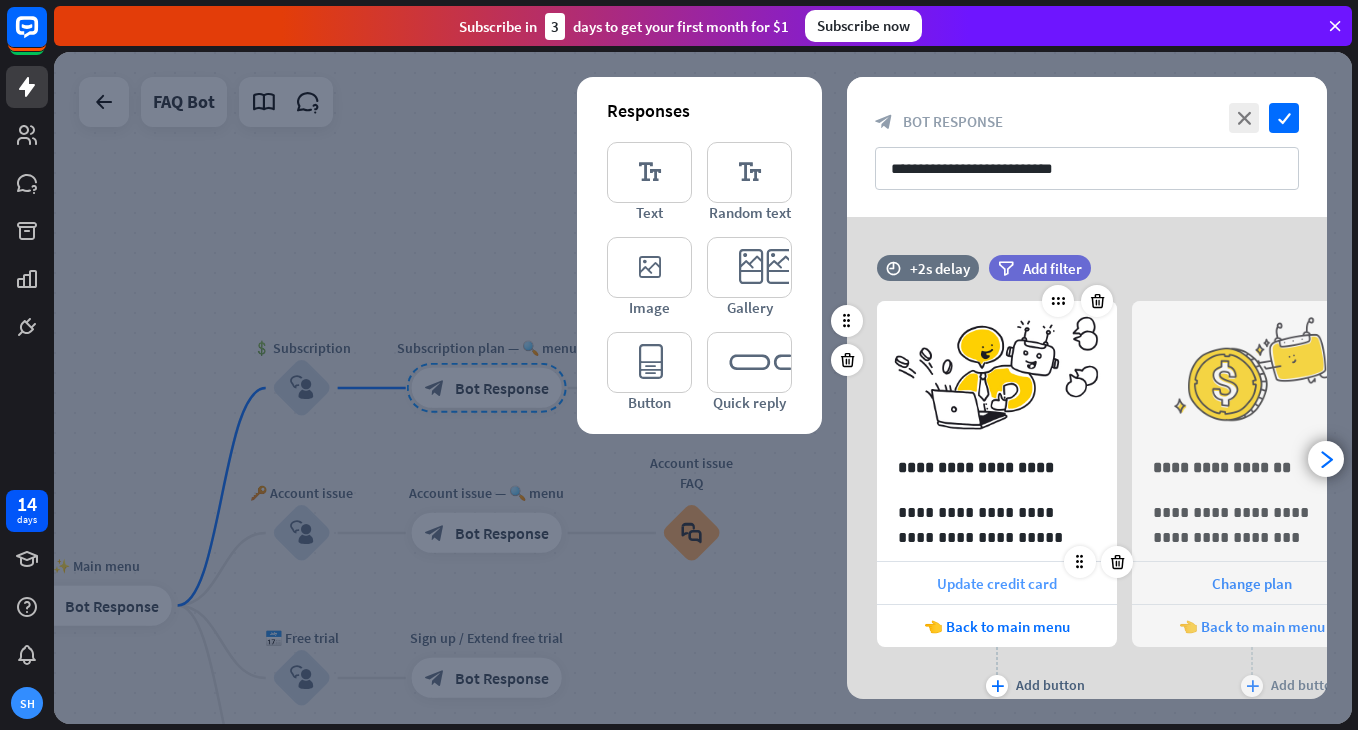 click on "Update credit card" at bounding box center [997, 583] 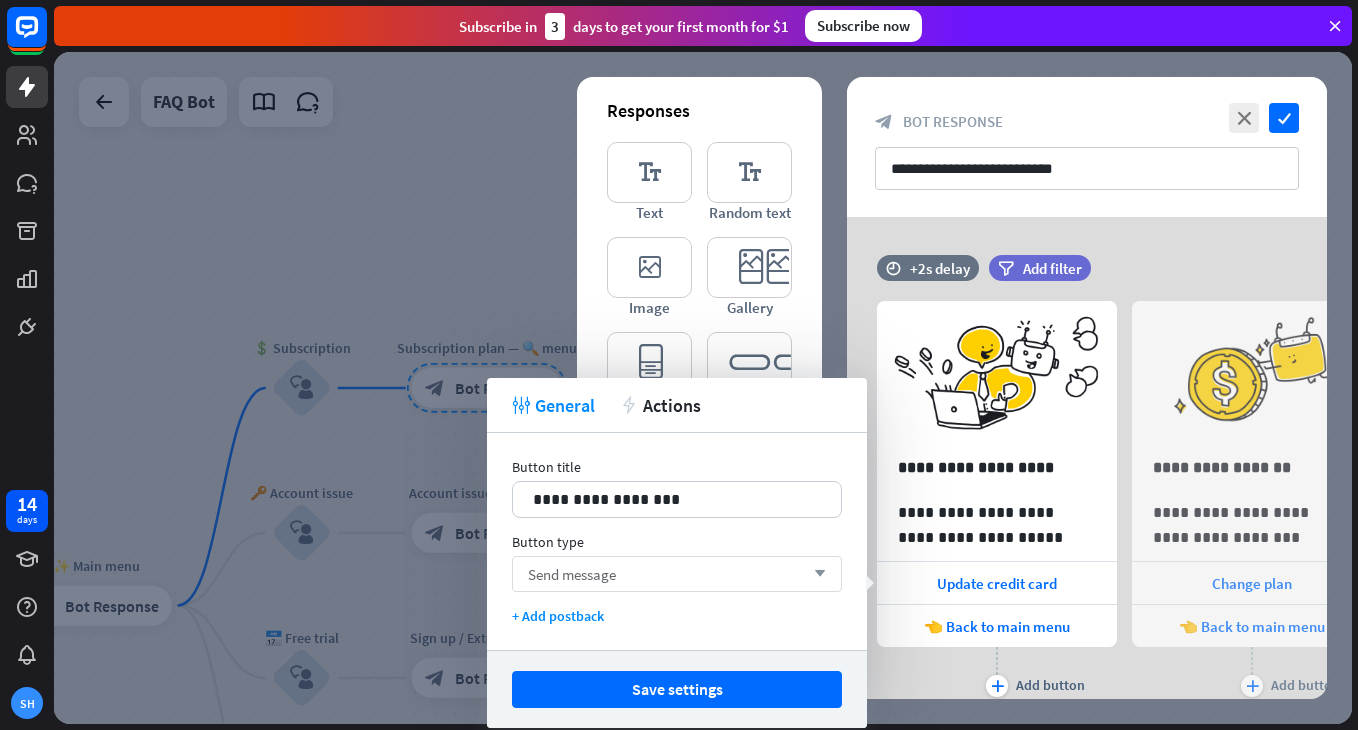 click on "Send message
arrow_down" at bounding box center (677, 574) 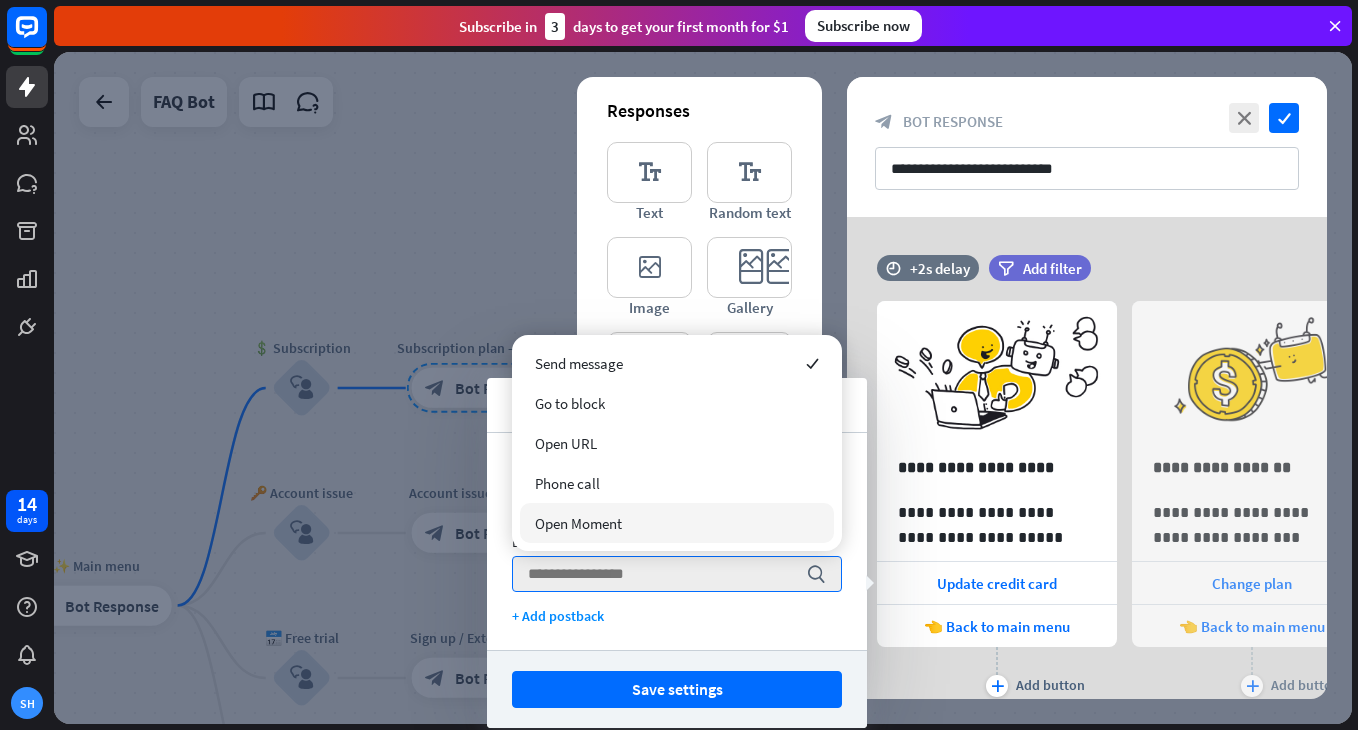 click on "Open Moment" at bounding box center [677, 523] 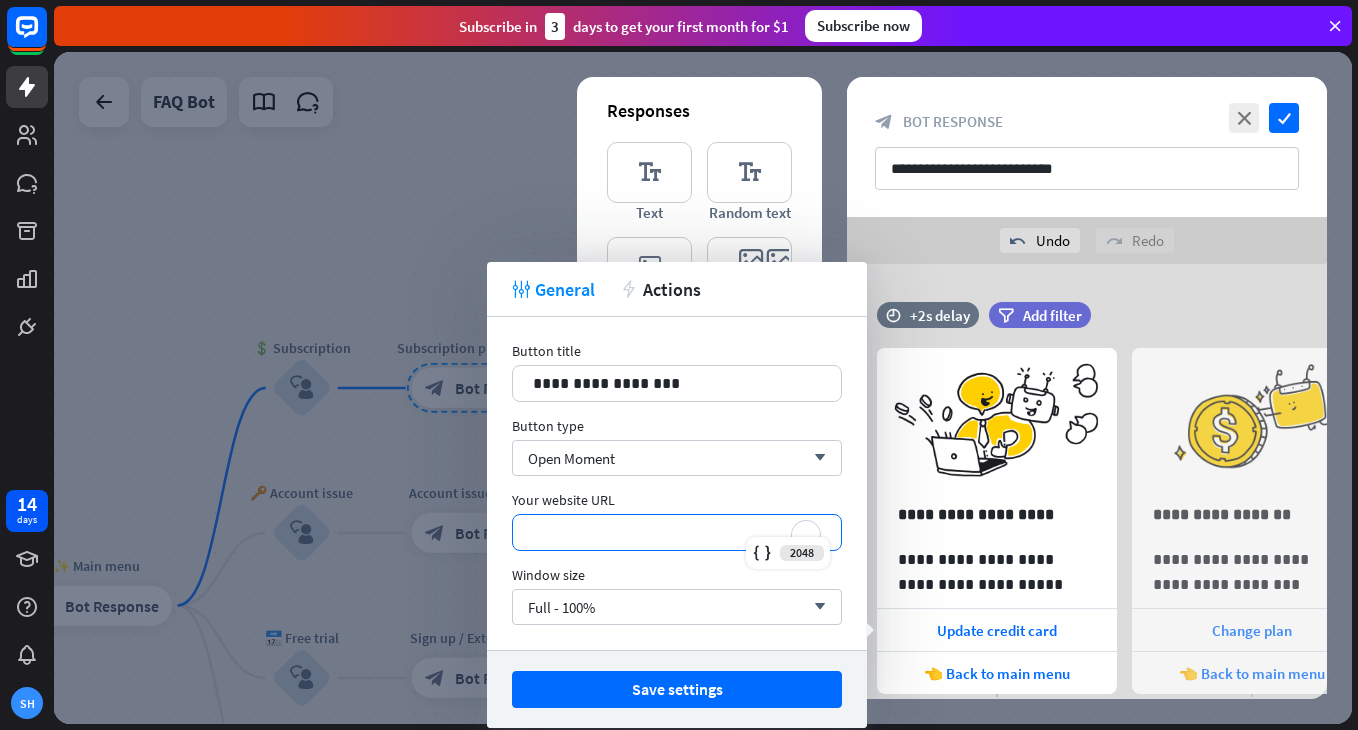 click on "*********" at bounding box center [677, 532] 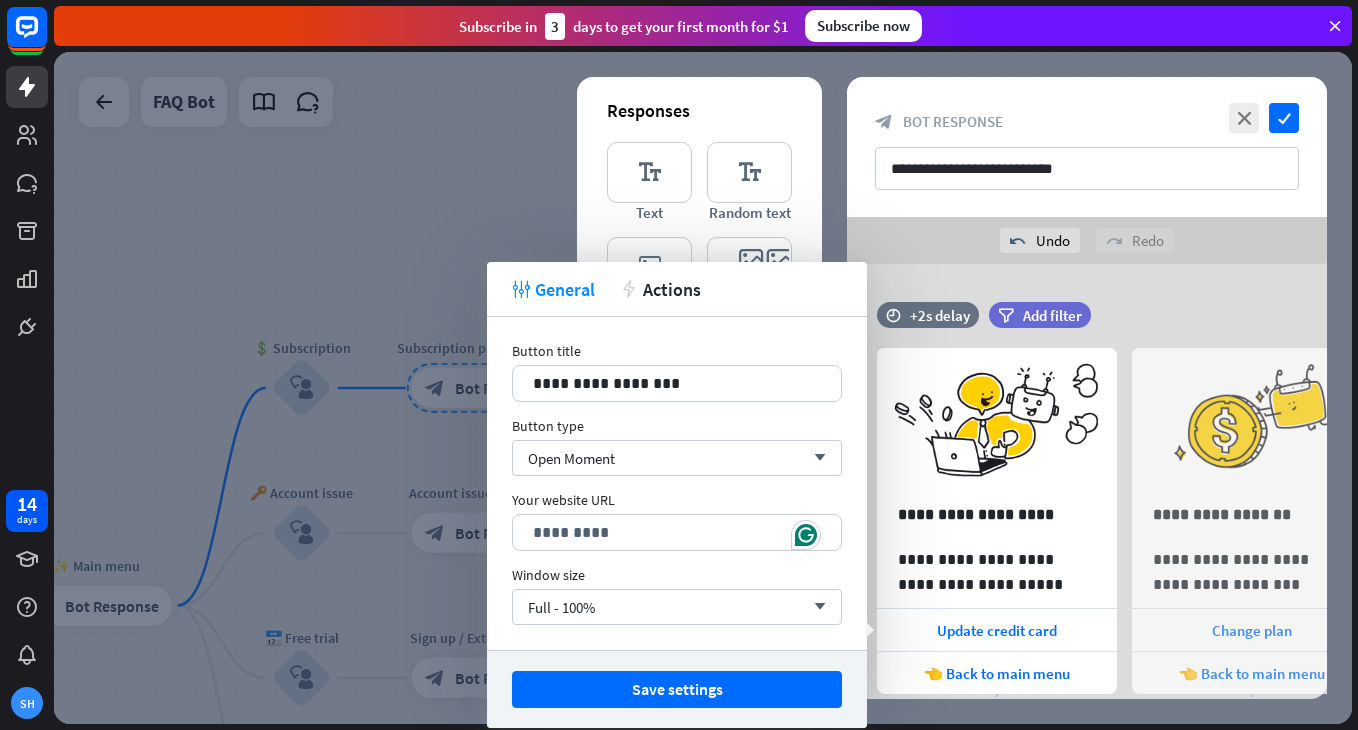 click on "Window size" at bounding box center (677, 575) 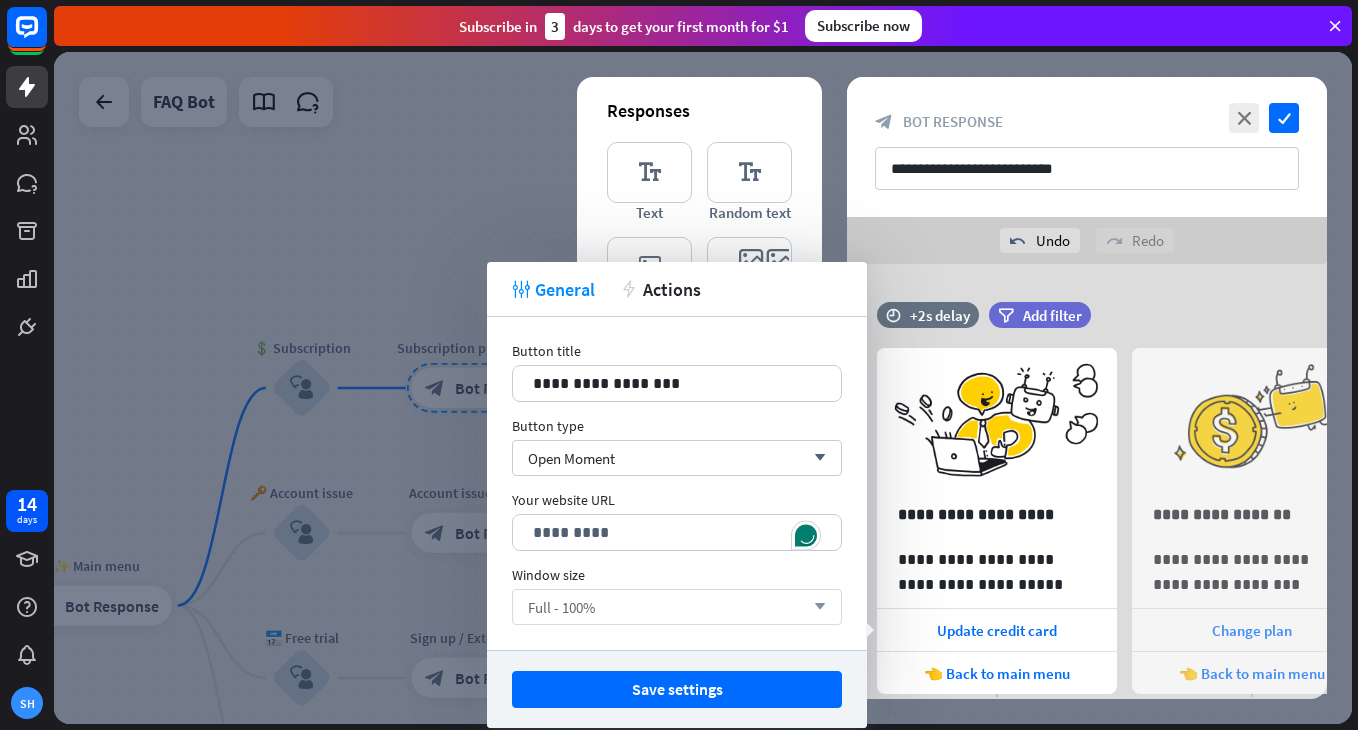 click on "Full - 100%" at bounding box center (561, 607) 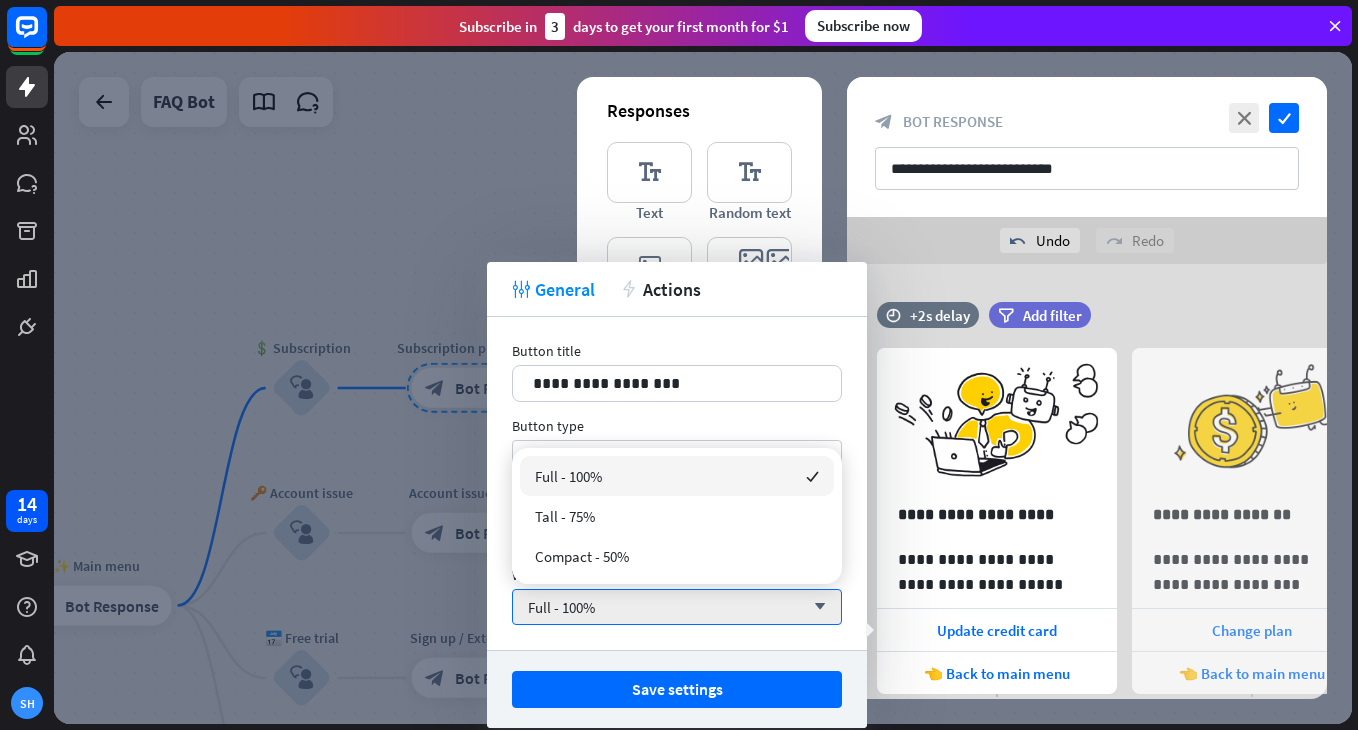 click on "**********" at bounding box center (677, 483) 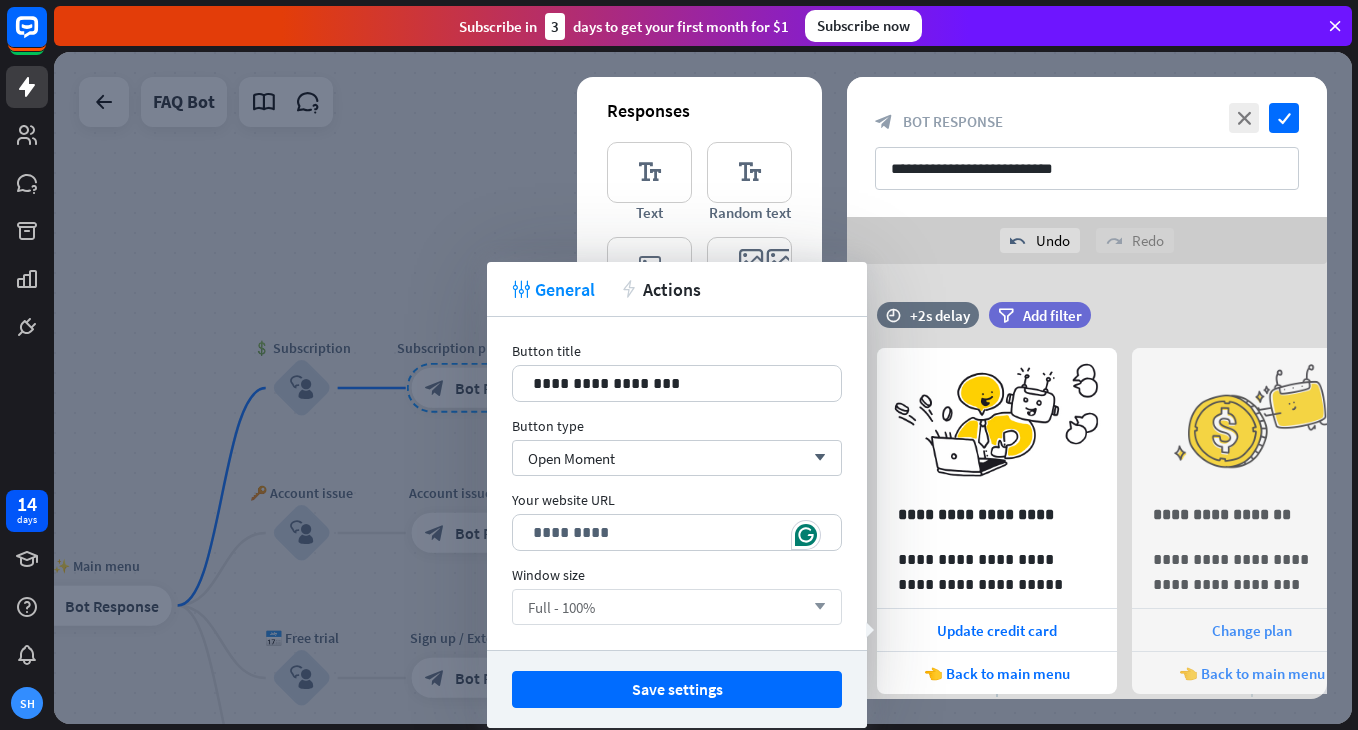 click on "Full - 100%" at bounding box center (561, 607) 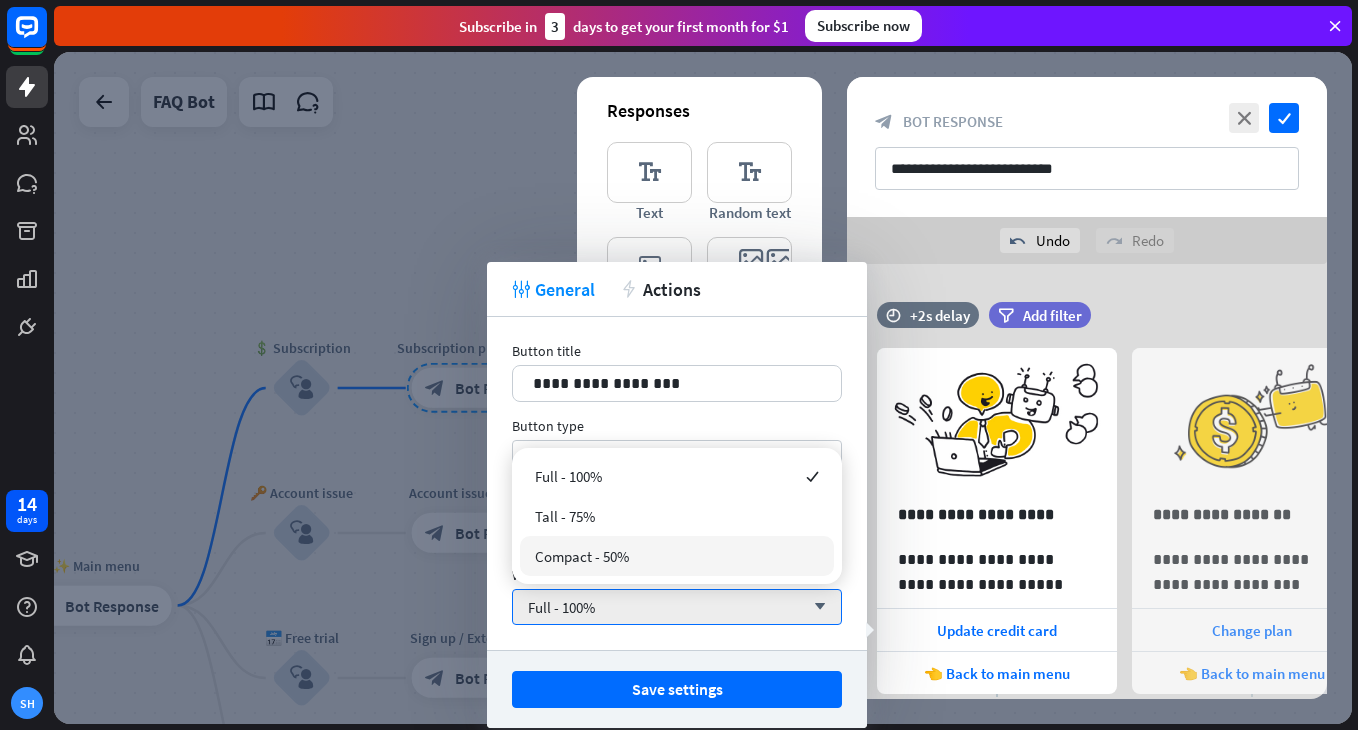 click on "Compact - 50%" at bounding box center [677, 556] 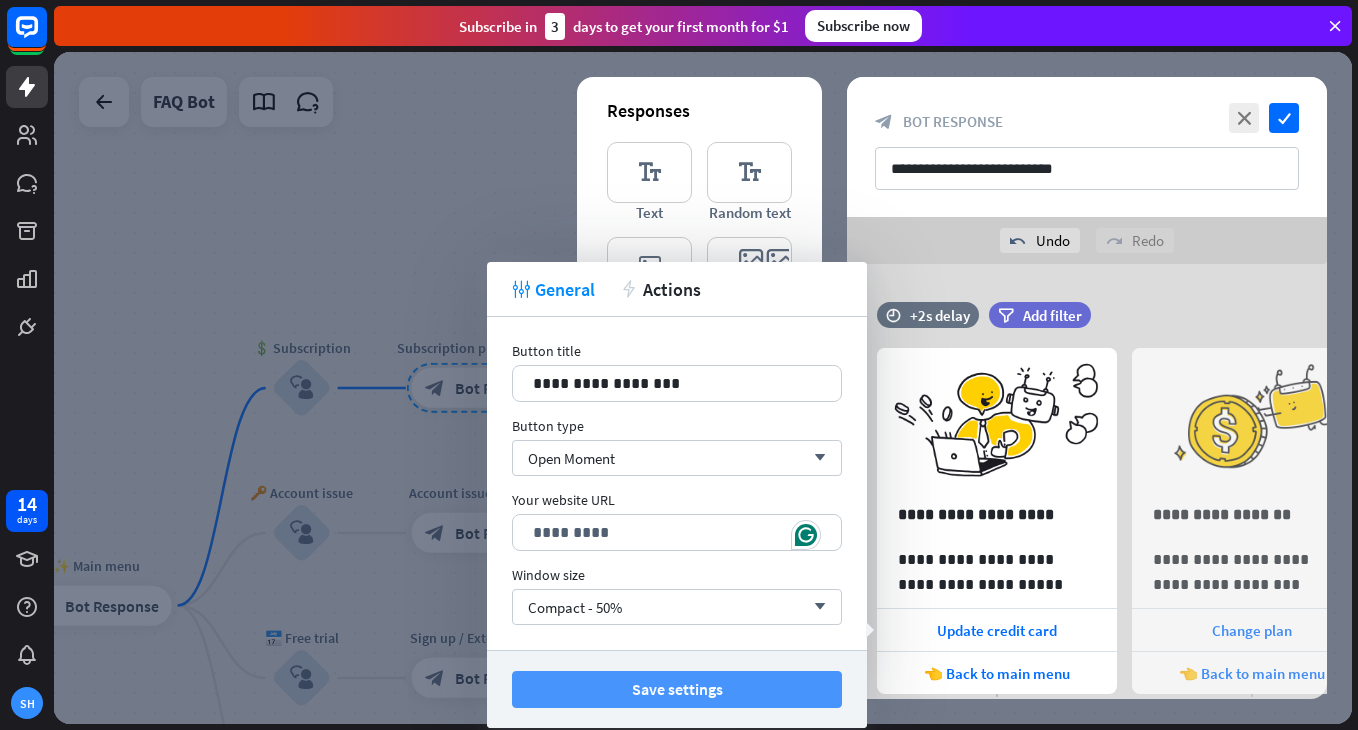 click on "Save settings" at bounding box center (677, 689) 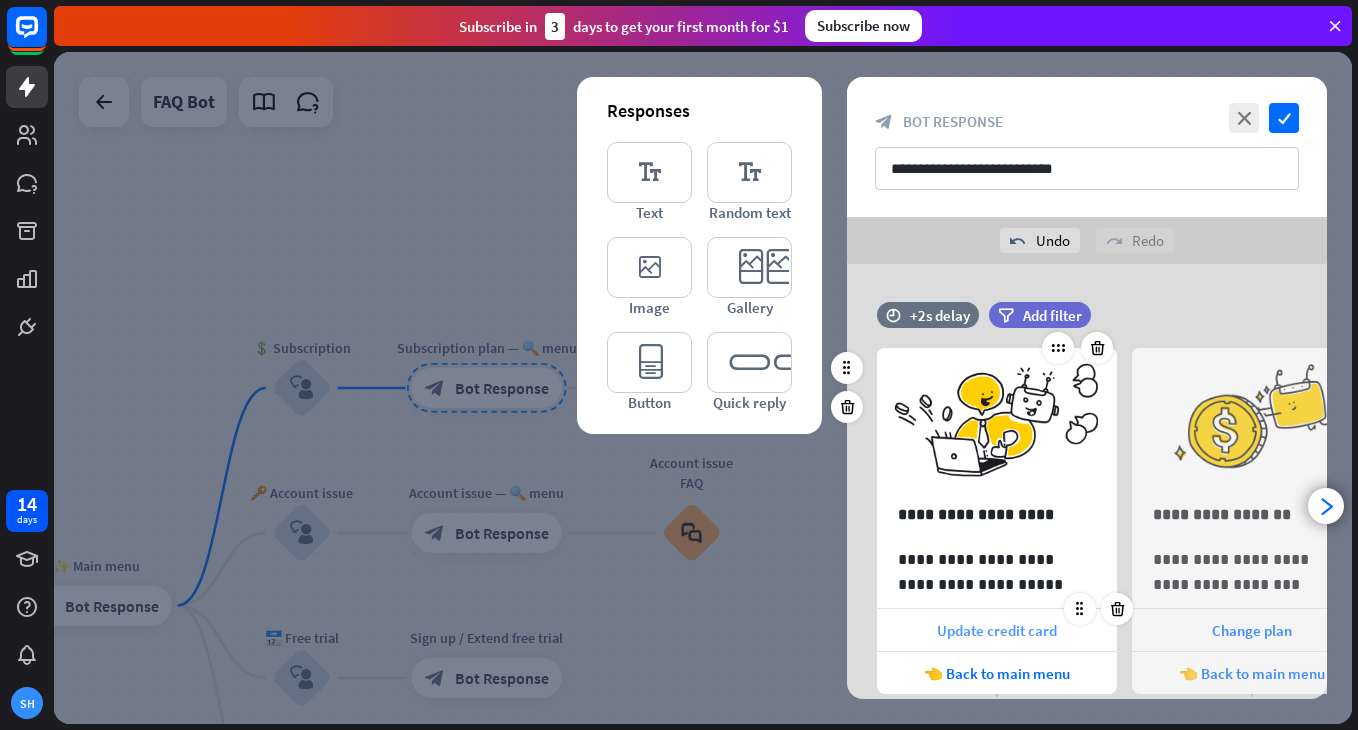 click on "Update credit card" at bounding box center (997, 630) 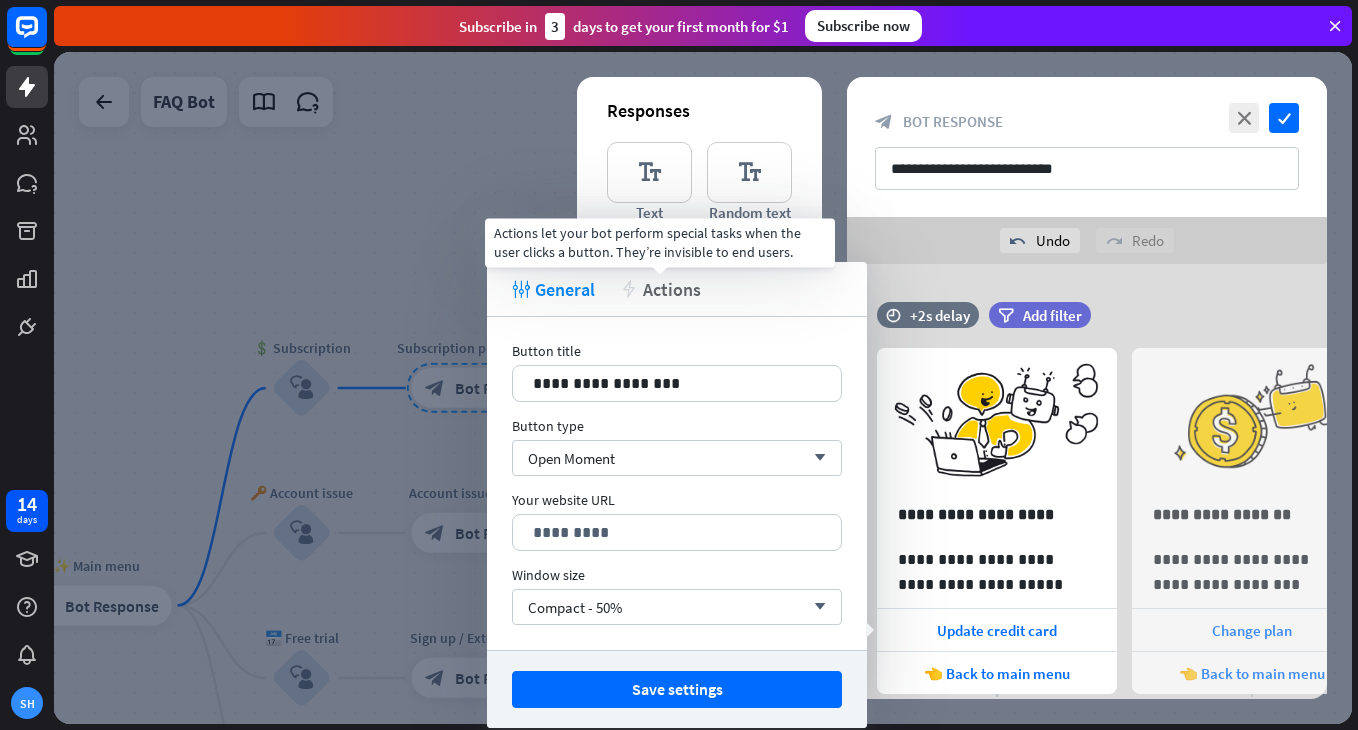 click on "Actions" at bounding box center (672, 289) 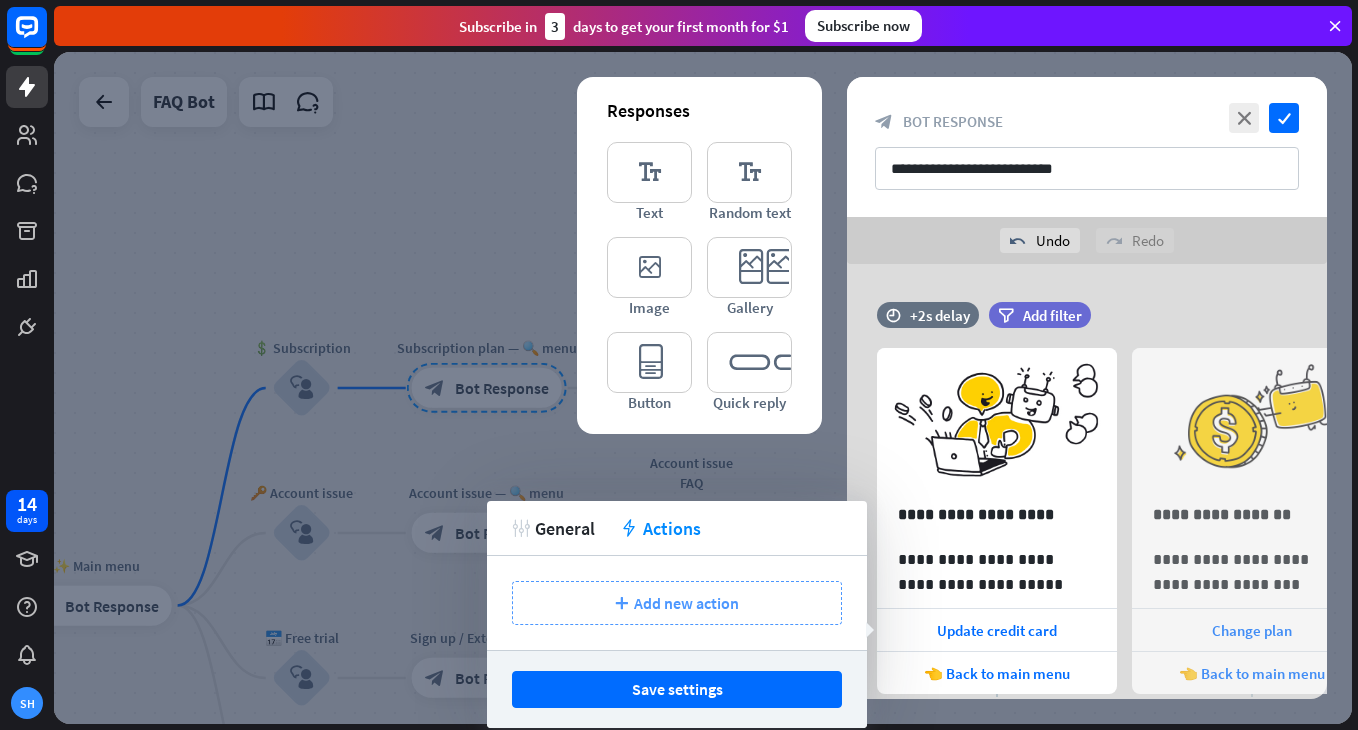 click on "Add new action" at bounding box center (686, 603) 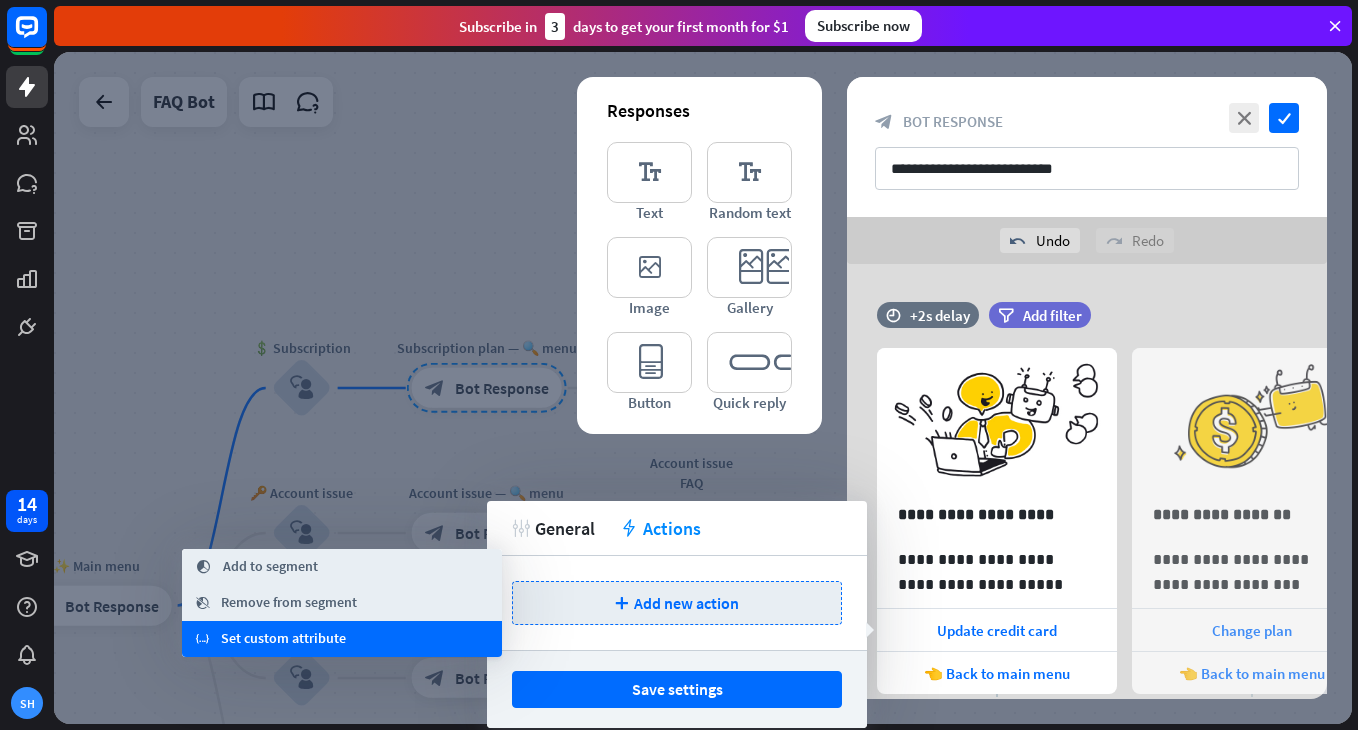 click on "Set custom attribute" at bounding box center [283, 639] 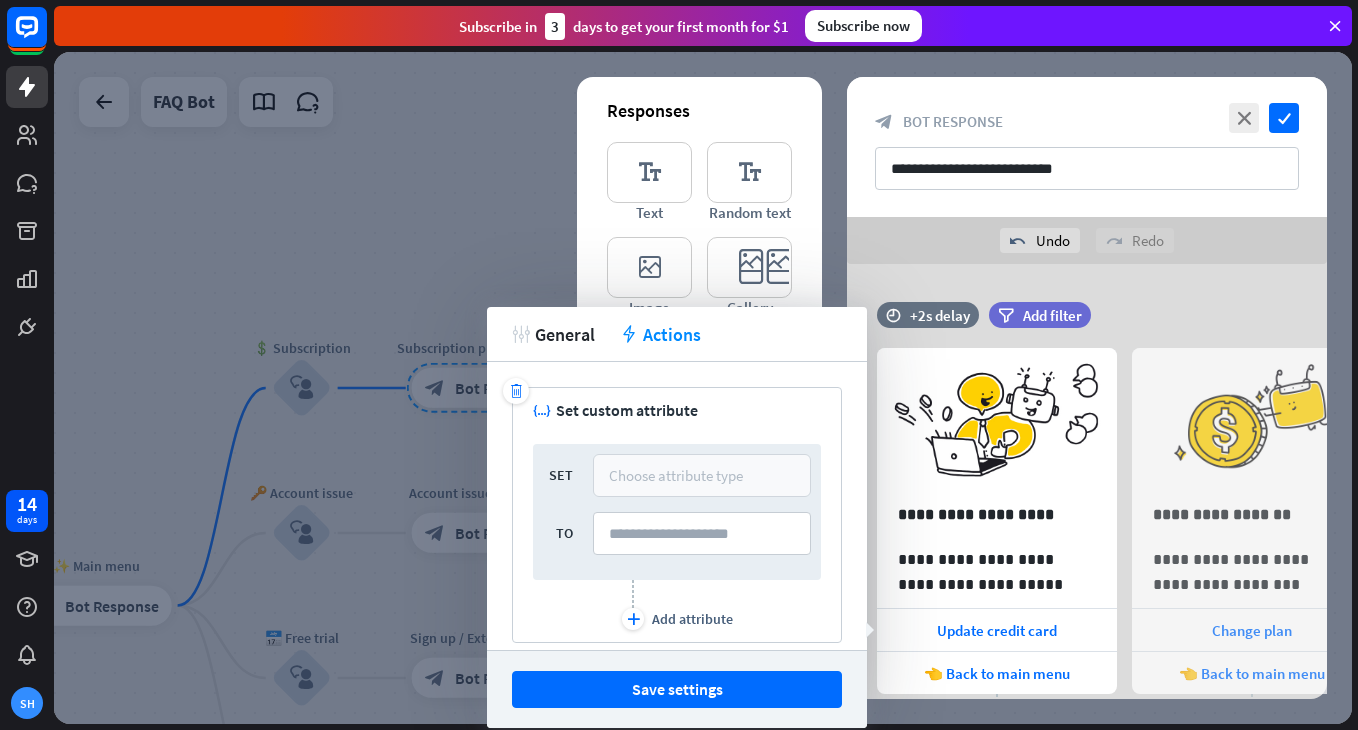 click on "Choose attribute type" at bounding box center (676, 475) 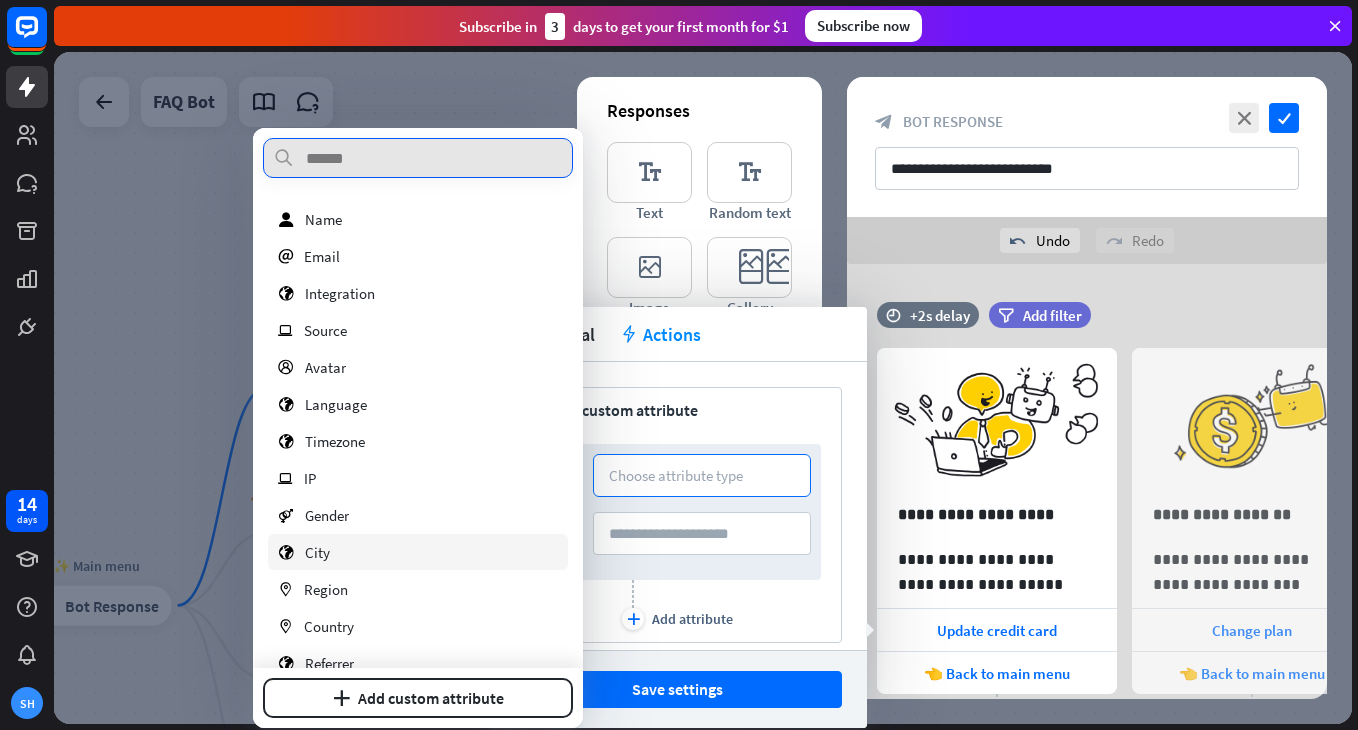 scroll, scrollTop: 18, scrollLeft: 0, axis: vertical 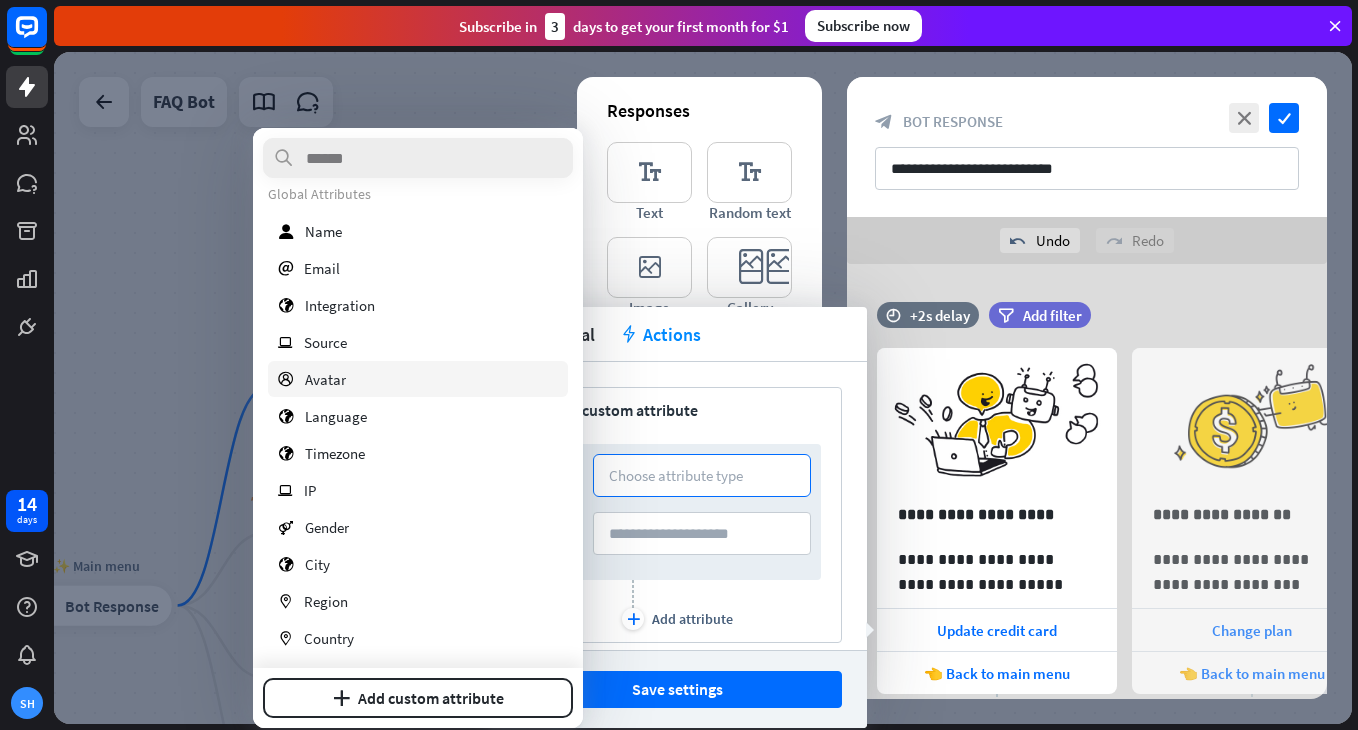 click on "profile
Avatar" at bounding box center [418, 379] 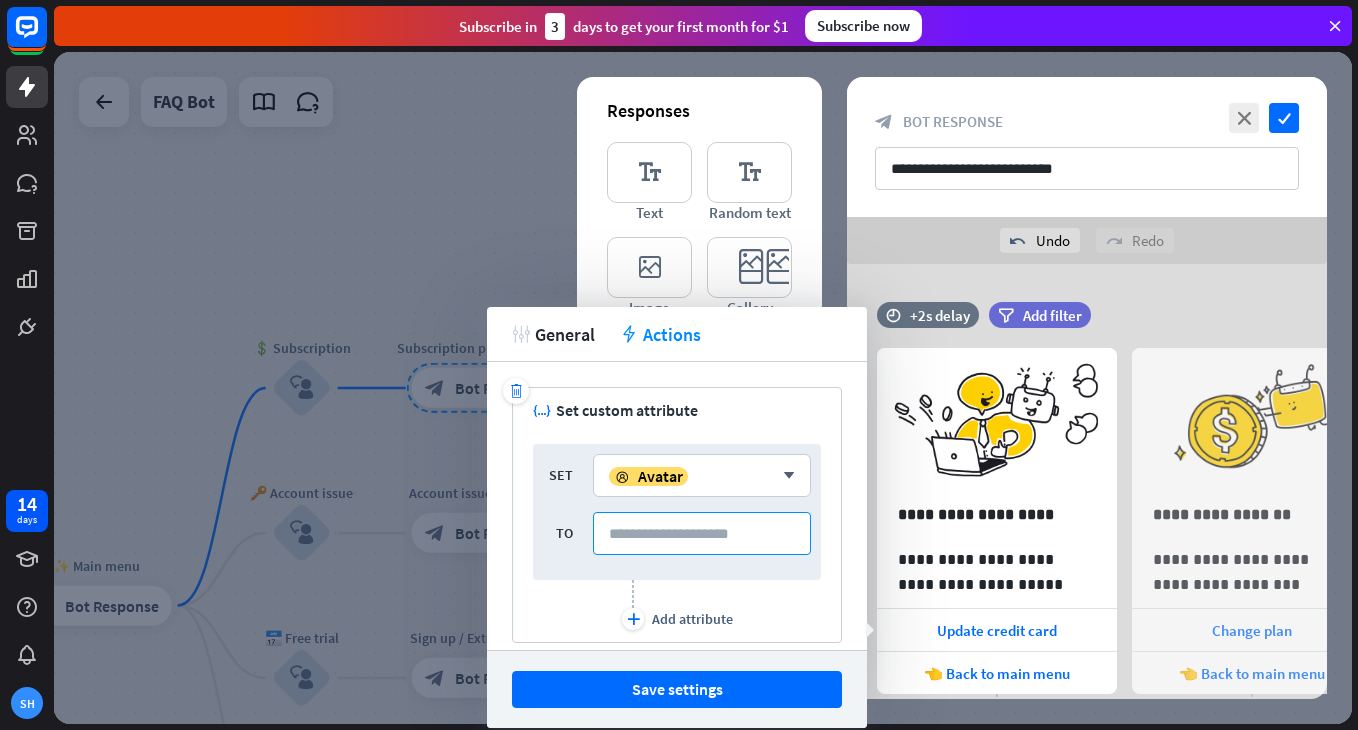 click at bounding box center [702, 533] 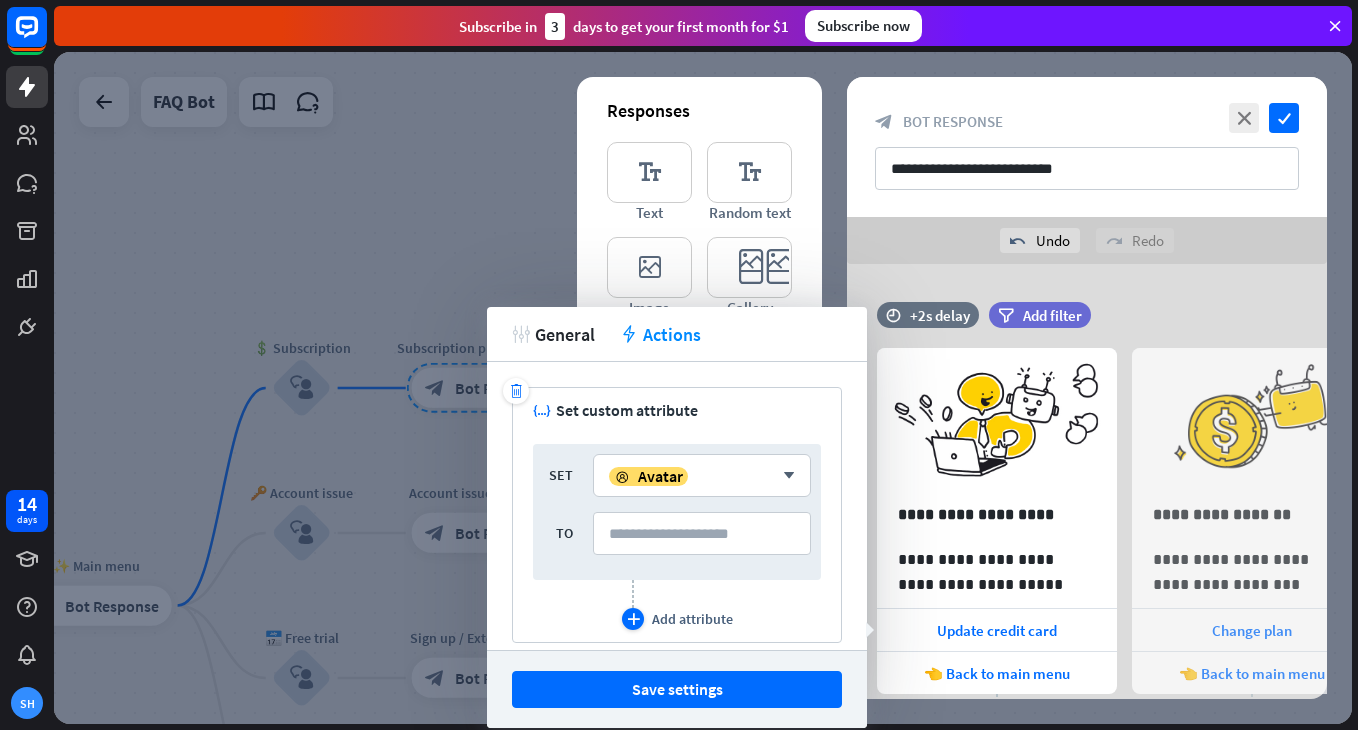 click on "plus" at bounding box center (633, 619) 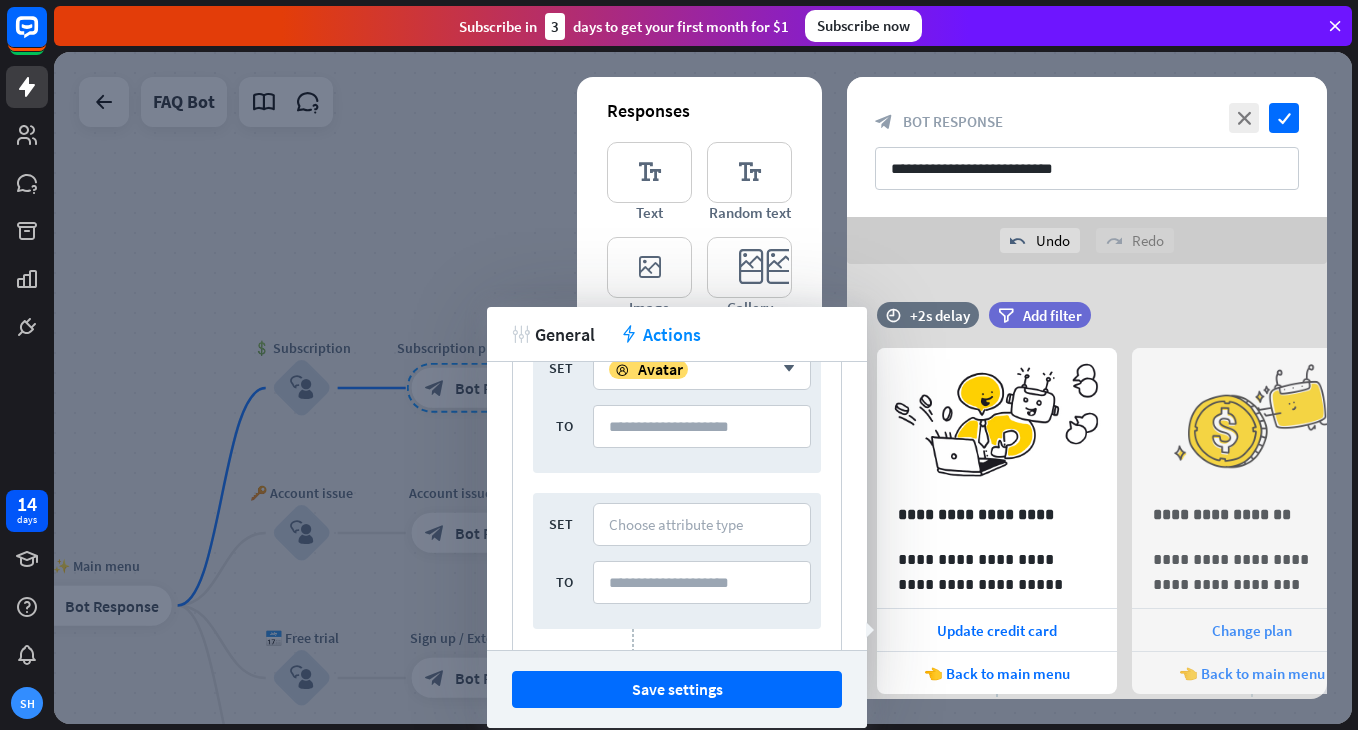 scroll, scrollTop: 110, scrollLeft: 0, axis: vertical 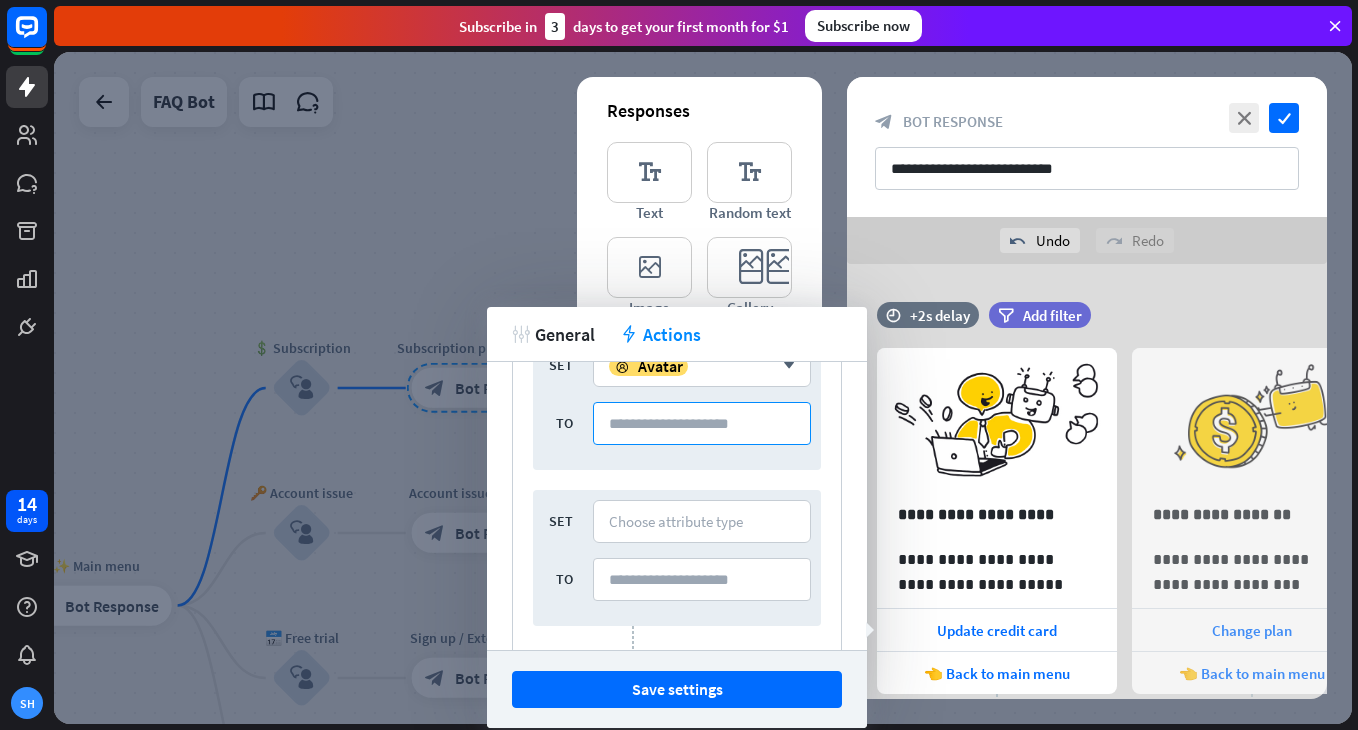 click at bounding box center [702, 423] 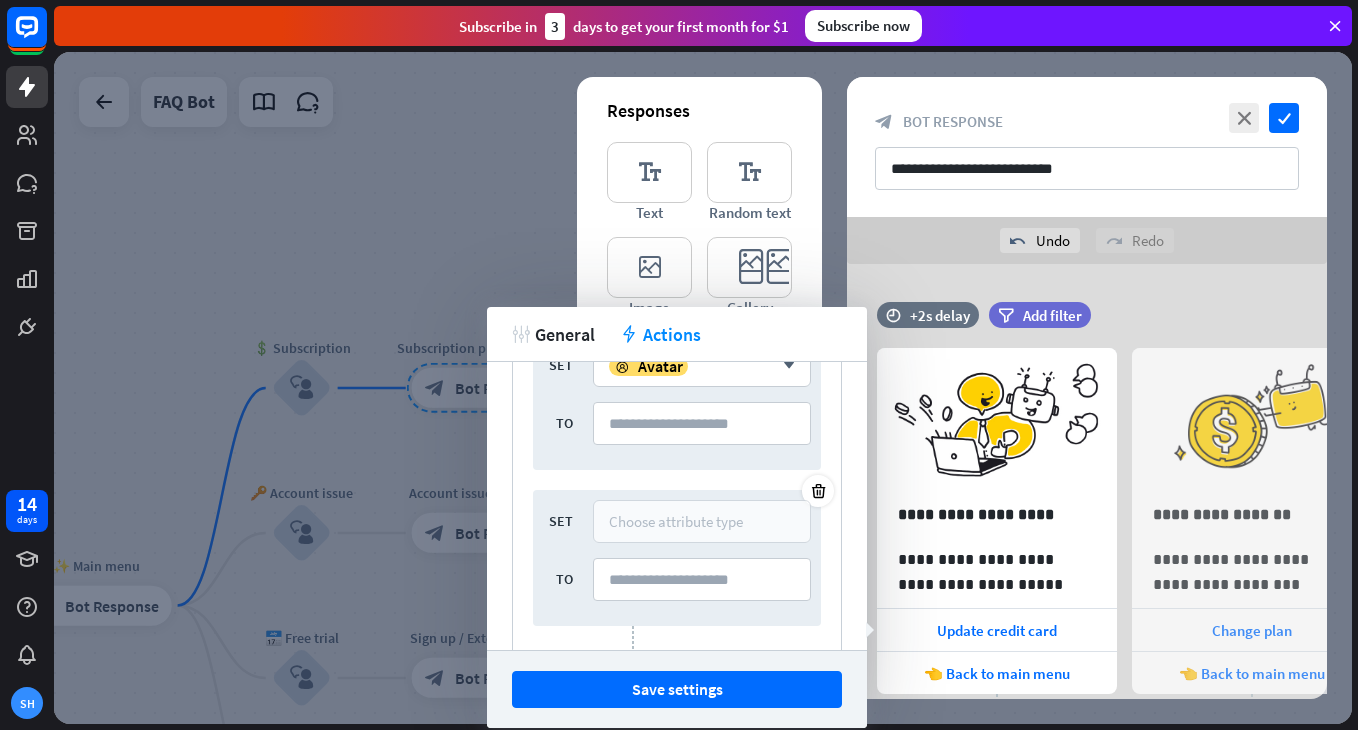 click on "Choose attribute type" at bounding box center (676, 521) 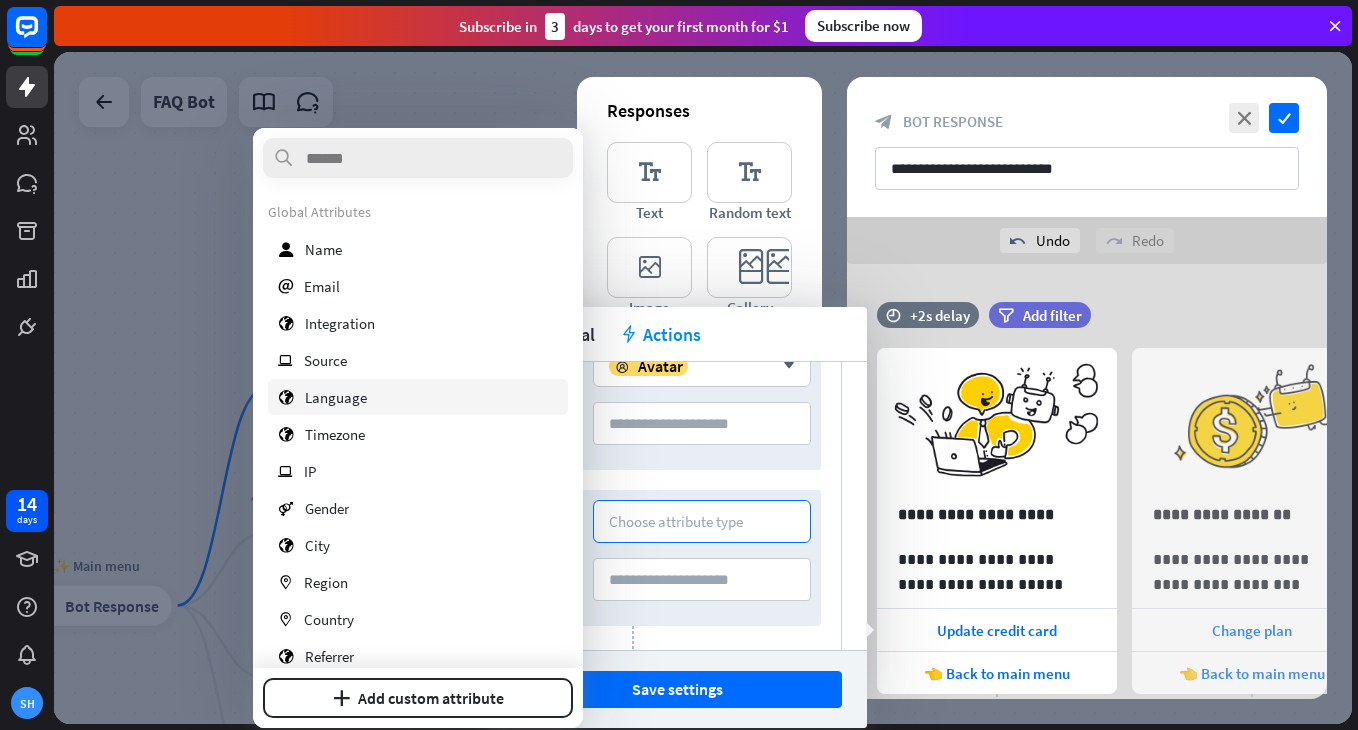 click on "Language" at bounding box center [336, 397] 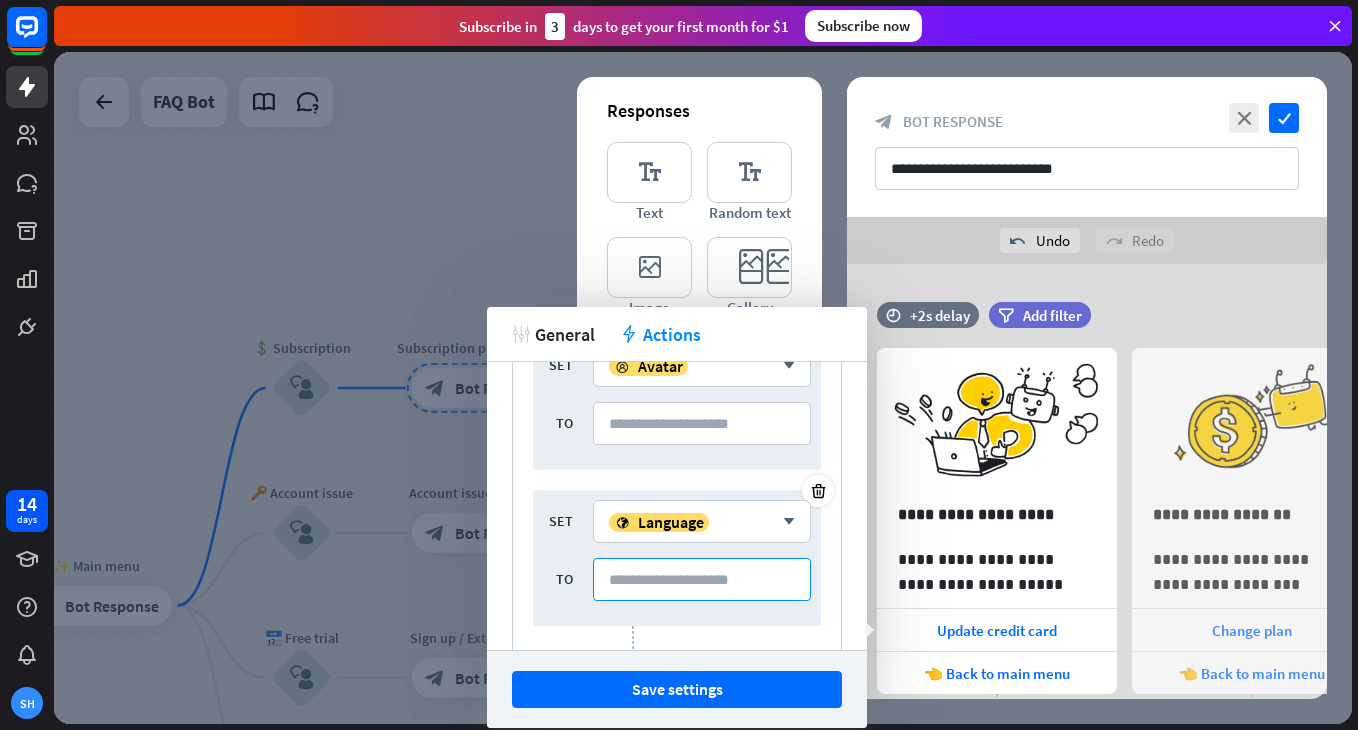 click at bounding box center [702, 579] 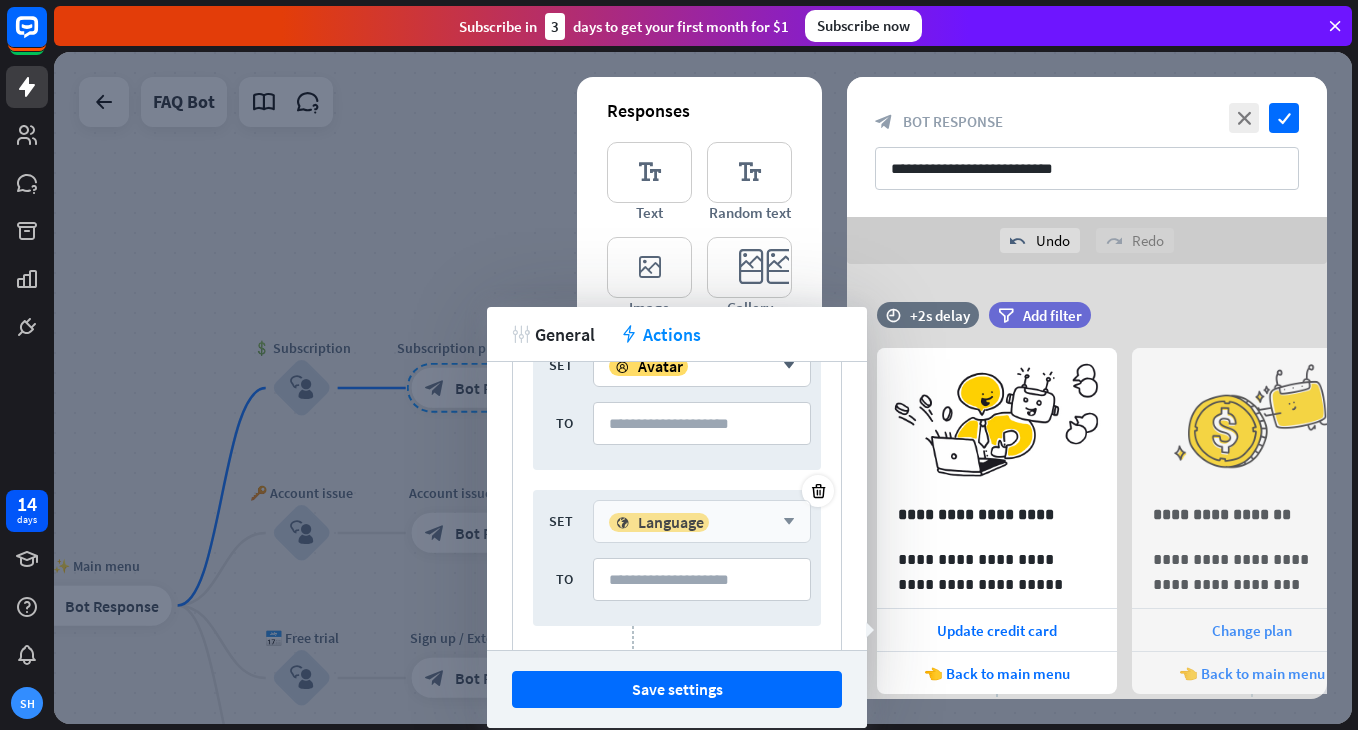 click on "arrow_down" at bounding box center (784, 522) 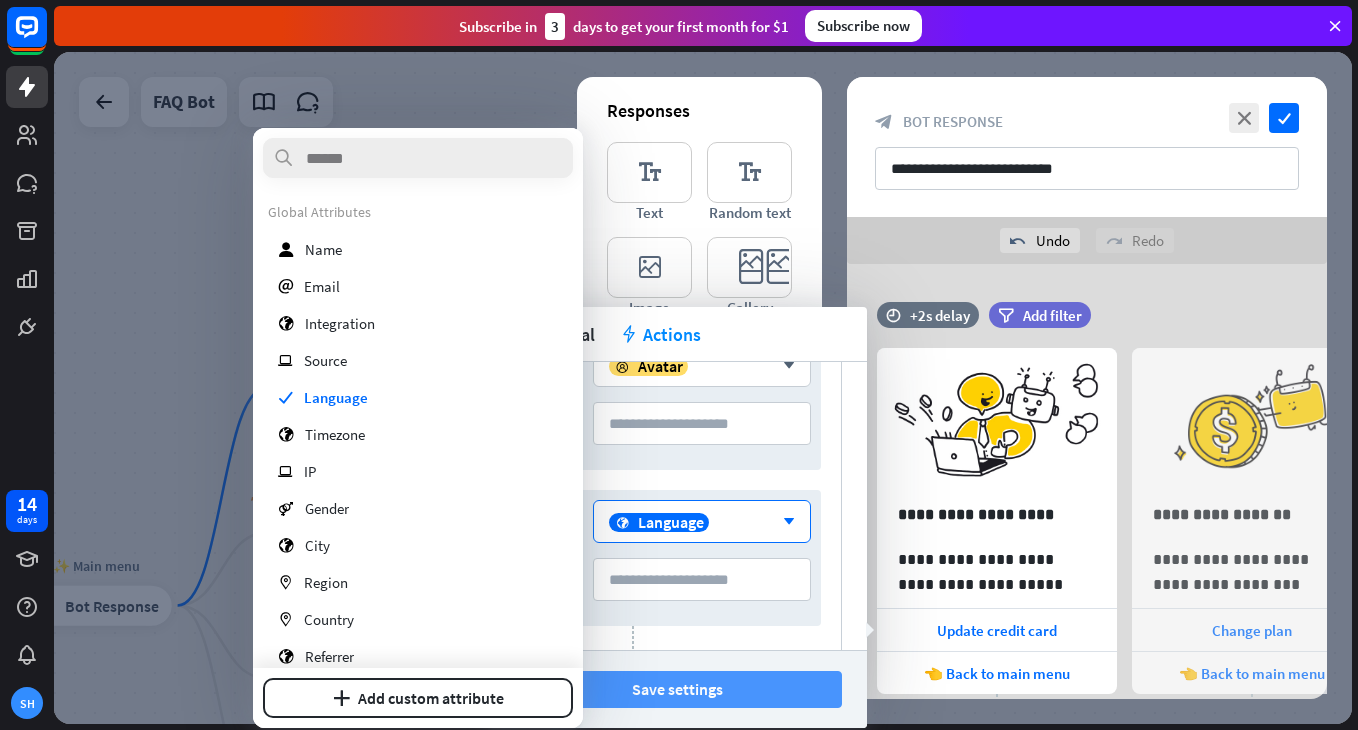 click on "Save settings" at bounding box center (677, 689) 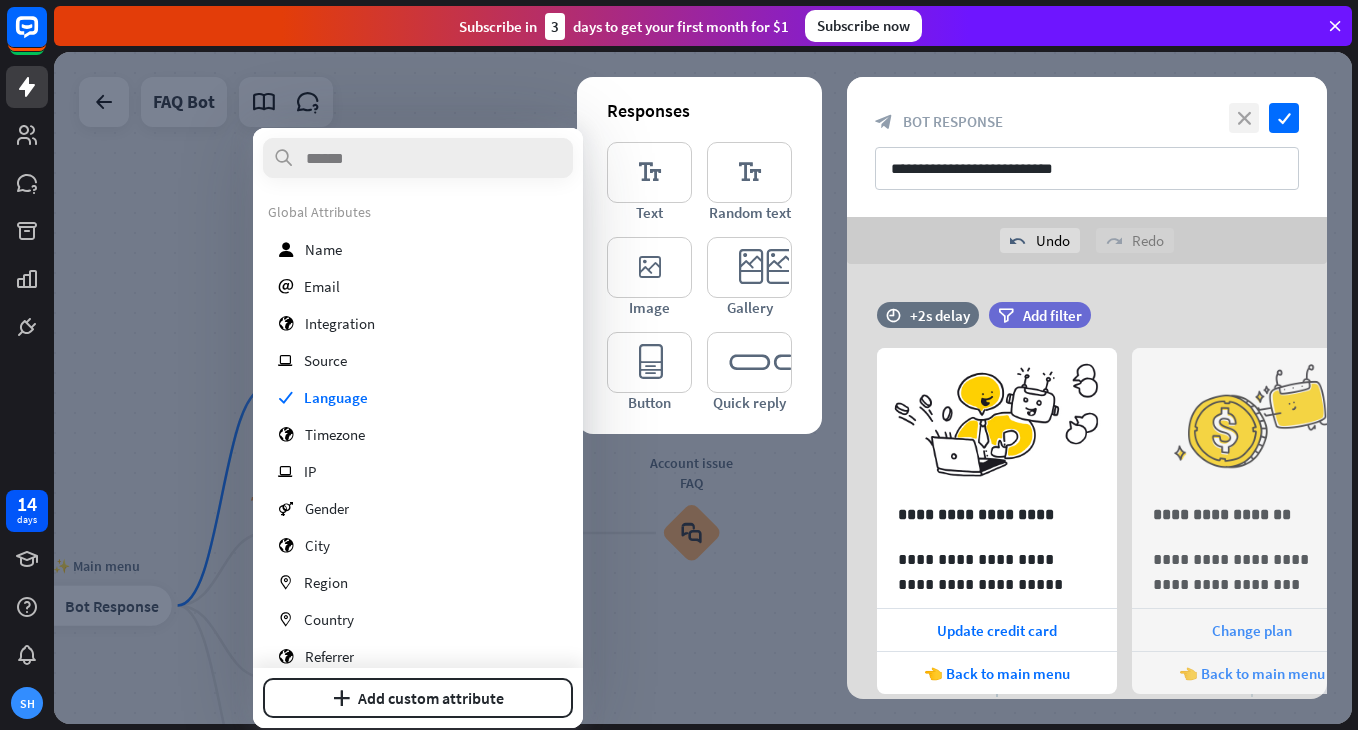 click on "close" at bounding box center (1244, 118) 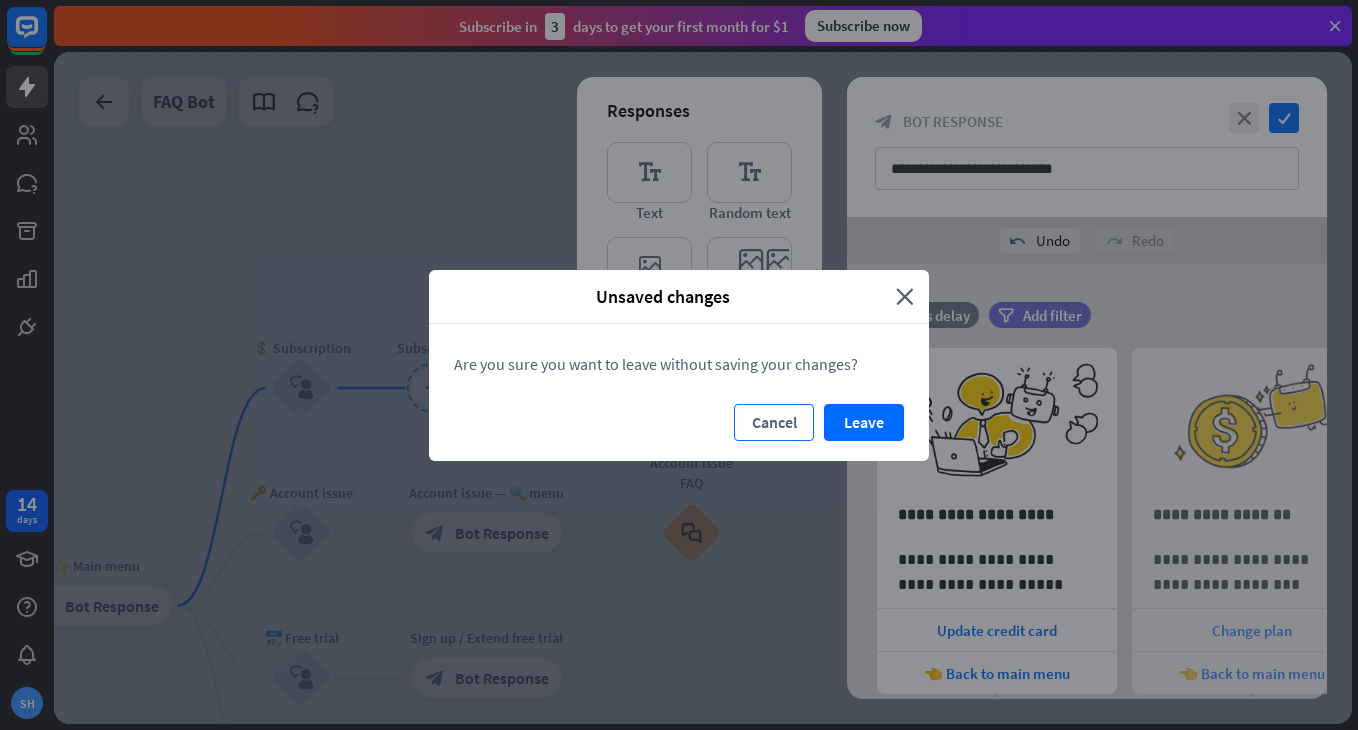 click on "Cancel" at bounding box center [774, 422] 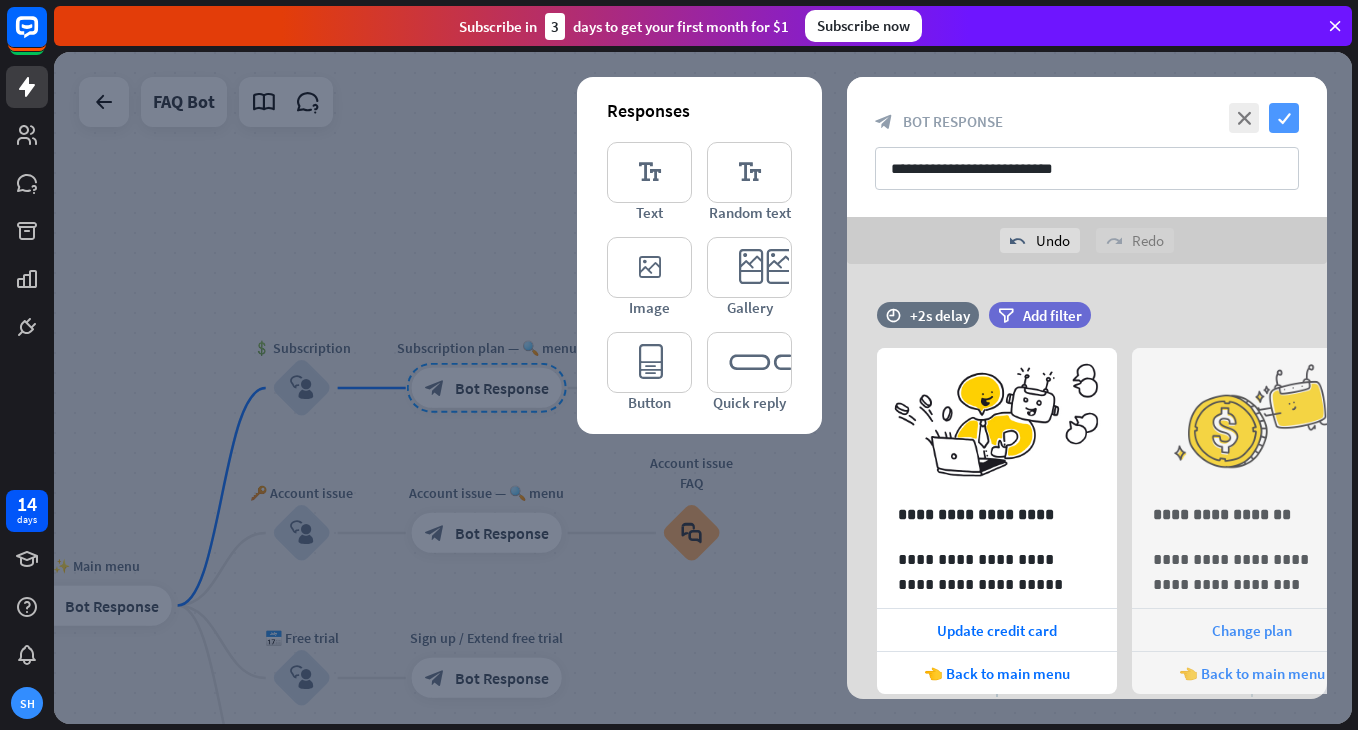 click on "check" at bounding box center [1284, 118] 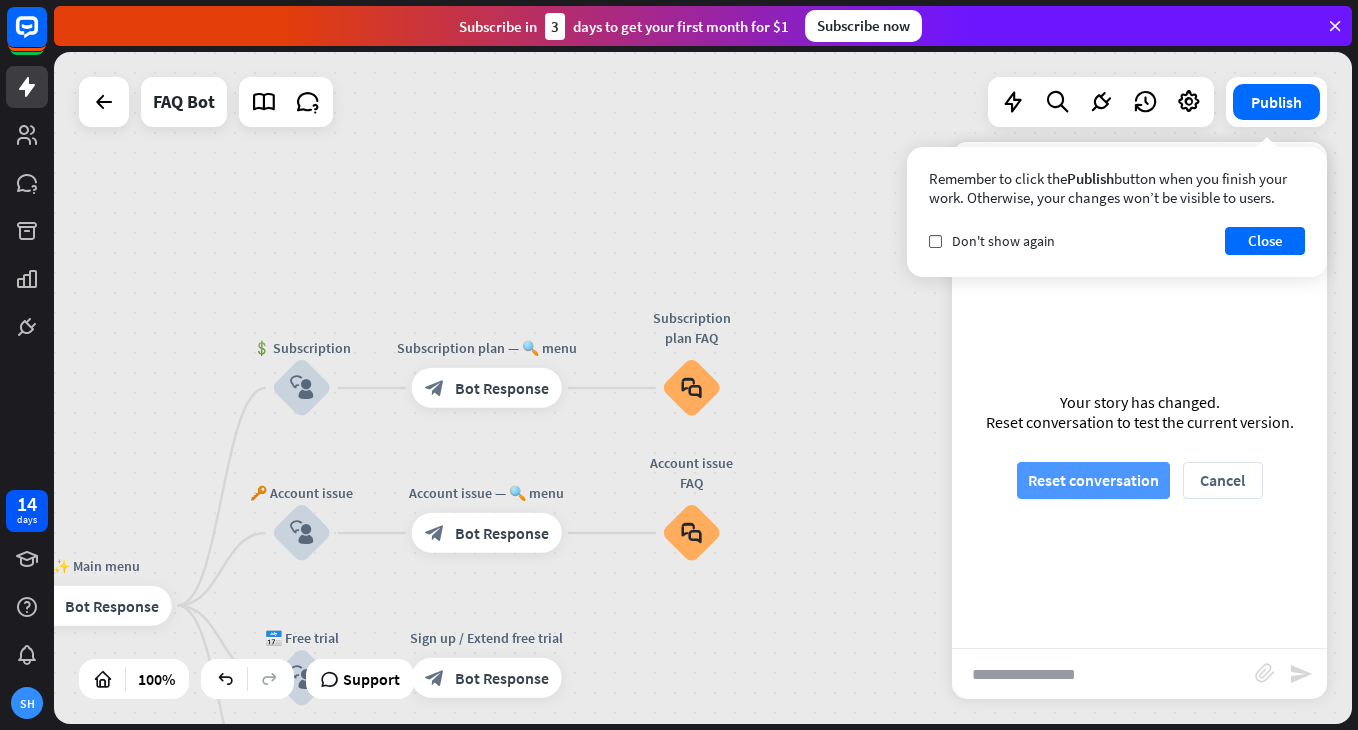click on "Reset conversation" at bounding box center [1093, 480] 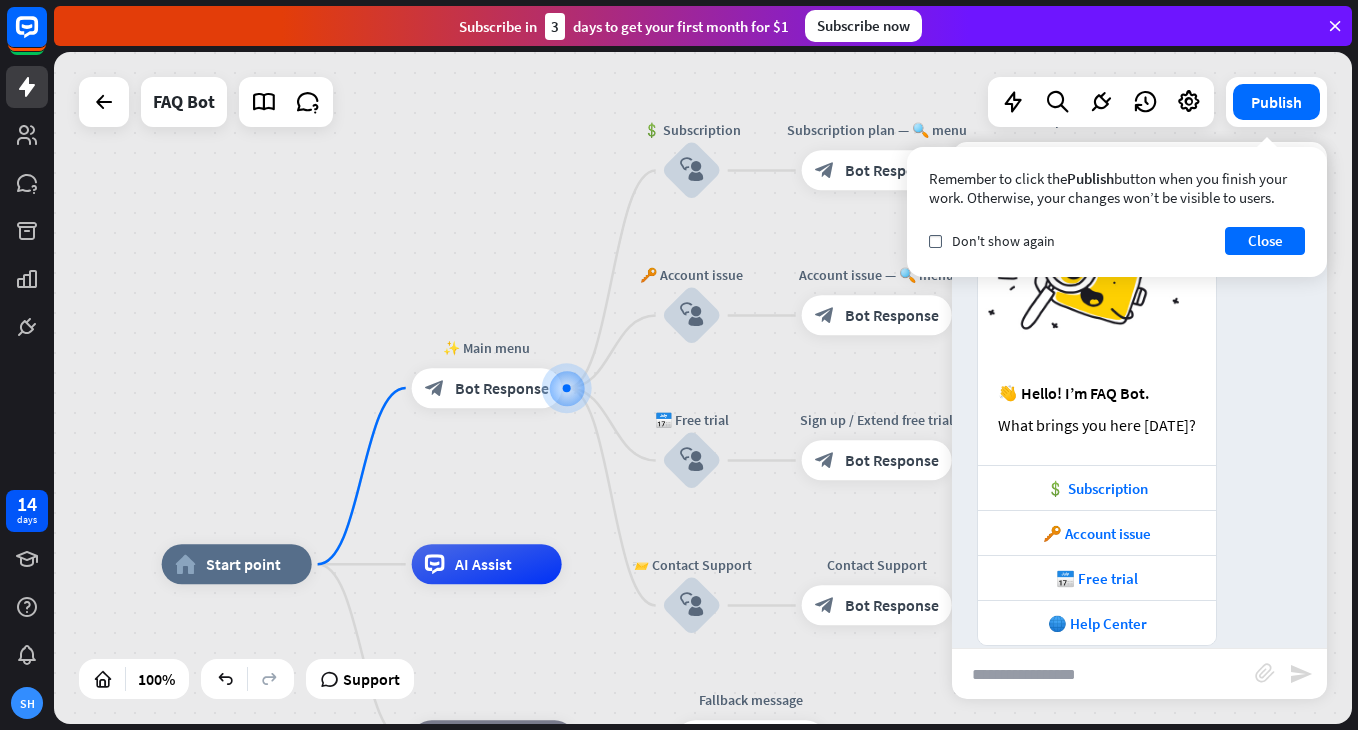 scroll, scrollTop: 128, scrollLeft: 0, axis: vertical 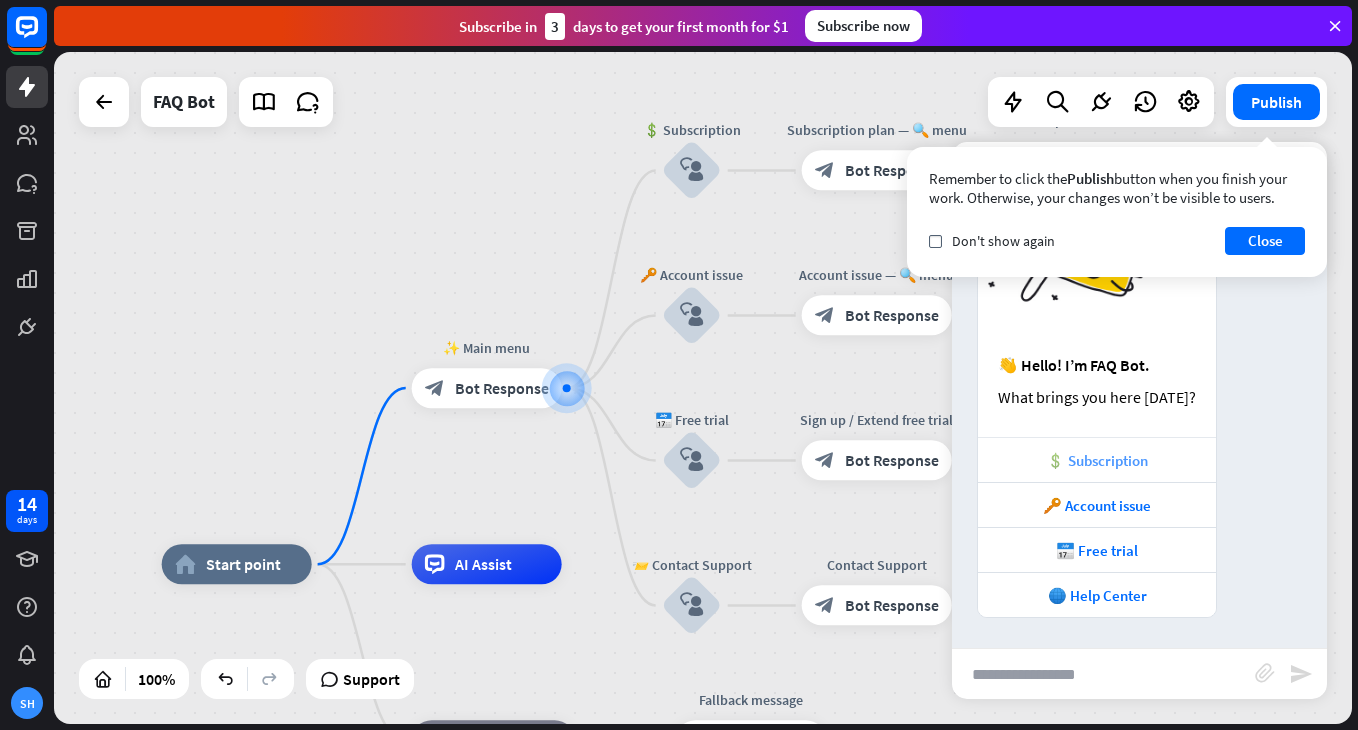 click on "💲 Subscription" at bounding box center (1097, 460) 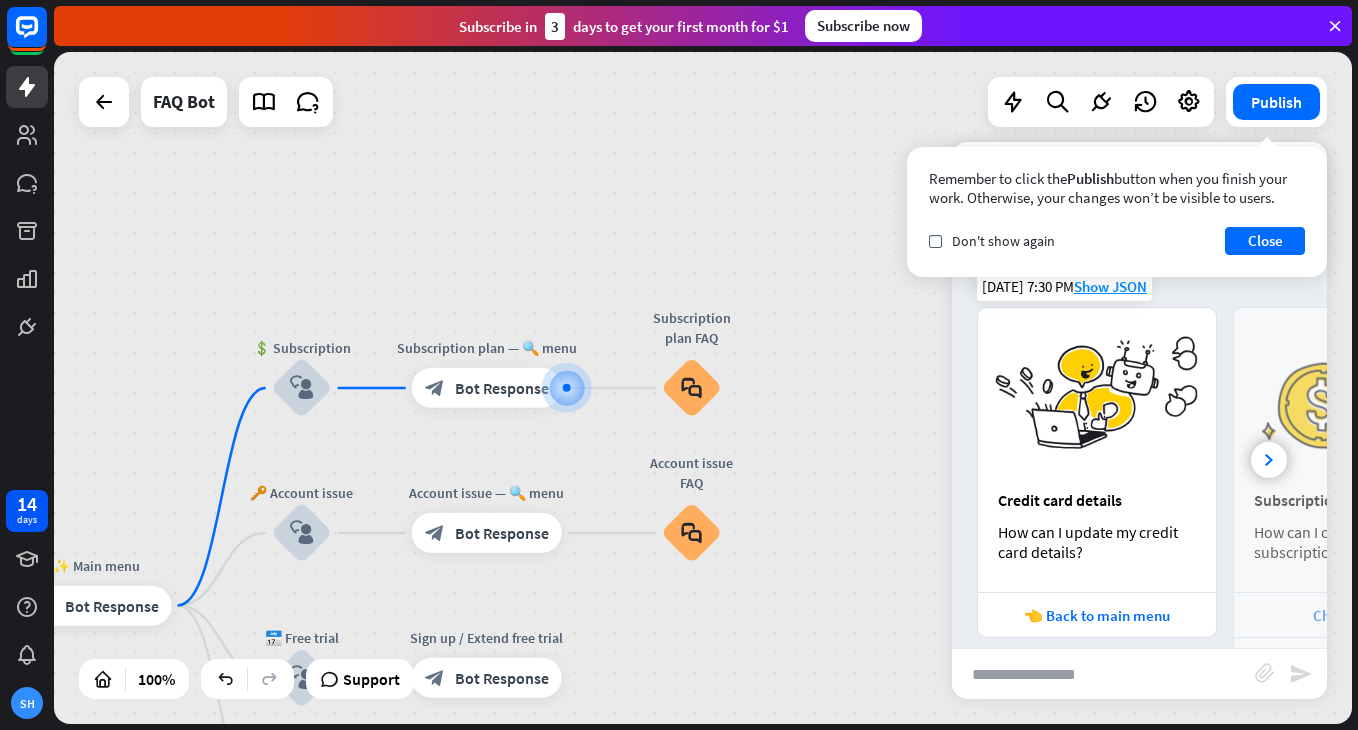 scroll, scrollTop: 650, scrollLeft: 0, axis: vertical 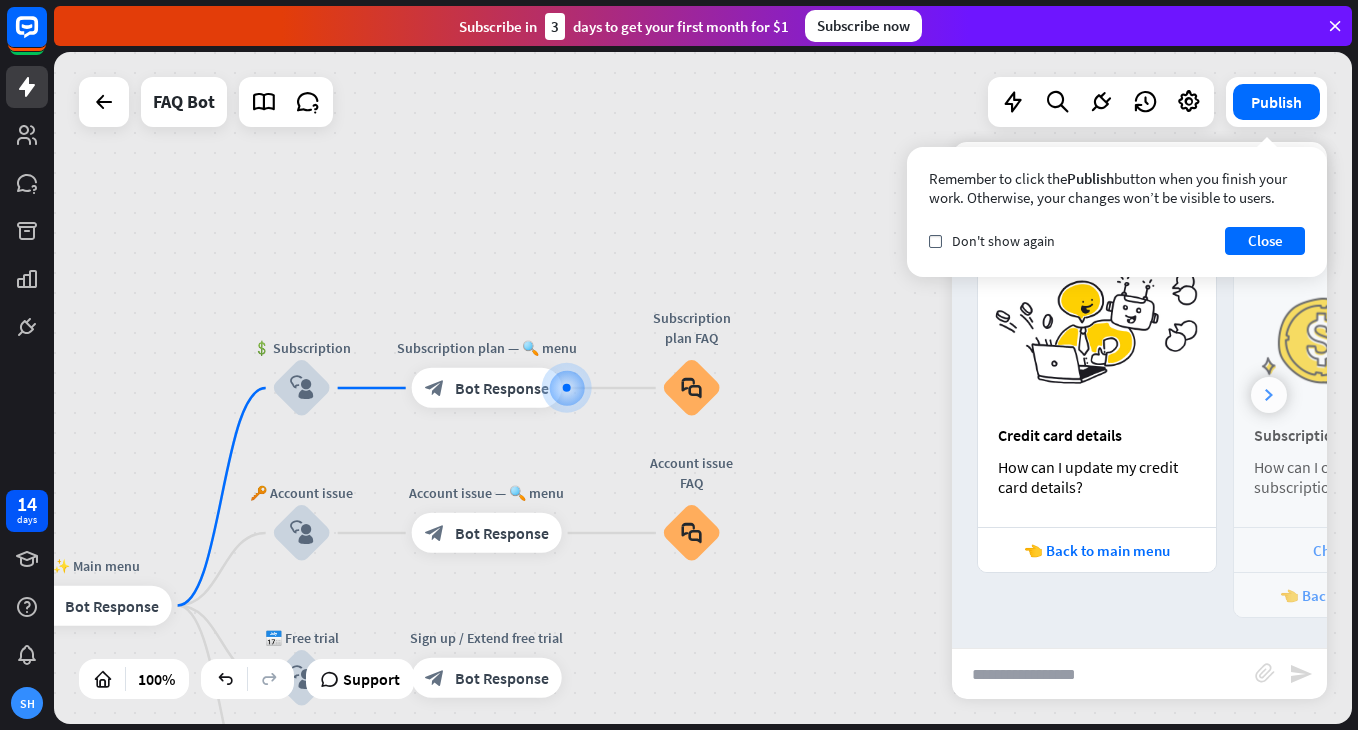click 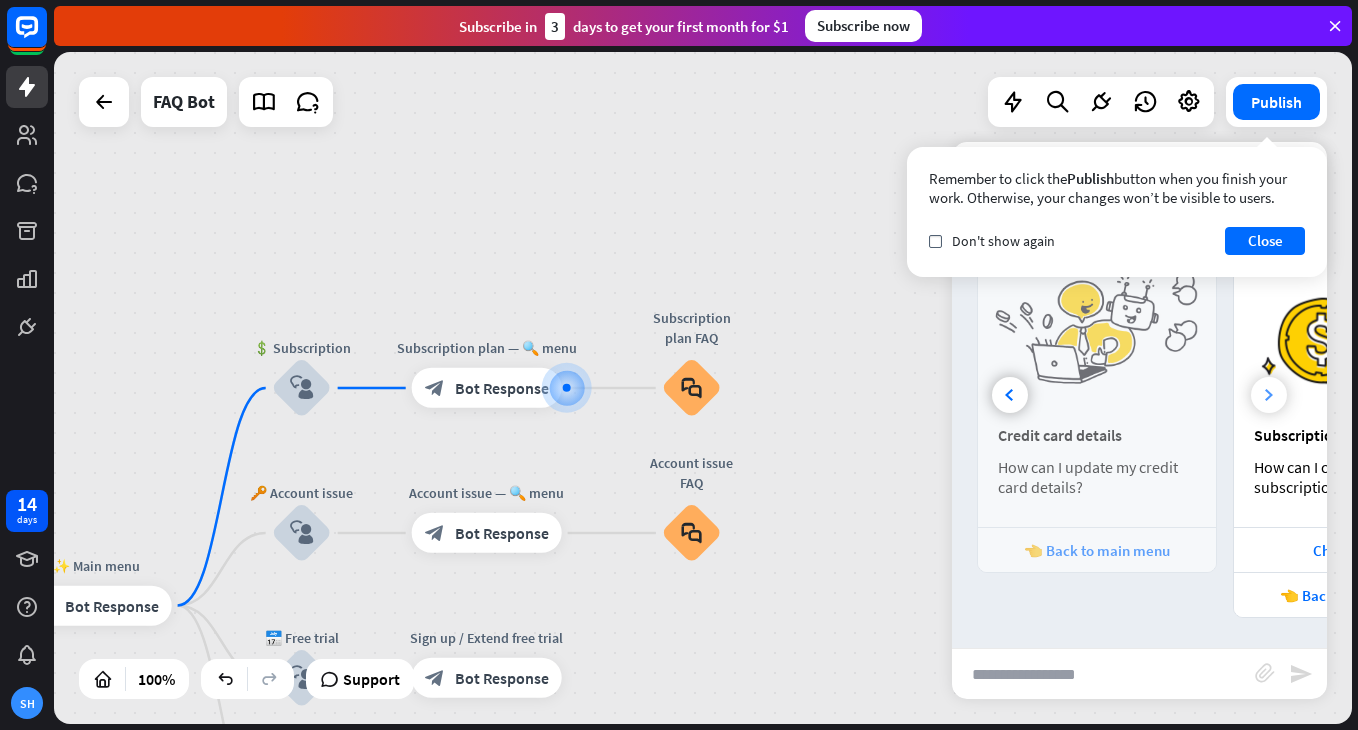 scroll, scrollTop: 0, scrollLeft: 213, axis: horizontal 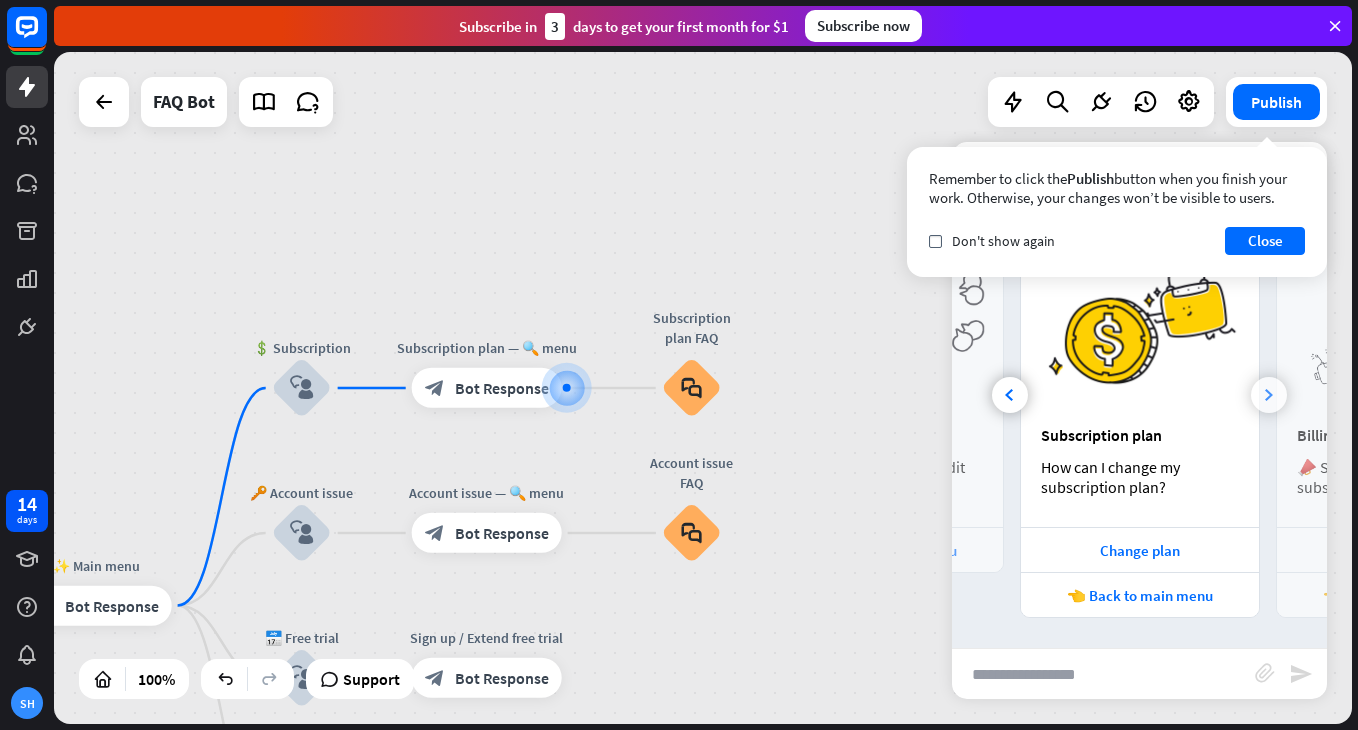 click at bounding box center [1269, 395] 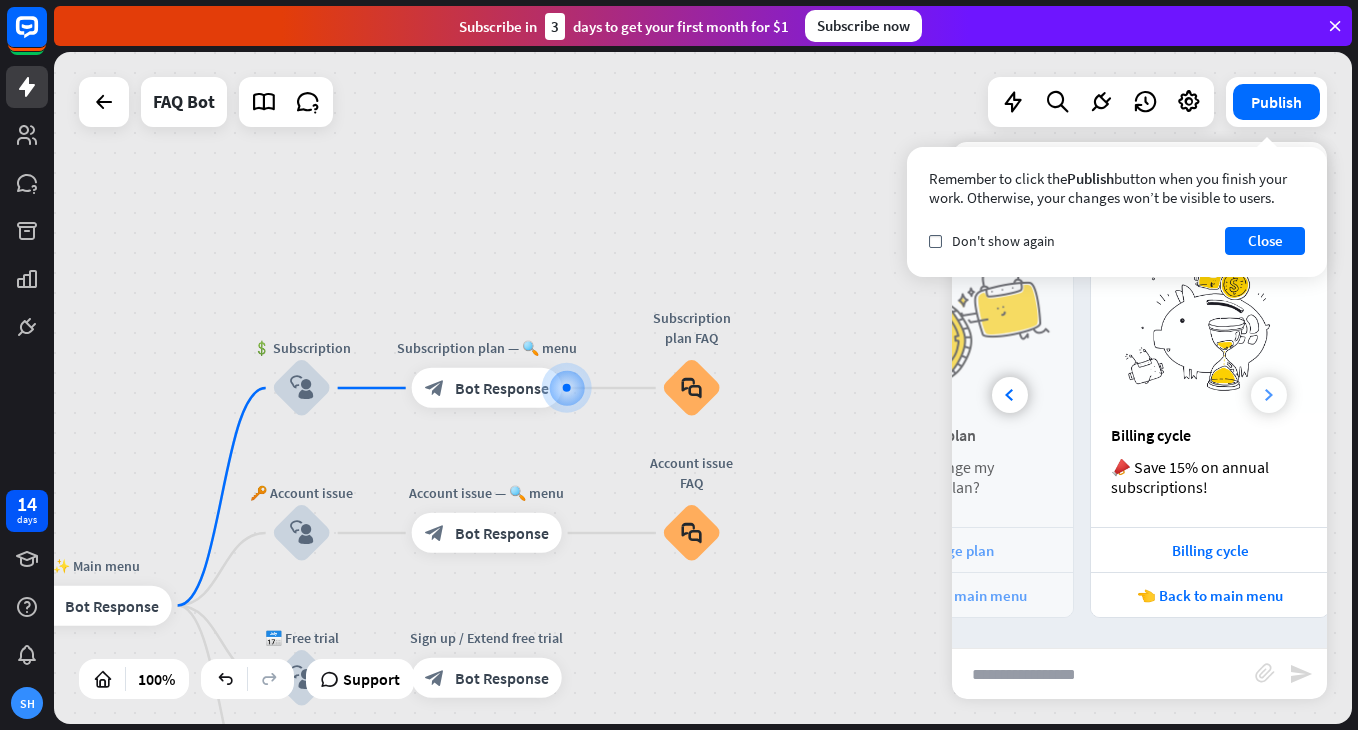 scroll, scrollTop: 0, scrollLeft: 469, axis: horizontal 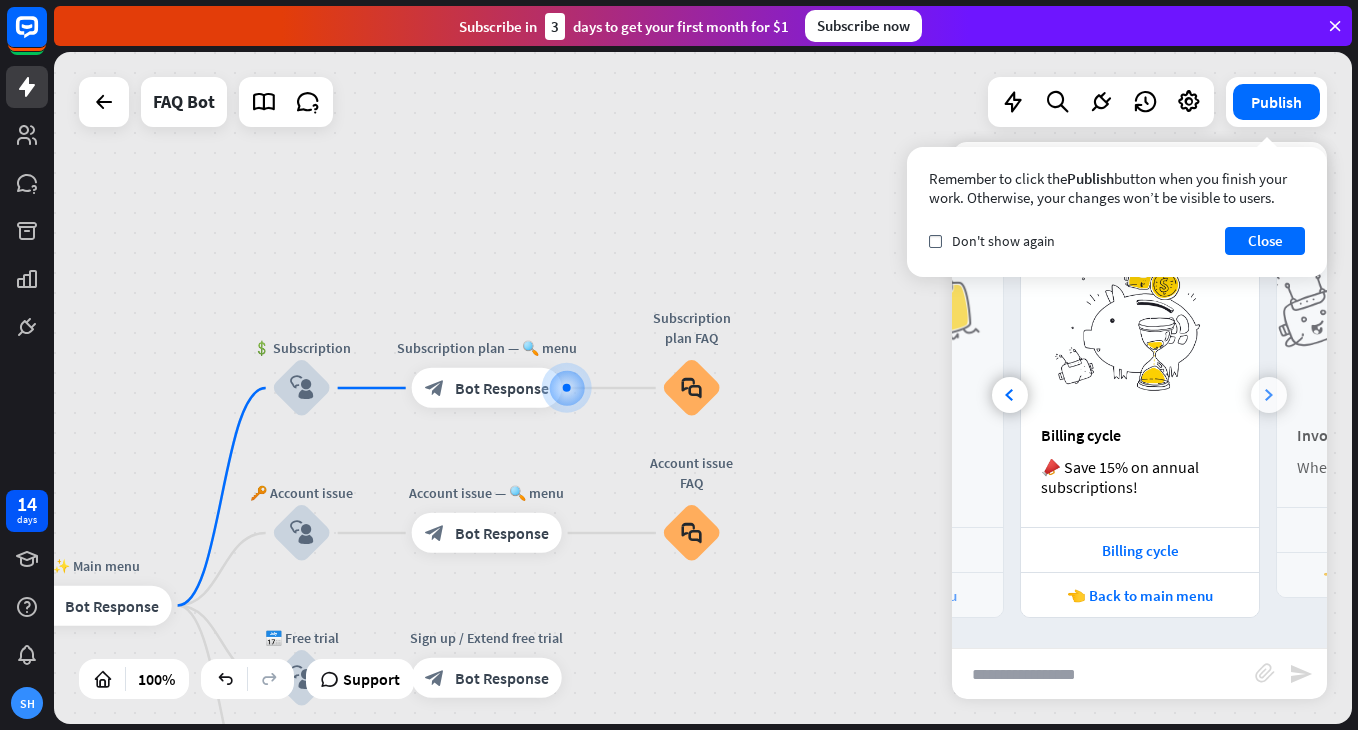 click at bounding box center [1269, 395] 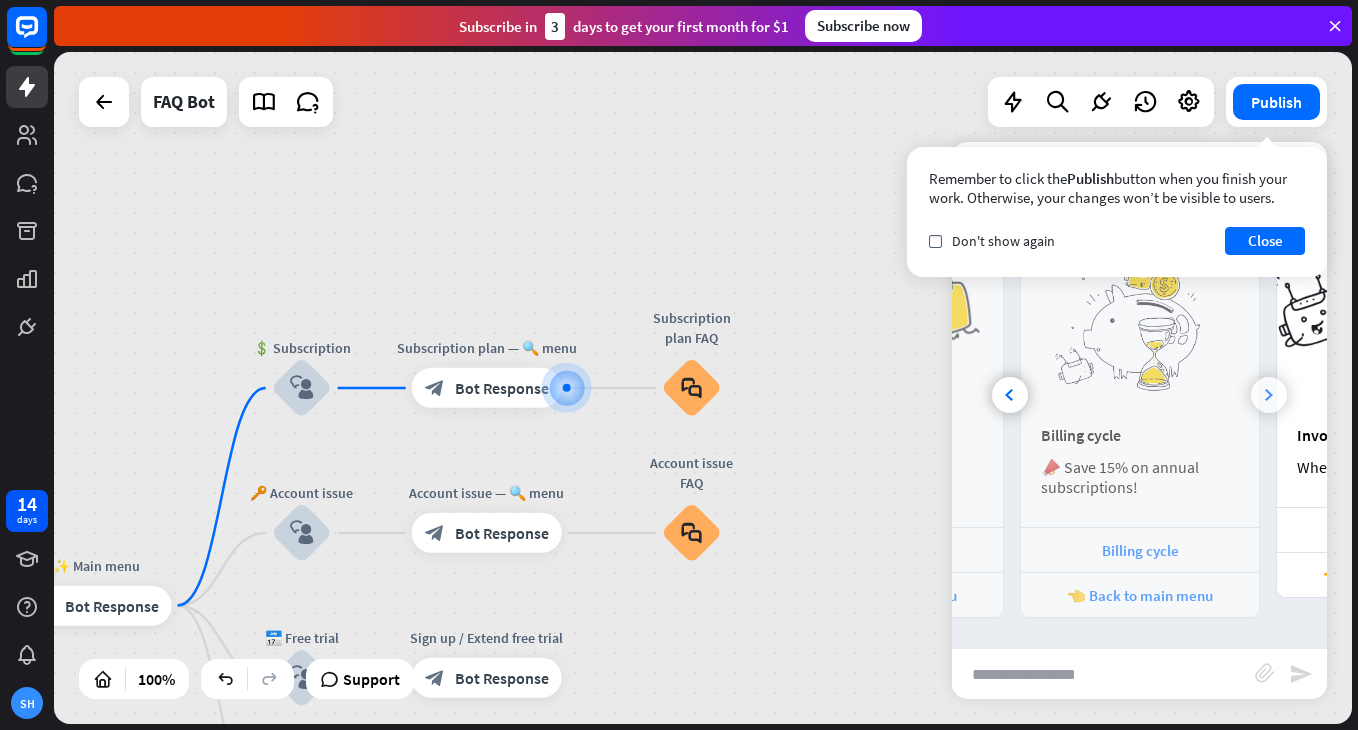 scroll, scrollTop: 0, scrollLeft: 683, axis: horizontal 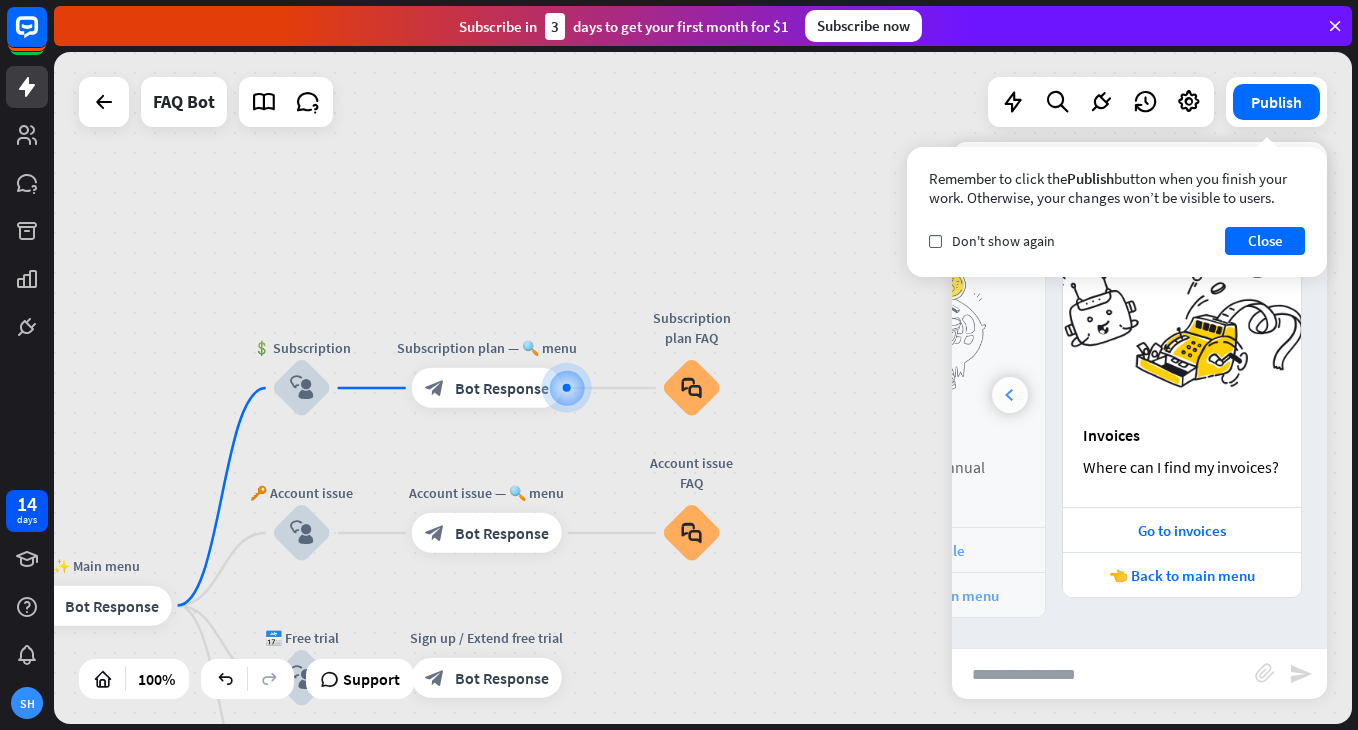 click 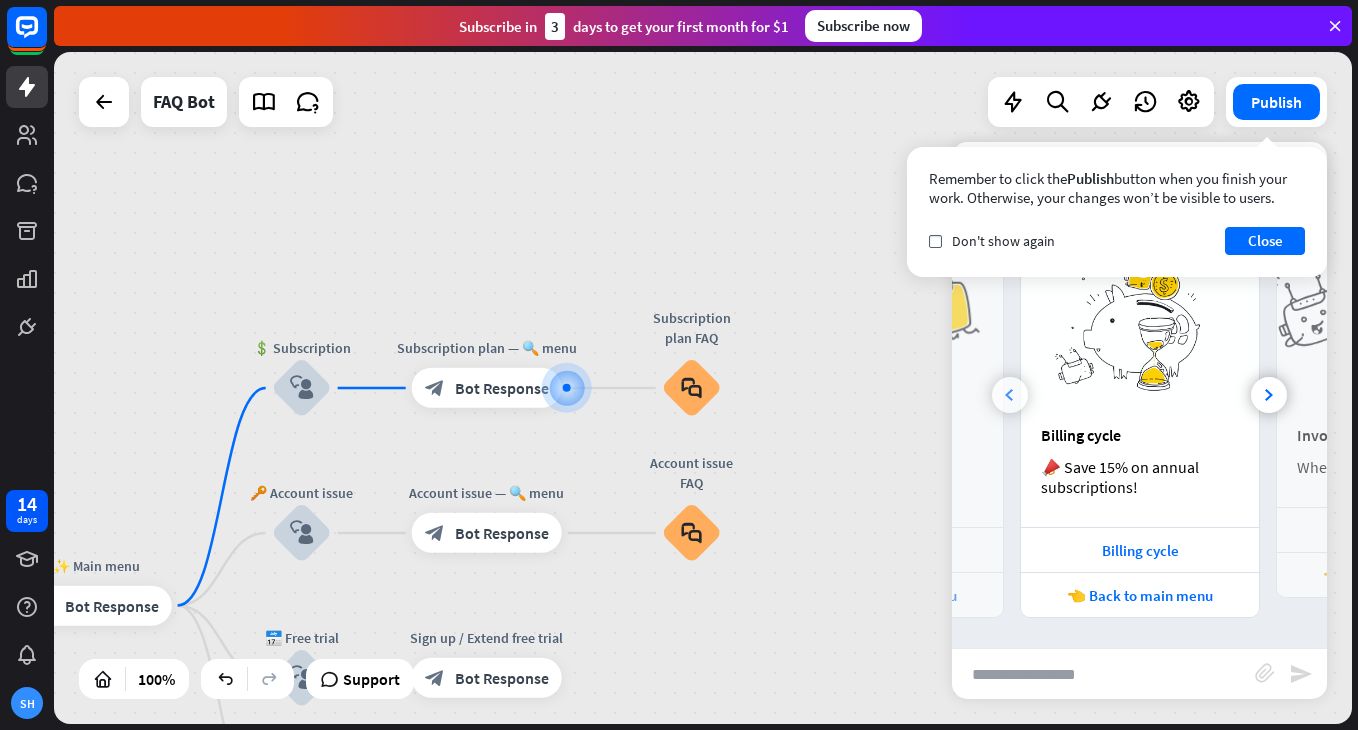 click 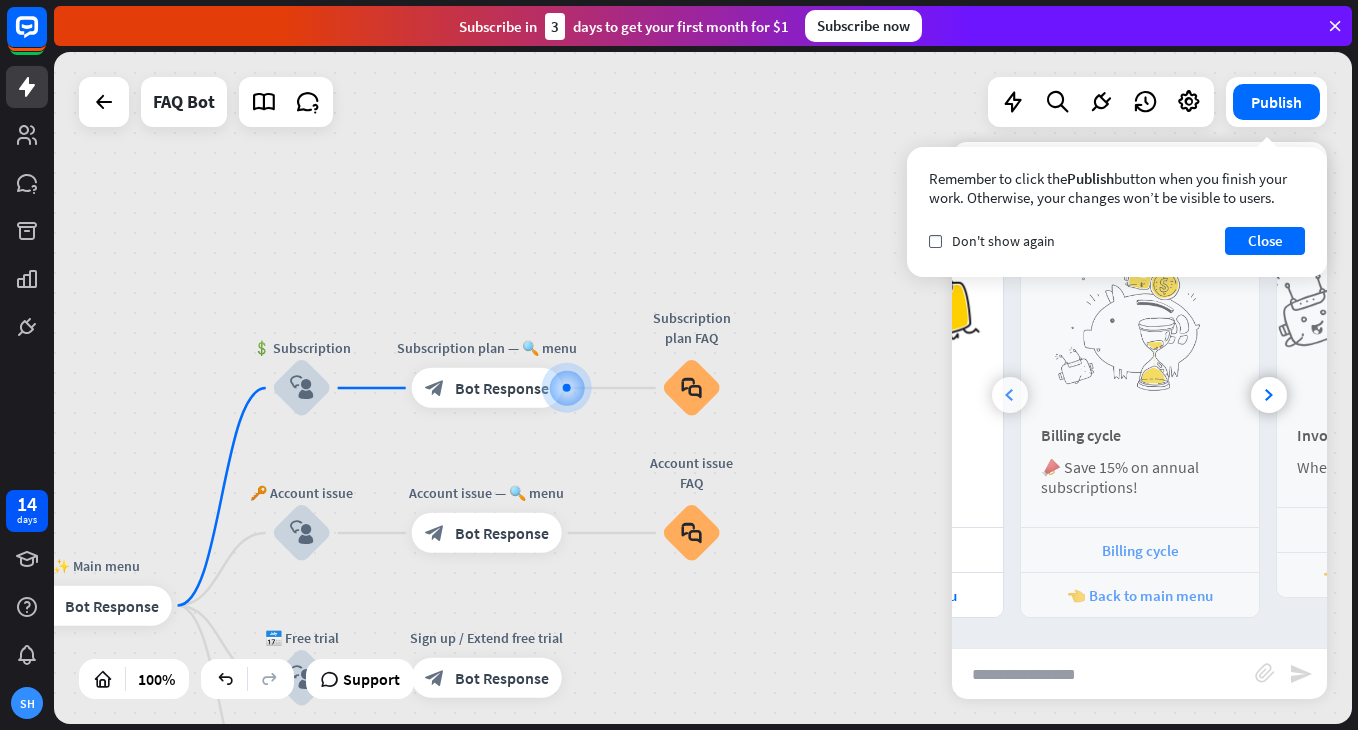 scroll, scrollTop: 0, scrollLeft: 213, axis: horizontal 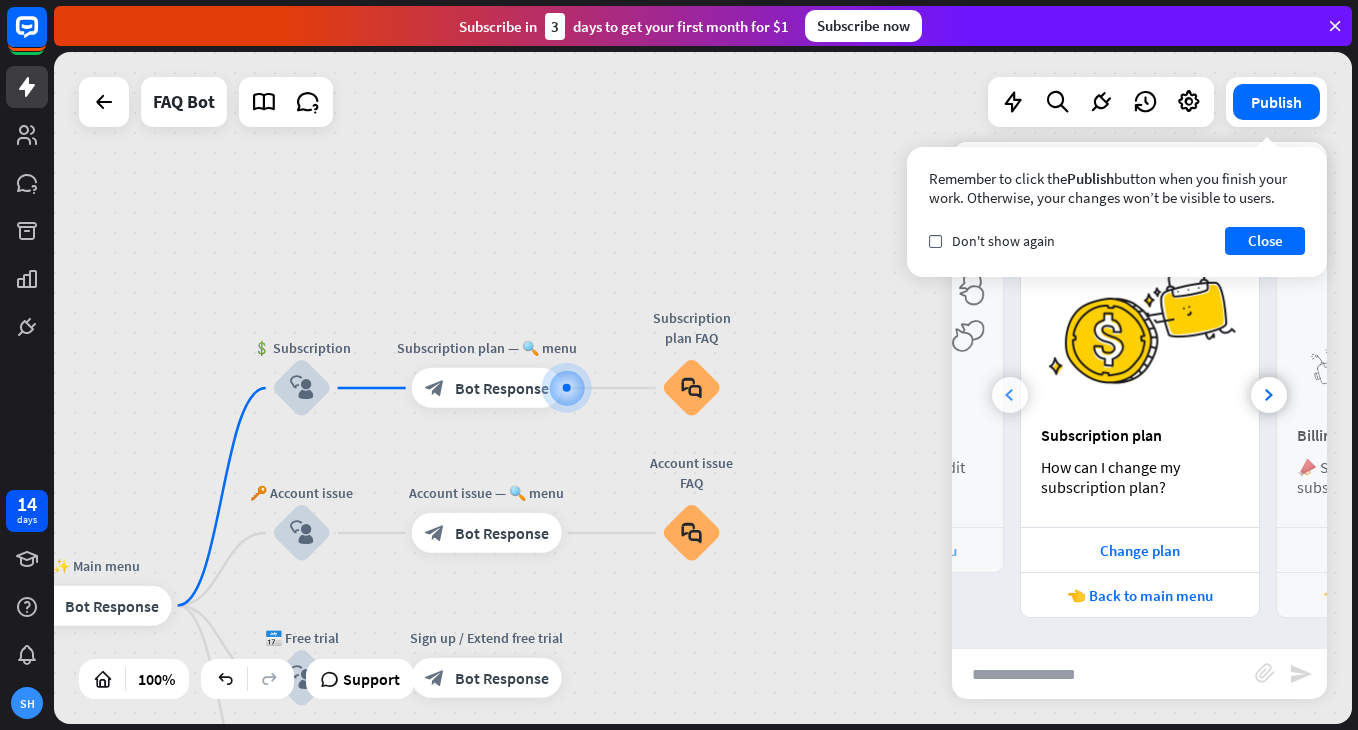 click 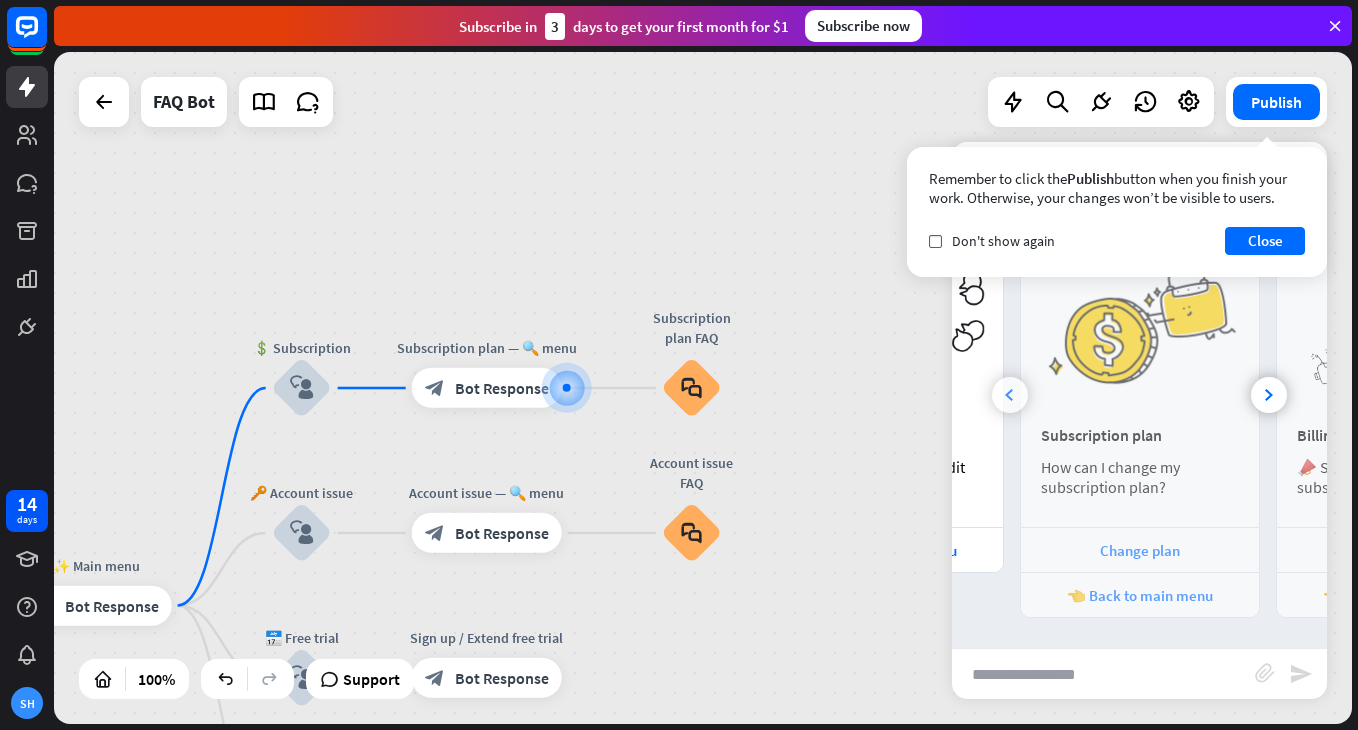 scroll, scrollTop: 0, scrollLeft: 0, axis: both 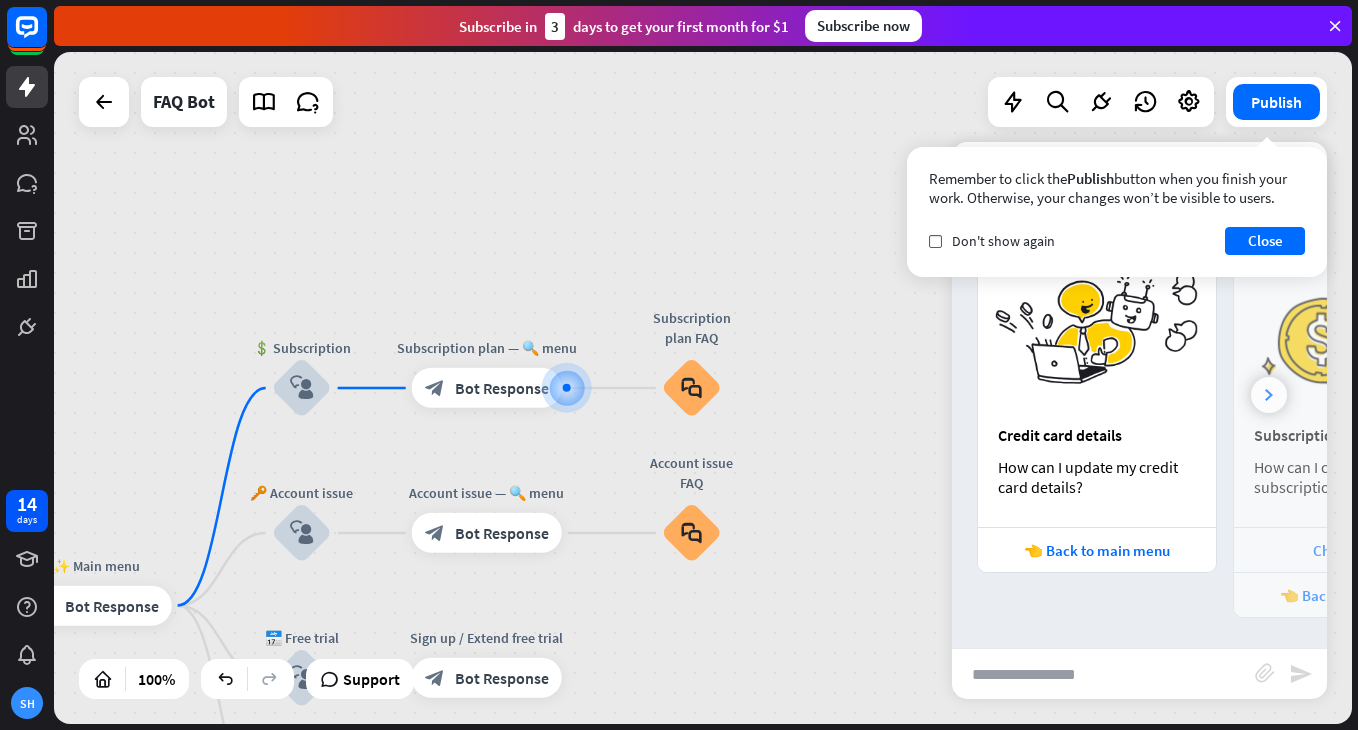 click at bounding box center [1269, 395] 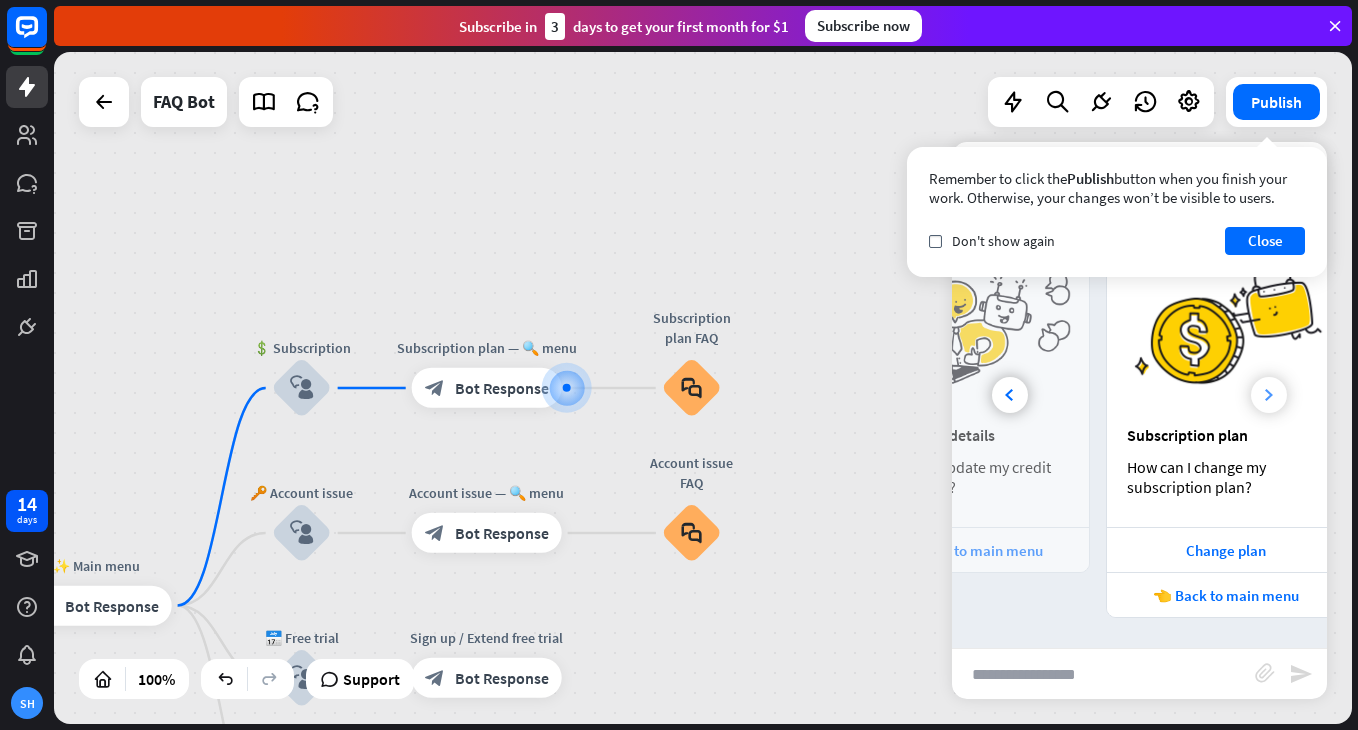 scroll, scrollTop: 0, scrollLeft: 213, axis: horizontal 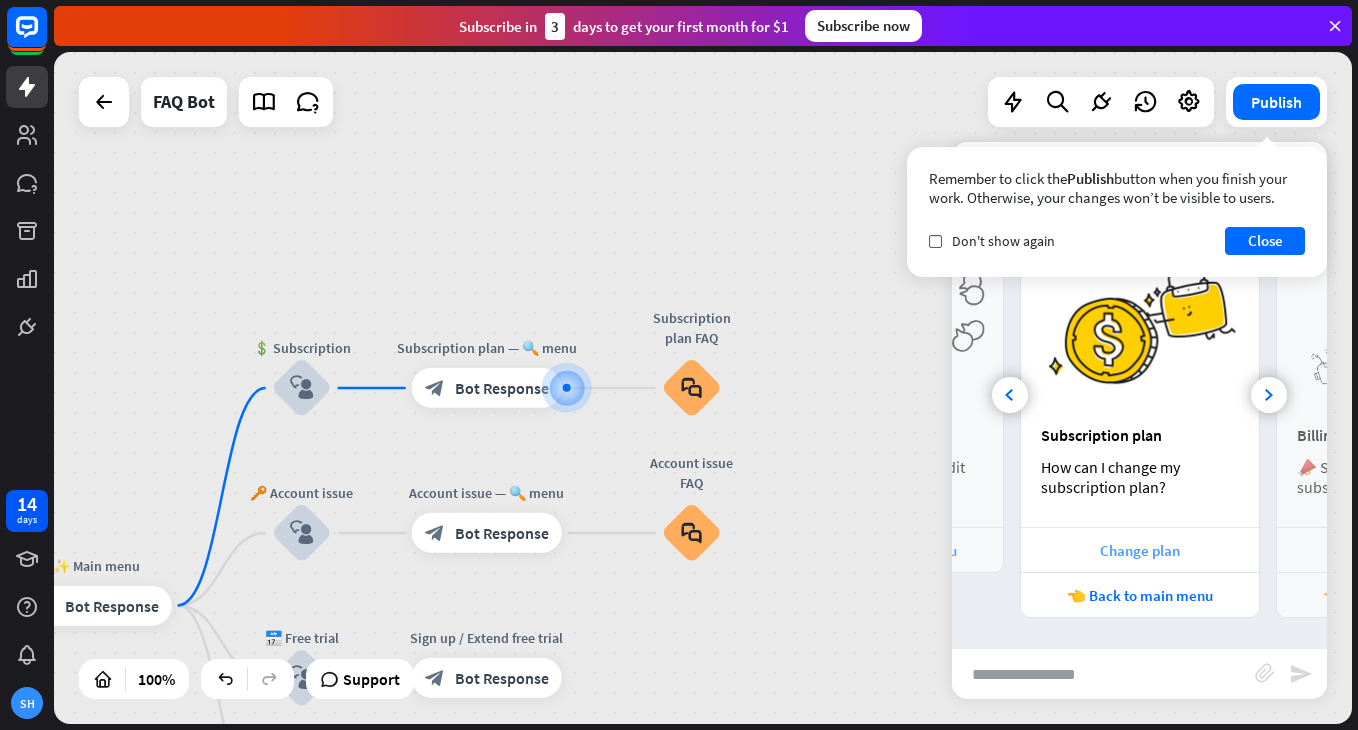 click on "Change plan" at bounding box center (1140, 550) 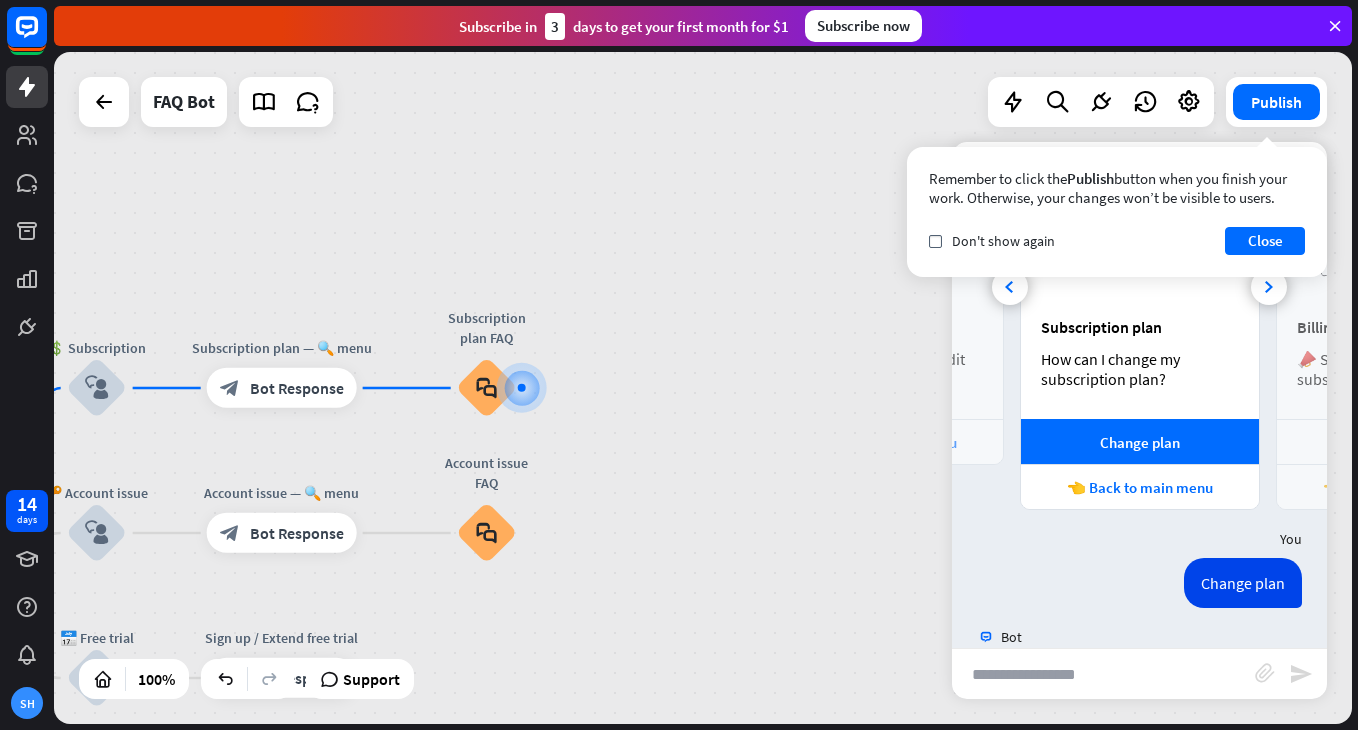 scroll, scrollTop: 755, scrollLeft: 0, axis: vertical 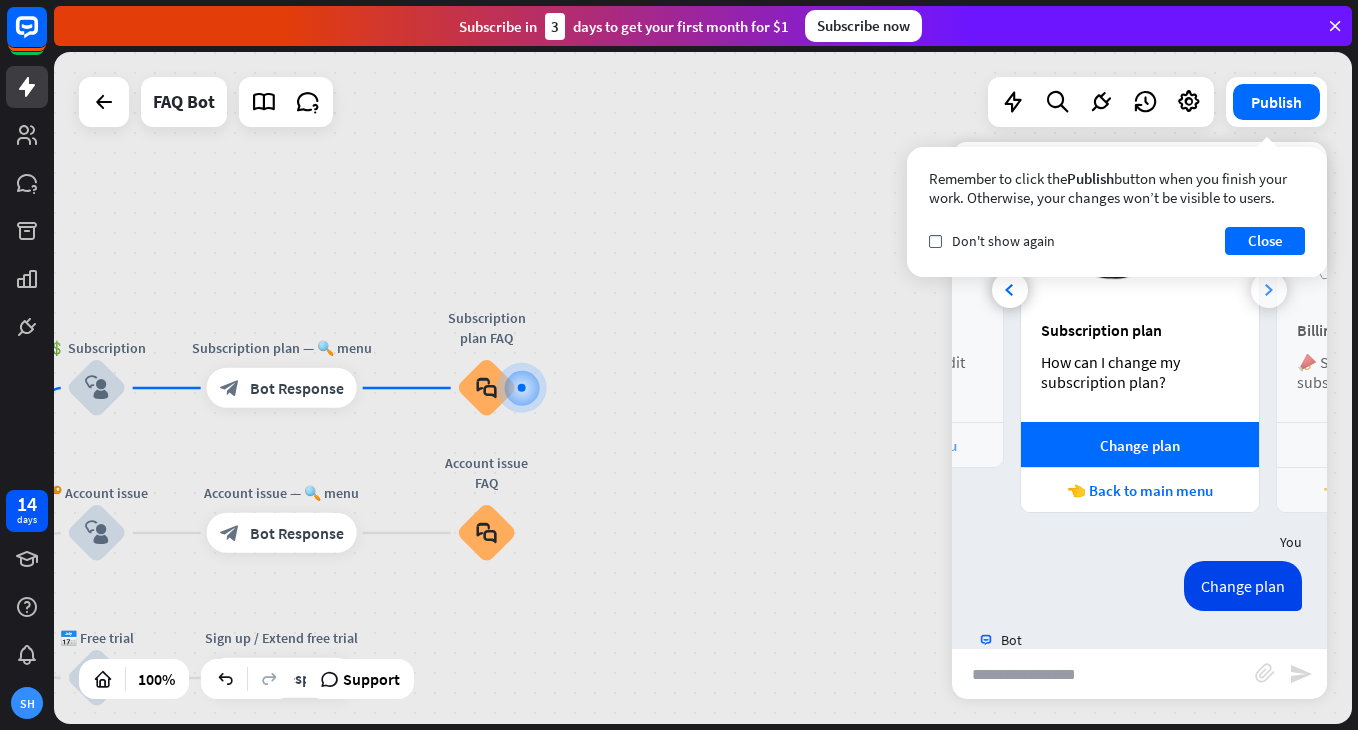 click at bounding box center [1269, 290] 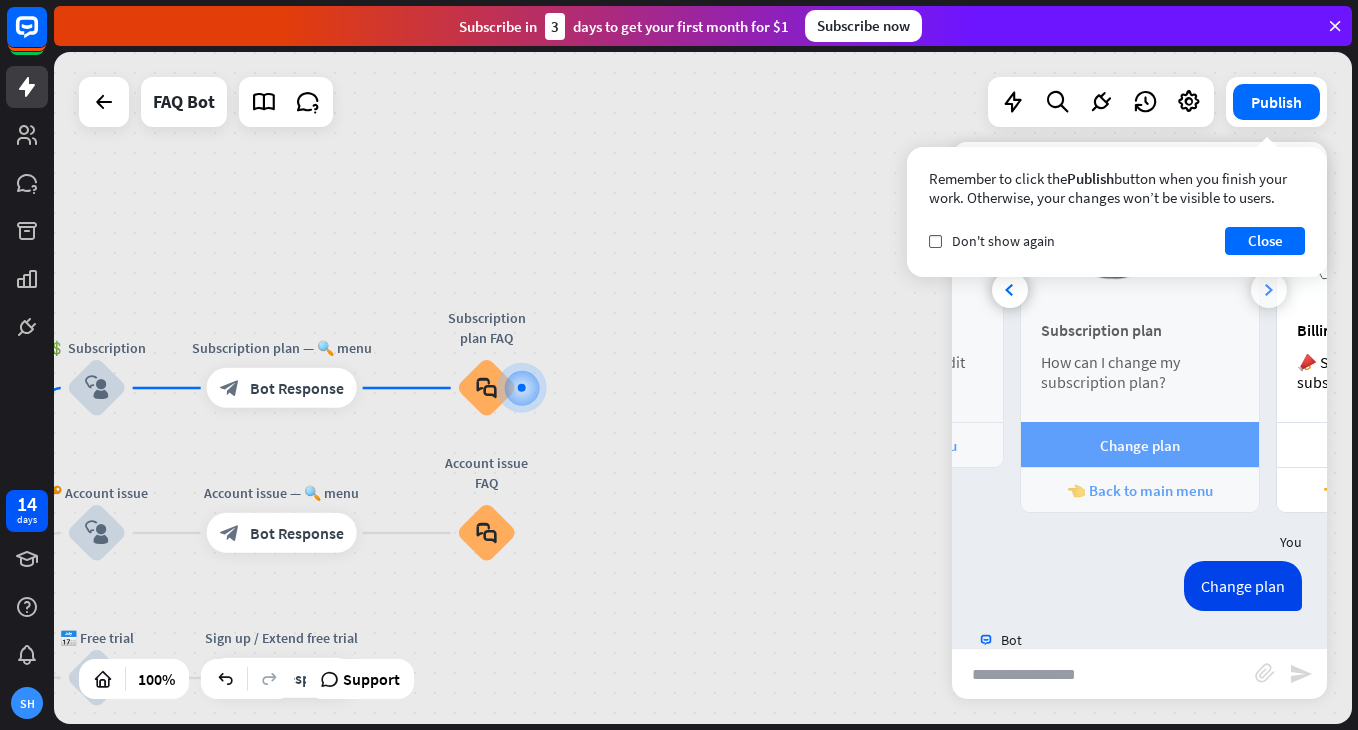 scroll, scrollTop: 0, scrollLeft: 469, axis: horizontal 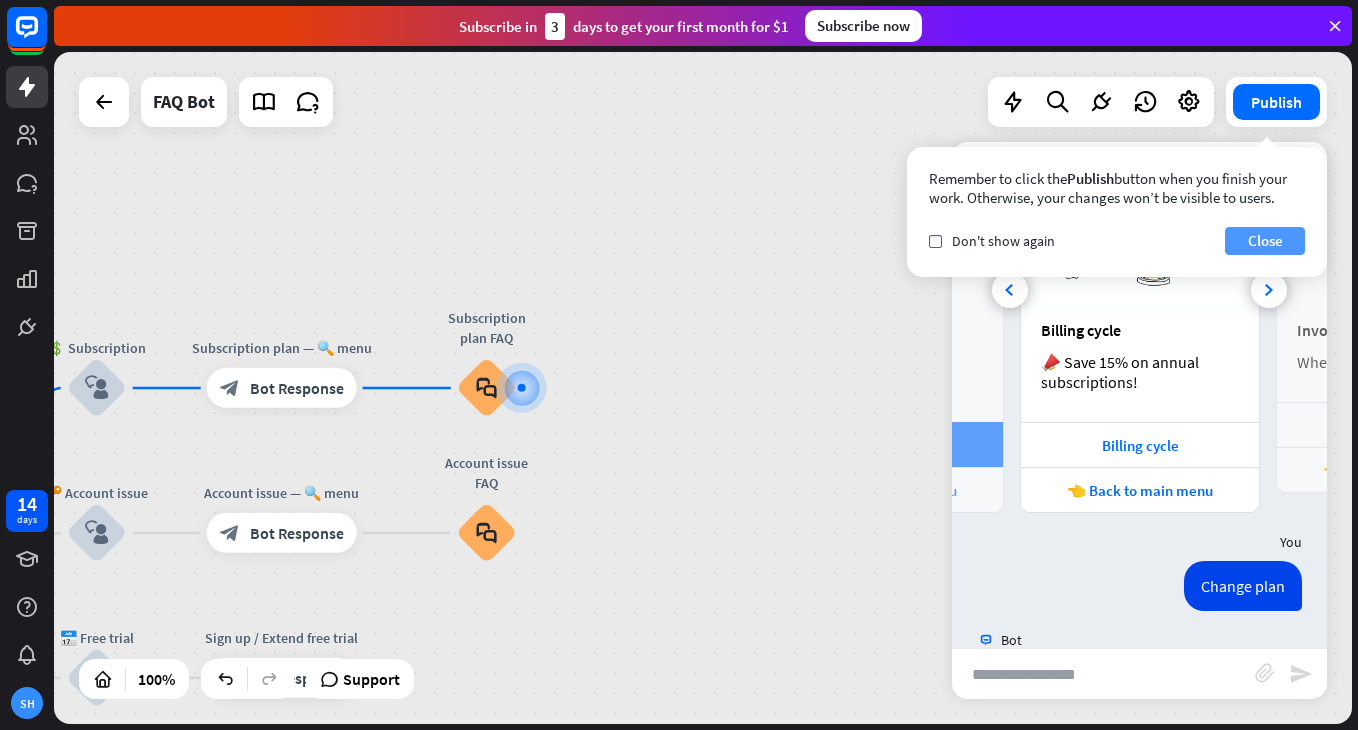 click on "Close" at bounding box center (1265, 241) 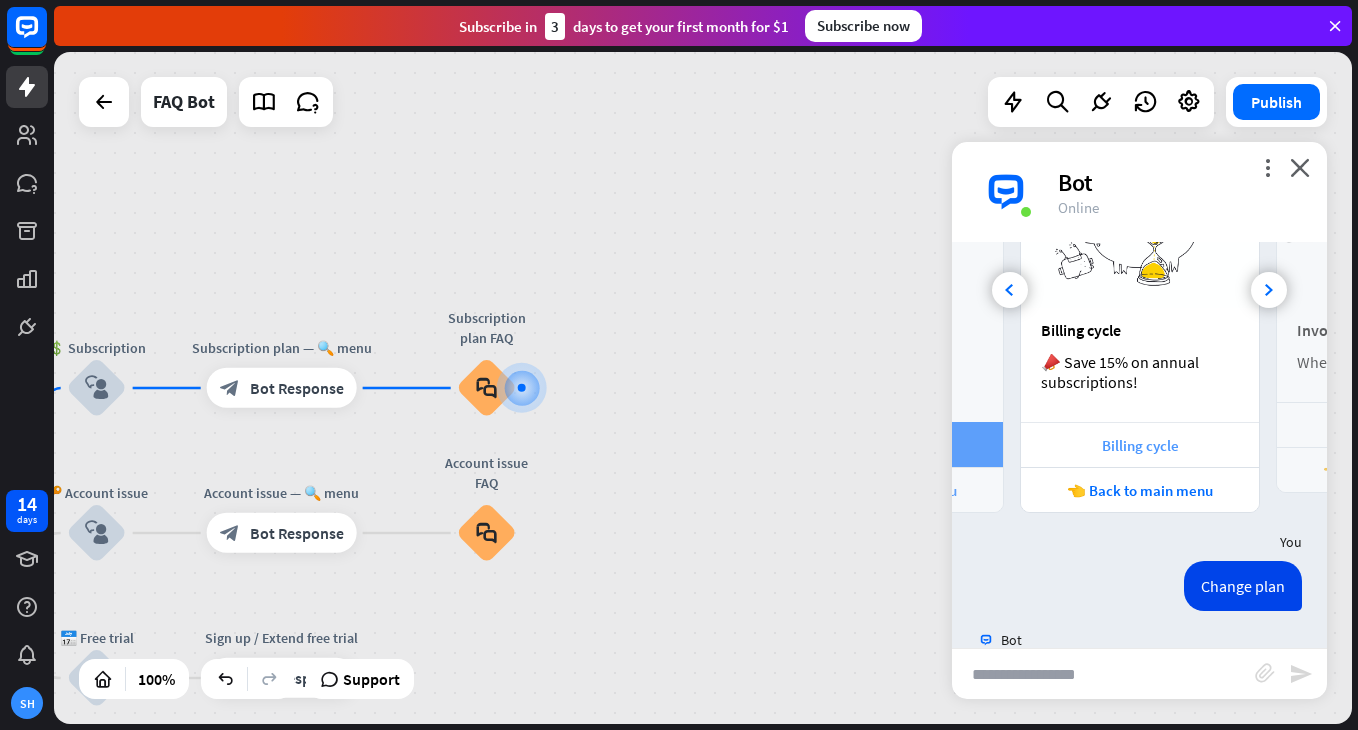 click on "Billing cycle" at bounding box center [1140, 445] 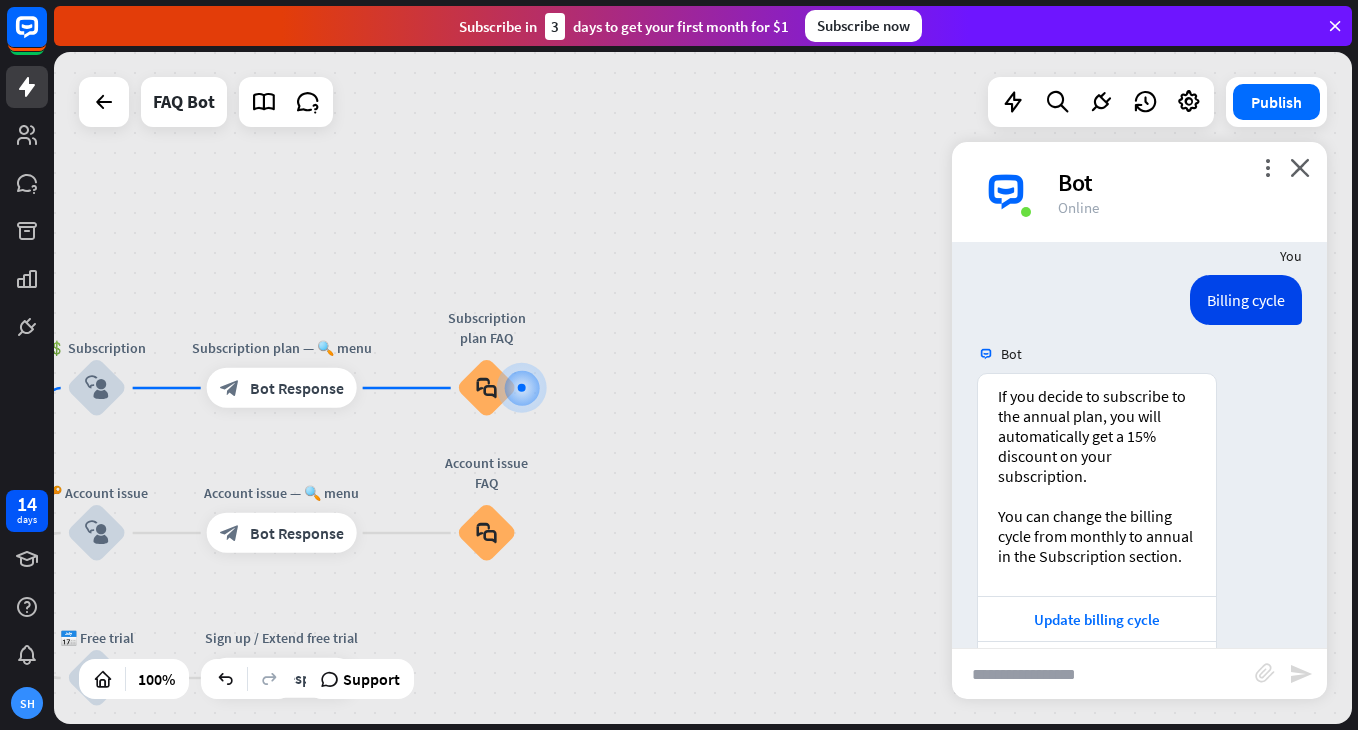 scroll, scrollTop: 1595, scrollLeft: 0, axis: vertical 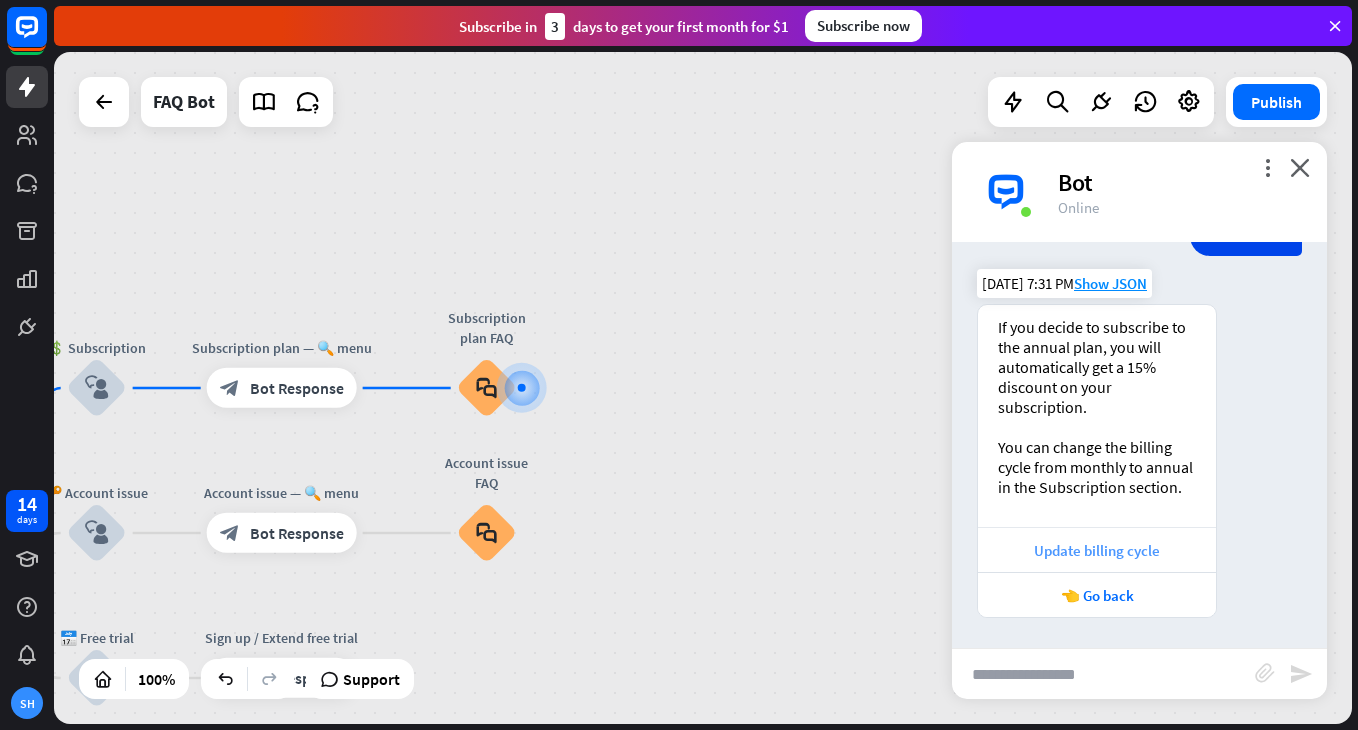 click on "Update billing cycle" at bounding box center [1097, 550] 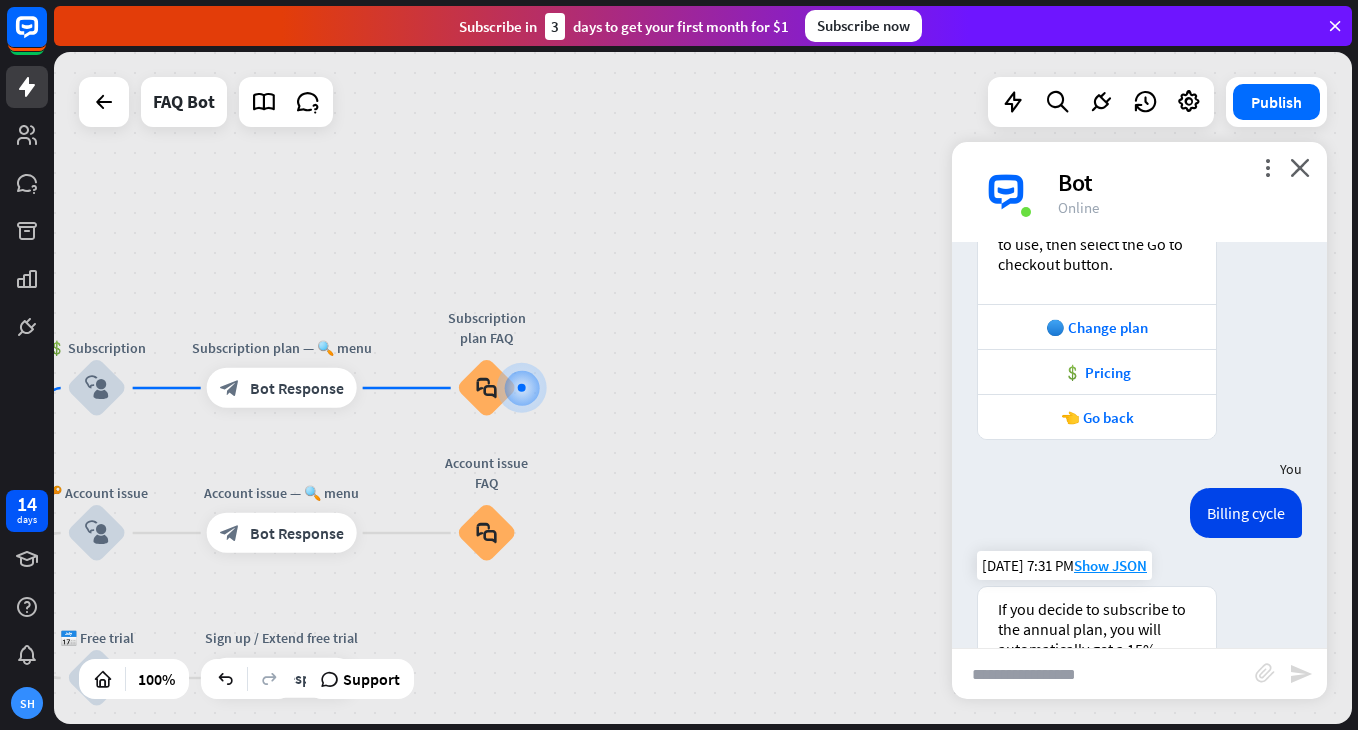 scroll, scrollTop: 1310, scrollLeft: 0, axis: vertical 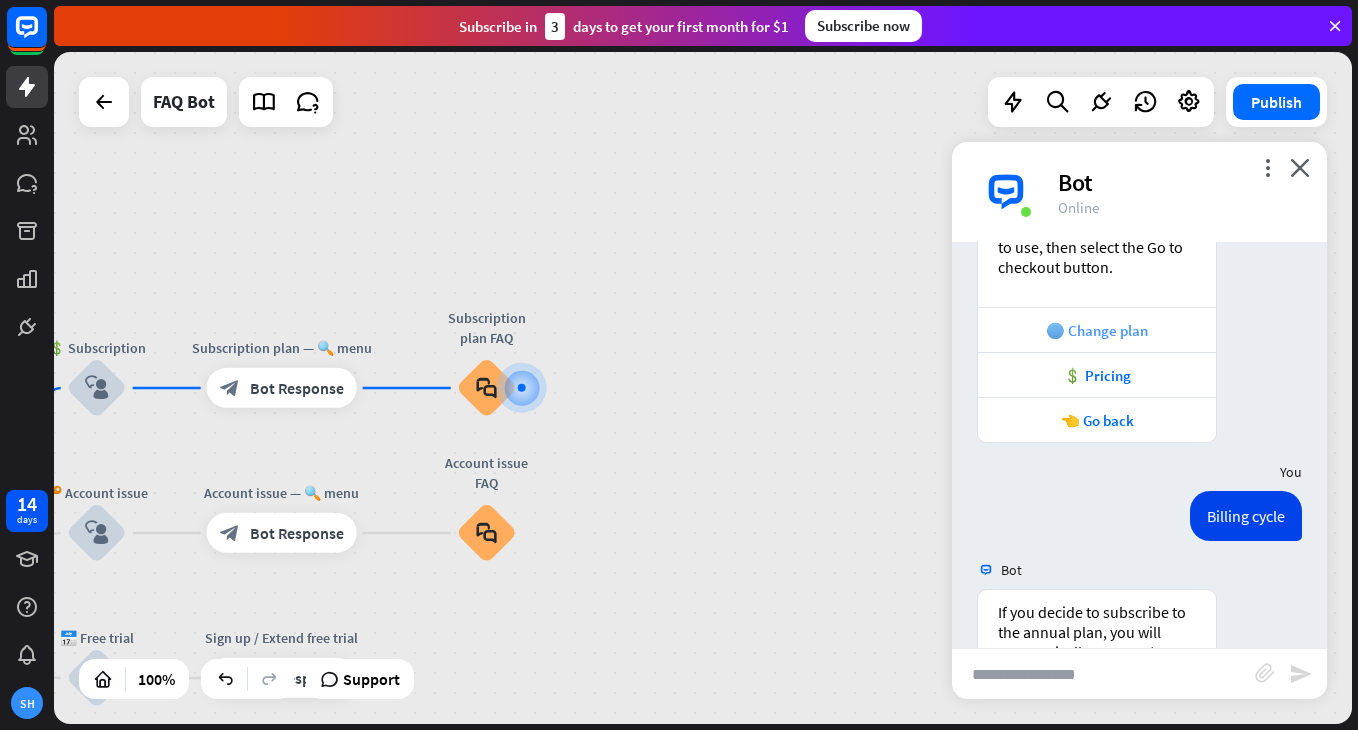 click on "🔵 Change plan" at bounding box center (1097, 330) 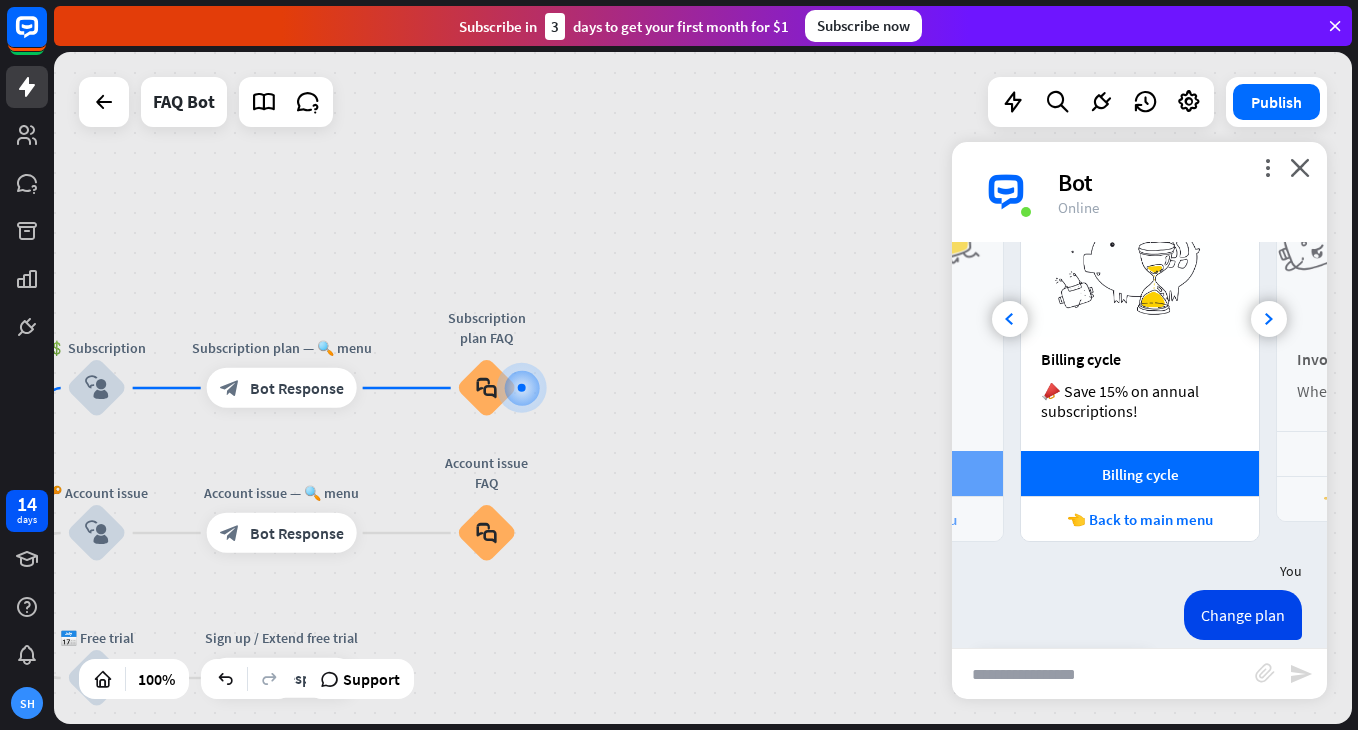 scroll, scrollTop: 725, scrollLeft: 0, axis: vertical 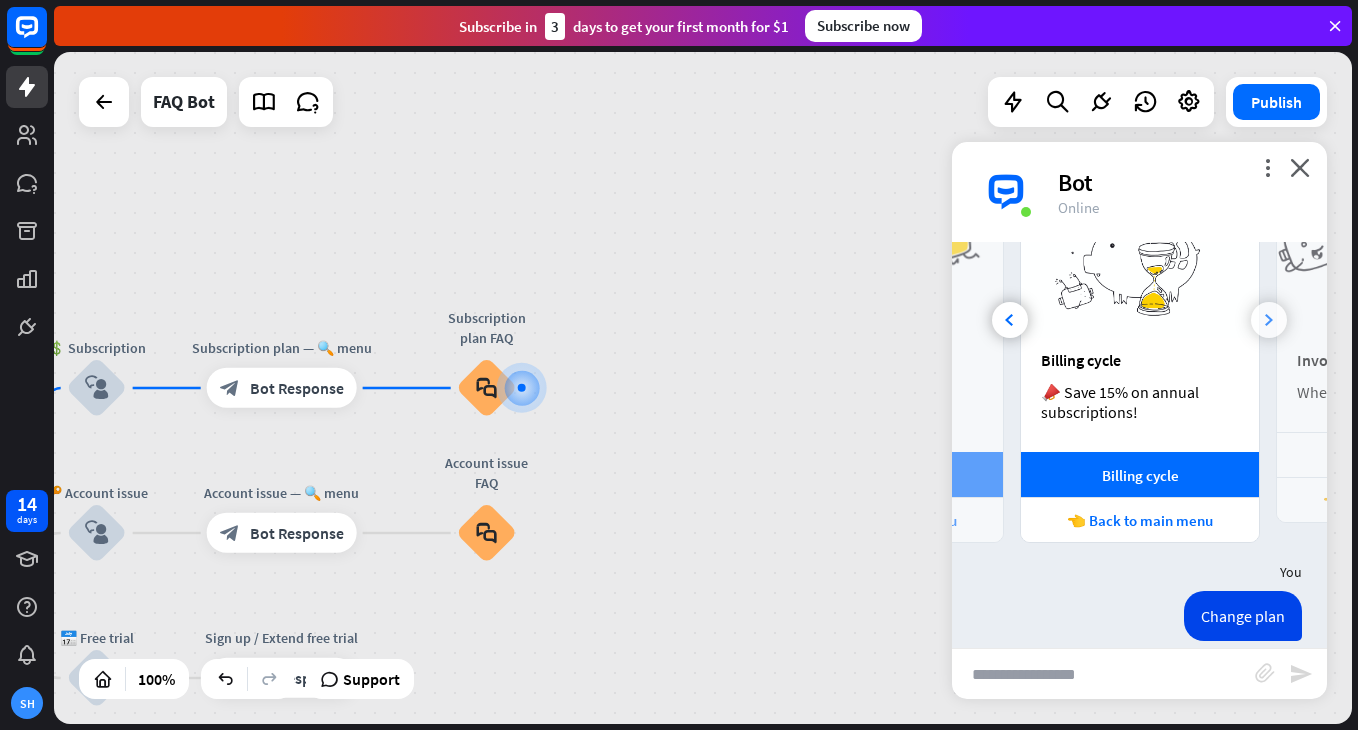 click at bounding box center [1269, 320] 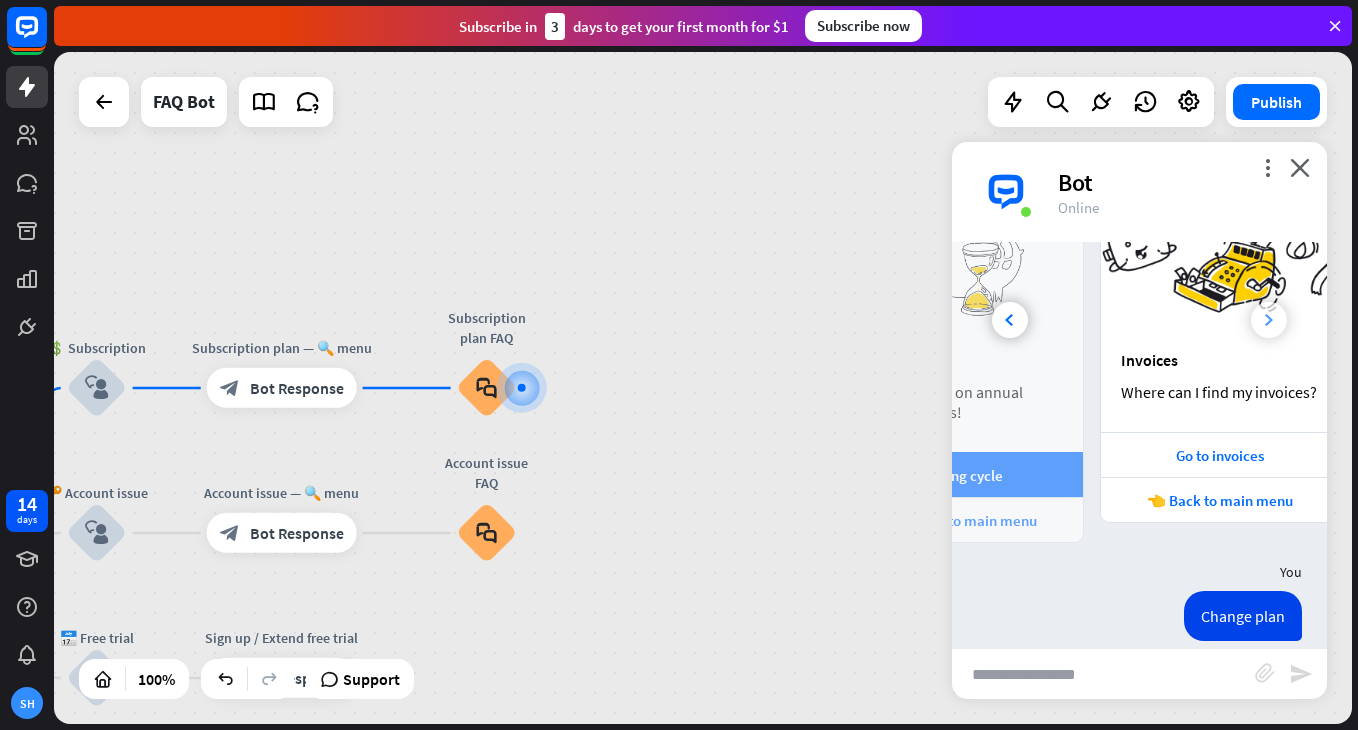 scroll, scrollTop: 0, scrollLeft: 683, axis: horizontal 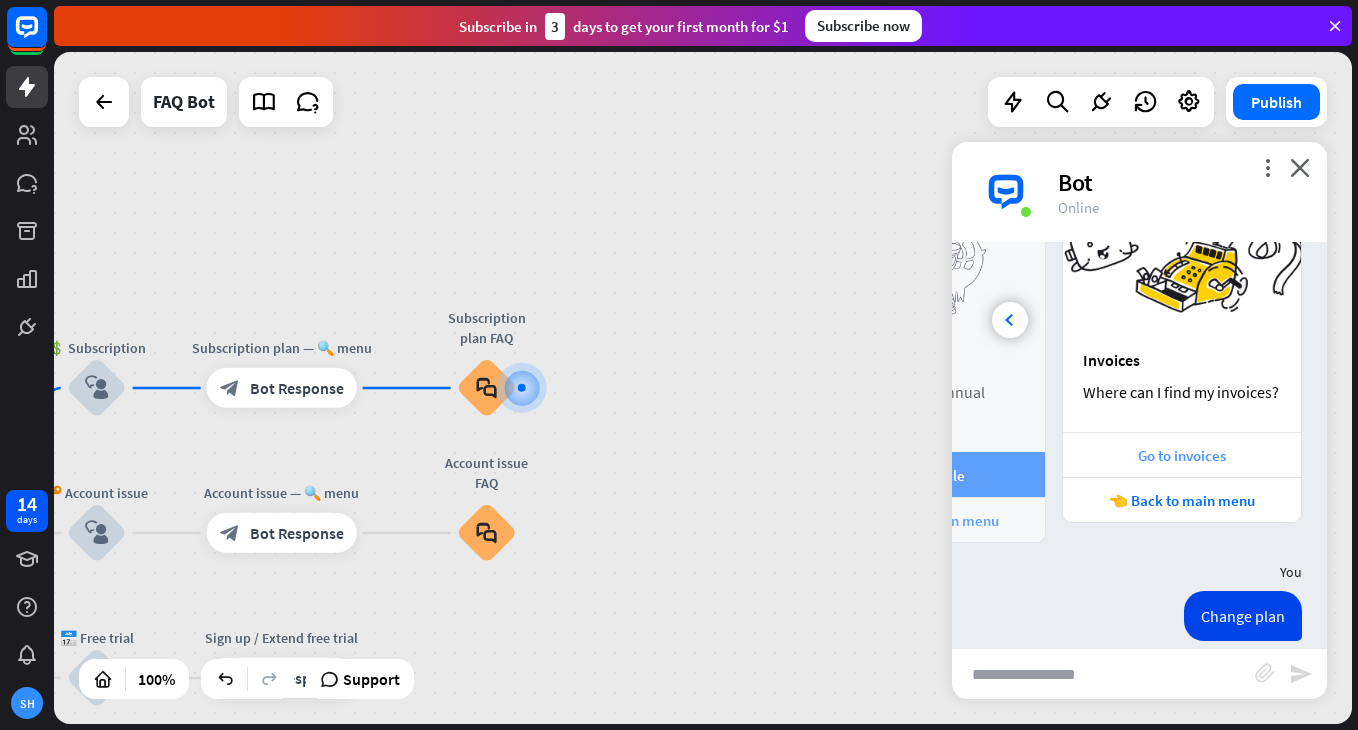 click on "Go to invoices" at bounding box center [1182, 455] 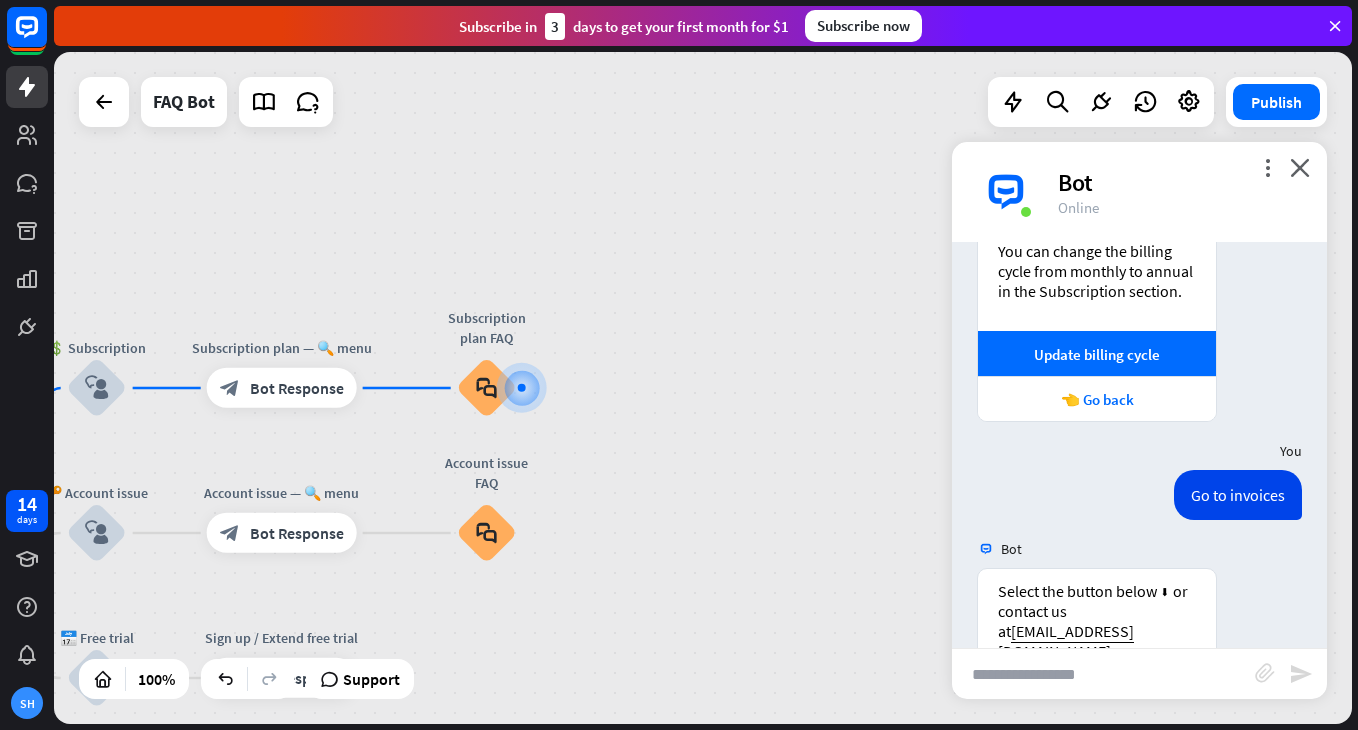 scroll, scrollTop: 1935, scrollLeft: 0, axis: vertical 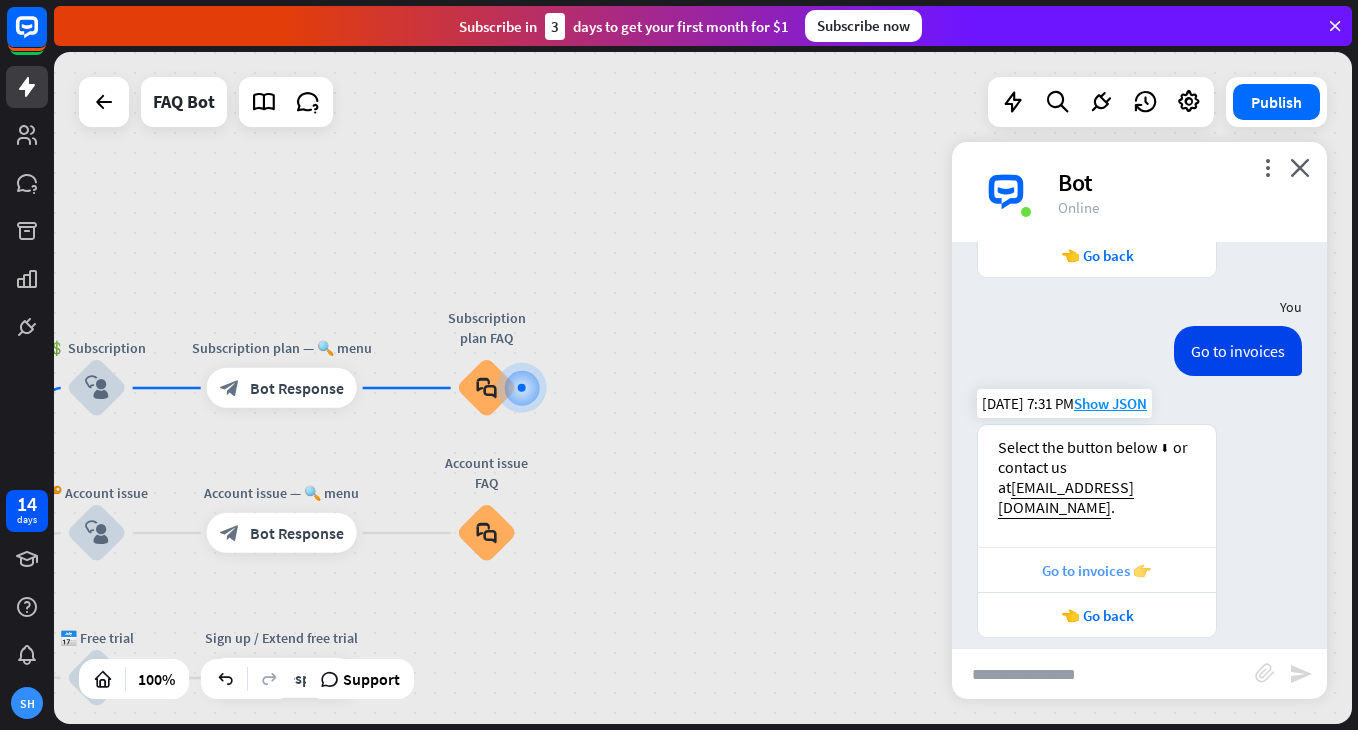 click on "Go to invoices 👉" at bounding box center [1097, 570] 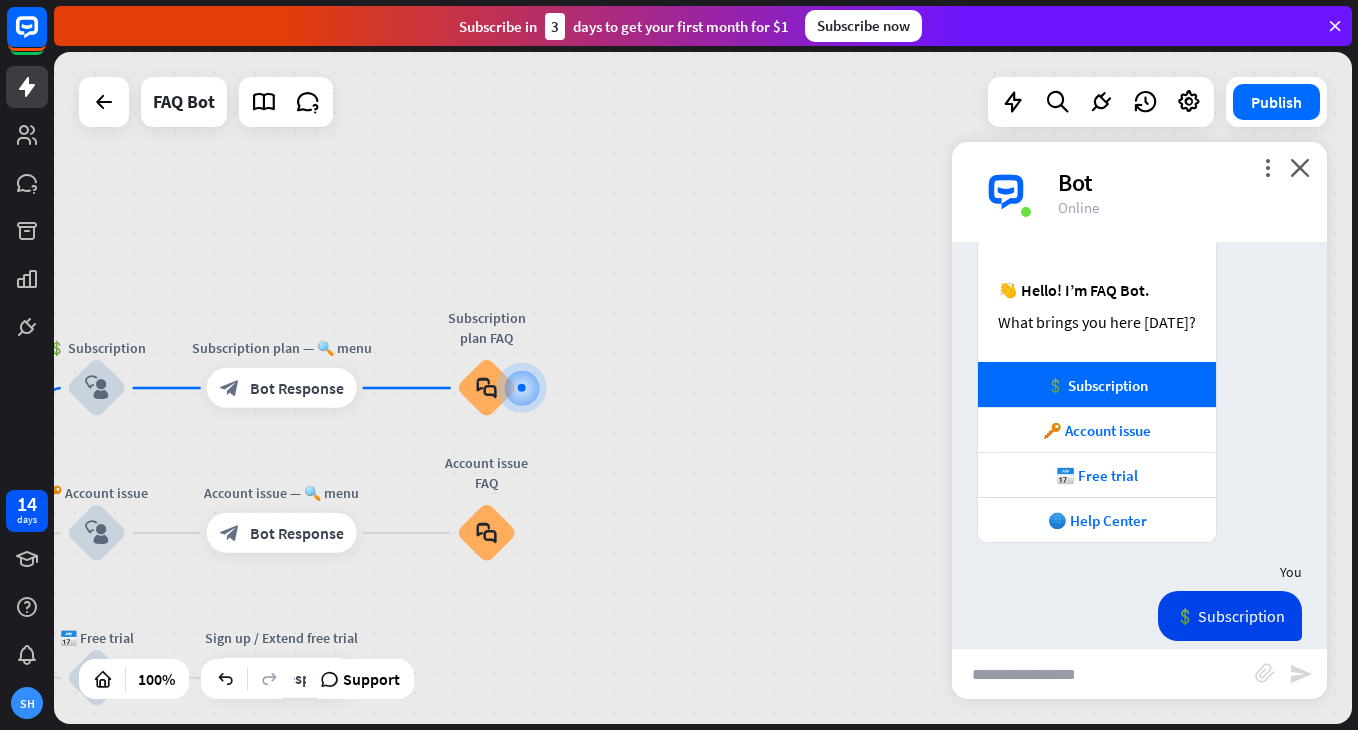 scroll, scrollTop: 208, scrollLeft: 0, axis: vertical 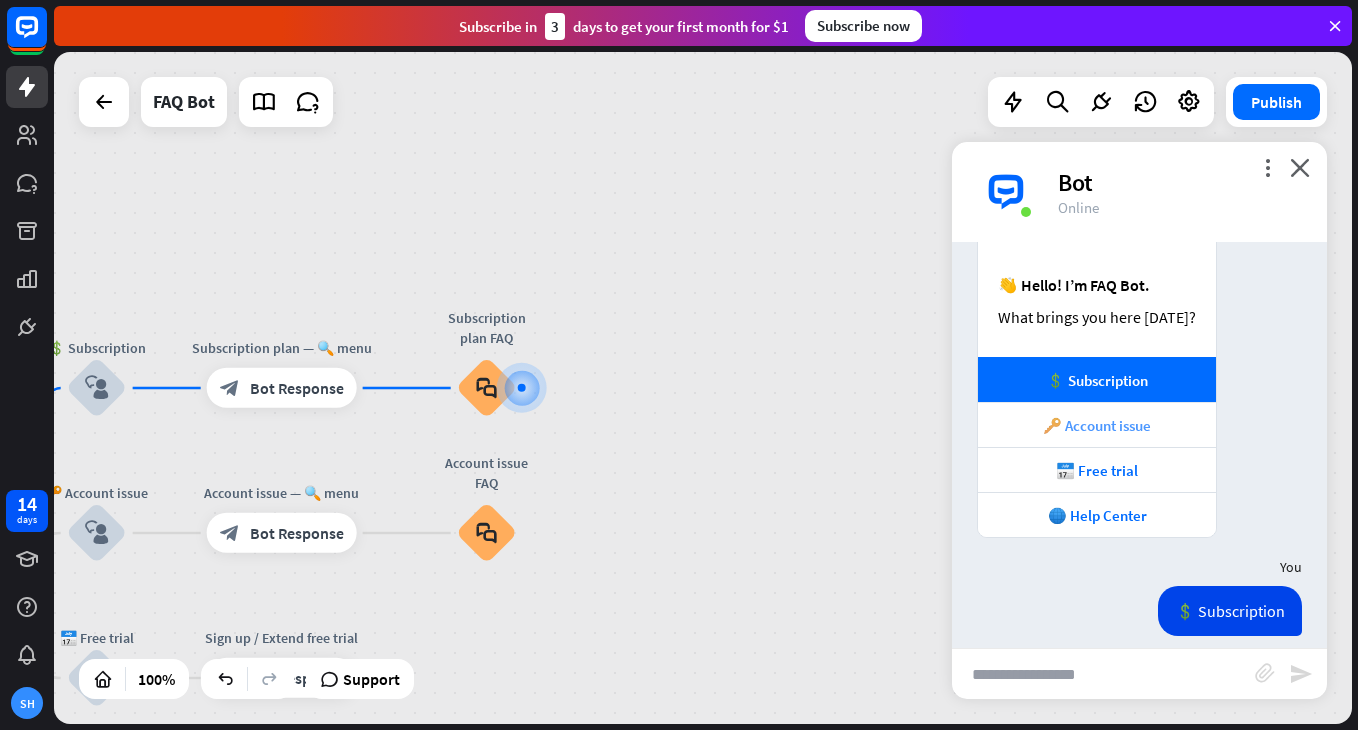 click on "🔑 Account issue" at bounding box center (1097, 425) 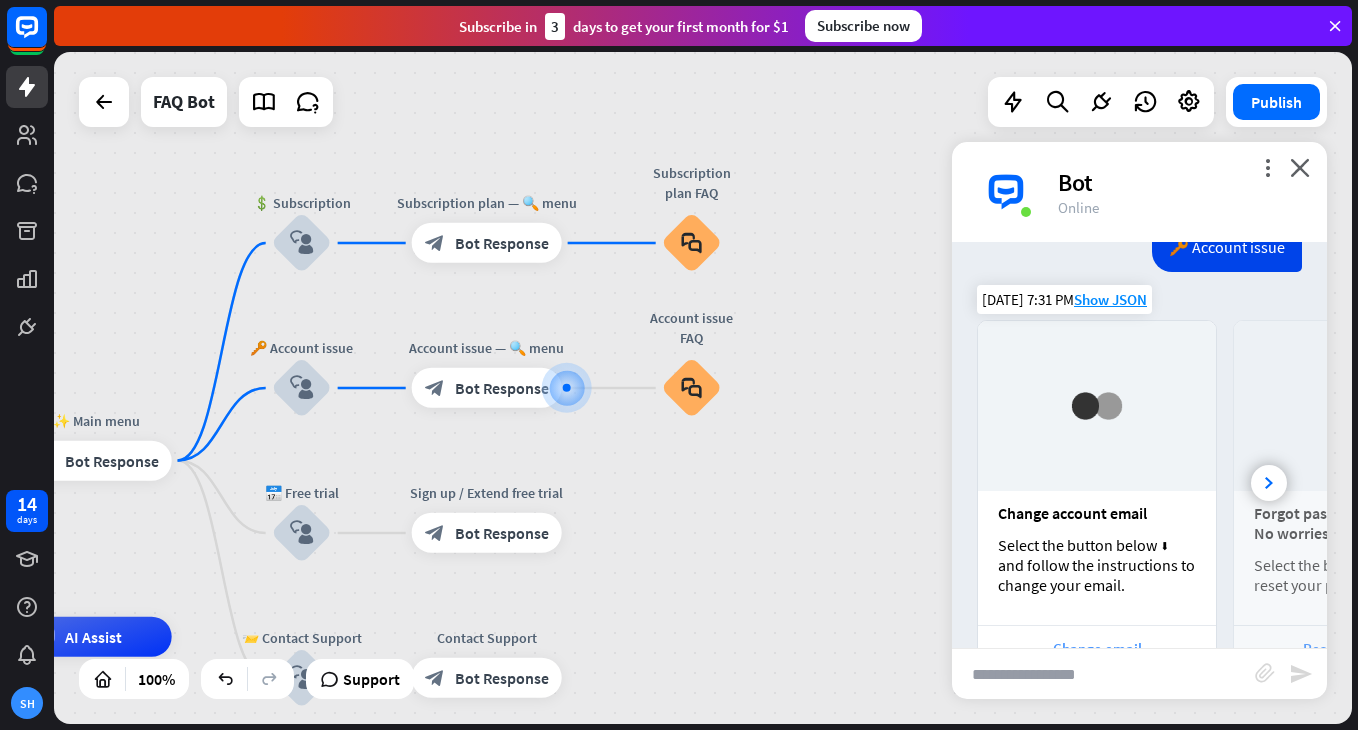 scroll, scrollTop: 2477, scrollLeft: 0, axis: vertical 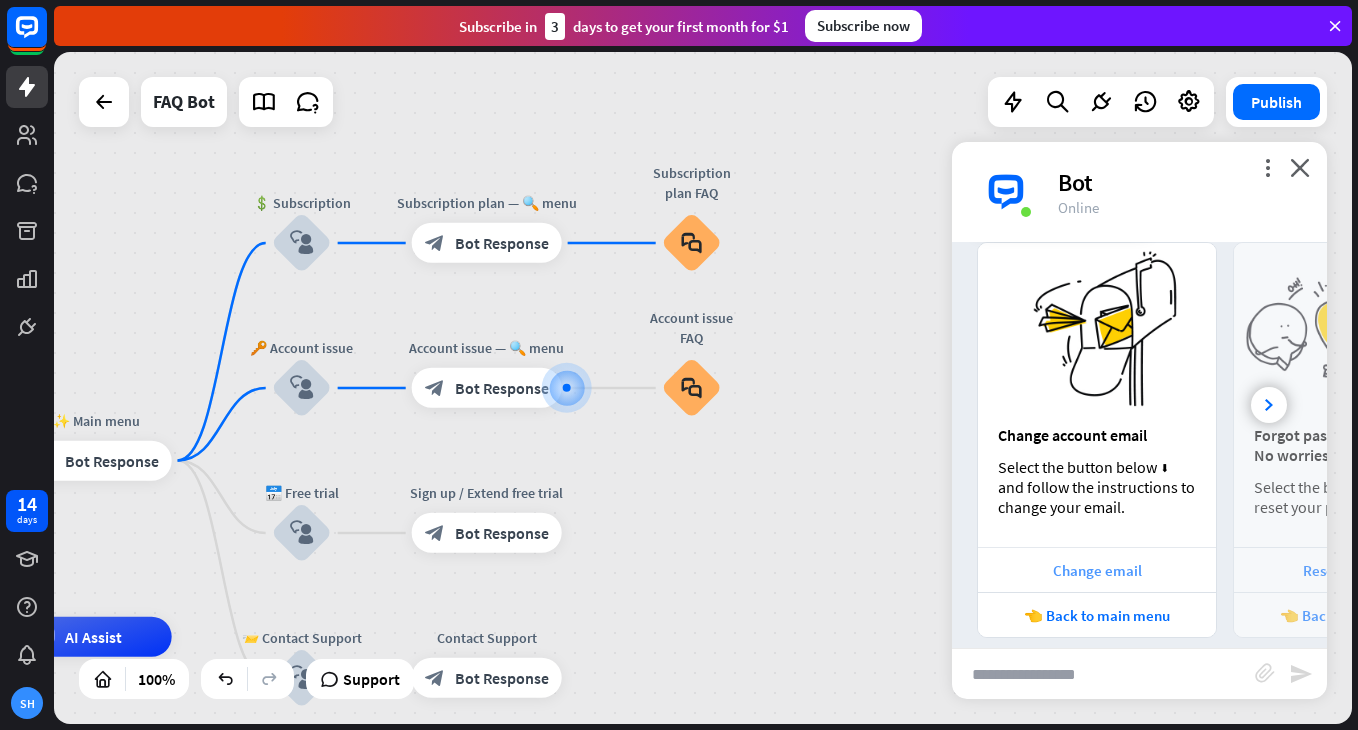 click on "Change email" at bounding box center (1097, 570) 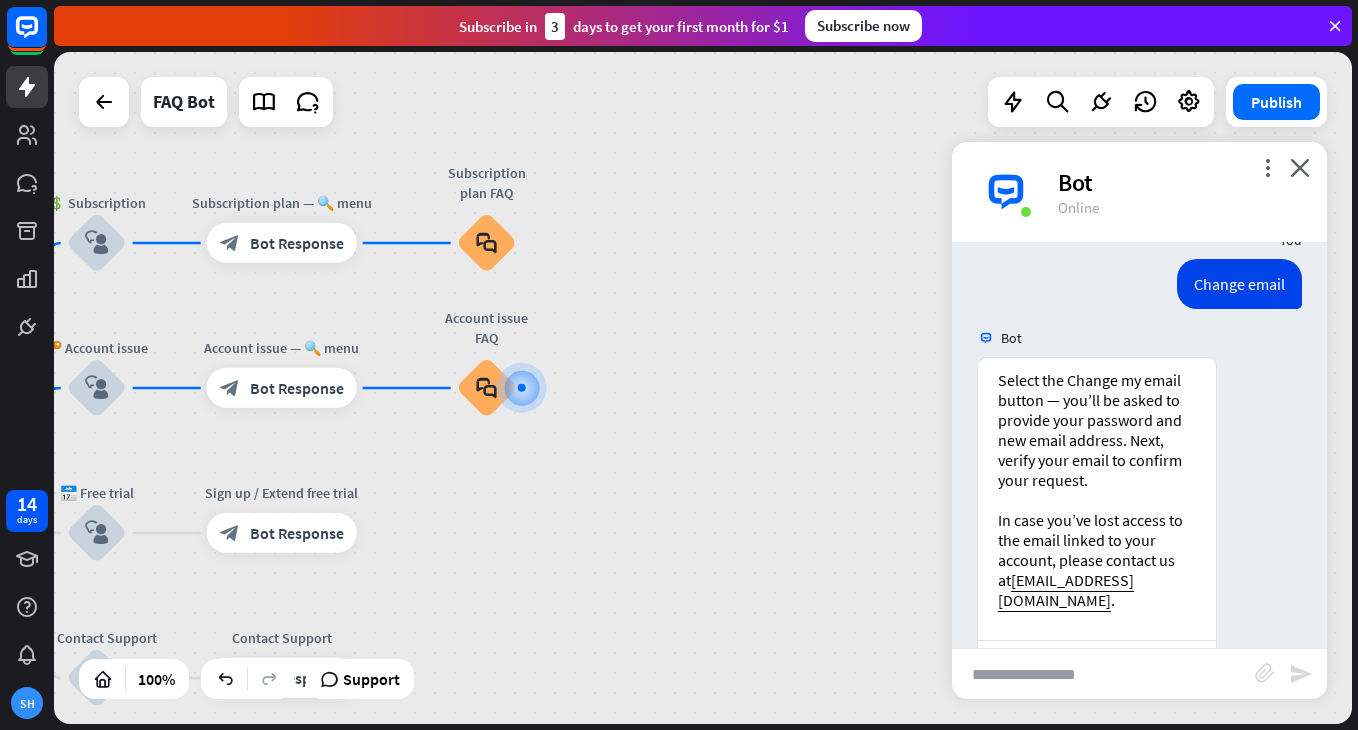 scroll, scrollTop: 2977, scrollLeft: 0, axis: vertical 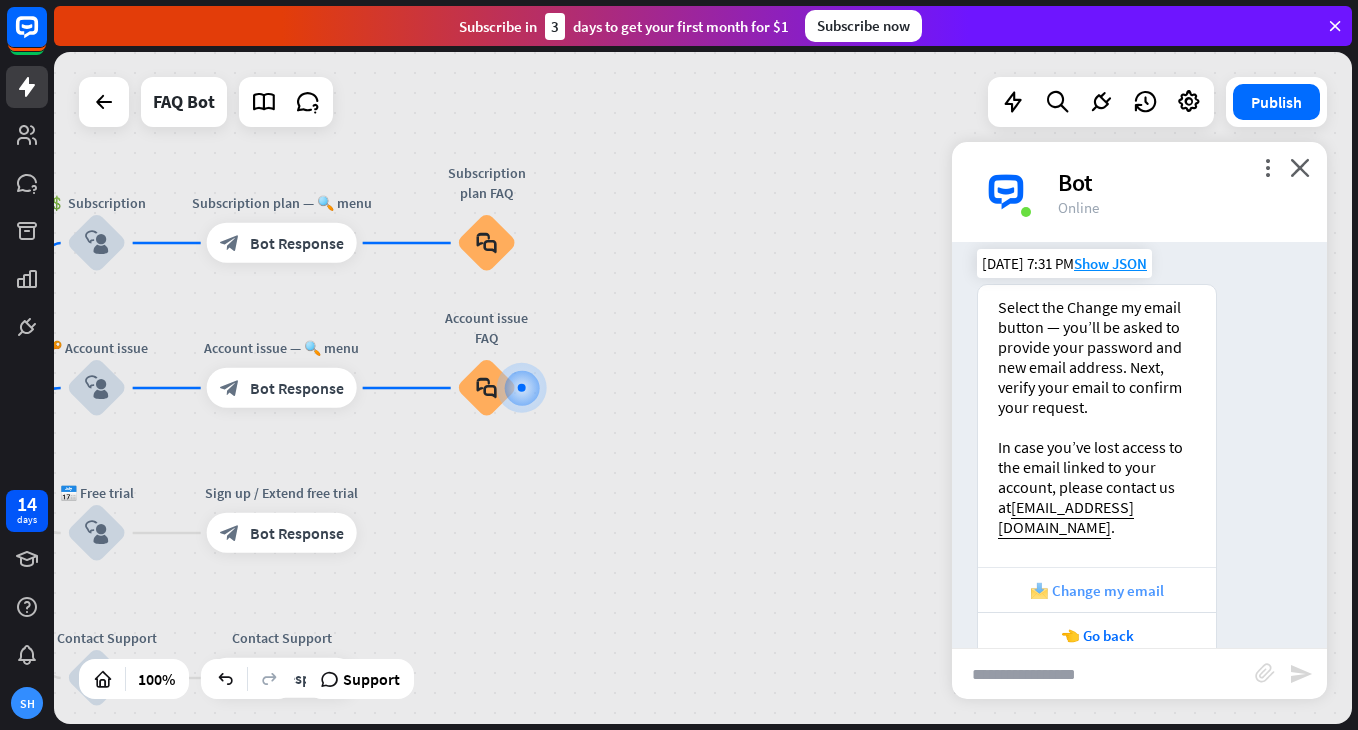 click on "📩 Change my email" at bounding box center (1097, 590) 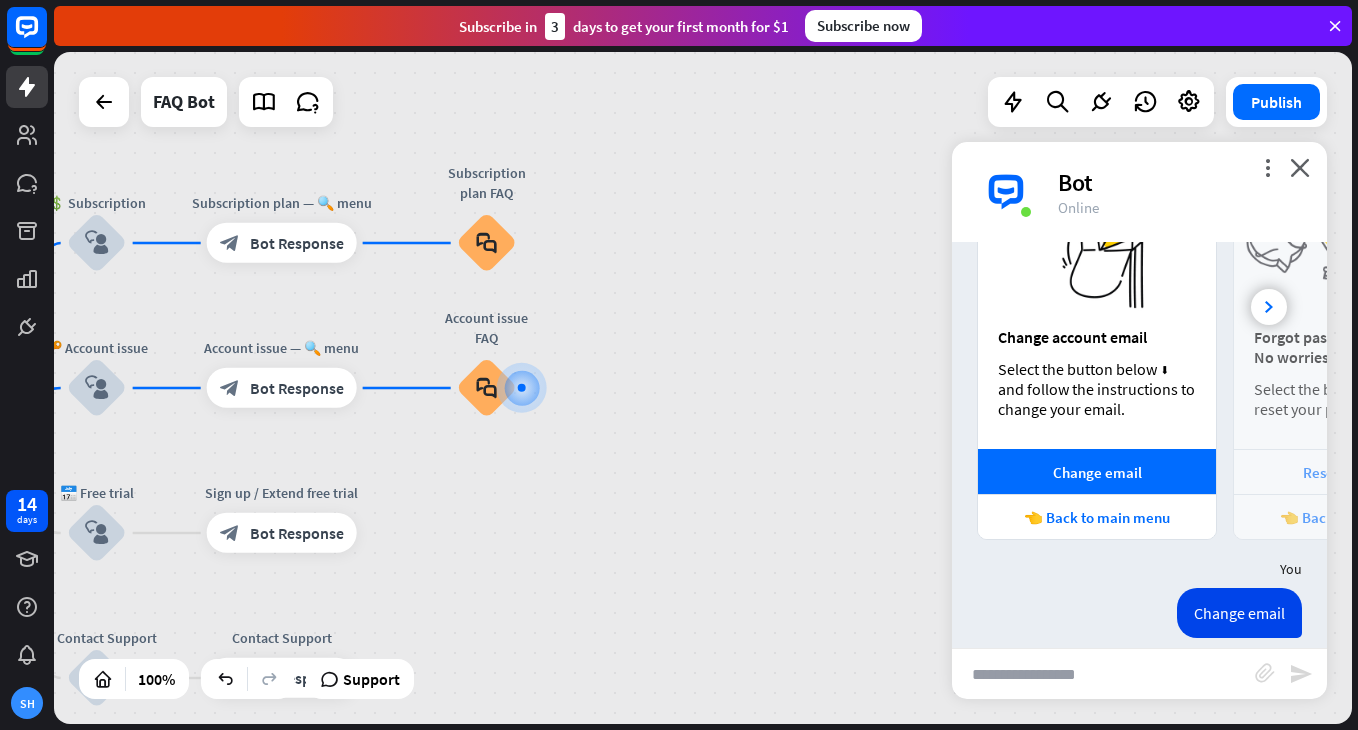scroll, scrollTop: 2574, scrollLeft: 0, axis: vertical 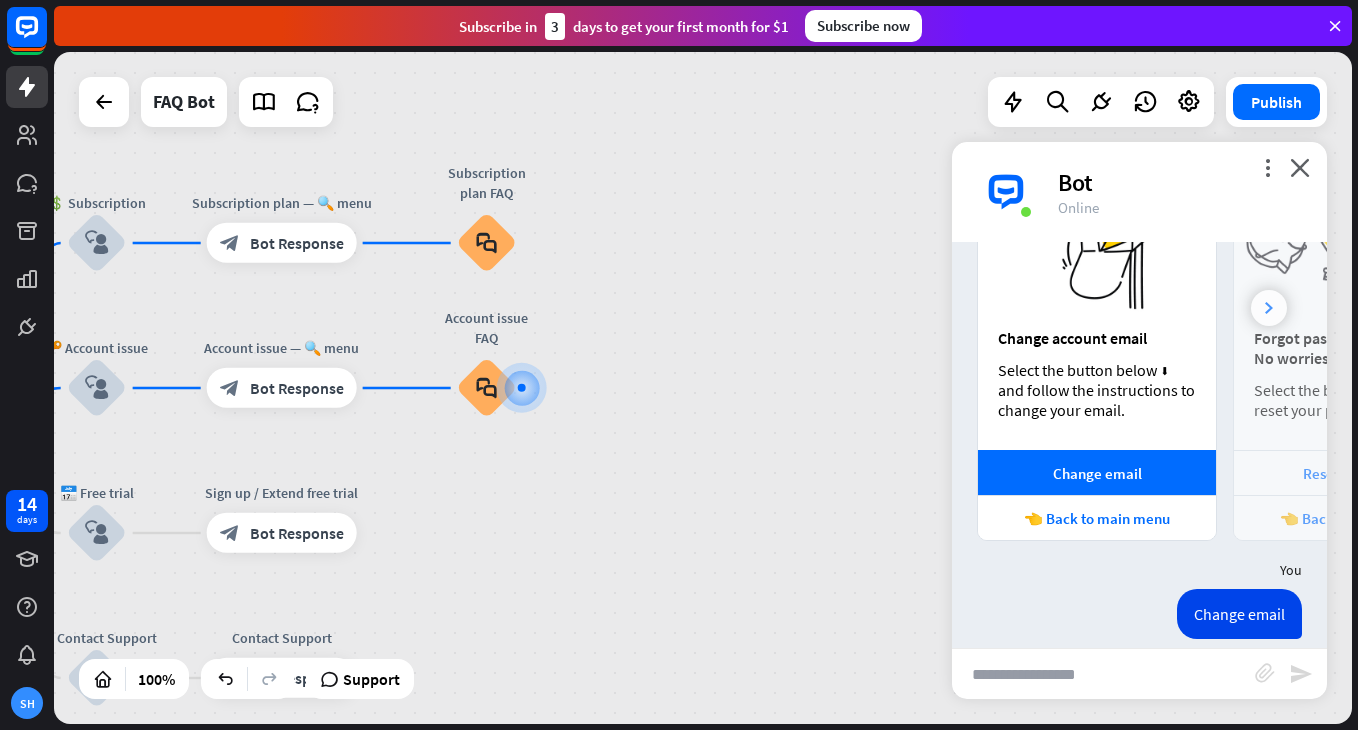 click at bounding box center [1269, 308] 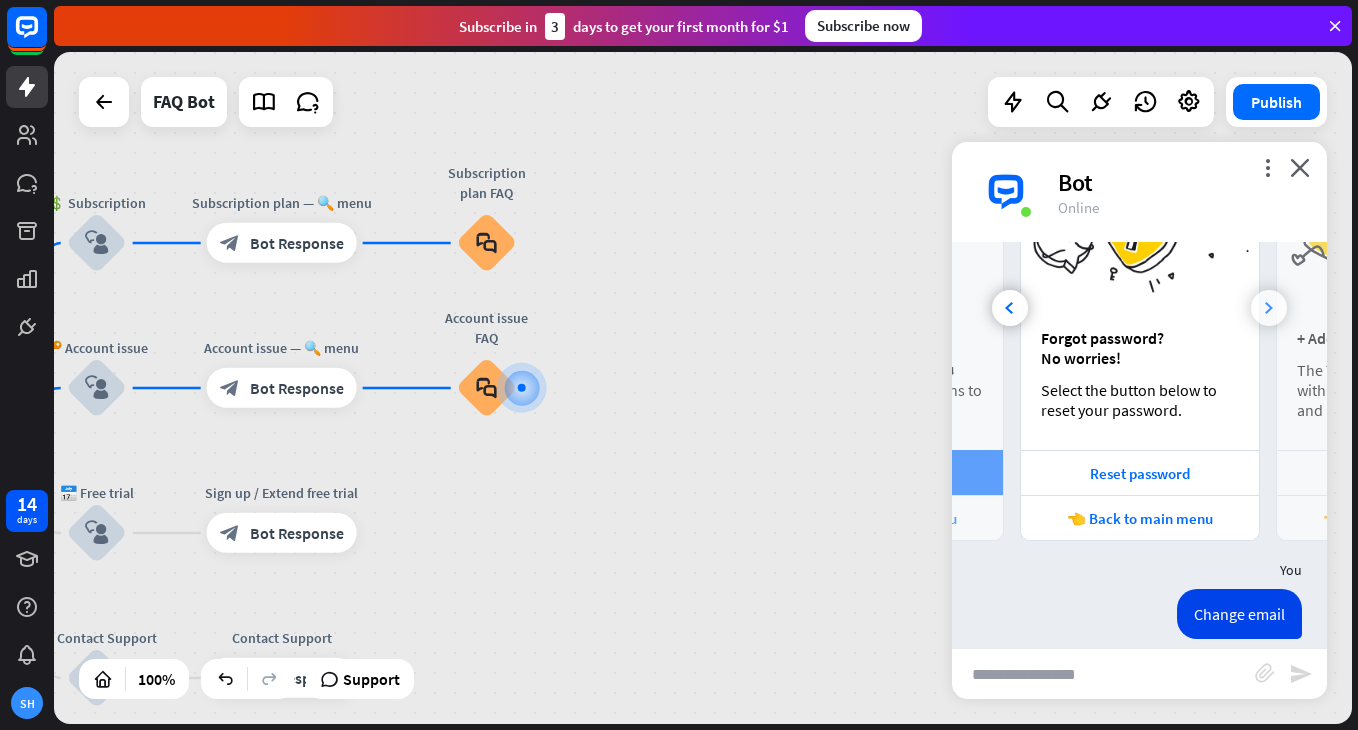 click at bounding box center (1269, 308) 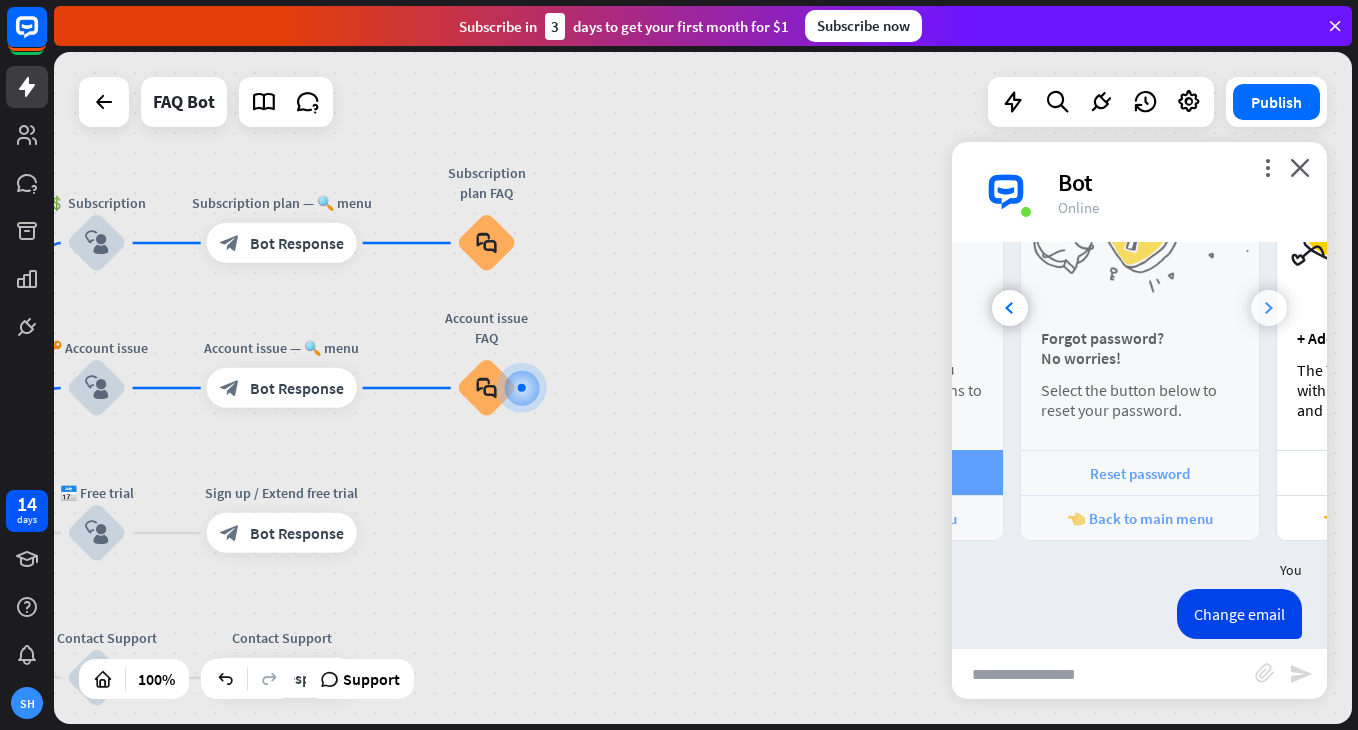 scroll, scrollTop: 0, scrollLeft: 427, axis: horizontal 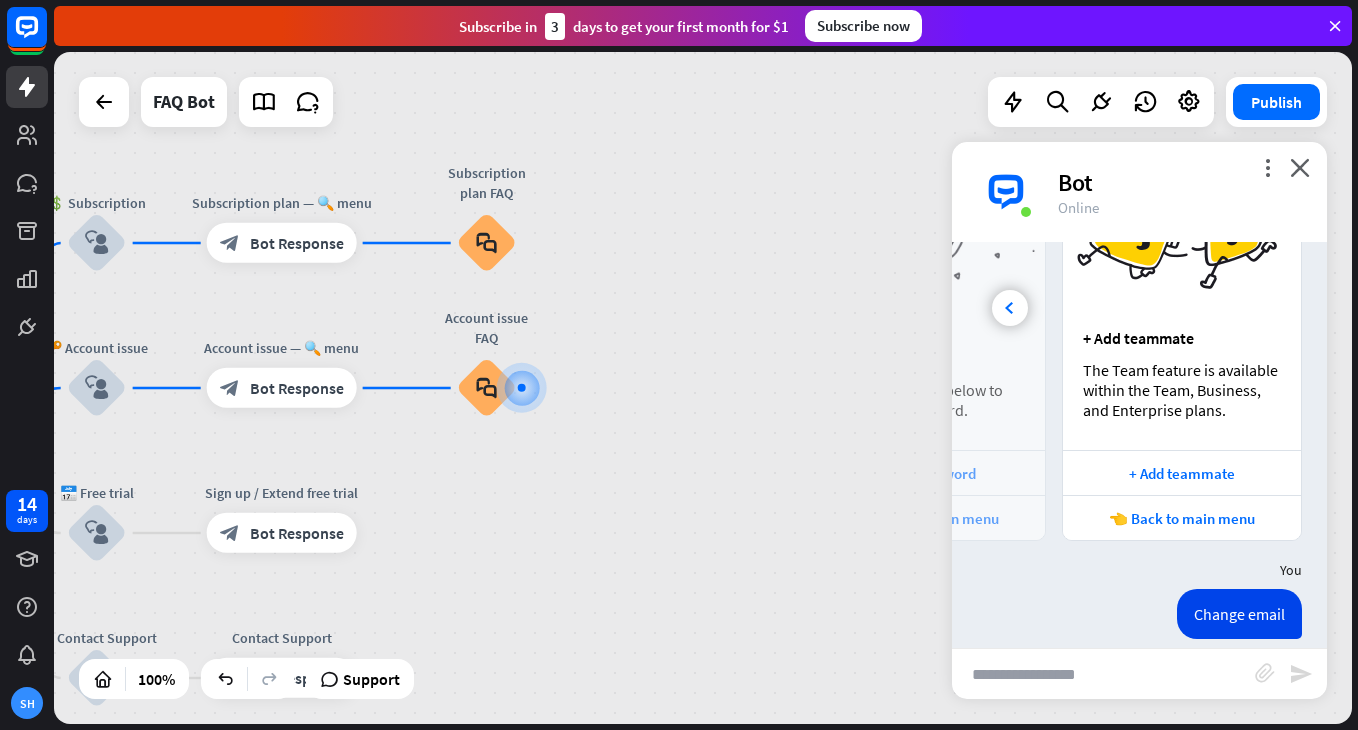 click at bounding box center [1182, 231] 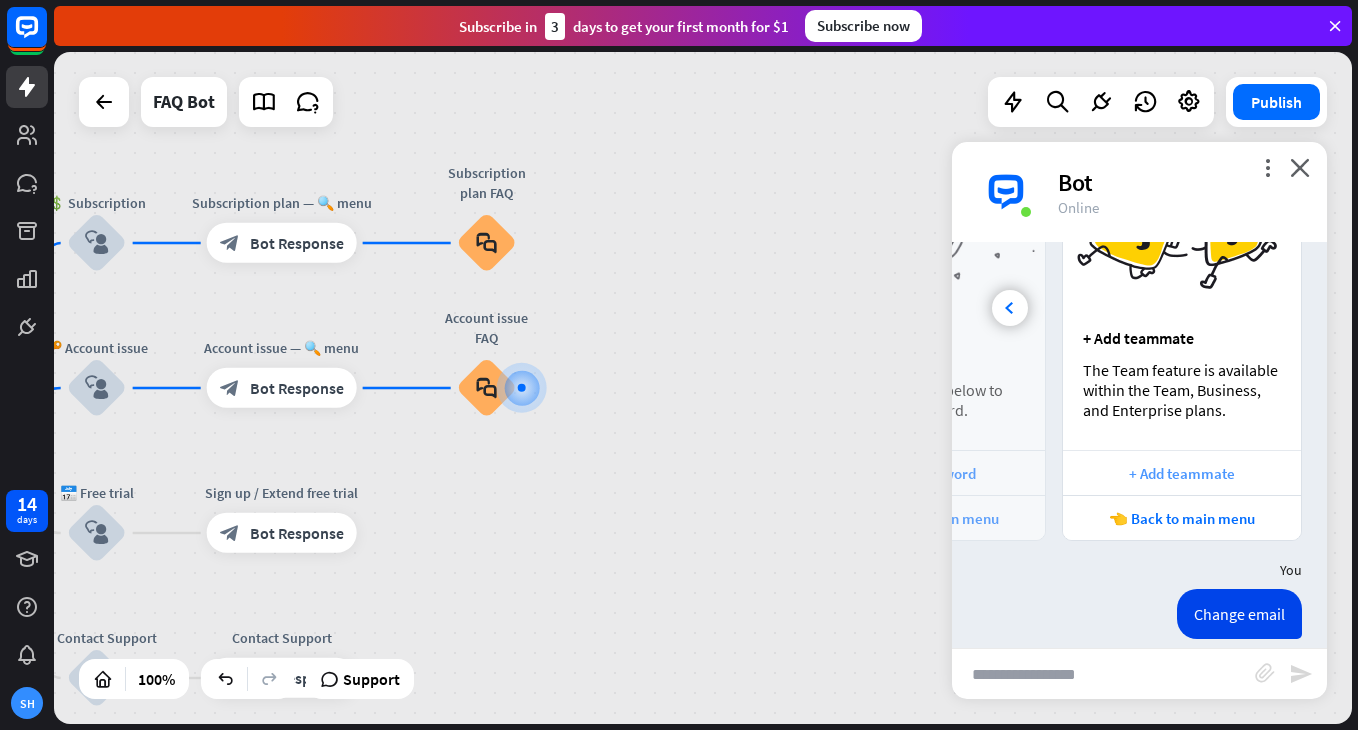 click on "+ Add teammate" at bounding box center (1182, 473) 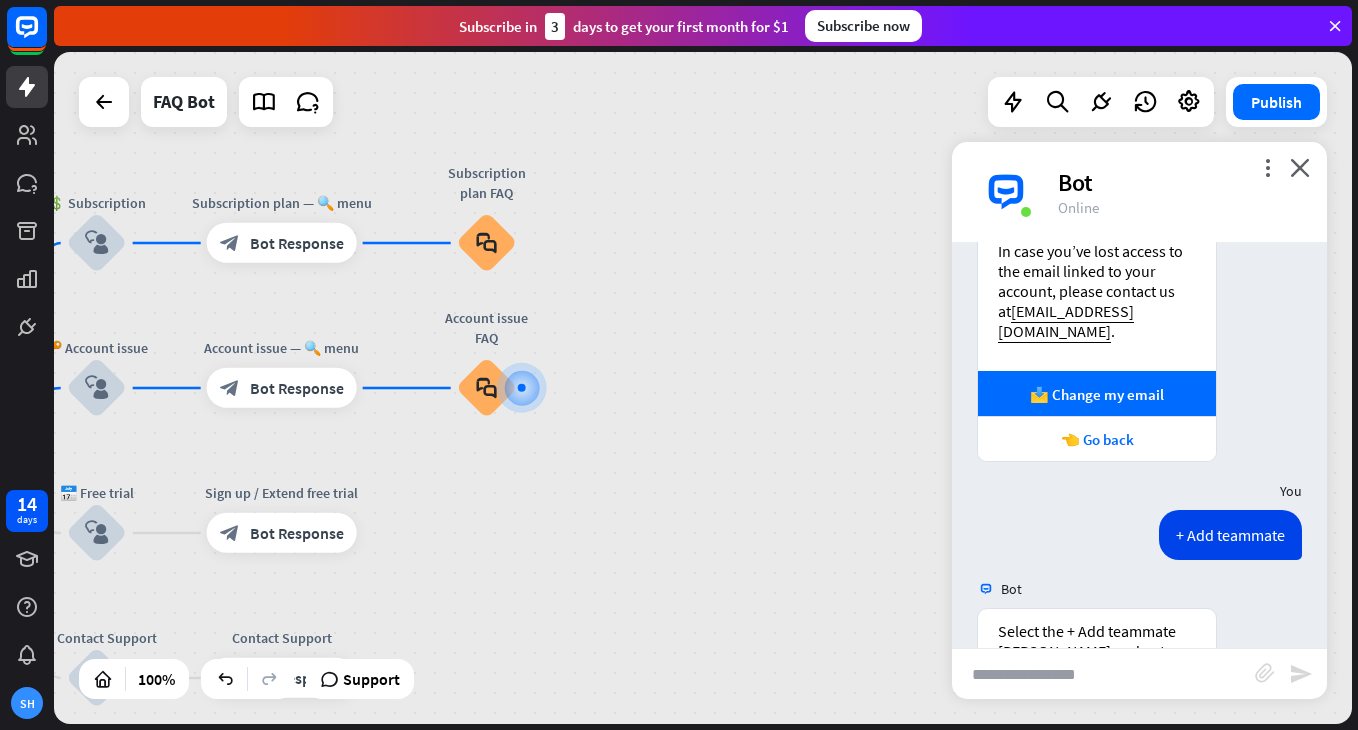 scroll, scrollTop: 3462, scrollLeft: 0, axis: vertical 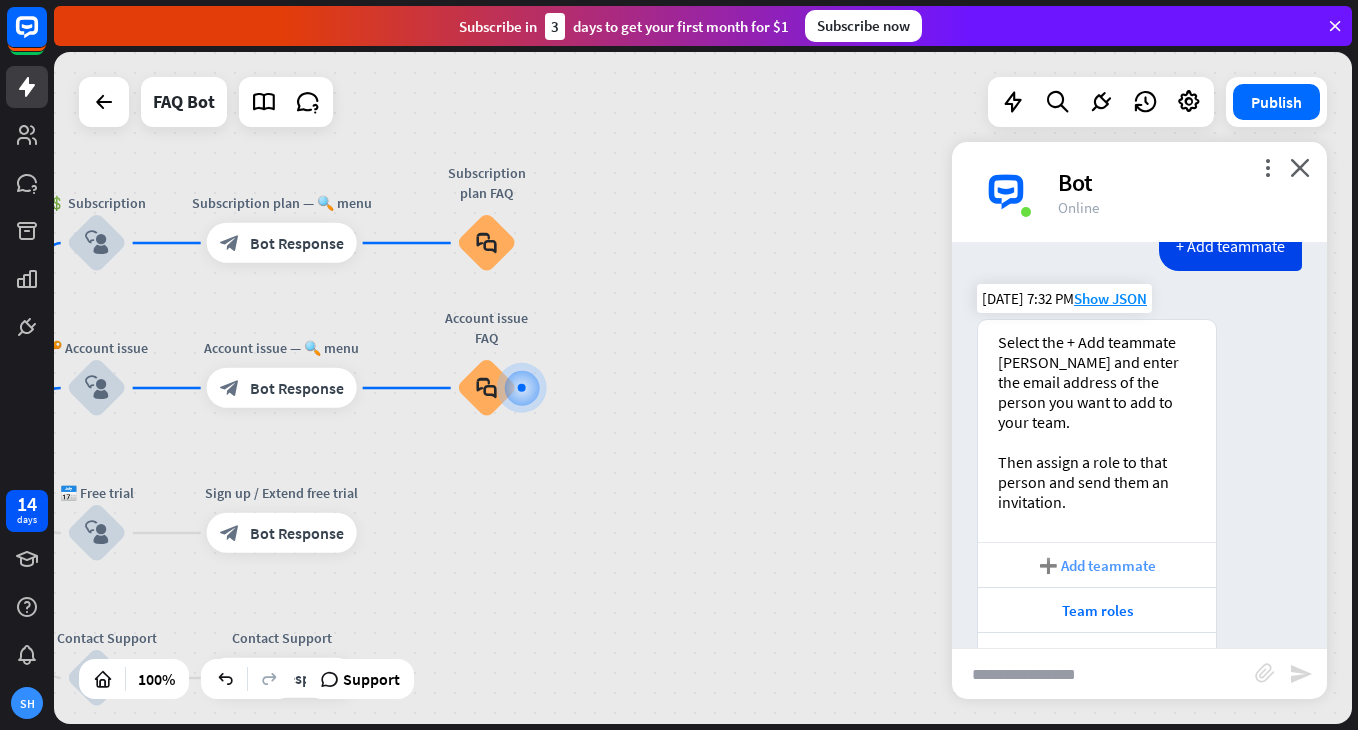click on "➕ Add teammate" at bounding box center (1097, 565) 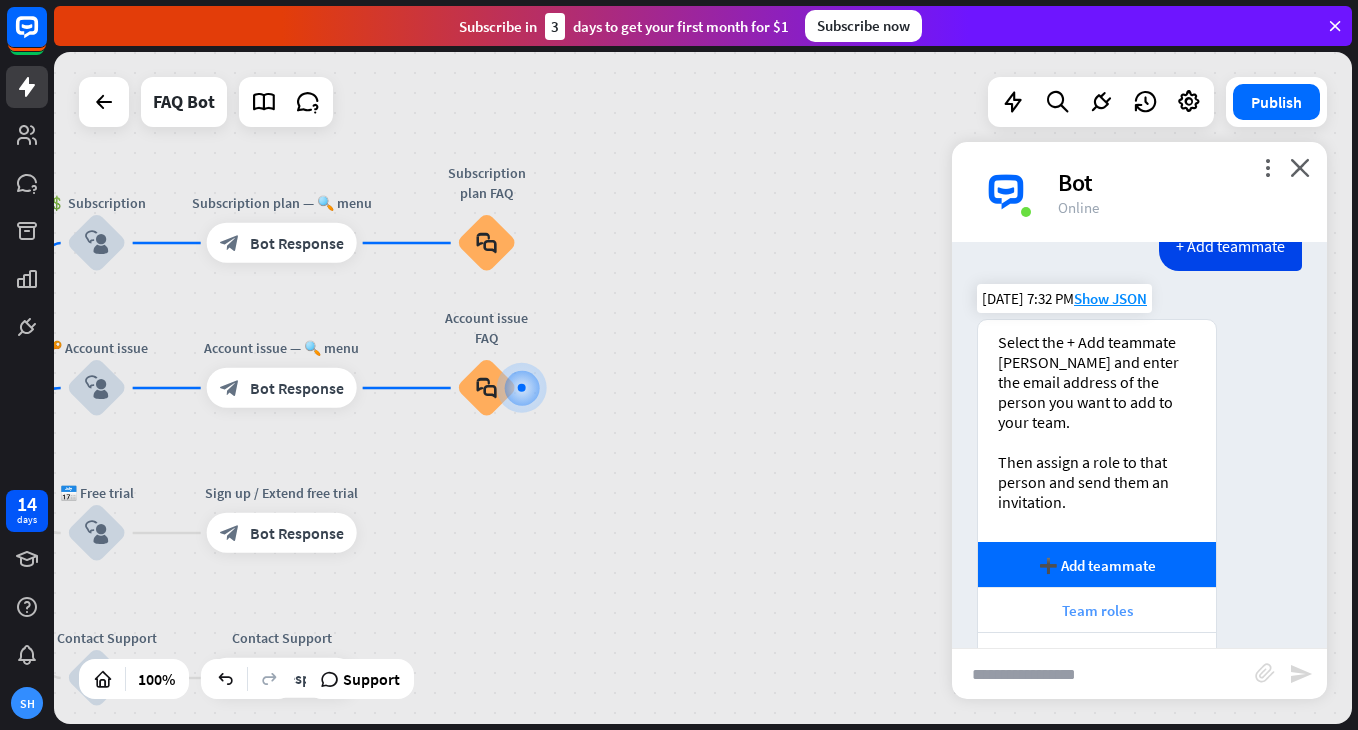 click on "Team roles" at bounding box center [1097, 610] 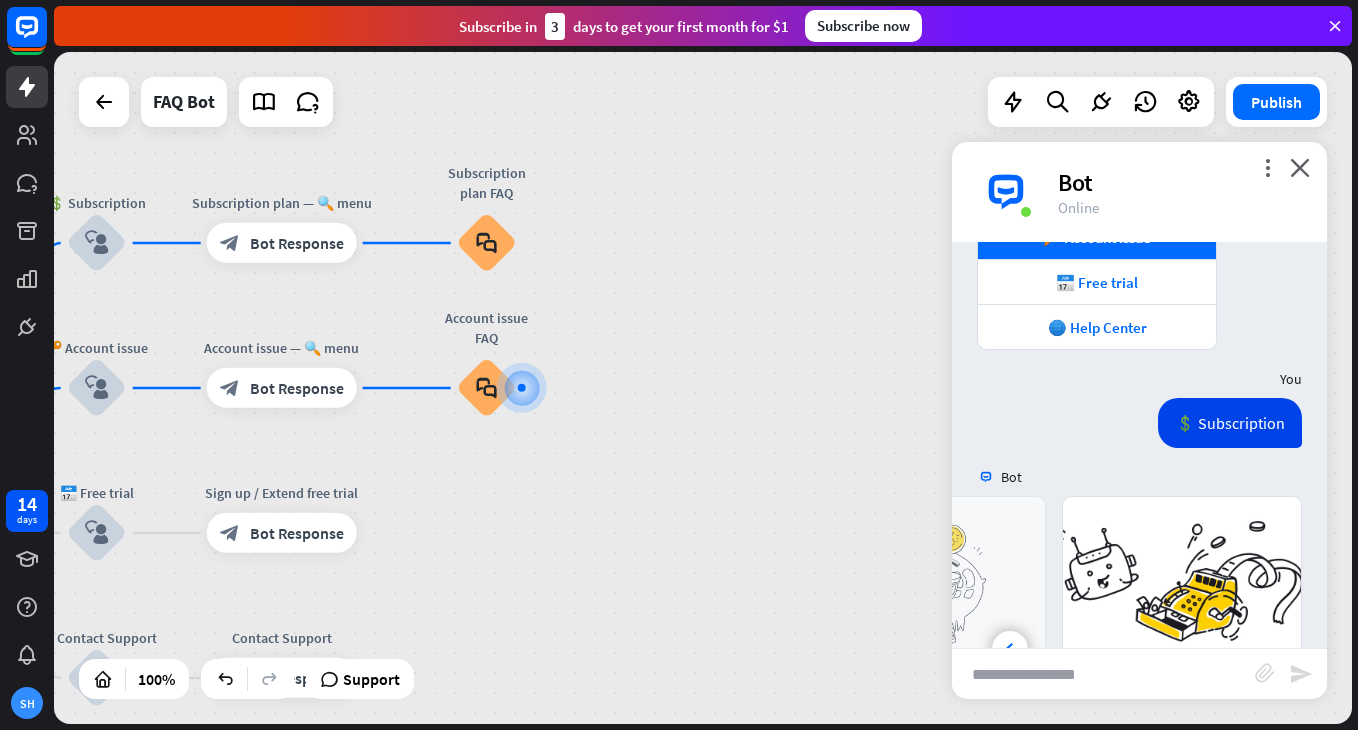 scroll, scrollTop: 397, scrollLeft: 0, axis: vertical 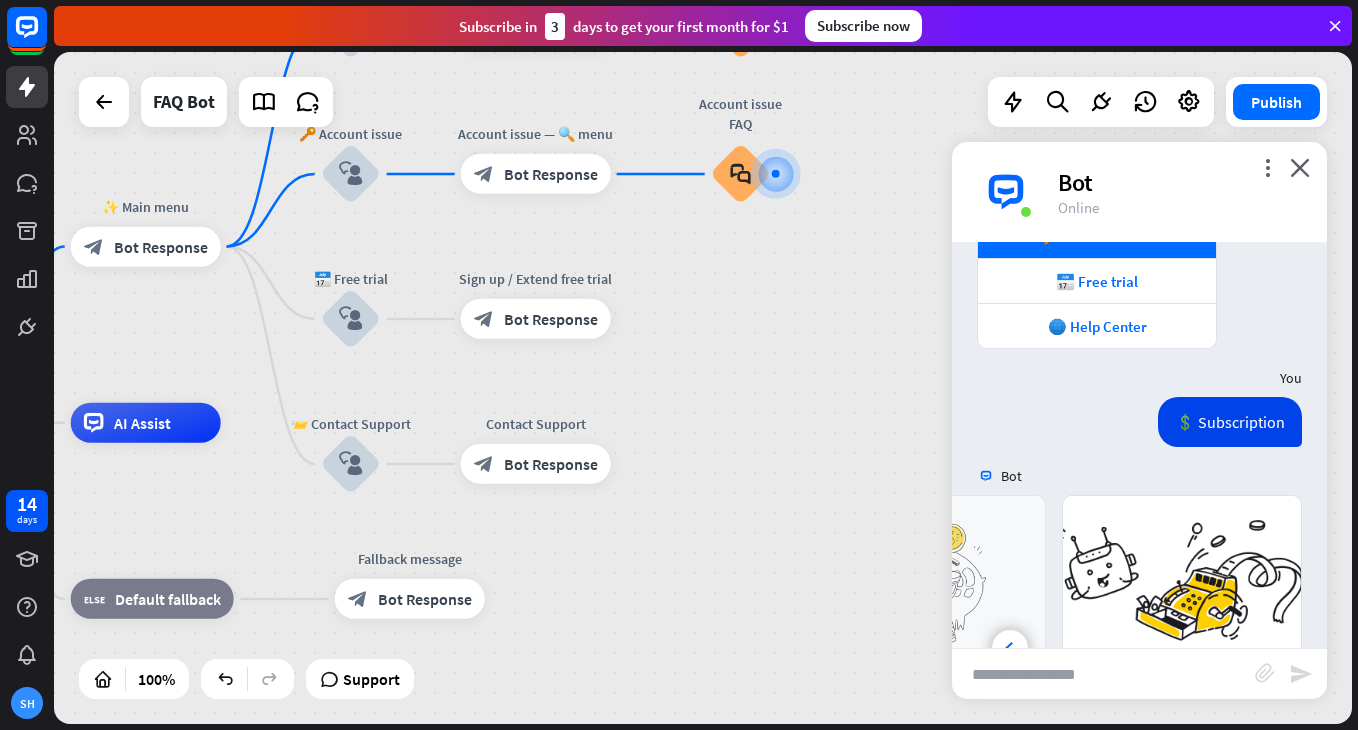 drag, startPoint x: 510, startPoint y: 532, endPoint x: 764, endPoint y: 317, distance: 332.7777 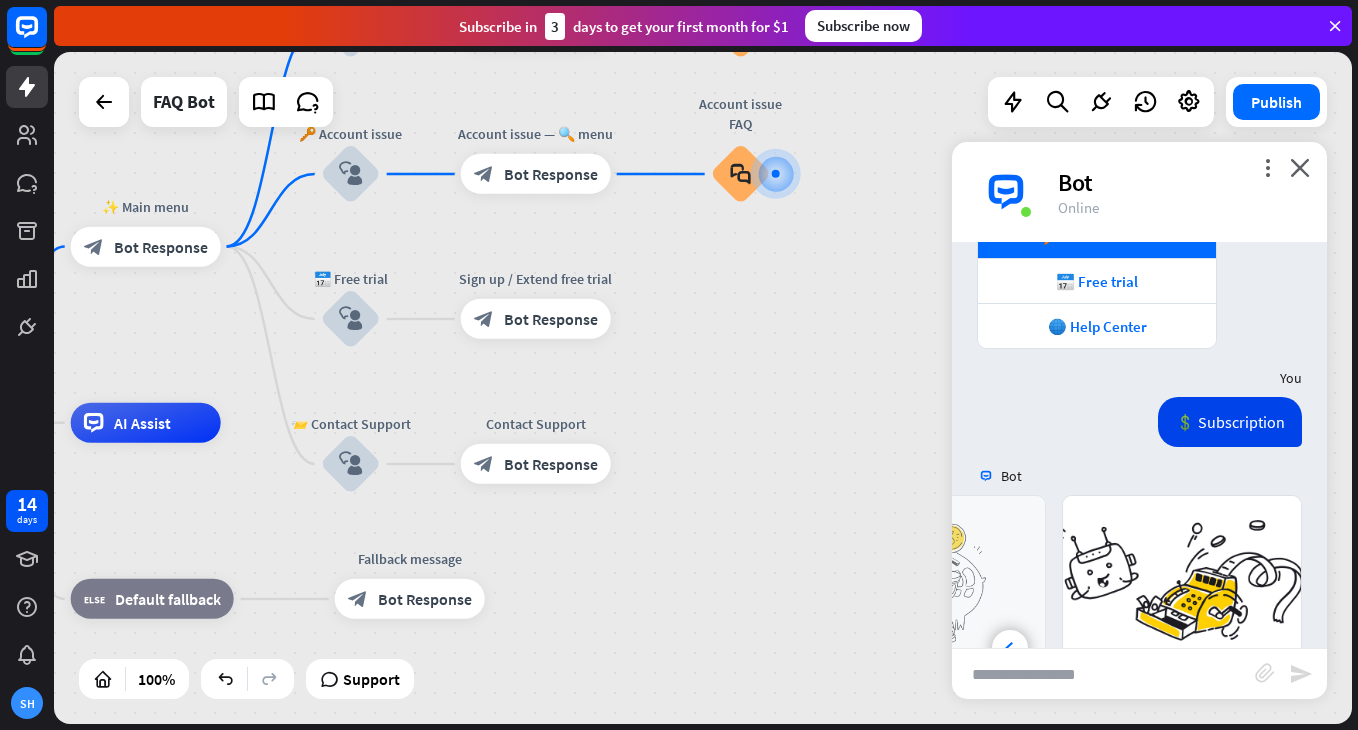 click on "home_2   Start point                 ✨ Main menu   block_bot_response   Bot Response                 💲 Subscription   block_user_input                 Subscription plan — 🔍 menu   block_bot_response   Bot Response                 Subscription plan FAQ   block_faq                 🔑 Account issue   block_user_input                 Account issue — 🔍 menu   block_bot_response   Bot Response                 Account issue FAQ   block_faq                     📅 Free trial   block_user_input                 Sign up / Extend free trial   block_bot_response   Bot Response                 📨 Contact Support   block_user_input                 Contact Support   block_bot_response   Bot Response                     AI Assist                   block_fallback   Default fallback                 Fallback message   block_bot_response   Bot Response" at bounding box center (703, 388) 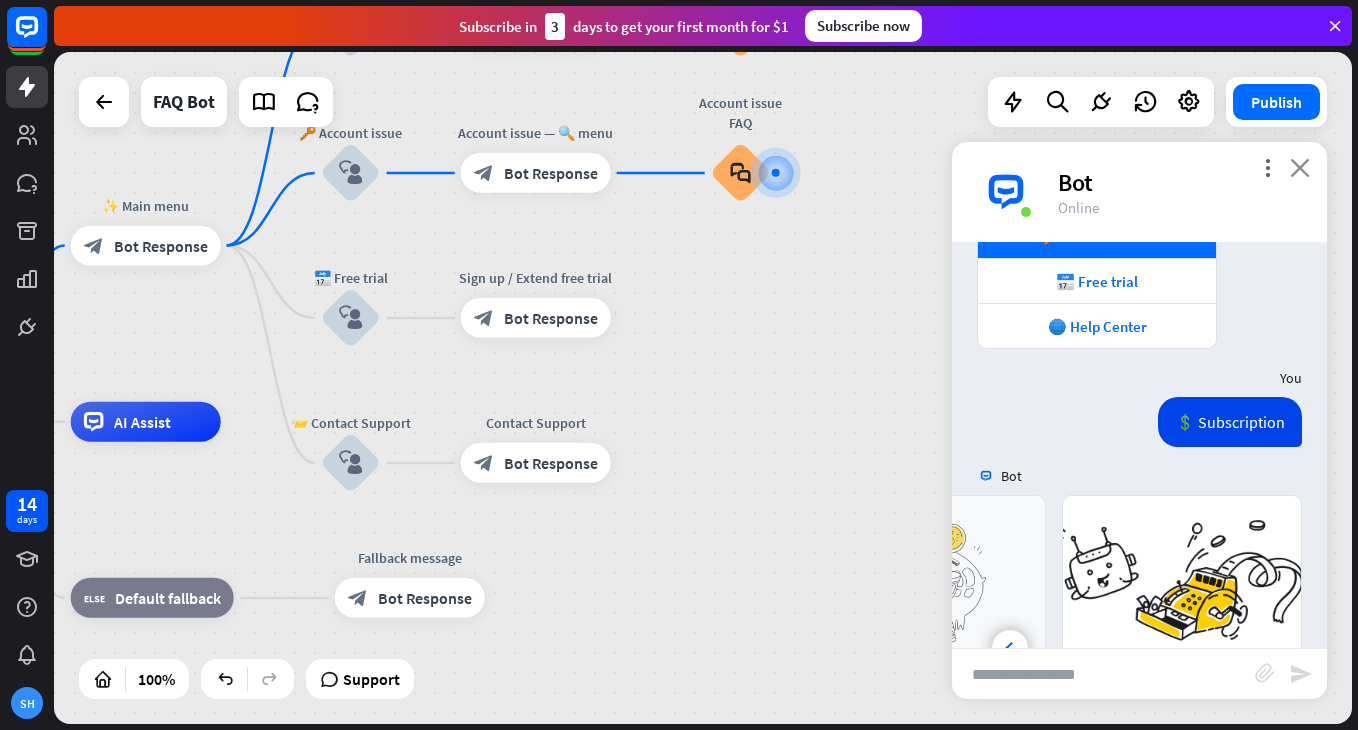 click on "close" at bounding box center (1300, 167) 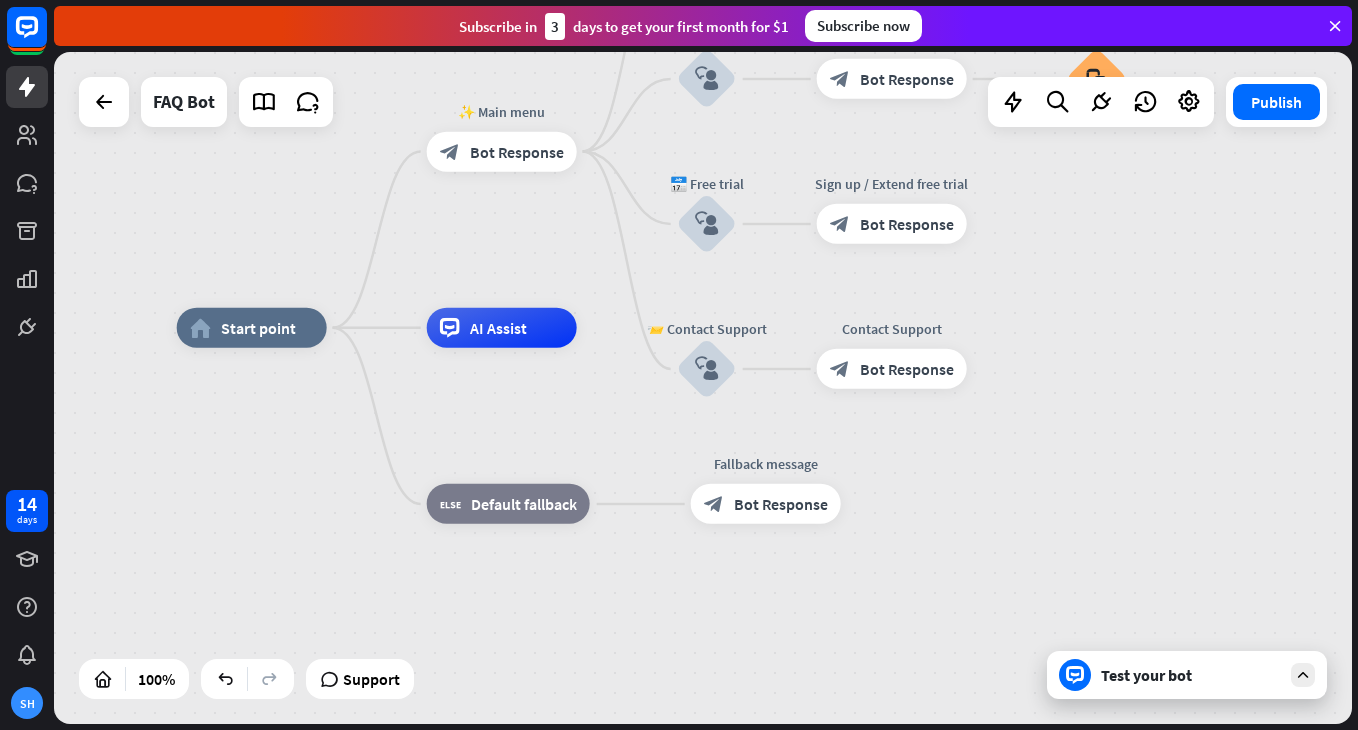 drag, startPoint x: 690, startPoint y: 531, endPoint x: 1047, endPoint y: 437, distance: 369.16797 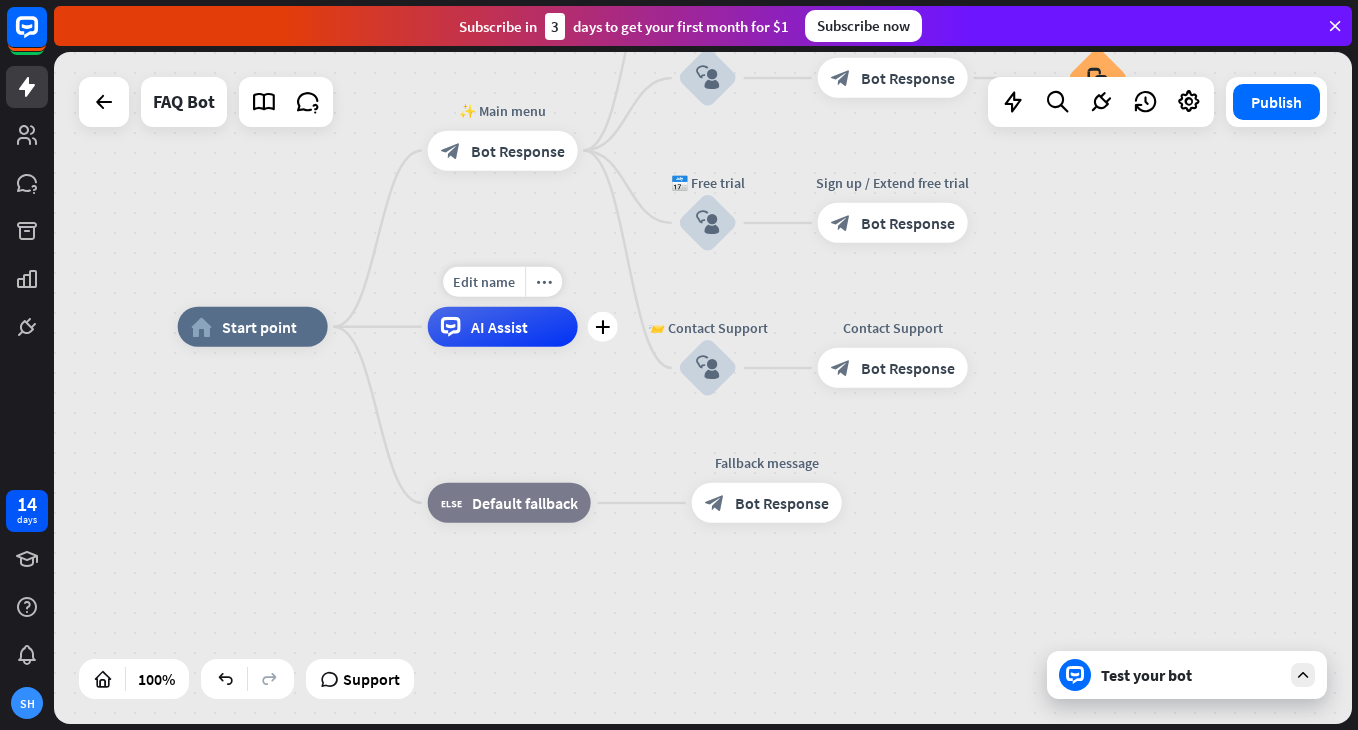 click on "AI Assist" at bounding box center [499, 327] 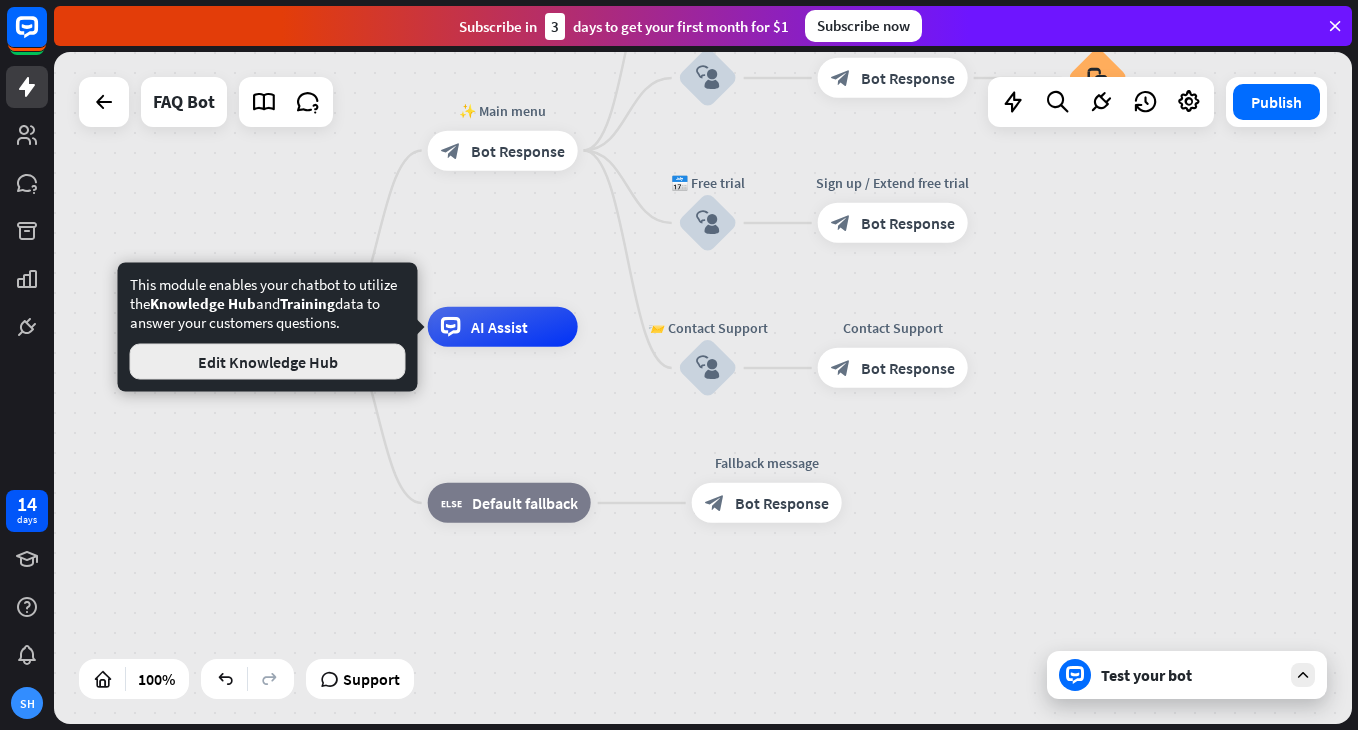 click on "Edit Knowledge Hub" at bounding box center (268, 362) 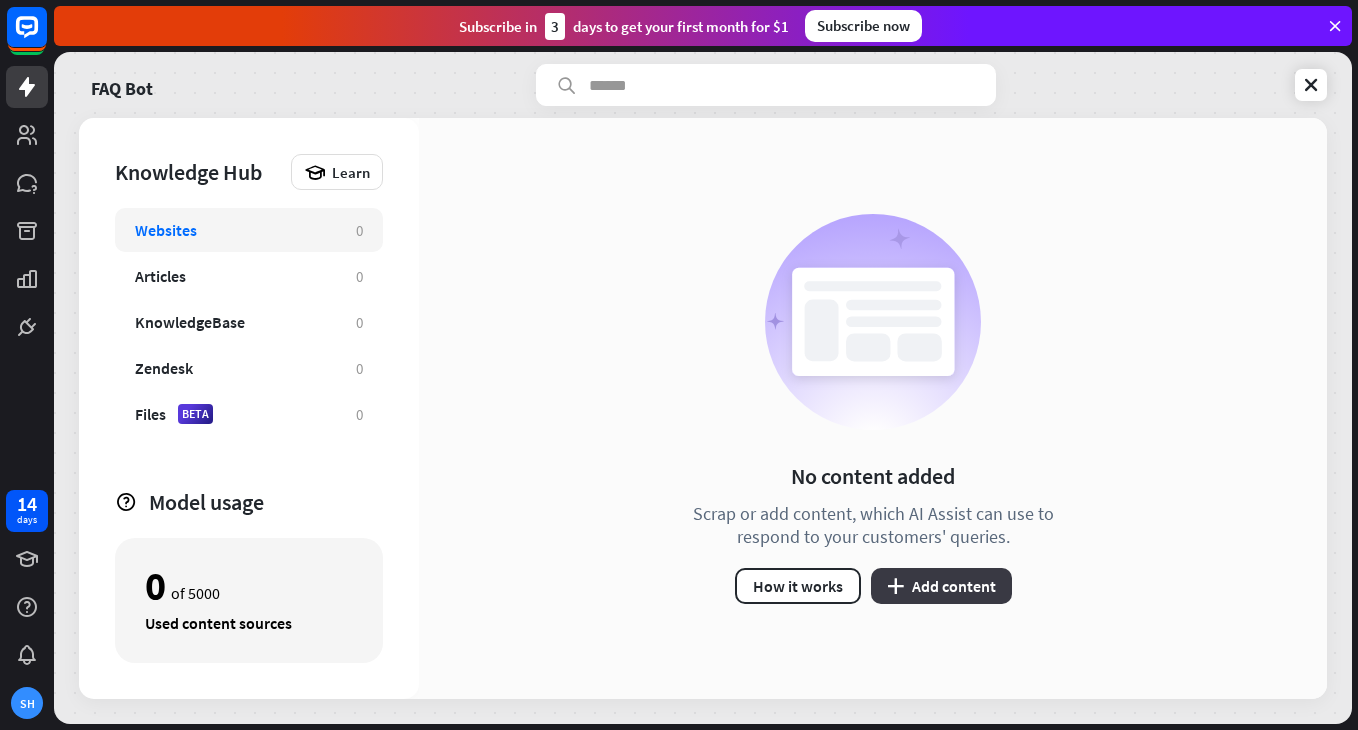 click on "plus
Add content" at bounding box center (941, 586) 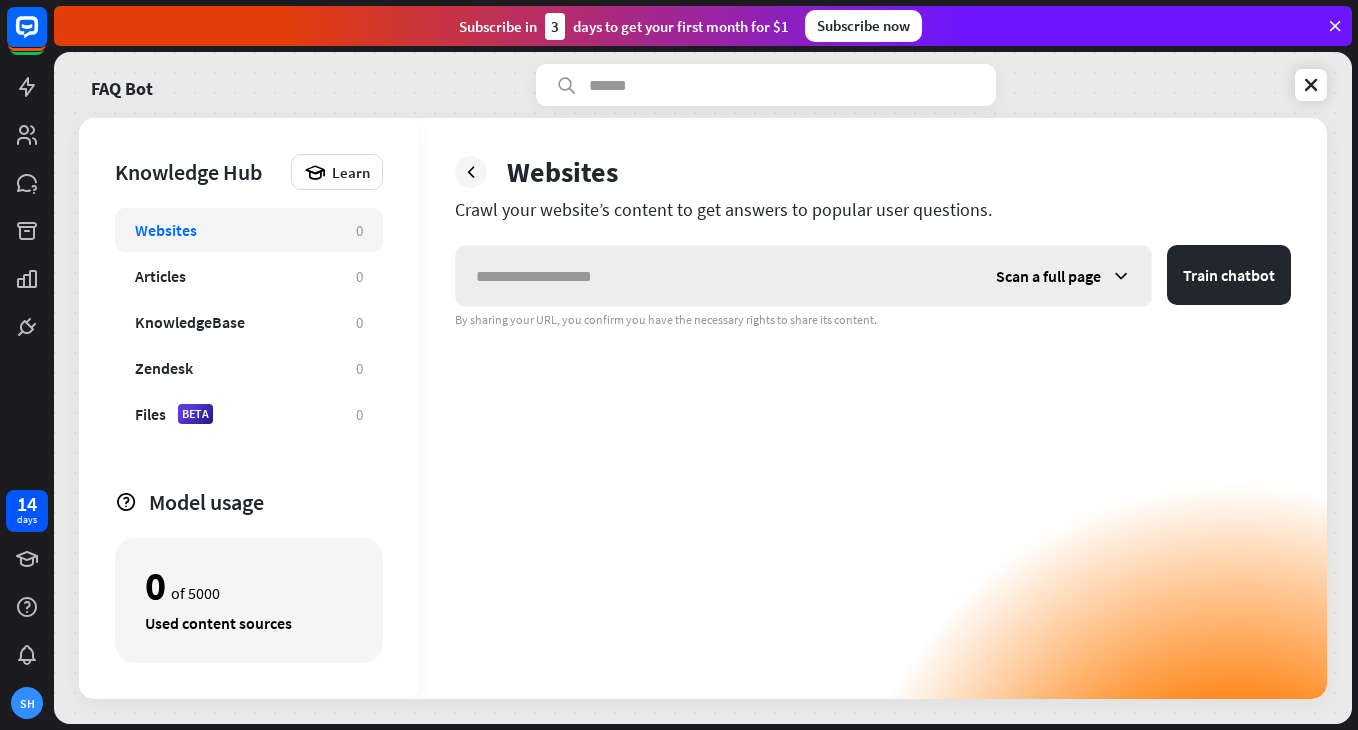 click at bounding box center (1121, 276) 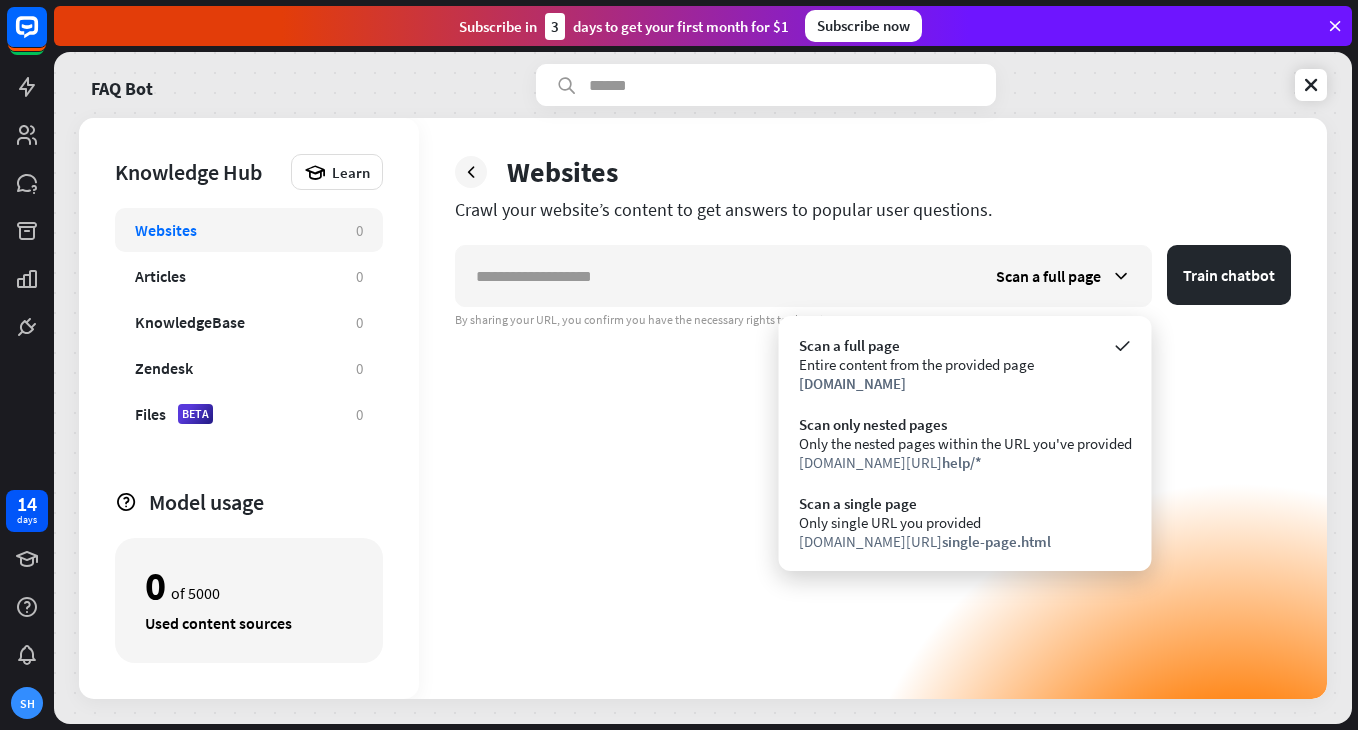 click on "Scan a full page
Train chatbot
By sharing your URL, you confirm you have the necessary rights to
share its content." at bounding box center [873, 472] 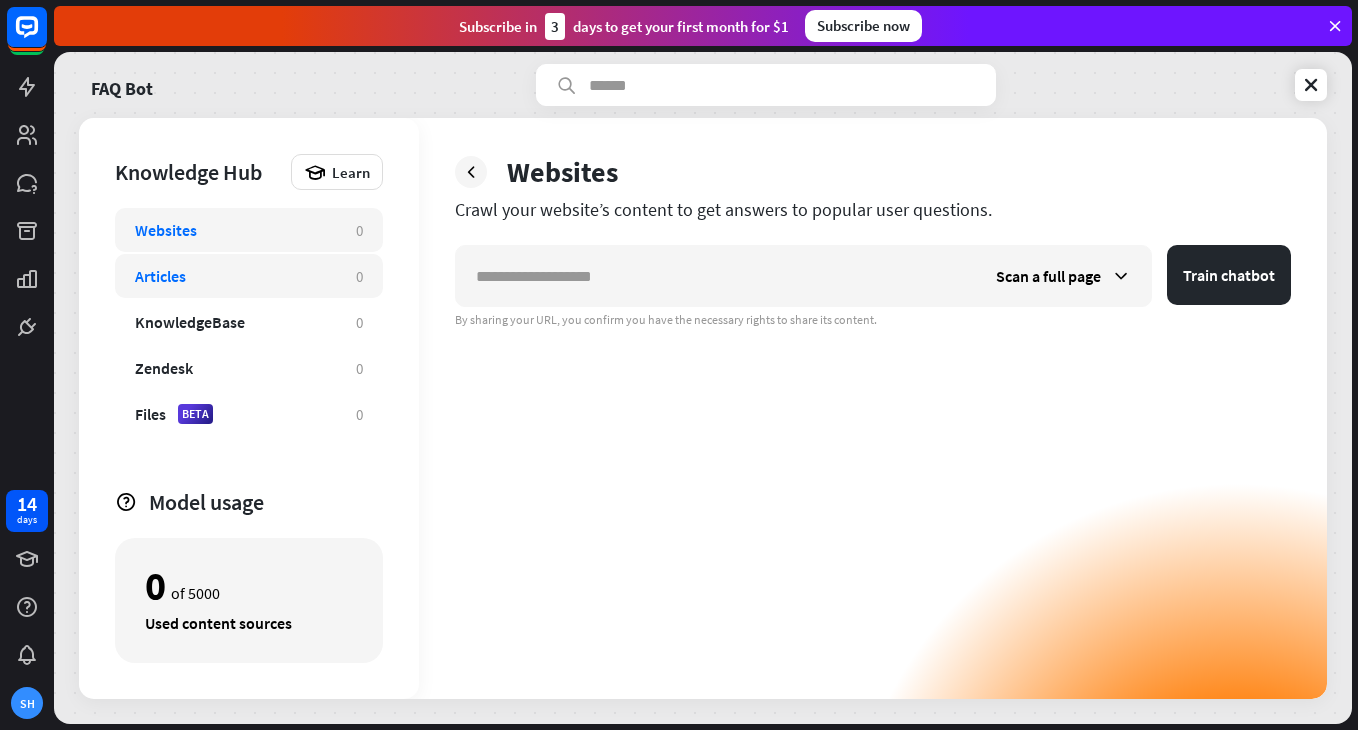 click on "Articles" at bounding box center [235, 276] 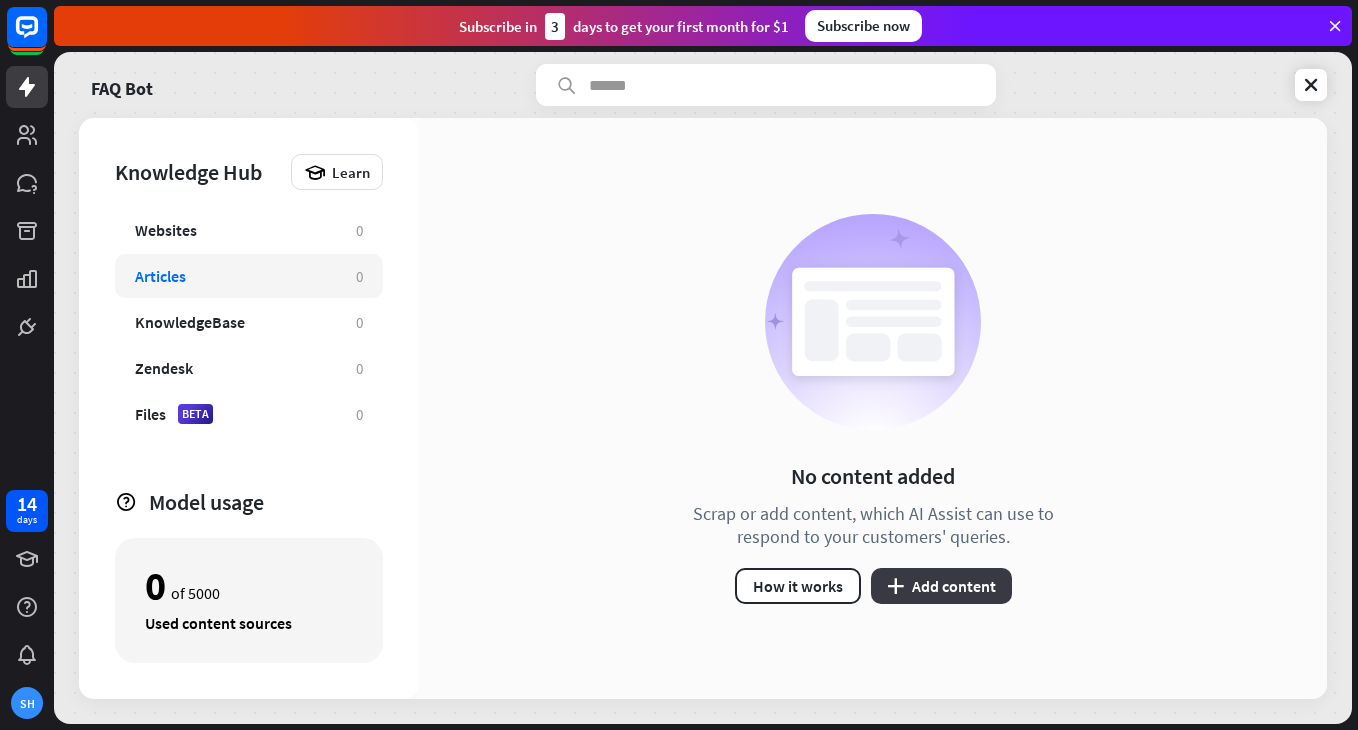 click on "plus
Add content" at bounding box center (941, 586) 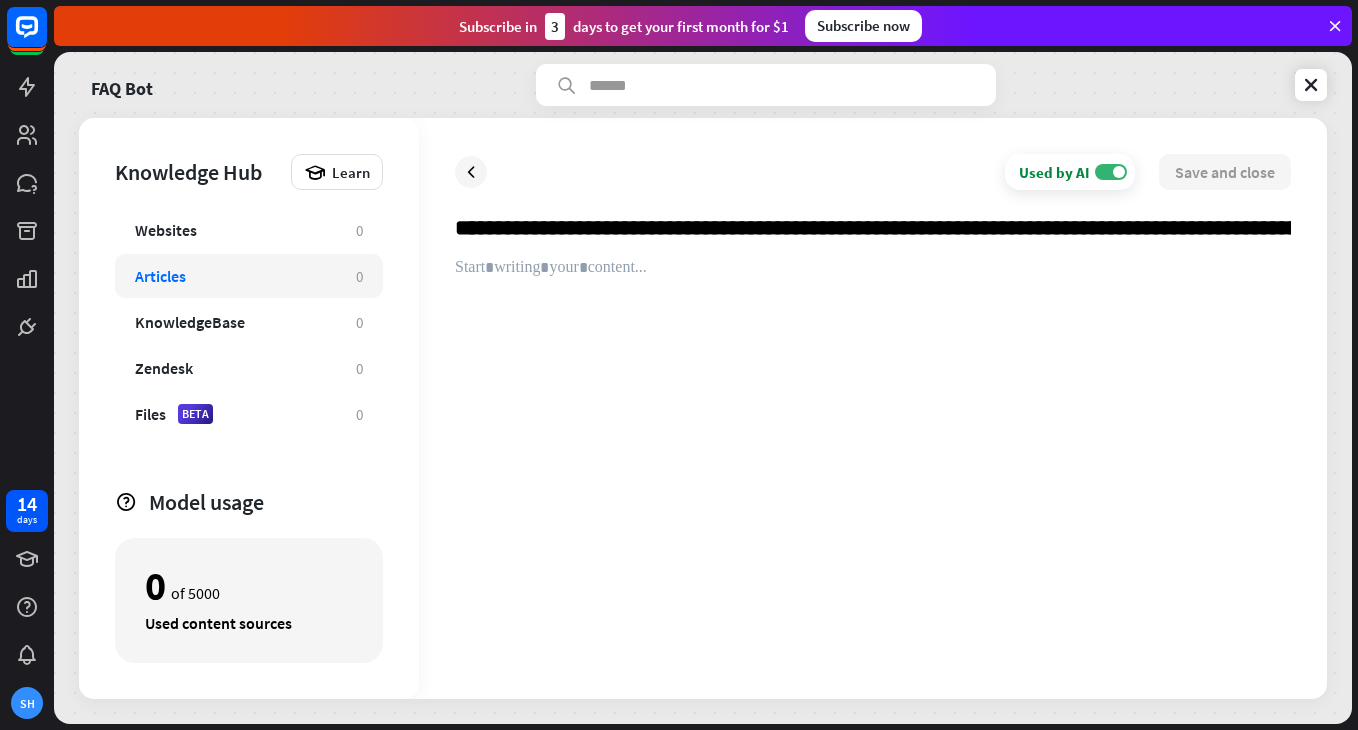 drag, startPoint x: 1286, startPoint y: 227, endPoint x: 520, endPoint y: 232, distance: 766.0163 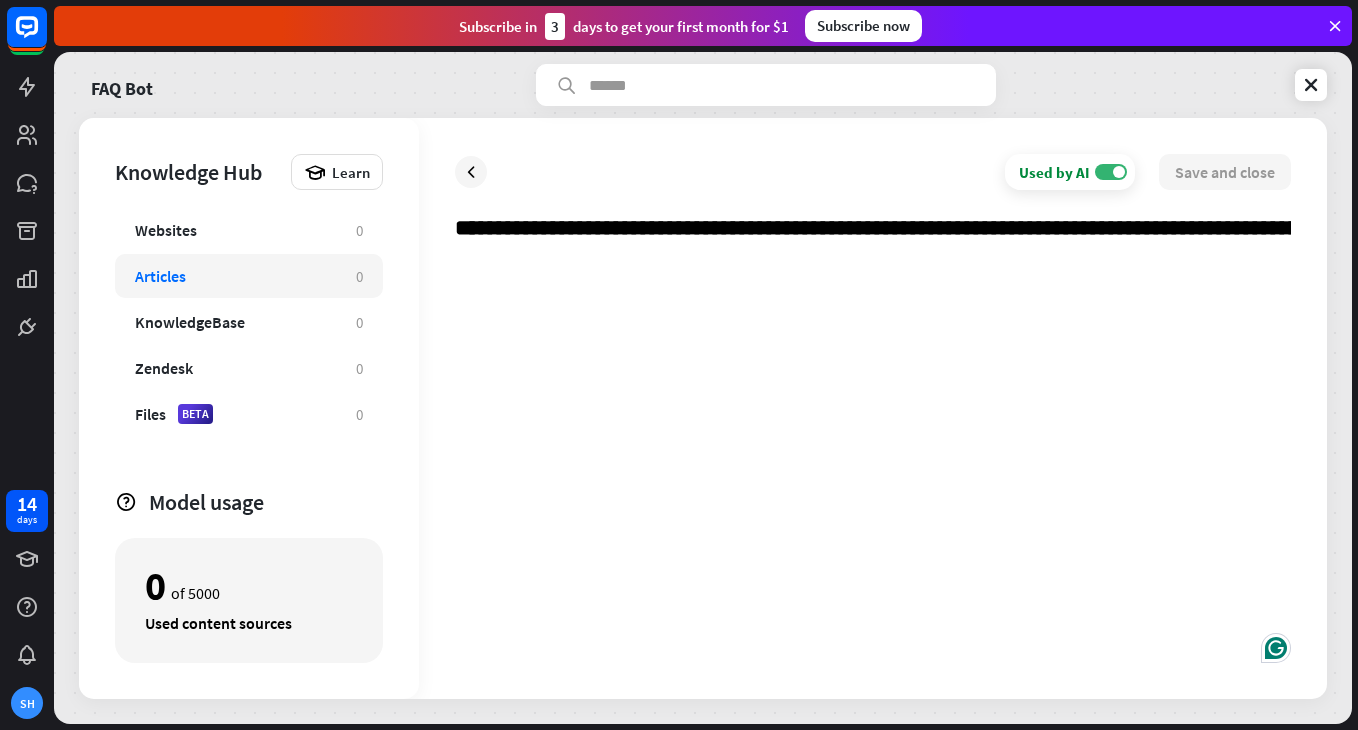 click at bounding box center [873, 236] 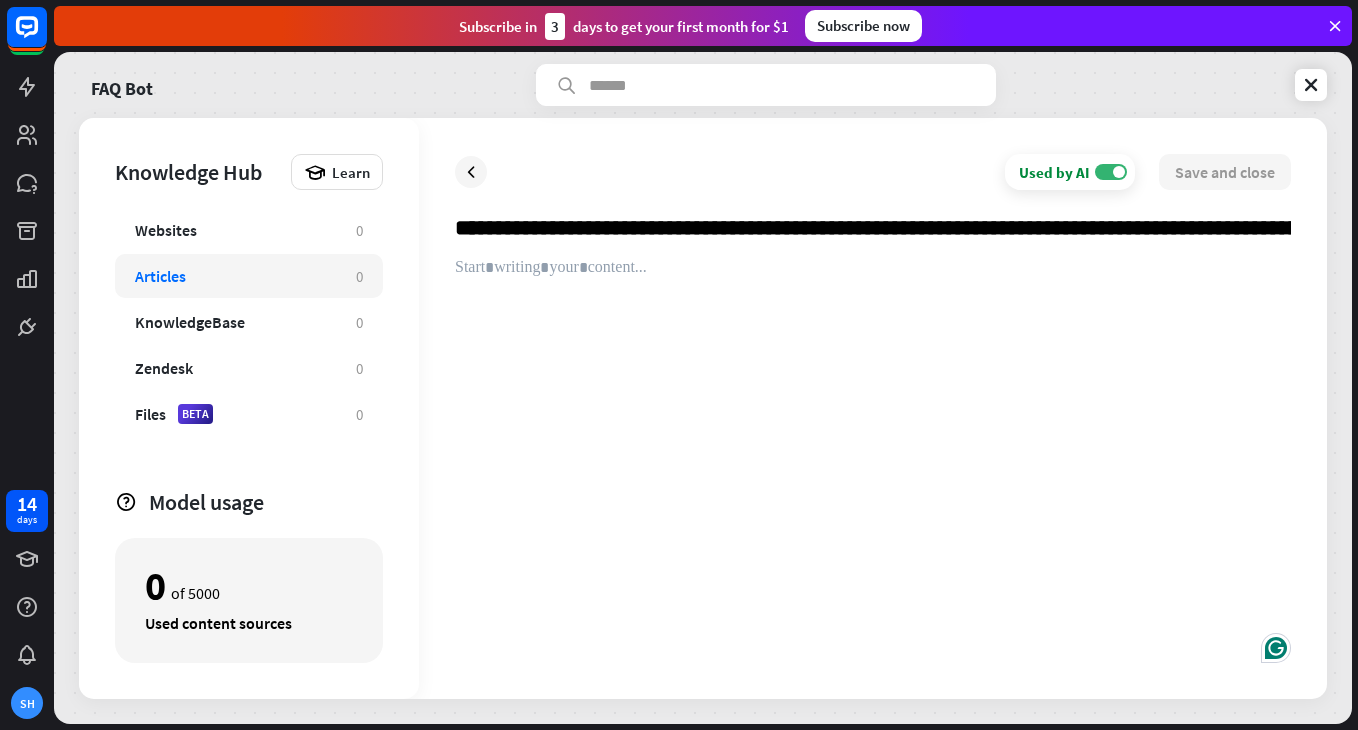 drag, startPoint x: 1236, startPoint y: 227, endPoint x: 999, endPoint y: 235, distance: 237.13498 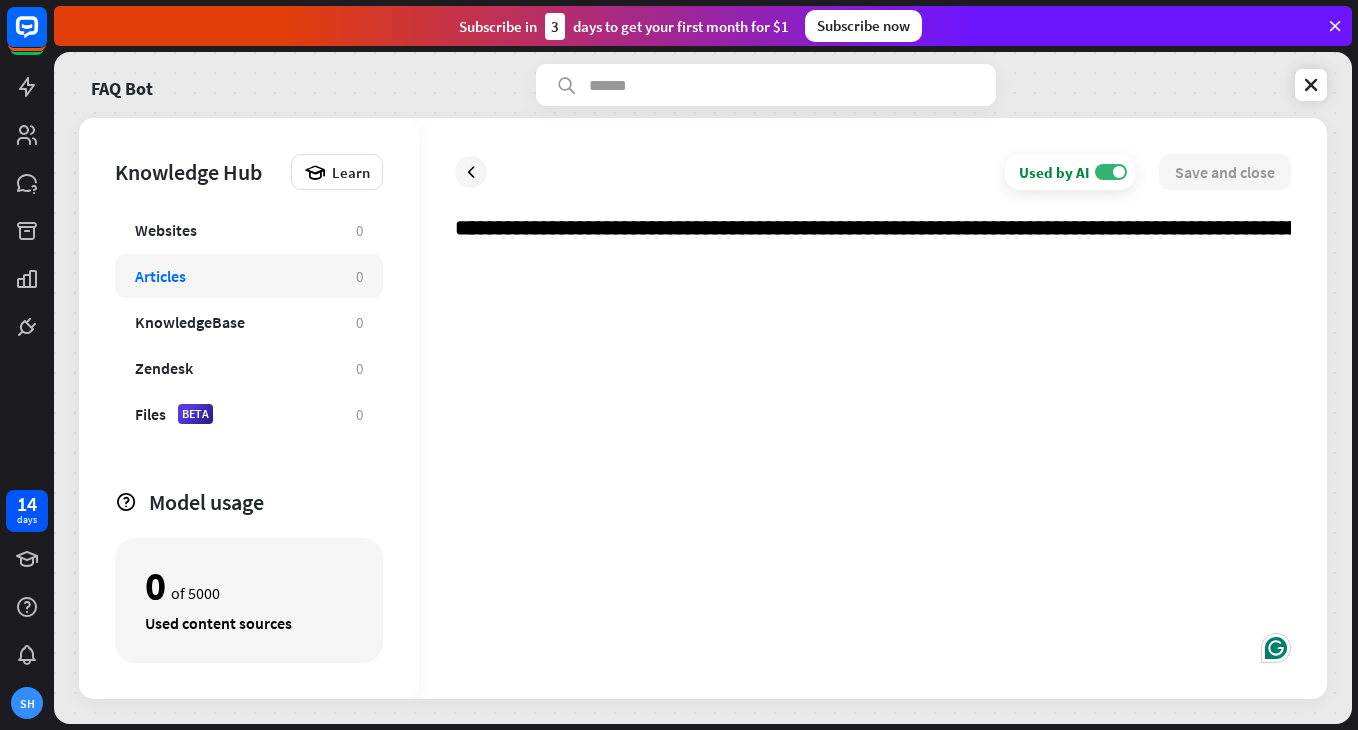 click at bounding box center [873, 460] 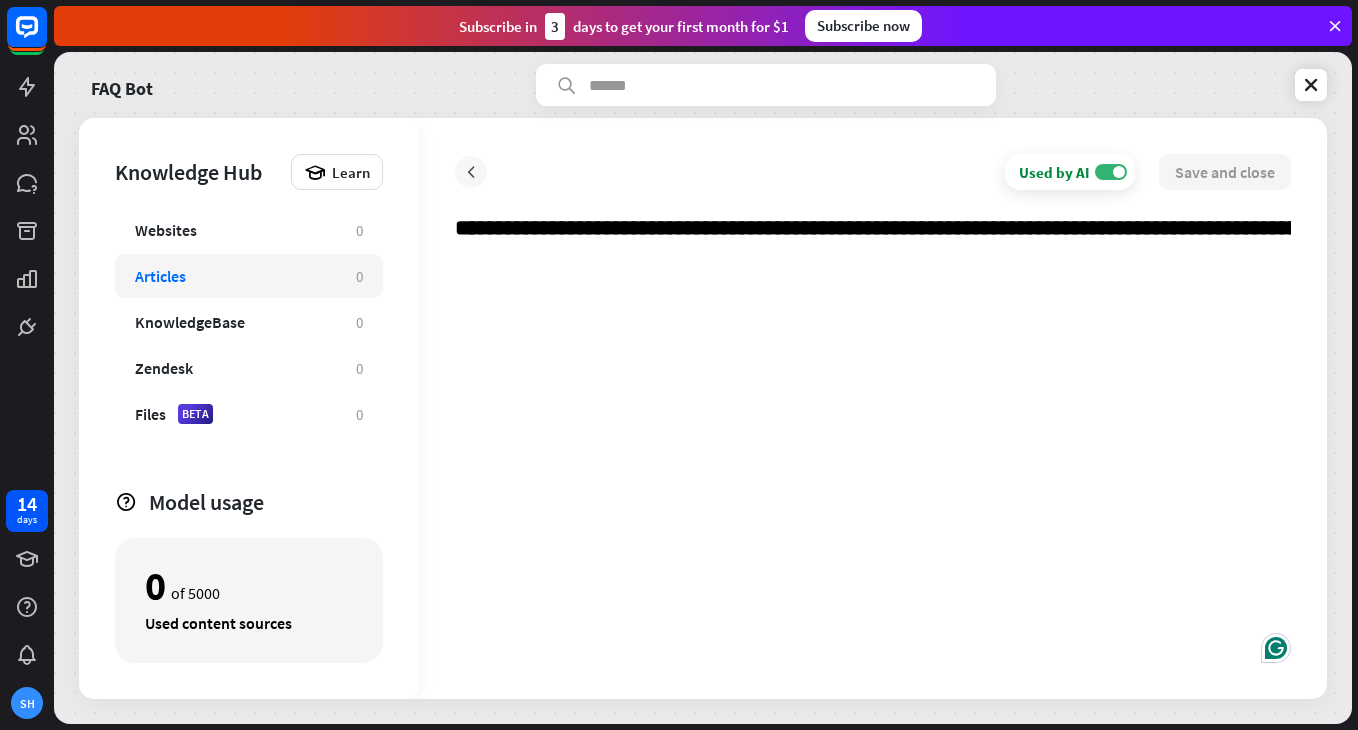 click at bounding box center (471, 172) 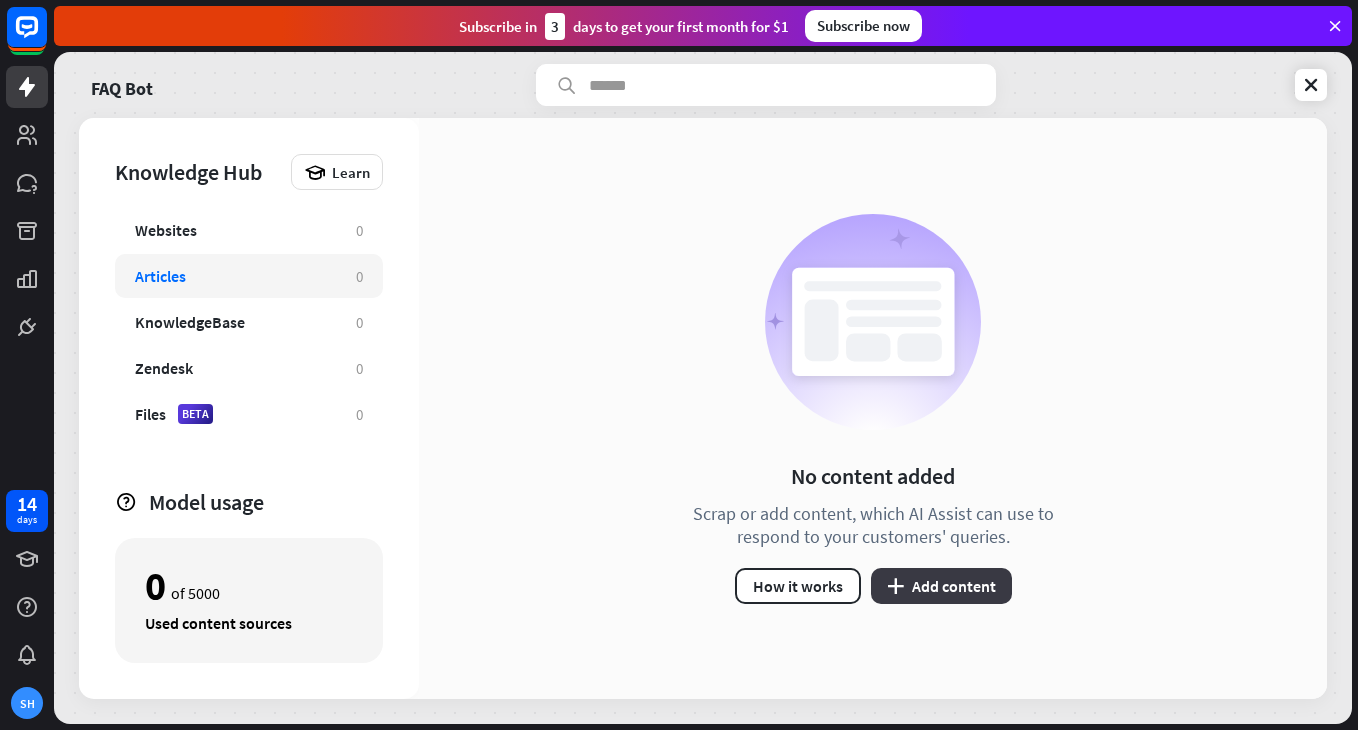 click on "plus
Add content" at bounding box center [941, 586] 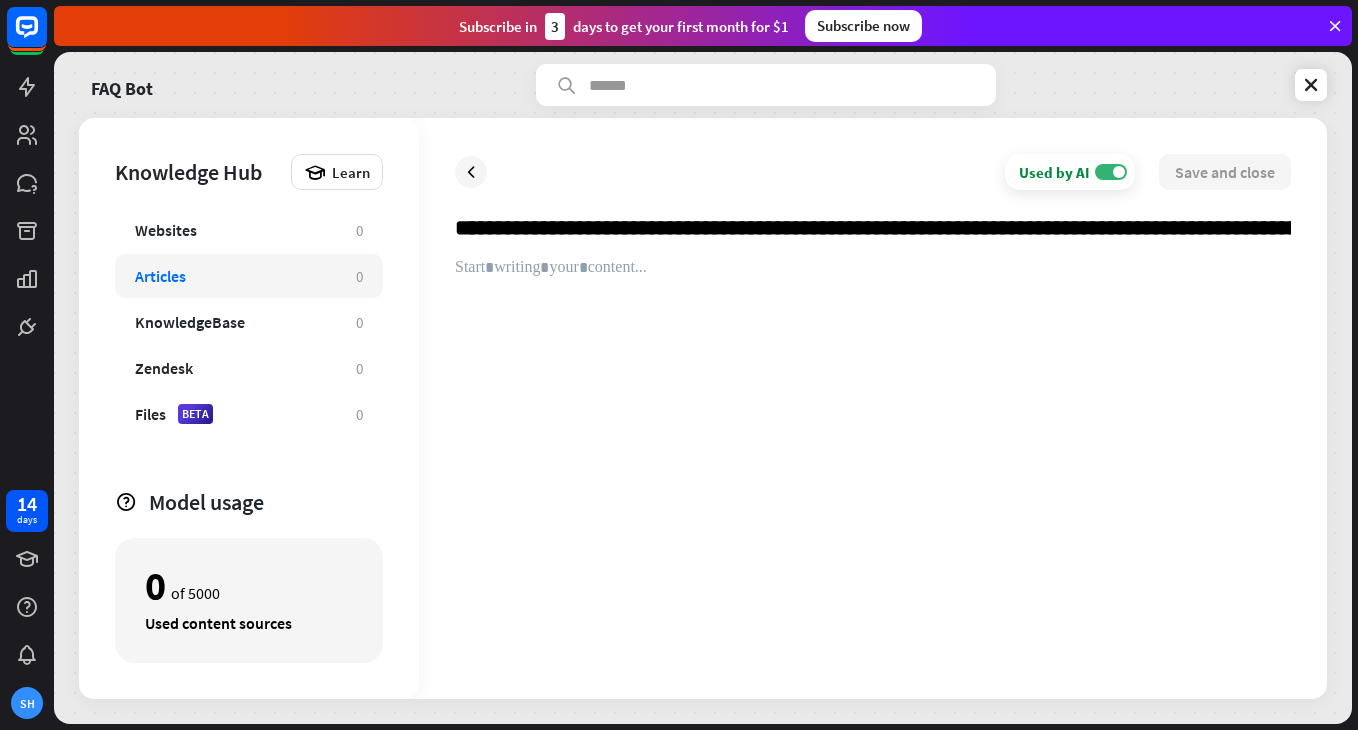 drag, startPoint x: 1286, startPoint y: 225, endPoint x: 497, endPoint y: 224, distance: 789.0006 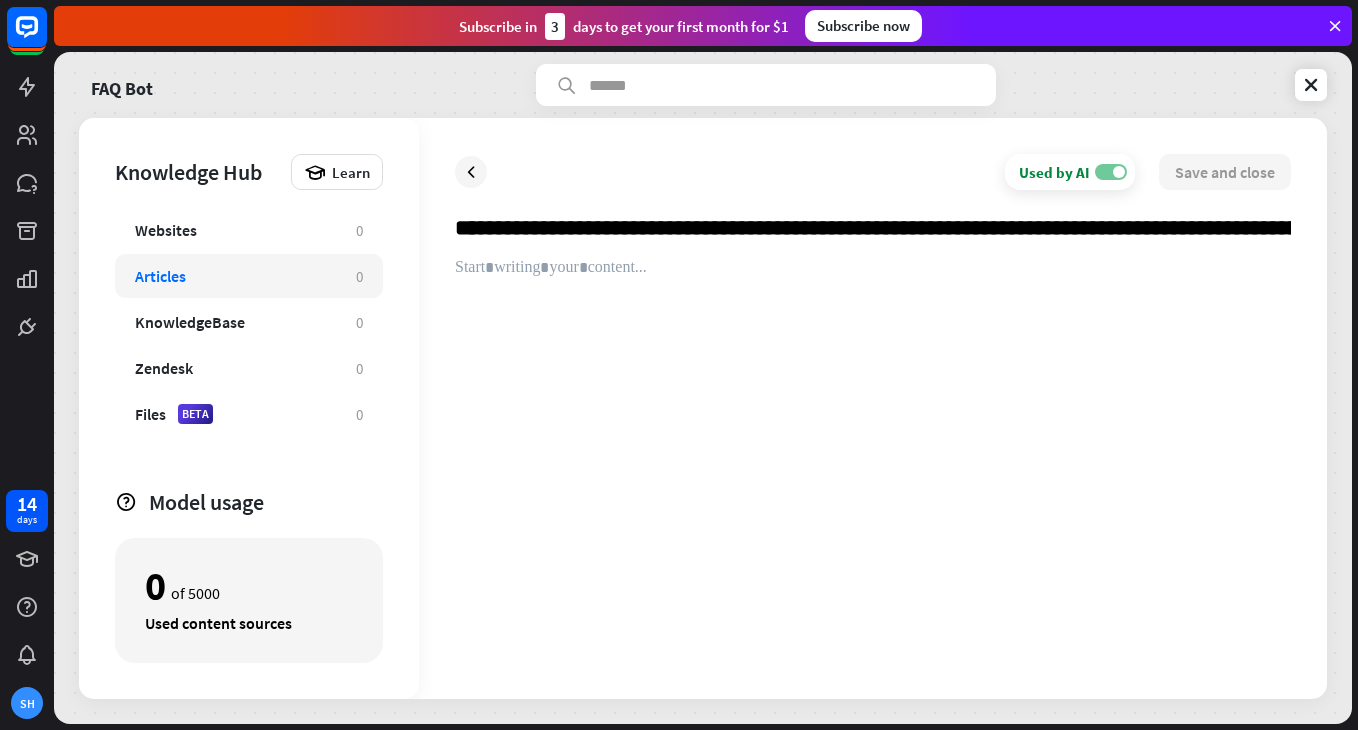 click on "ON" at bounding box center [1111, 172] 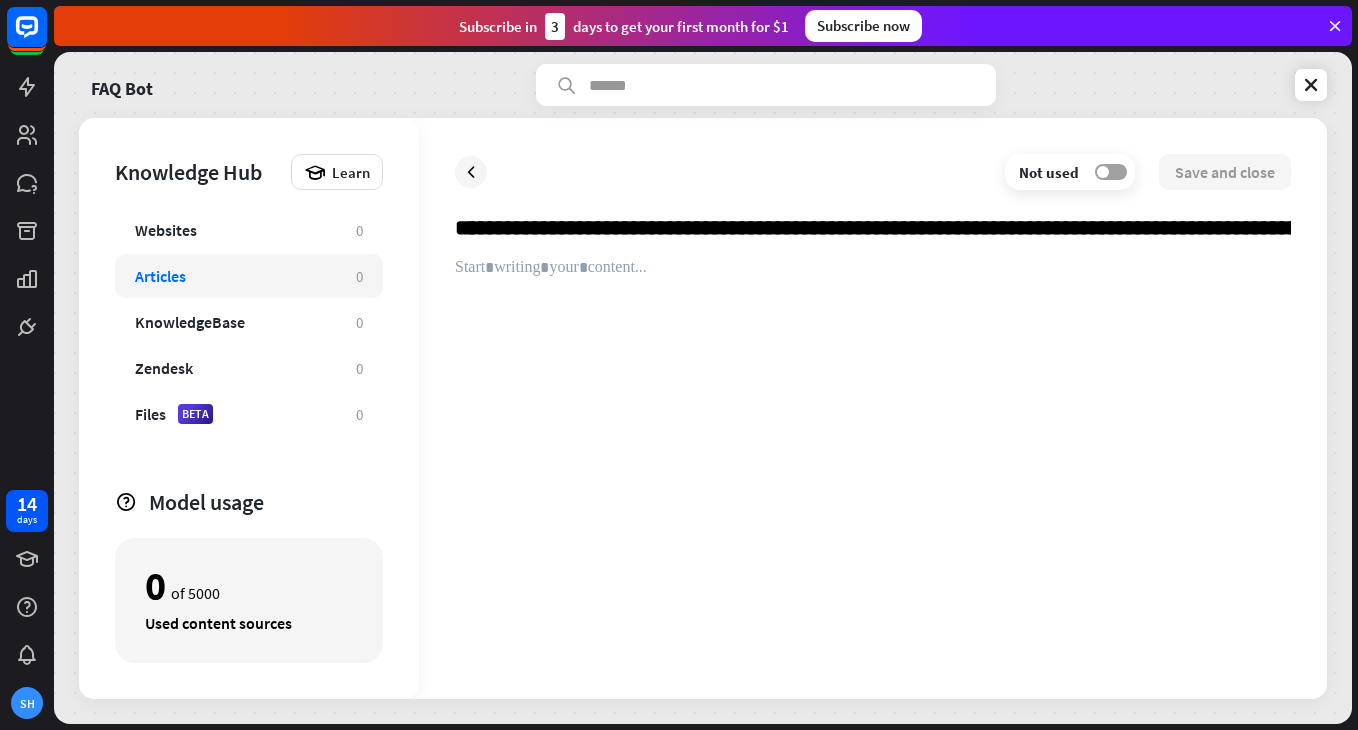 click on "OFF" at bounding box center [1111, 172] 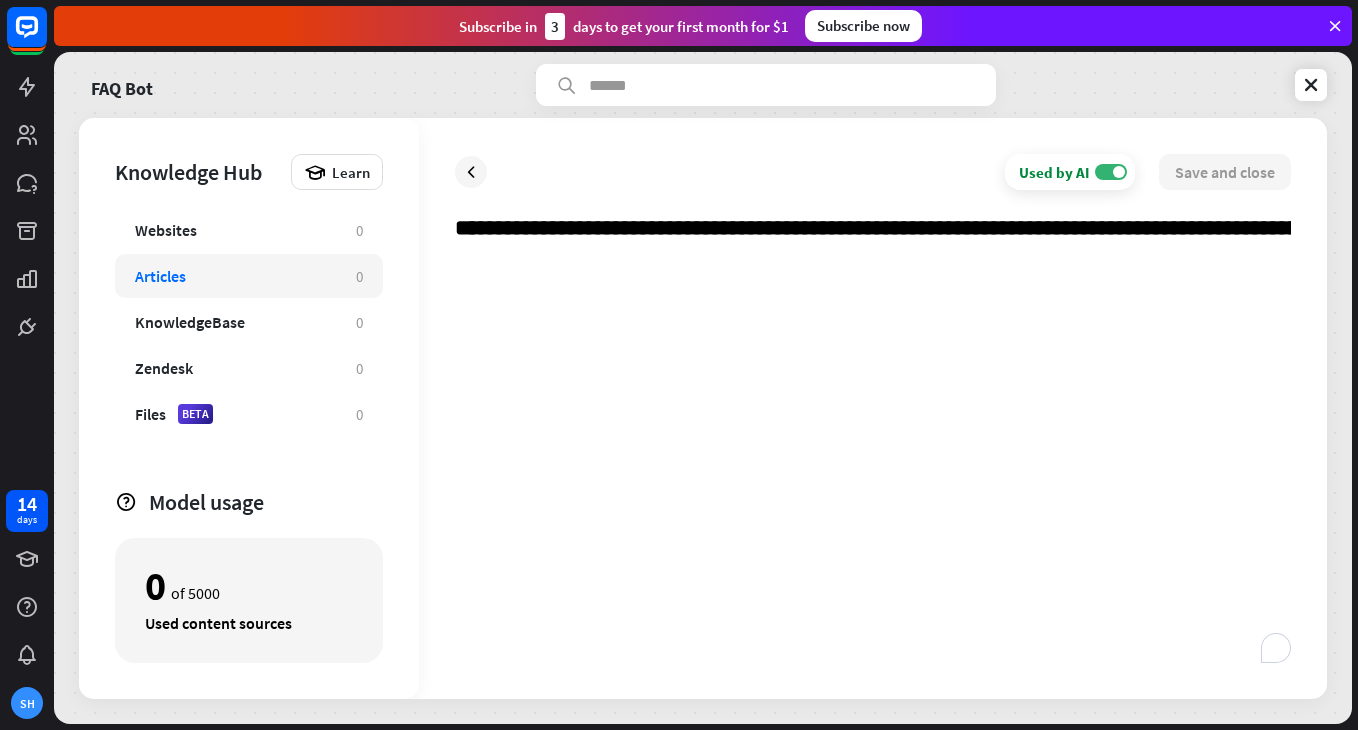 click at bounding box center (873, 460) 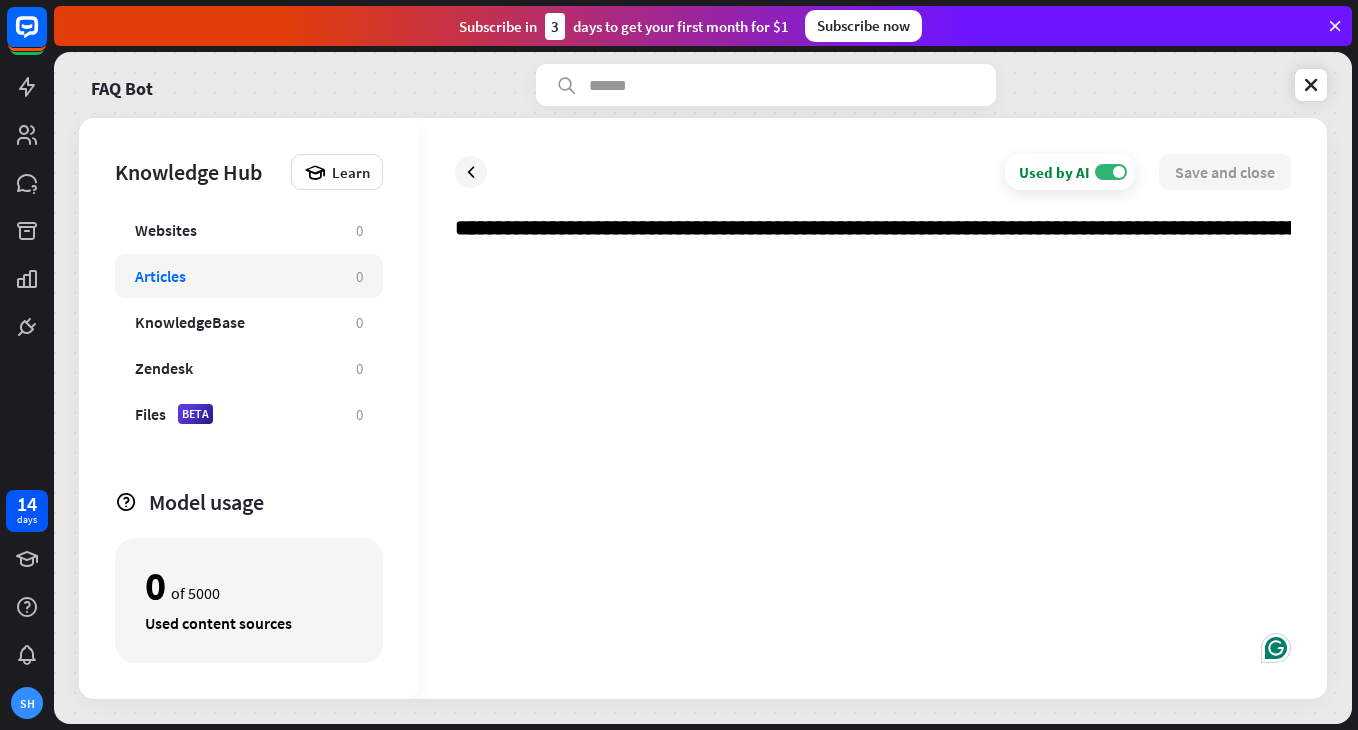 paste 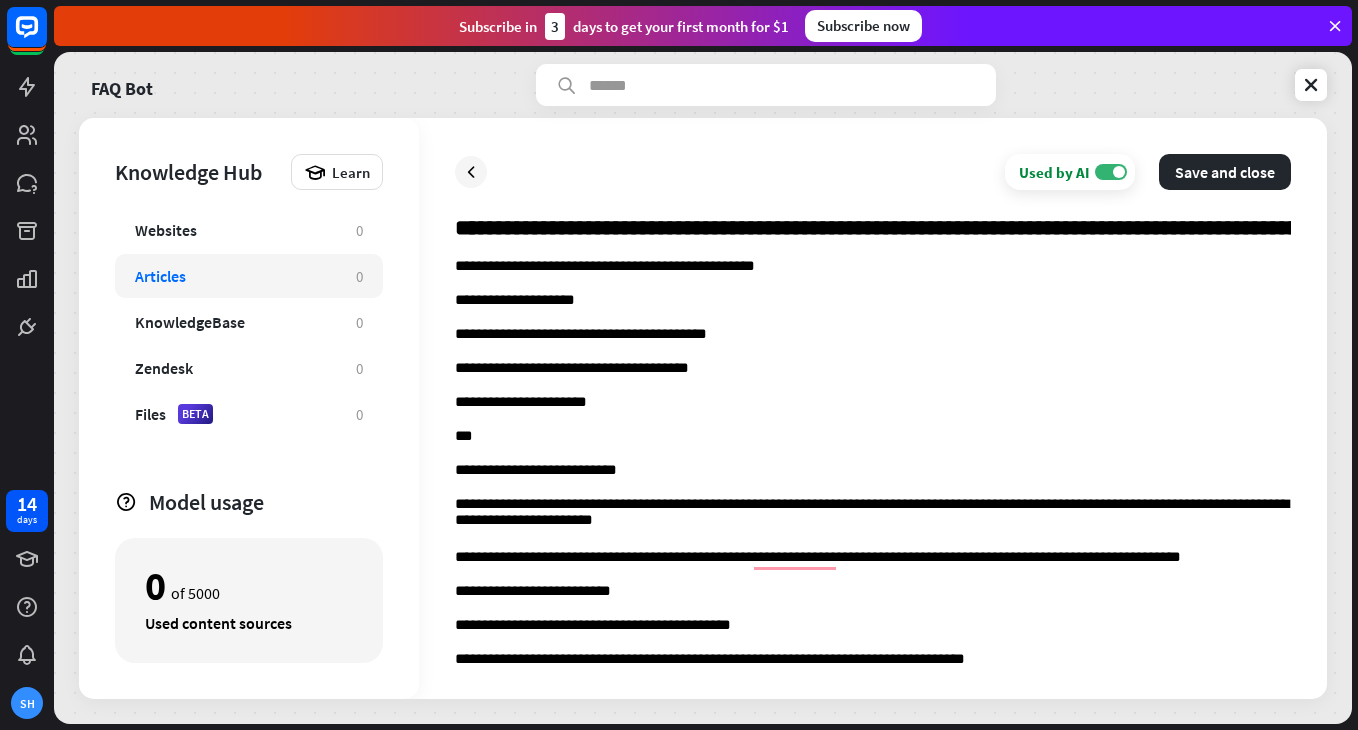 click at bounding box center (873, 236) 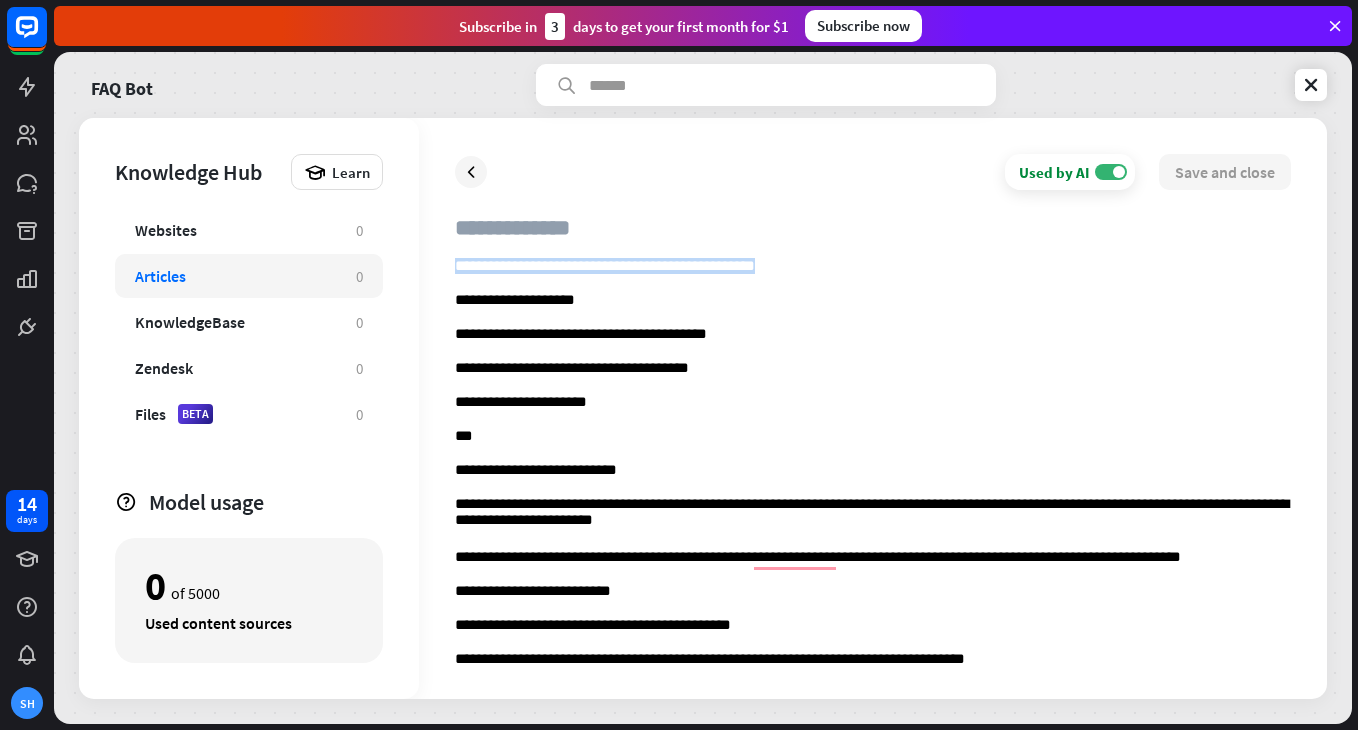 drag, startPoint x: 803, startPoint y: 265, endPoint x: 368, endPoint y: 263, distance: 435.0046 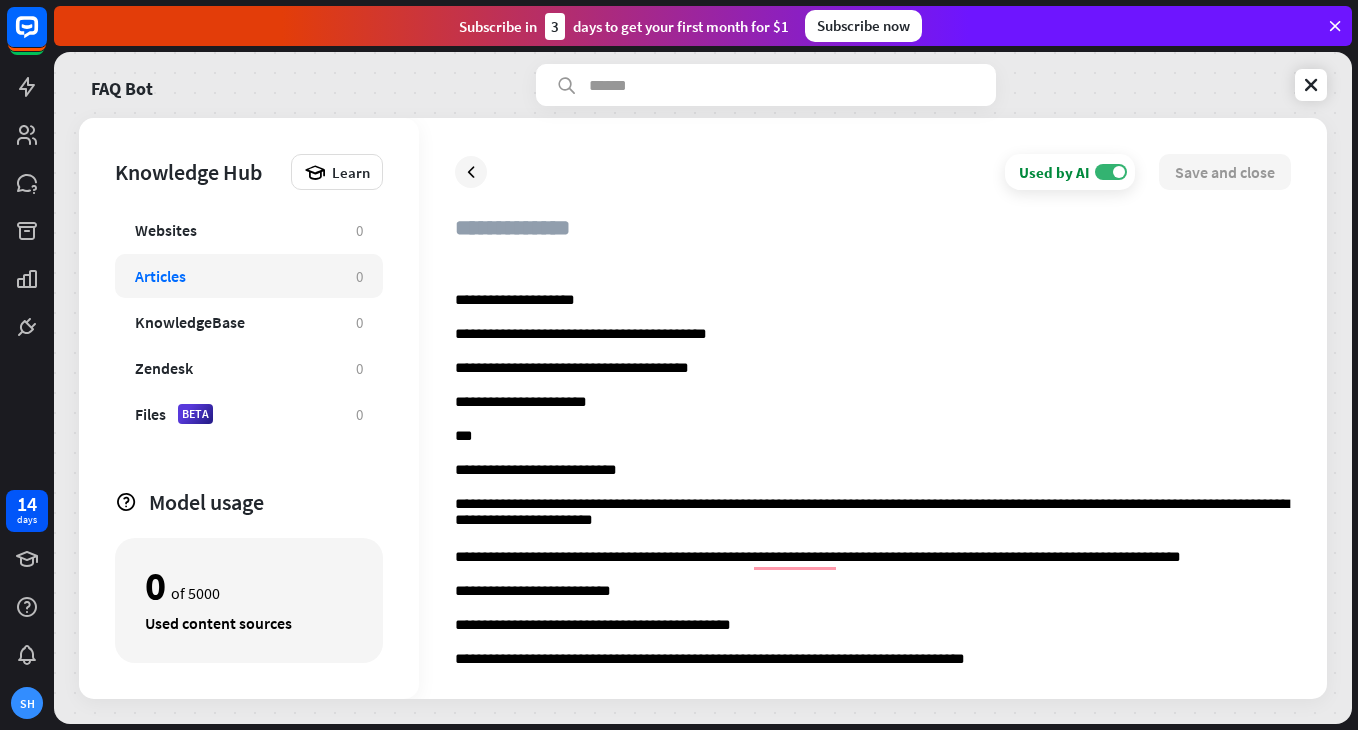 click at bounding box center [873, 236] 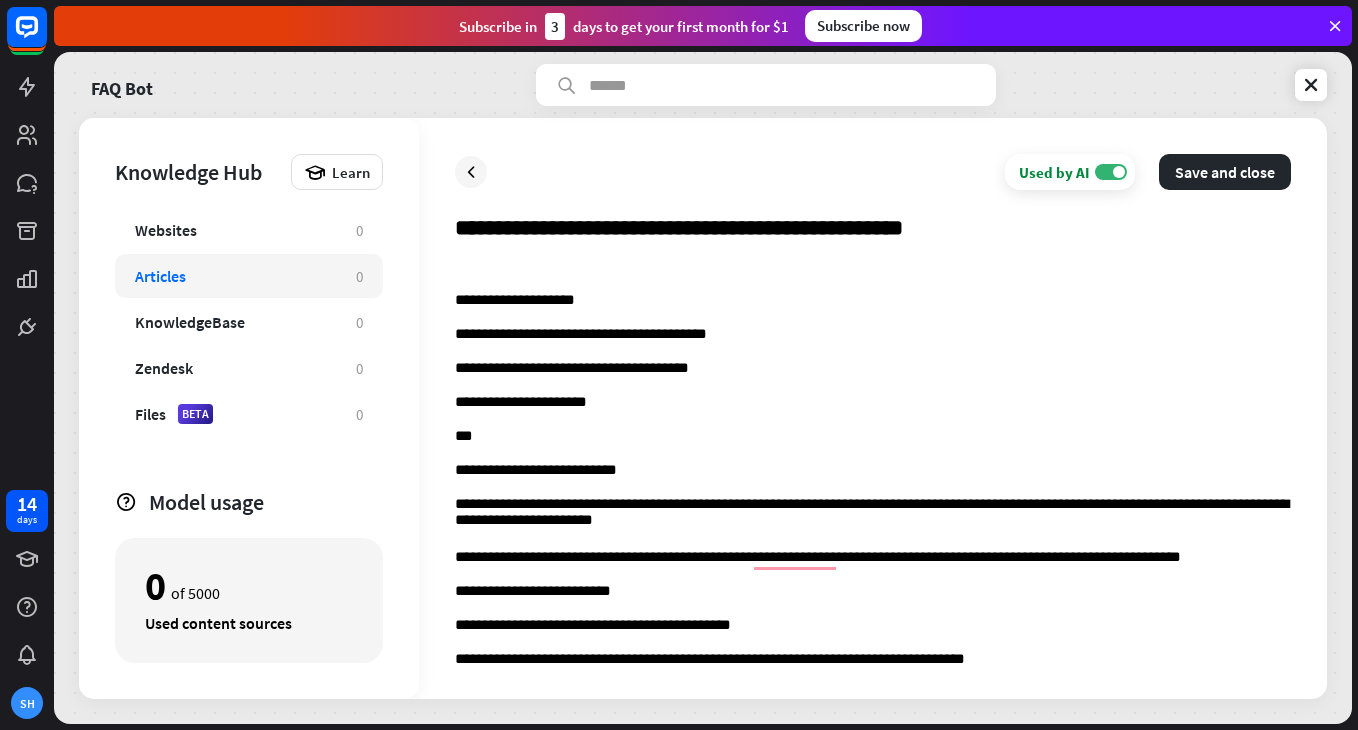 type on "**********" 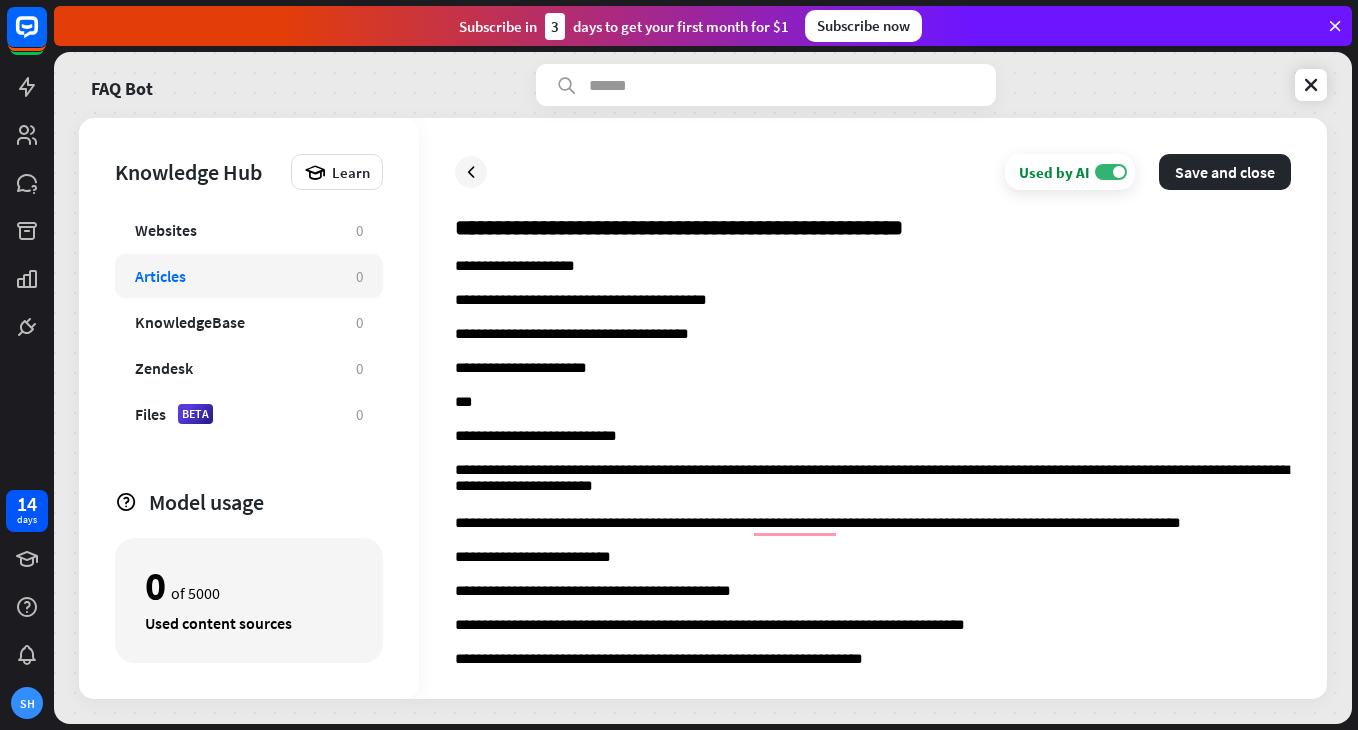 scroll, scrollTop: 882, scrollLeft: 0, axis: vertical 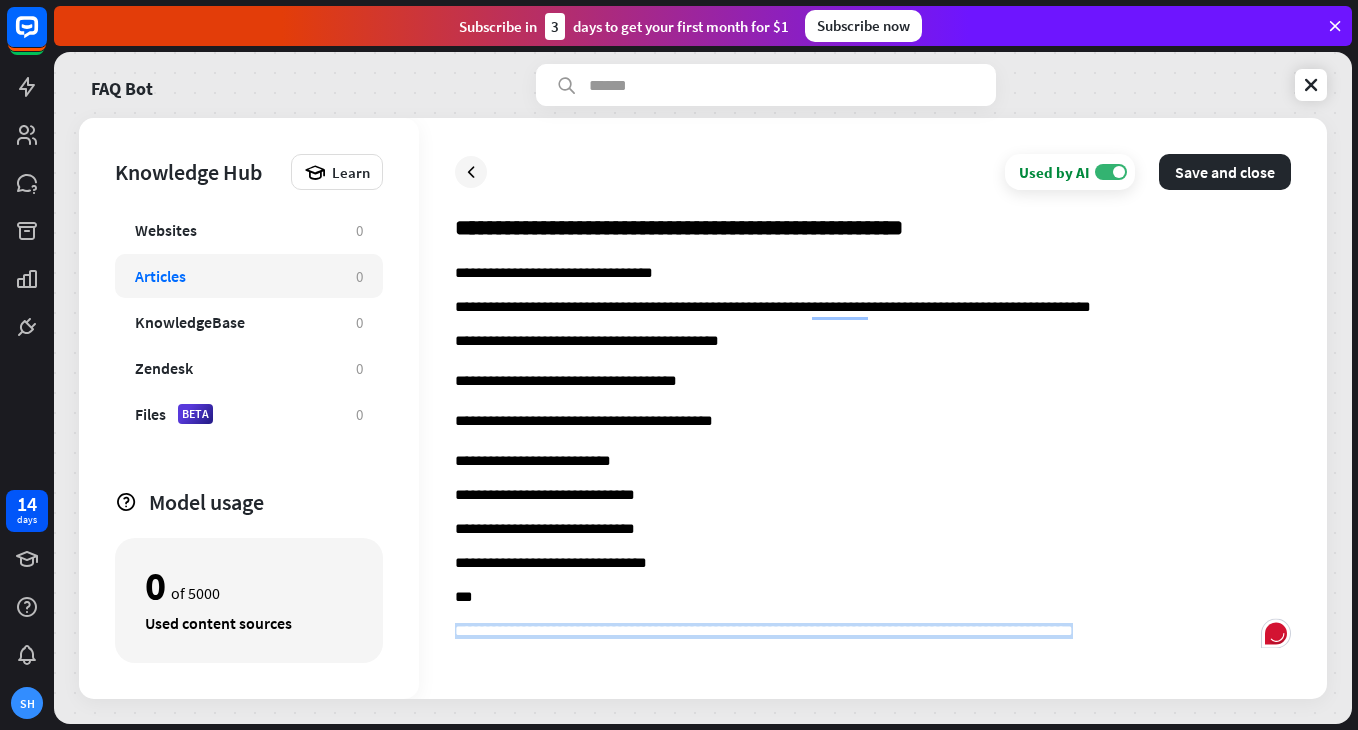 drag, startPoint x: 1161, startPoint y: 638, endPoint x: 351, endPoint y: 619, distance: 810.22284 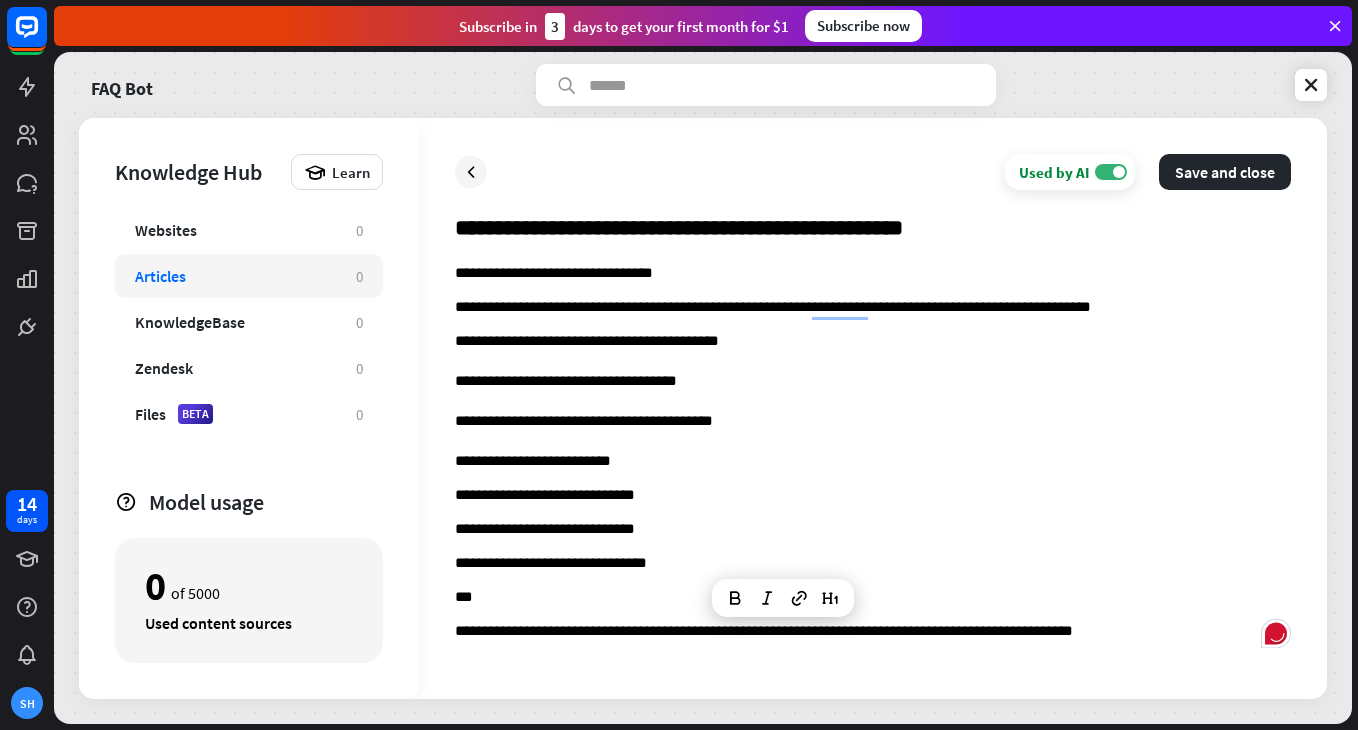 scroll, scrollTop: 2896, scrollLeft: 0, axis: vertical 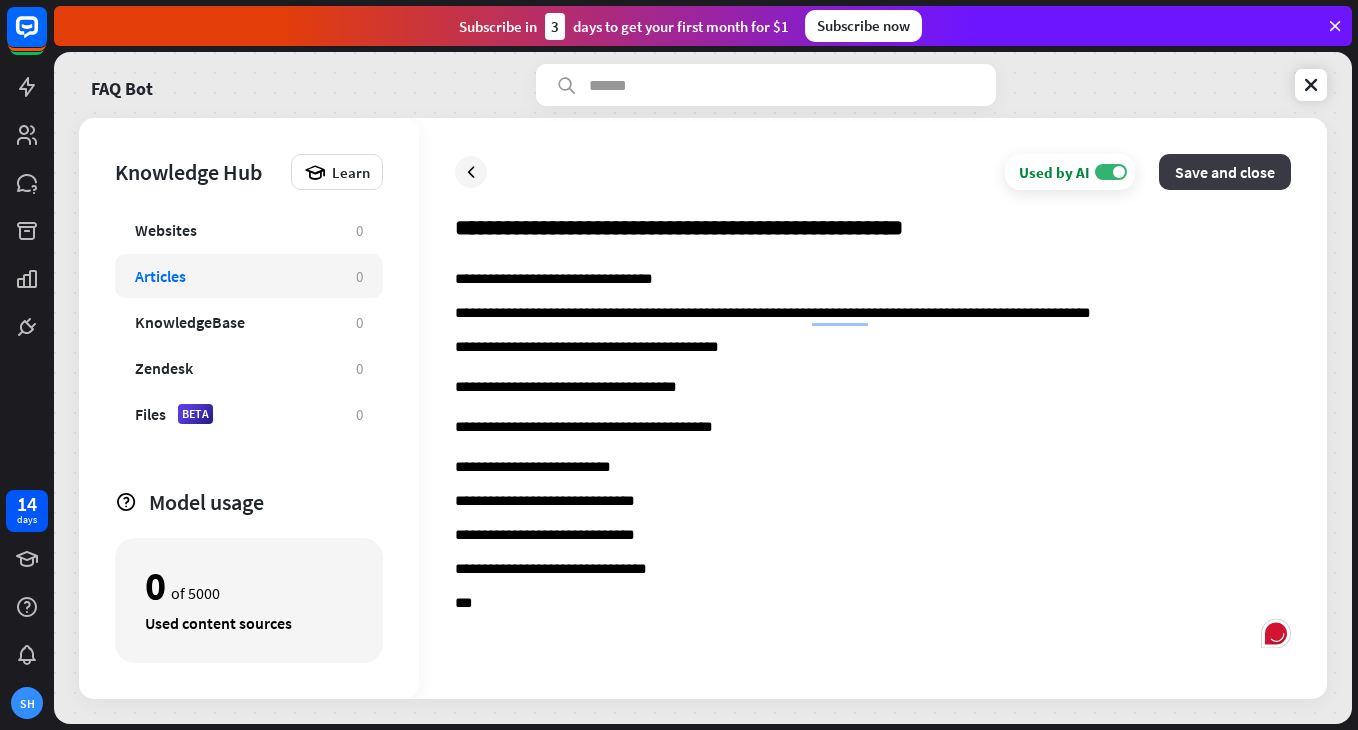 click on "Save and close" at bounding box center [1225, 172] 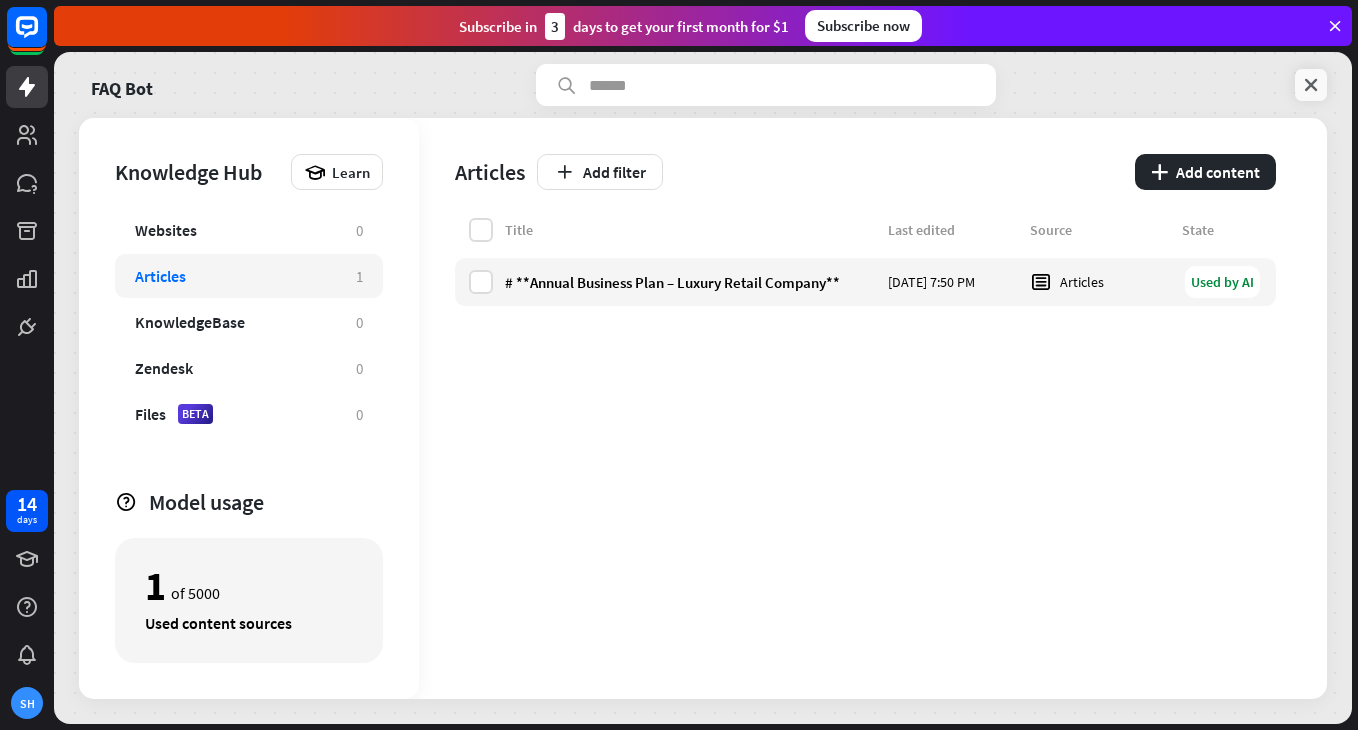 click at bounding box center (1311, 85) 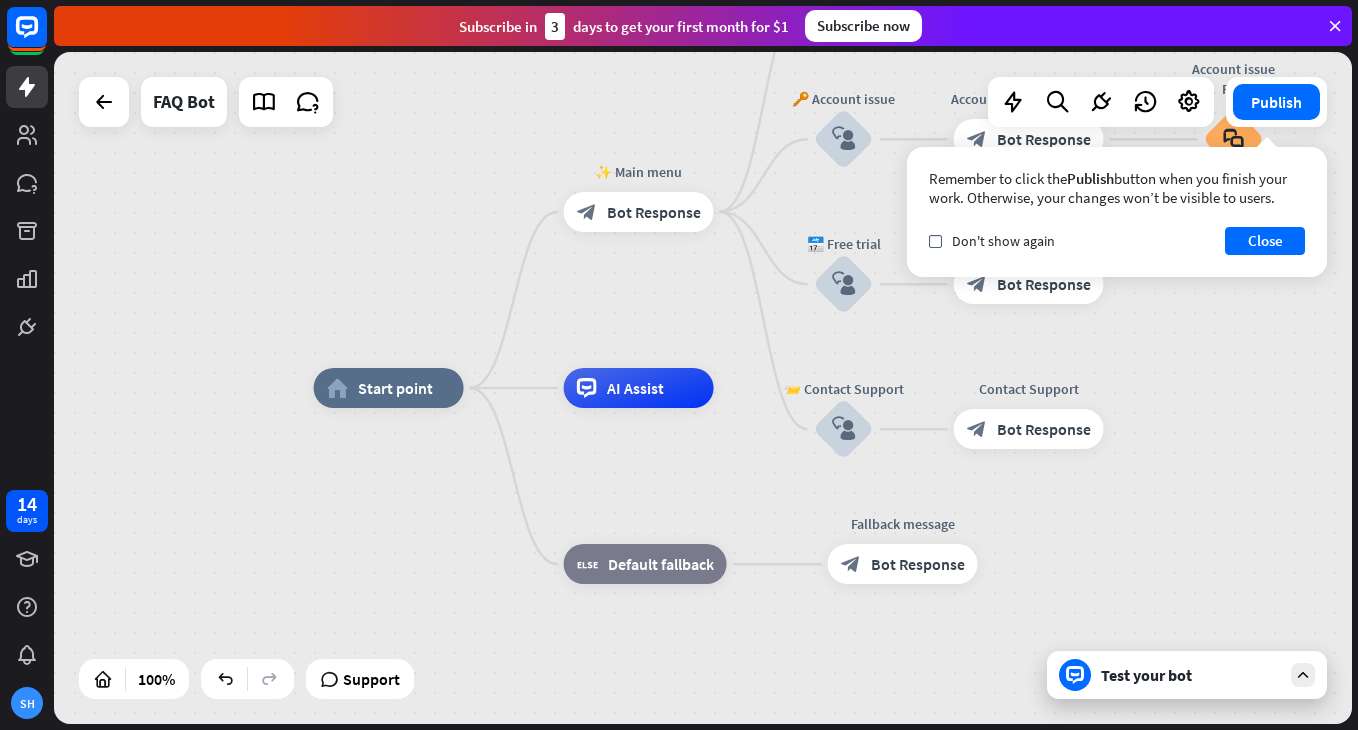 click on "Test your bot" at bounding box center [1191, 675] 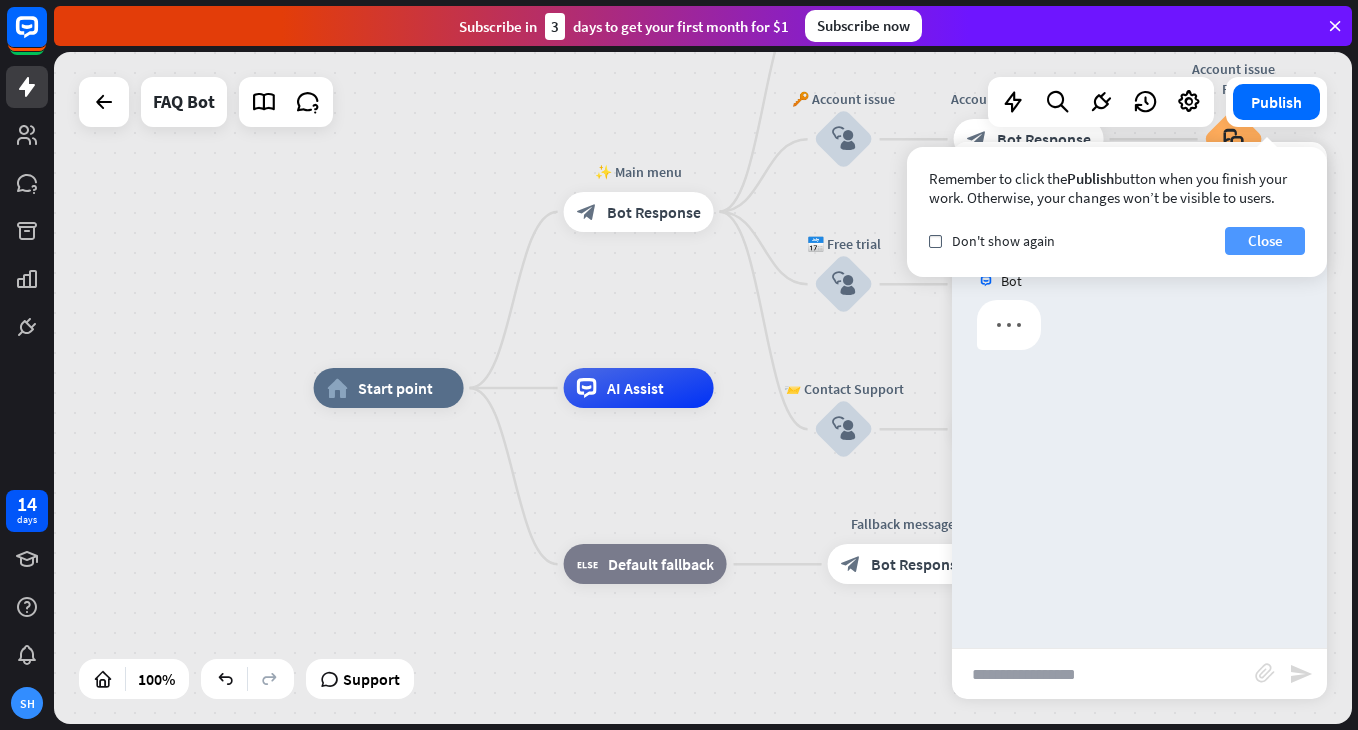 click on "Close" at bounding box center (1265, 241) 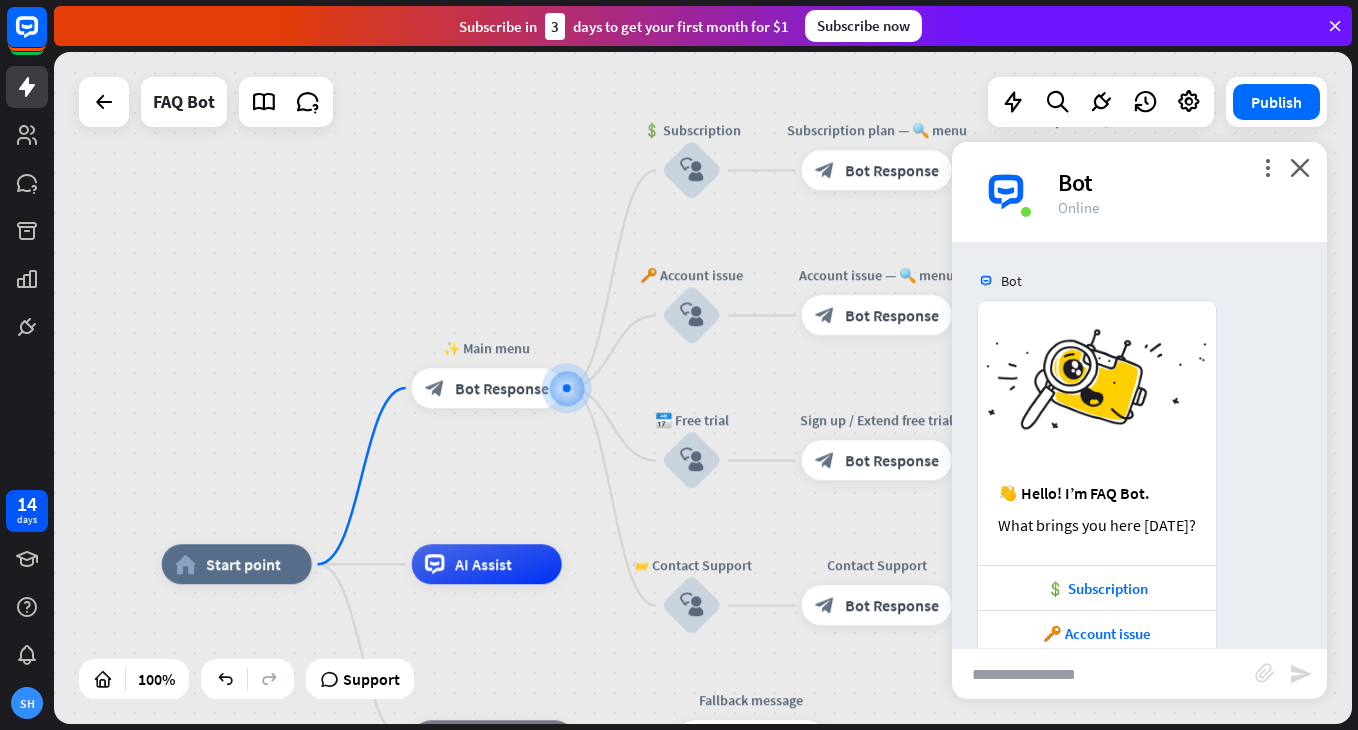 scroll, scrollTop: 128, scrollLeft: 0, axis: vertical 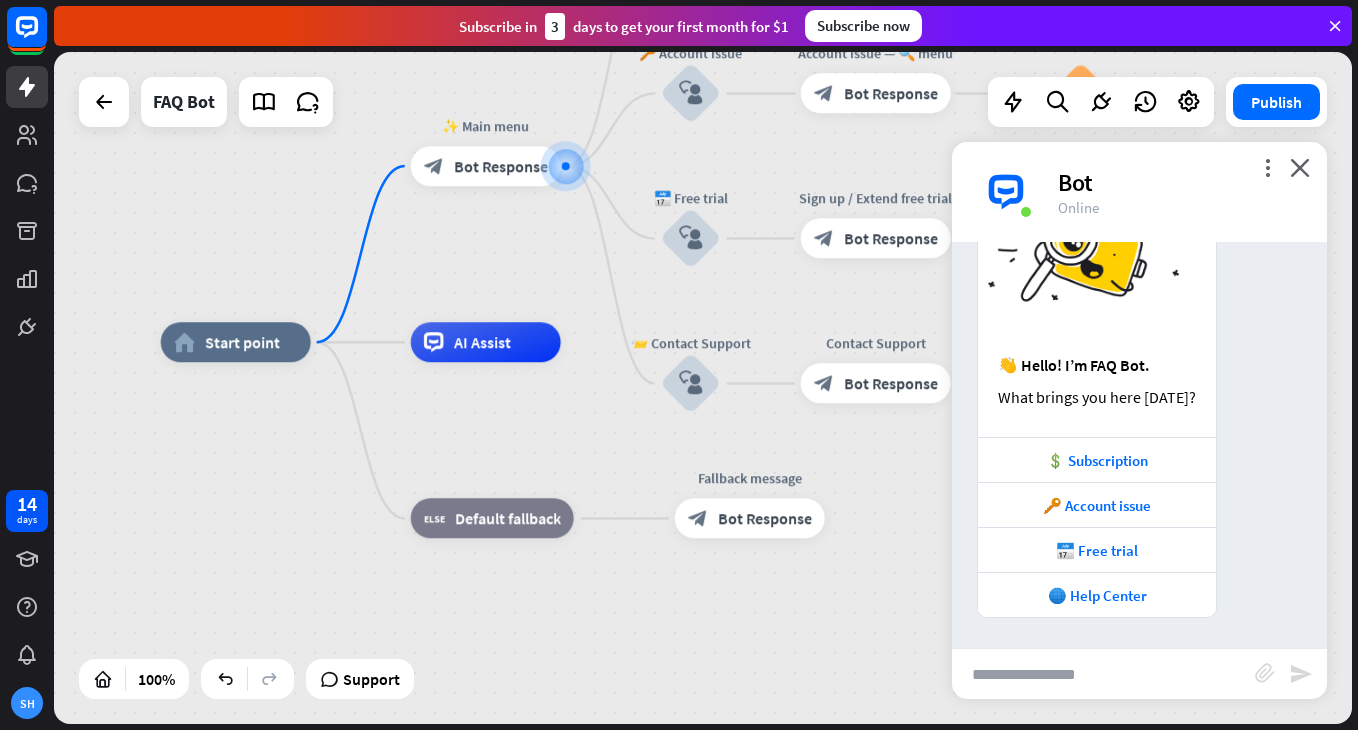 drag, startPoint x: 578, startPoint y: 651, endPoint x: 577, endPoint y: 431, distance: 220.00227 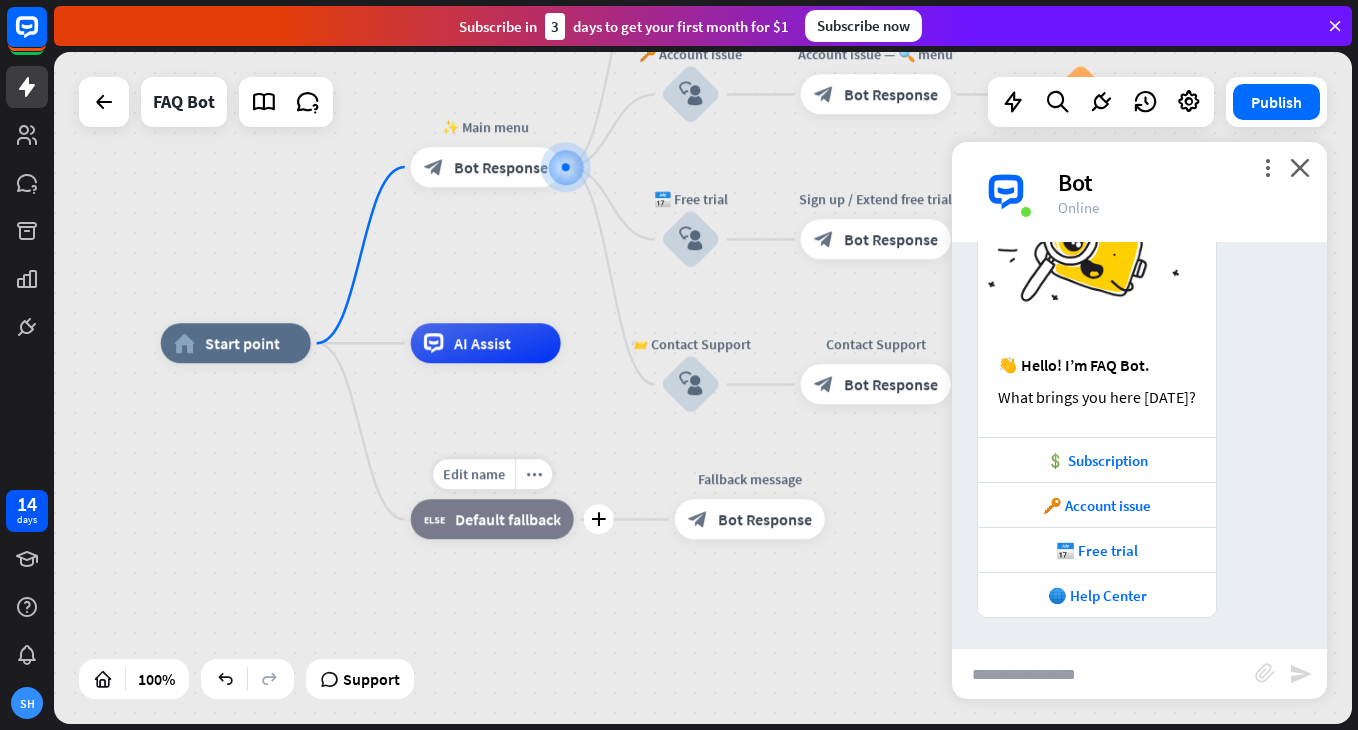 click on "block_fallback   Default fallback" at bounding box center [492, 520] 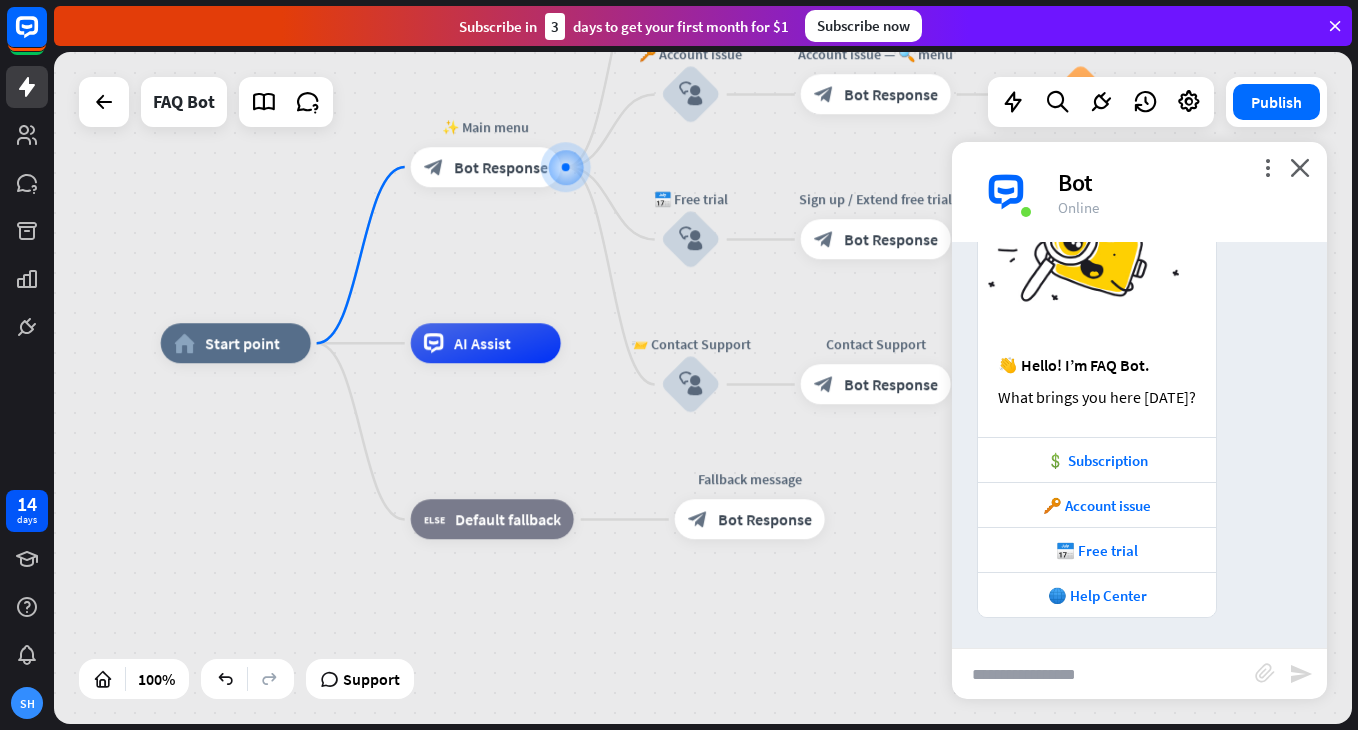 click on "home_2   Start point                 ✨ Main menu   block_bot_response   Bot Response                     💲 Subscription   block_user_input                 Subscription plan — 🔍 menu   block_bot_response   Bot Response                 Subscription plan FAQ   block_faq                 🔑 Account issue   block_user_input                 Account issue — 🔍 menu   block_bot_response   Bot Response                 Account issue FAQ   block_faq                 📅 Free trial   block_user_input                 Sign up / Extend free trial   block_bot_response   Bot Response                 📨 Contact Support   block_user_input                 Contact Support   block_bot_response   Bot Response                     AI Assist                   block_fallback   Default fallback                 Fallback message   block_bot_response   Bot Response" at bounding box center (810, 679) 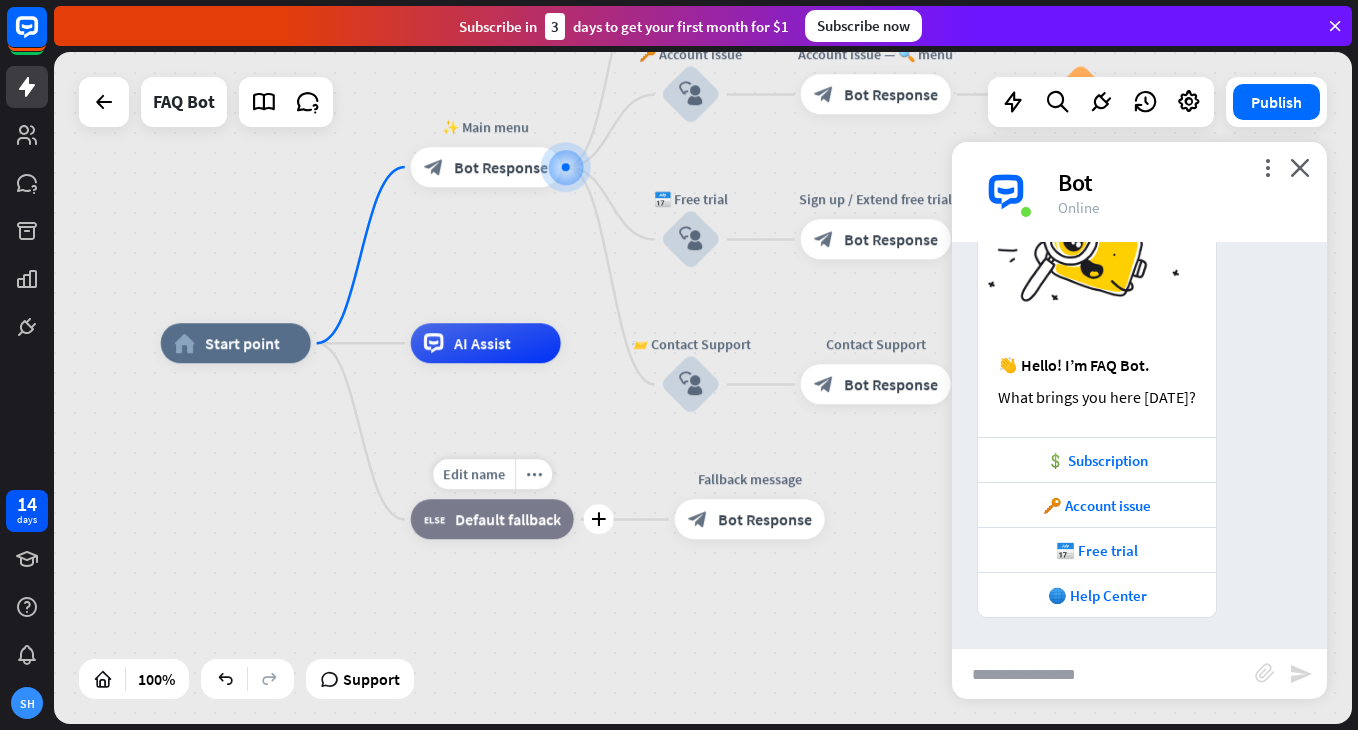 click on "Default fallback" at bounding box center [508, 520] 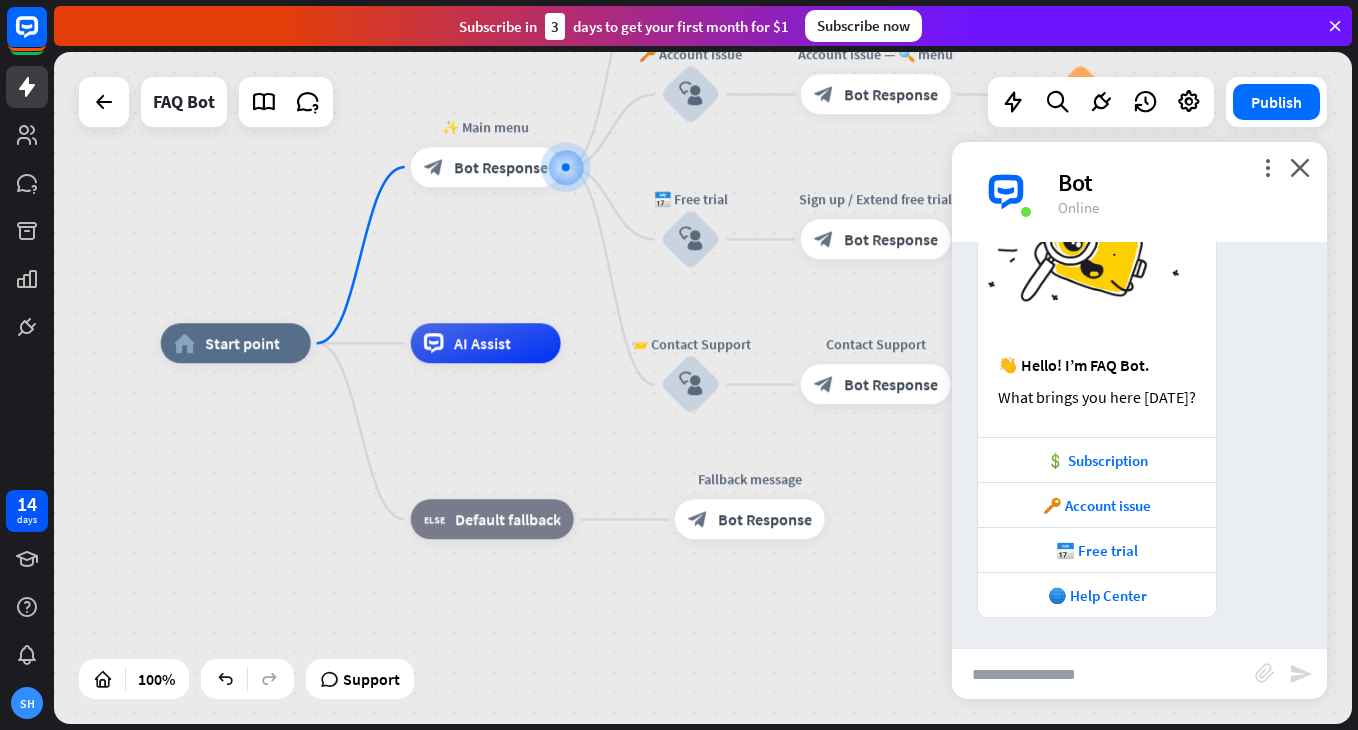 click on "home_2   Start point                 ✨ Main menu   block_bot_response   Bot Response                     💲 Subscription   block_user_input                 Subscription plan — 🔍 menu   block_bot_response   Bot Response                 Subscription plan FAQ   block_faq                 🔑 Account issue   block_user_input                 Account issue — 🔍 menu   block_bot_response   Bot Response                 Account issue FAQ   block_faq                 📅 Free trial   block_user_input                 Sign up / Extend free trial   block_bot_response   Bot Response                 📨 Contact Support   block_user_input                 Contact Support   block_bot_response   Bot Response                     AI Assist                   block_fallback   Default fallback                 Fallback message   block_bot_response   Bot Response" at bounding box center [810, 679] 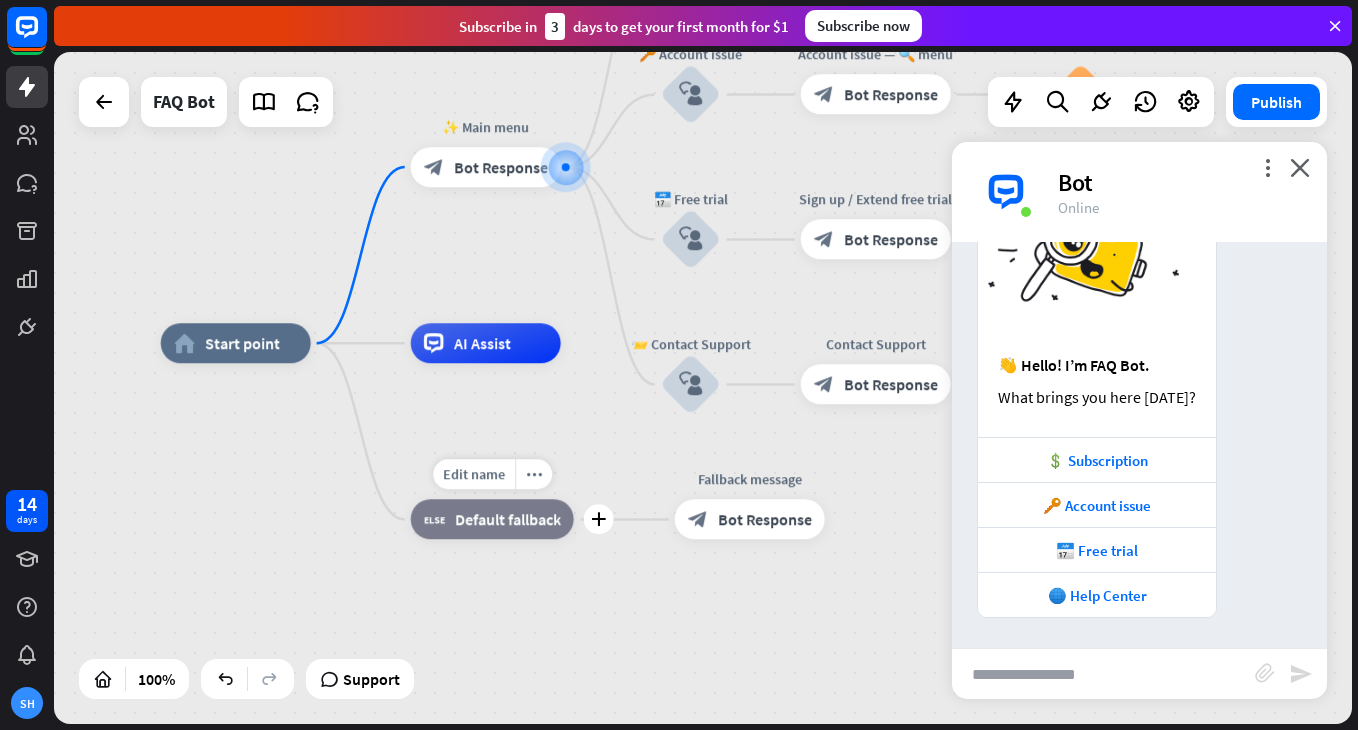 click on "Default fallback" at bounding box center [508, 520] 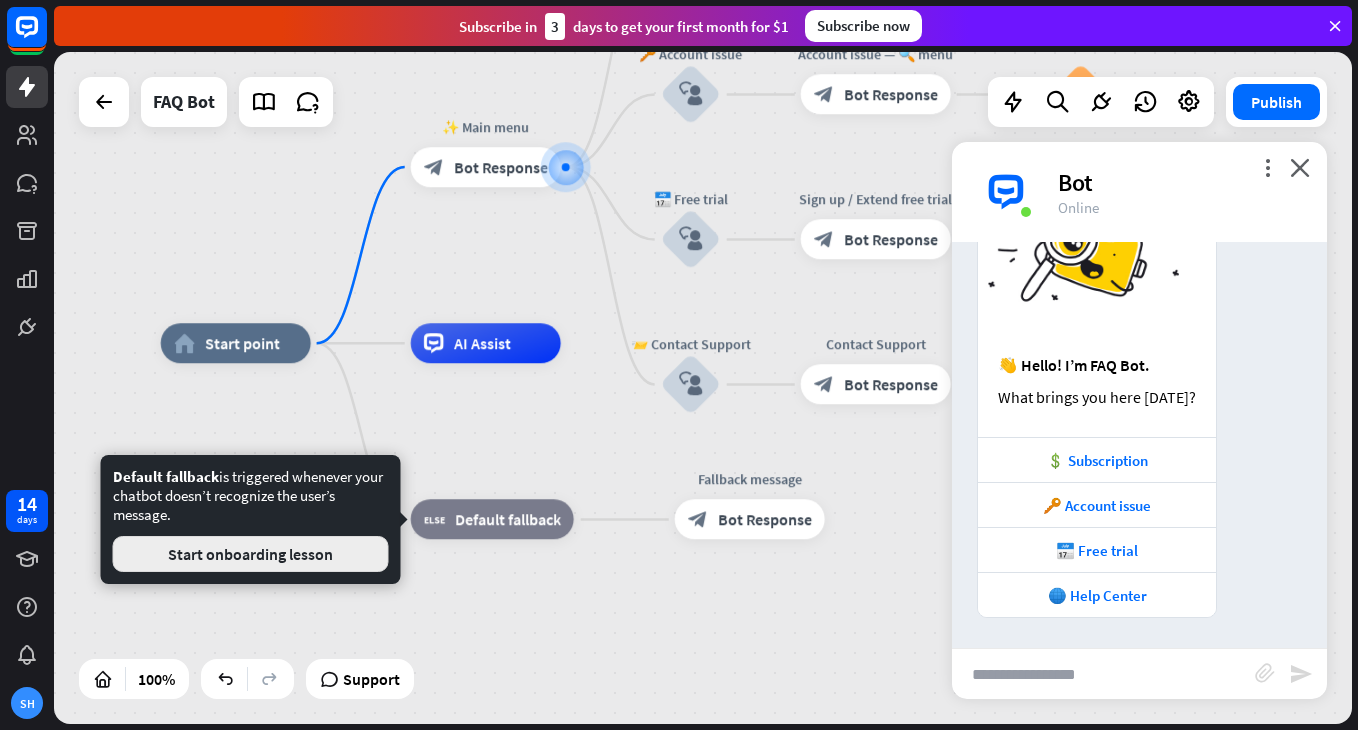 click on "Start onboarding lesson" at bounding box center [251, 554] 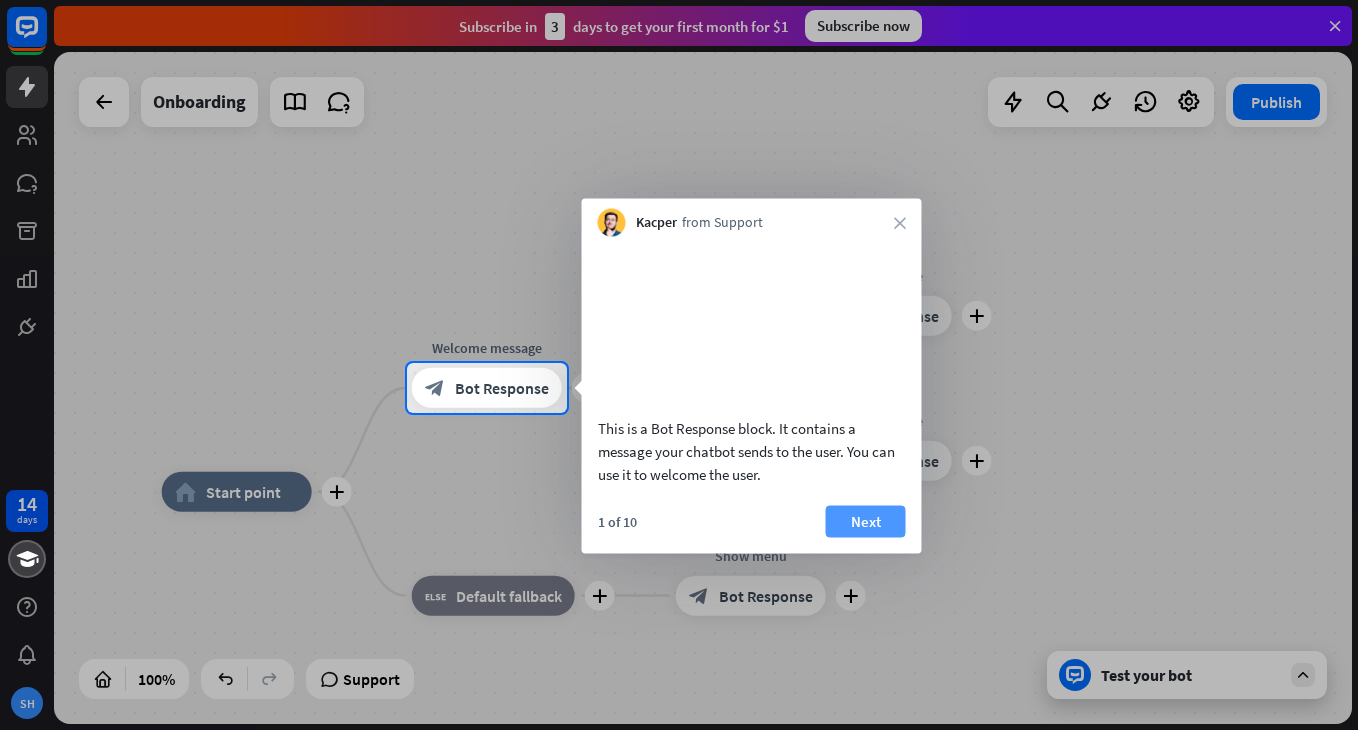 click on "Next" at bounding box center (866, 521) 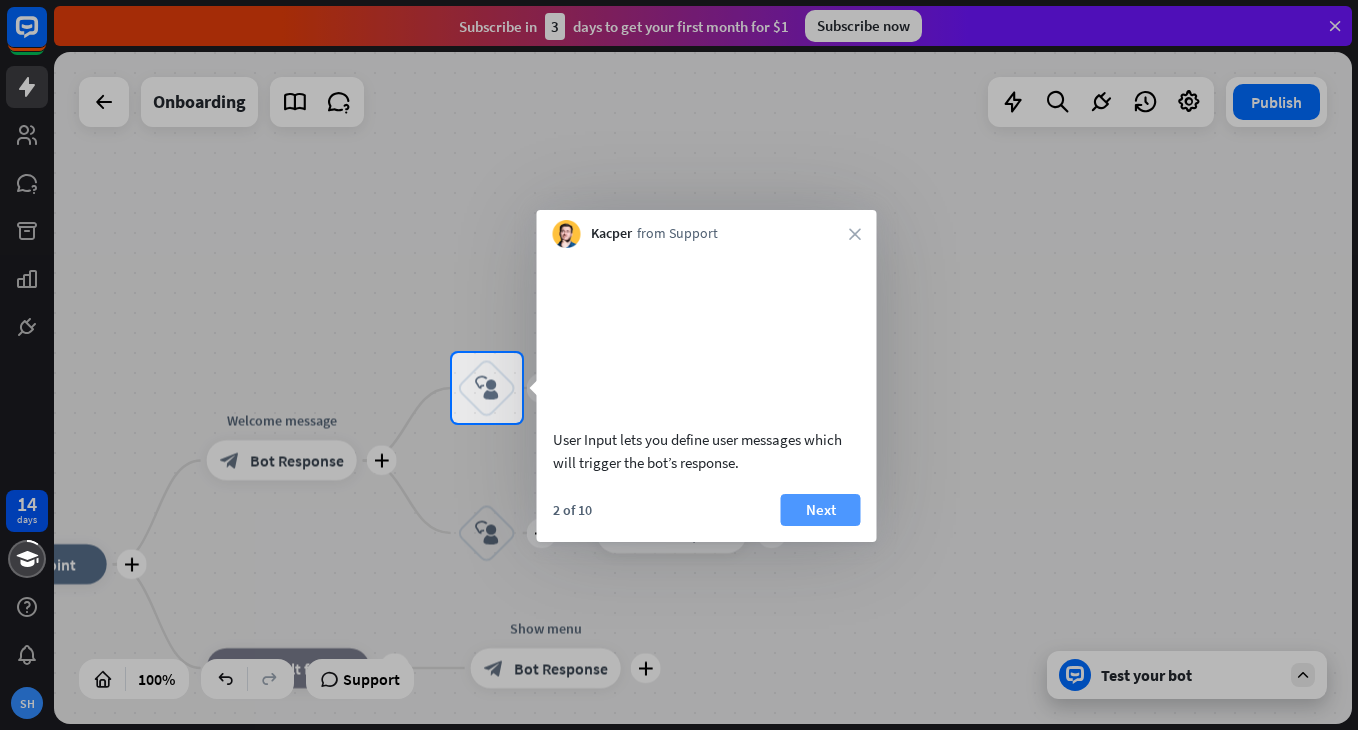 click on "Next" at bounding box center (821, 510) 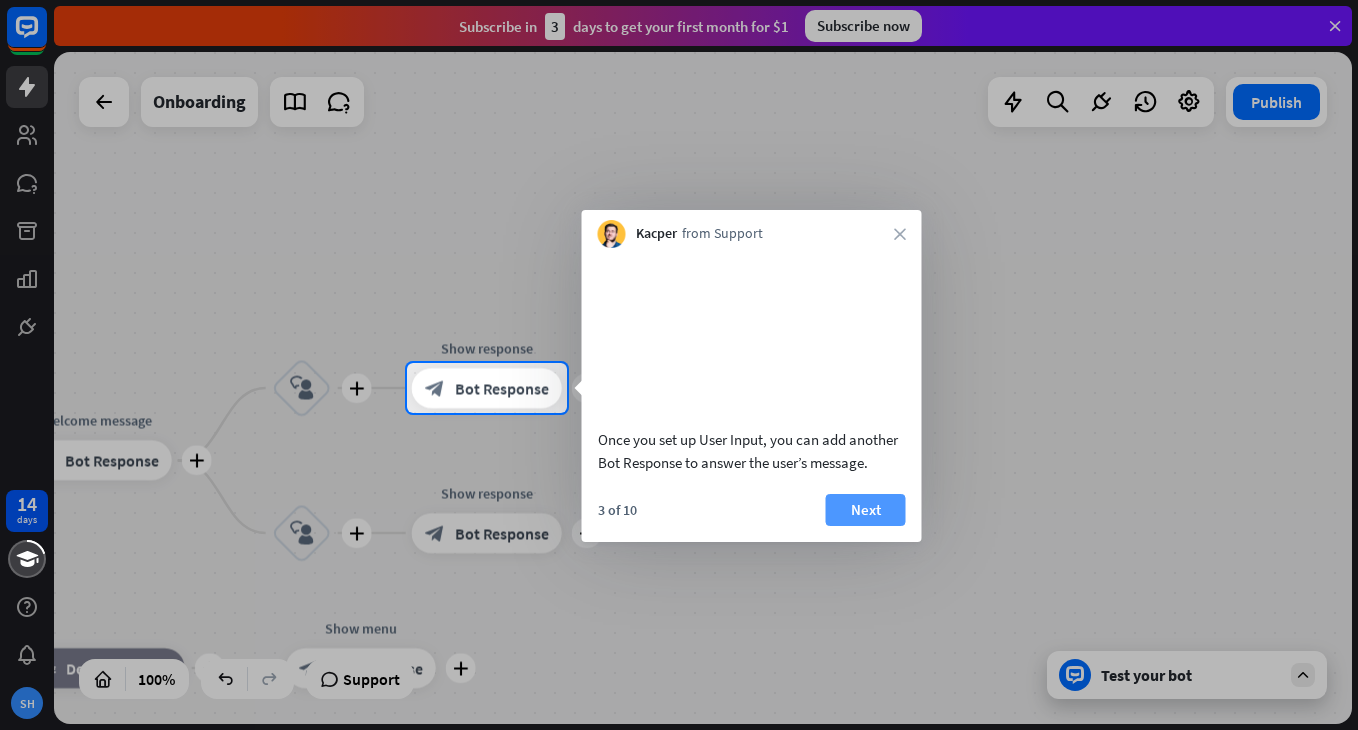 click on "Next" at bounding box center (866, 510) 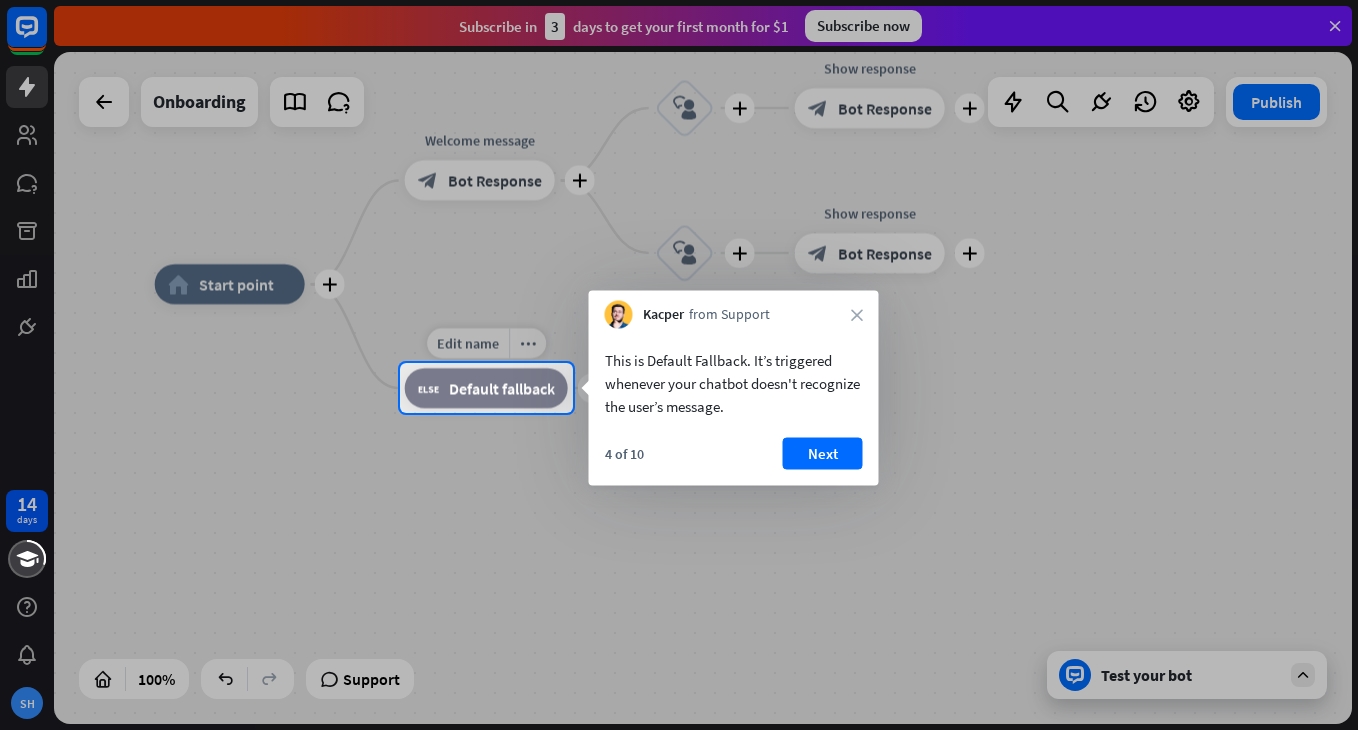 click on "Default fallback" at bounding box center [502, 388] 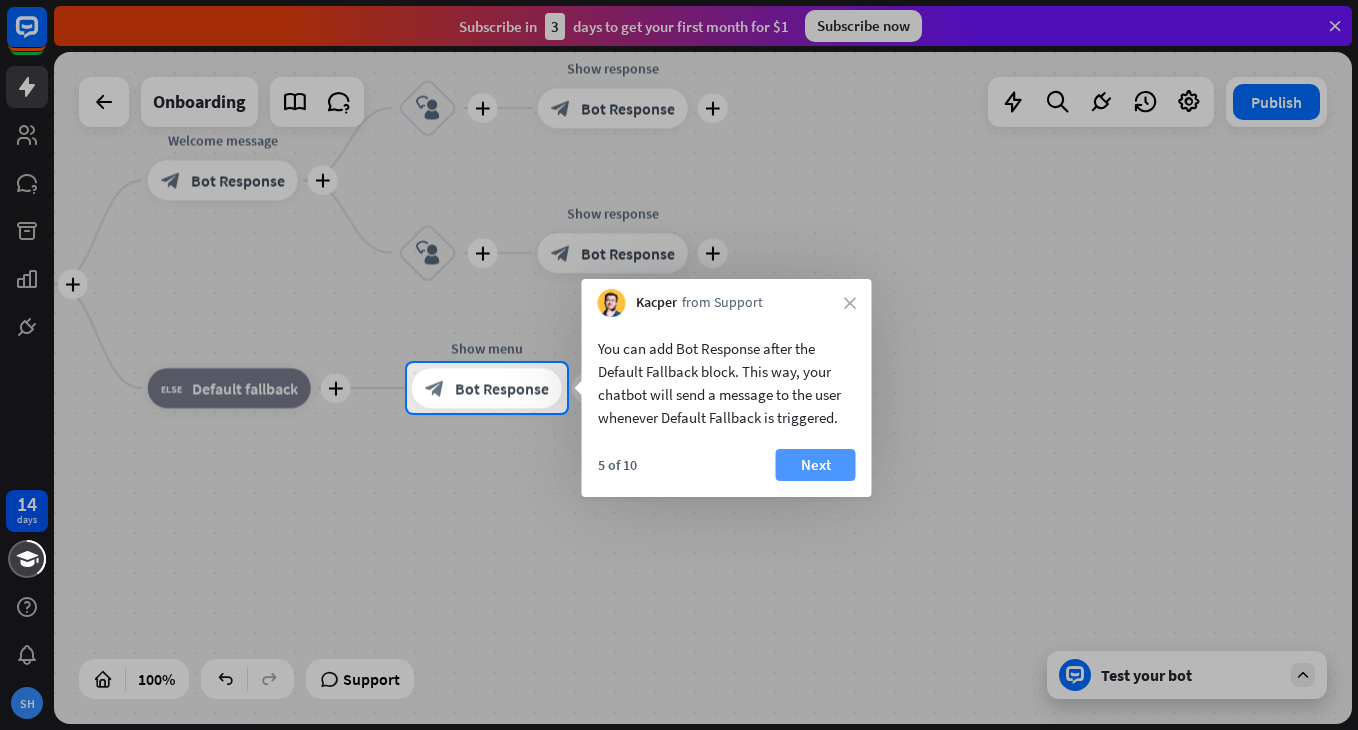 click on "Next" at bounding box center (816, 465) 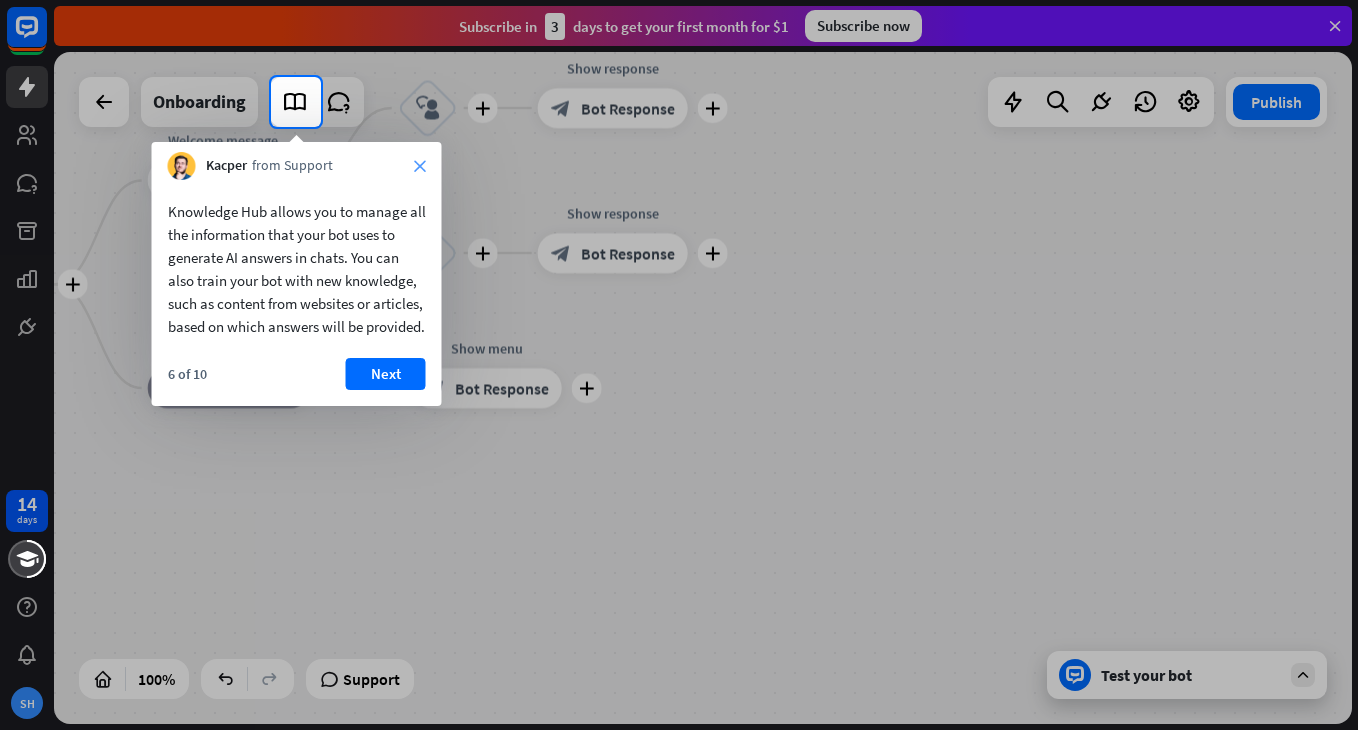 click on "close" at bounding box center (420, 166) 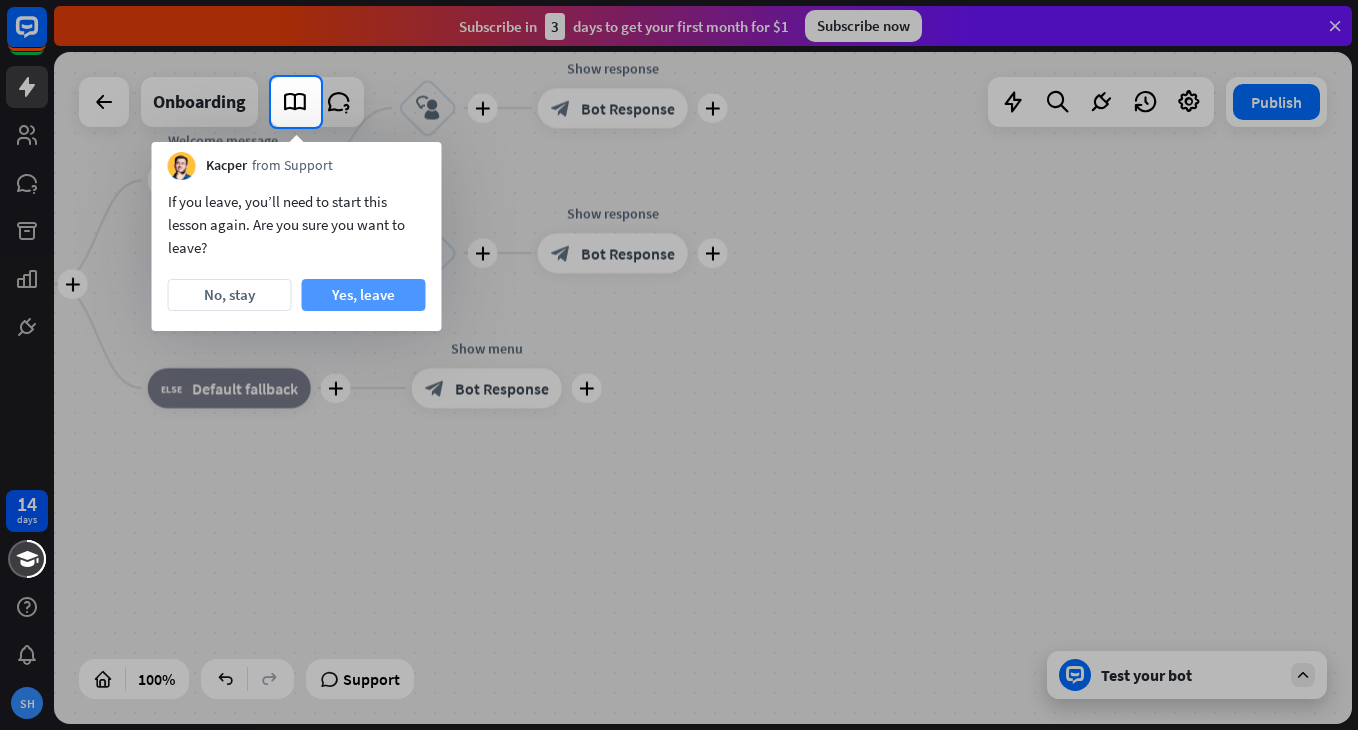 click on "Yes, leave" at bounding box center [364, 295] 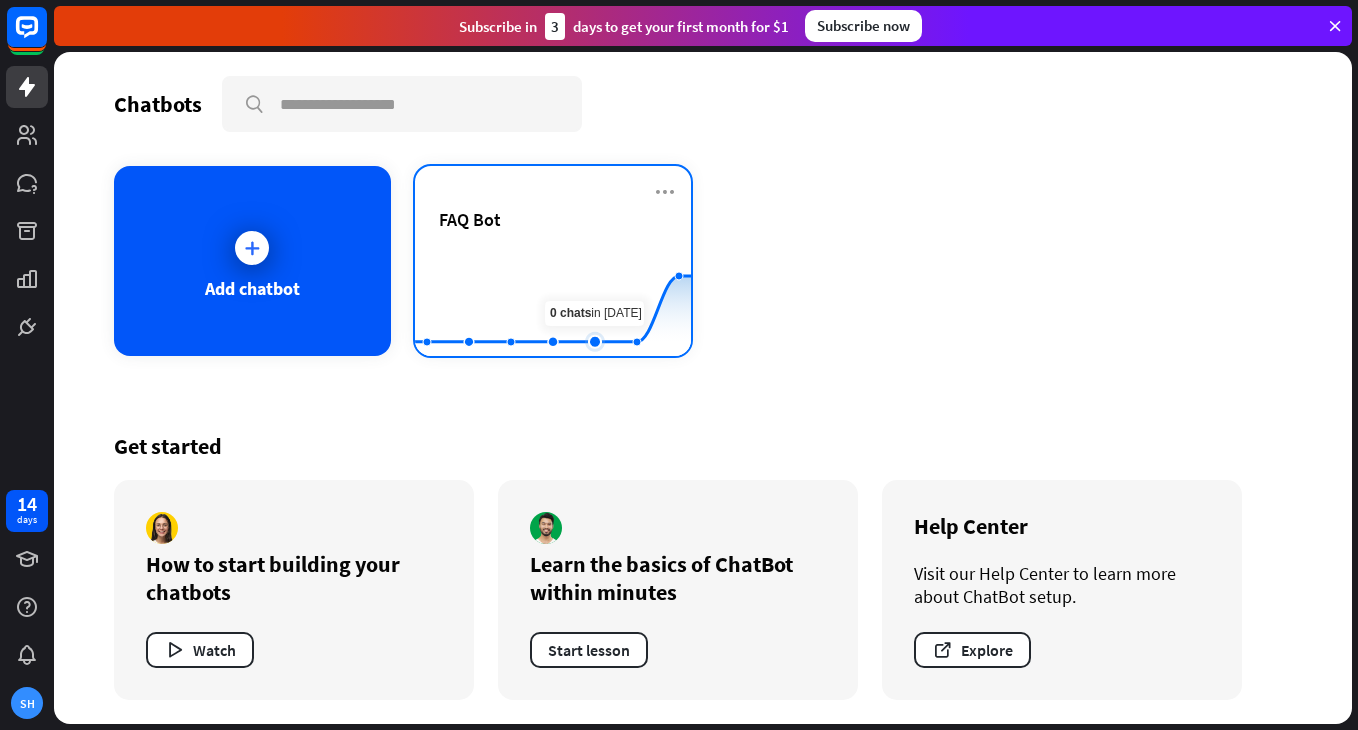 click 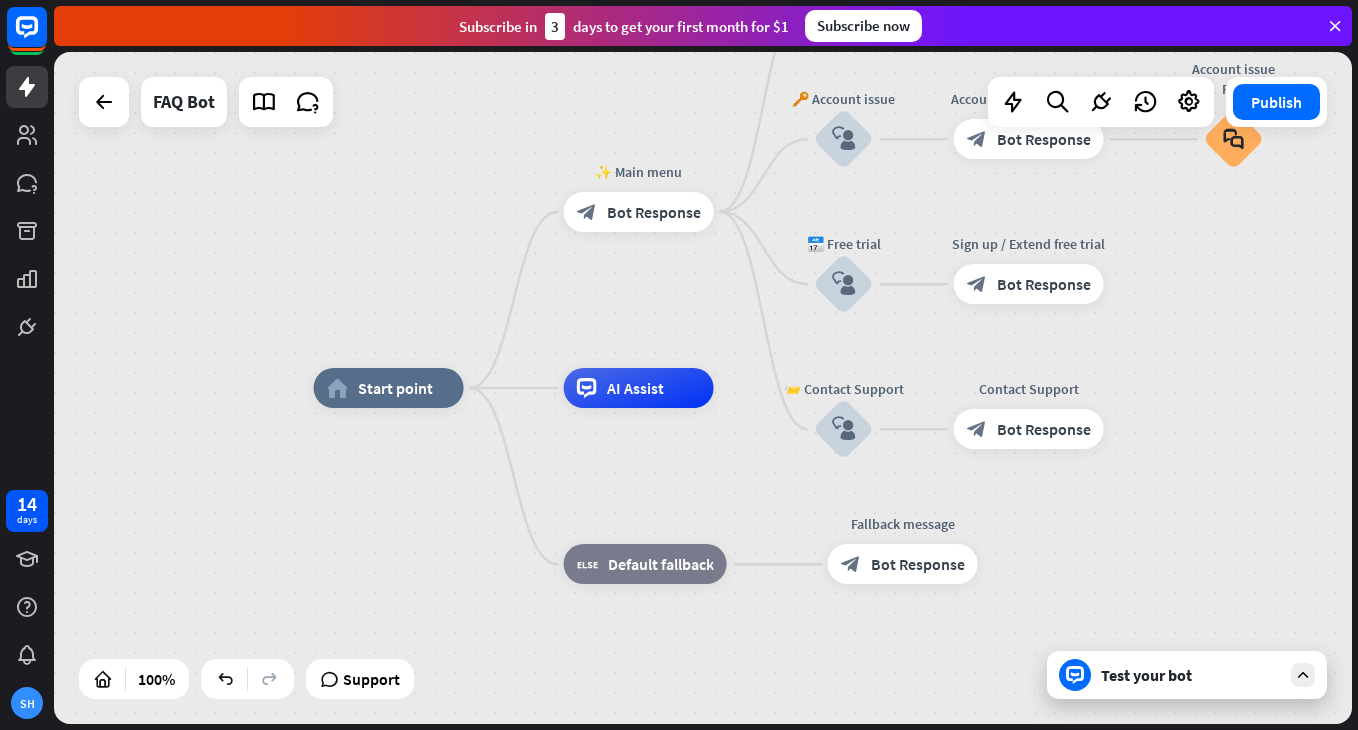 click on "Test your bot" at bounding box center [1187, 675] 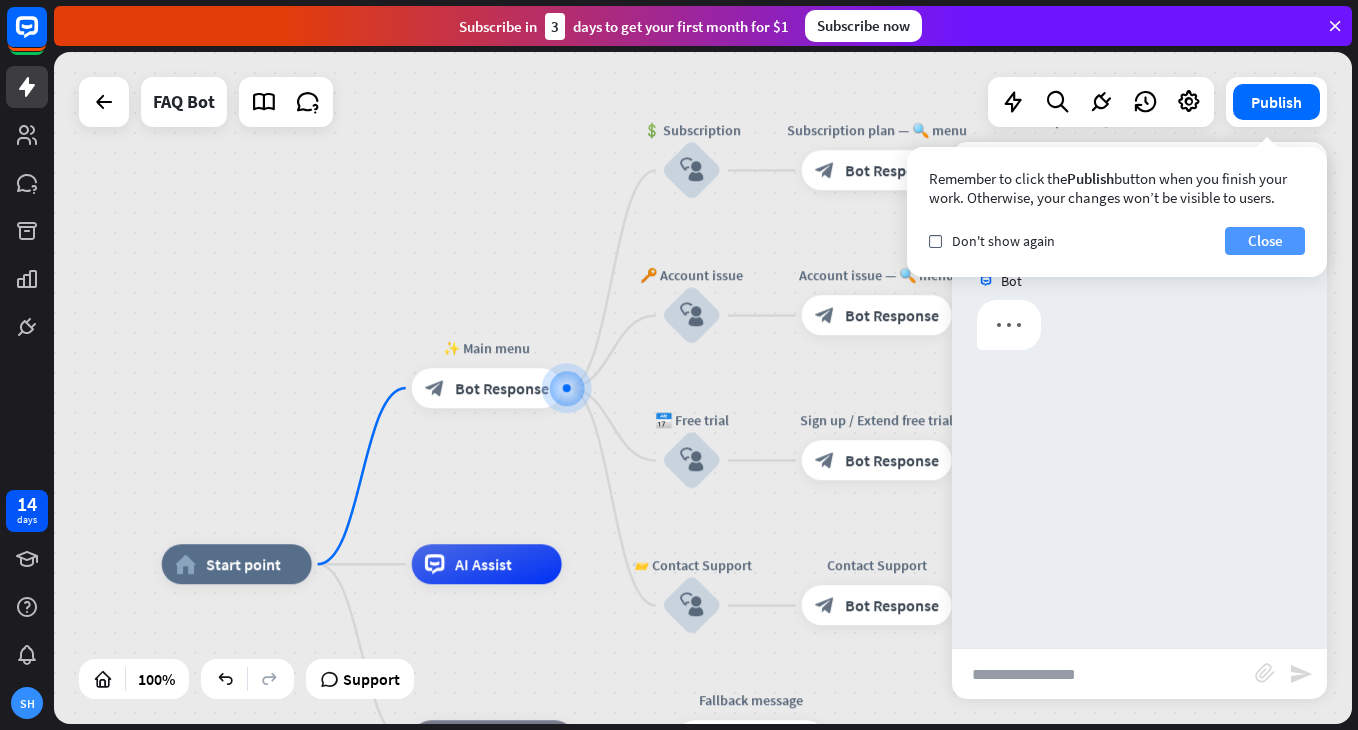 click on "Close" at bounding box center [1265, 241] 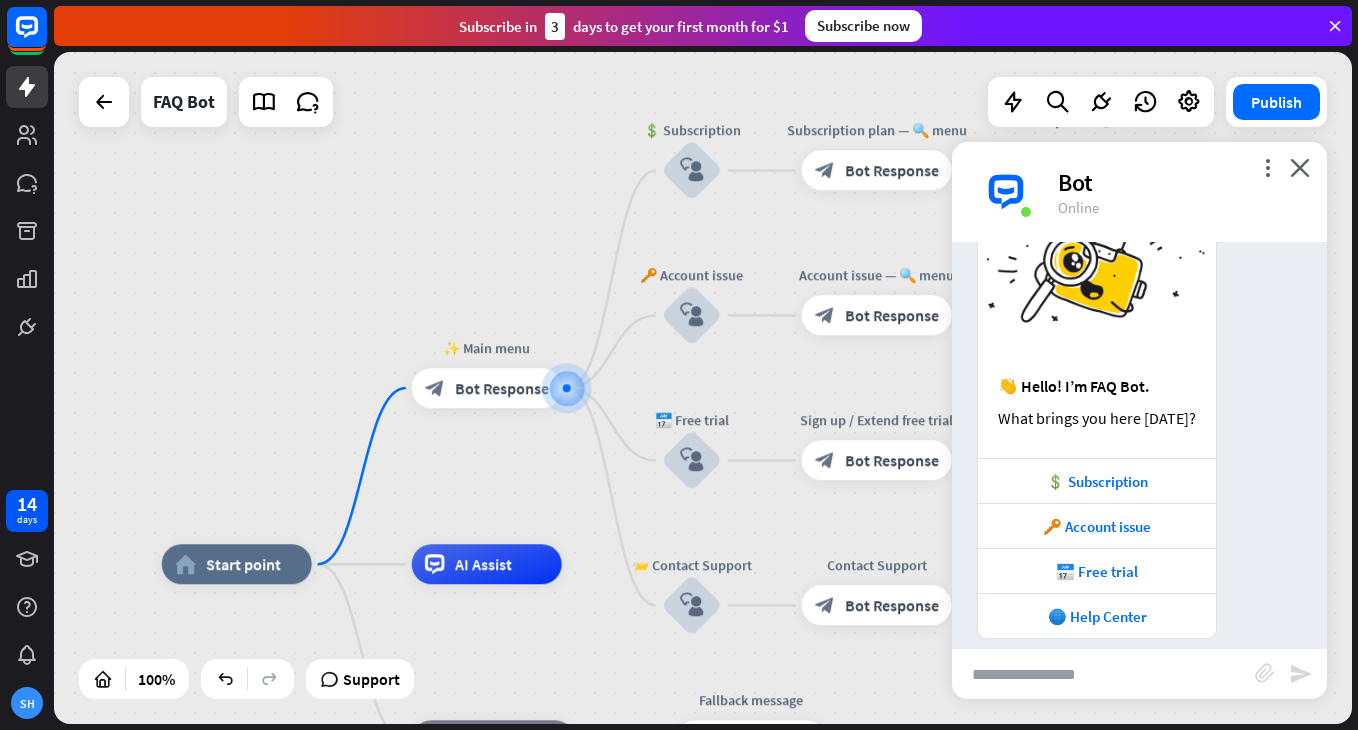 scroll, scrollTop: 128, scrollLeft: 0, axis: vertical 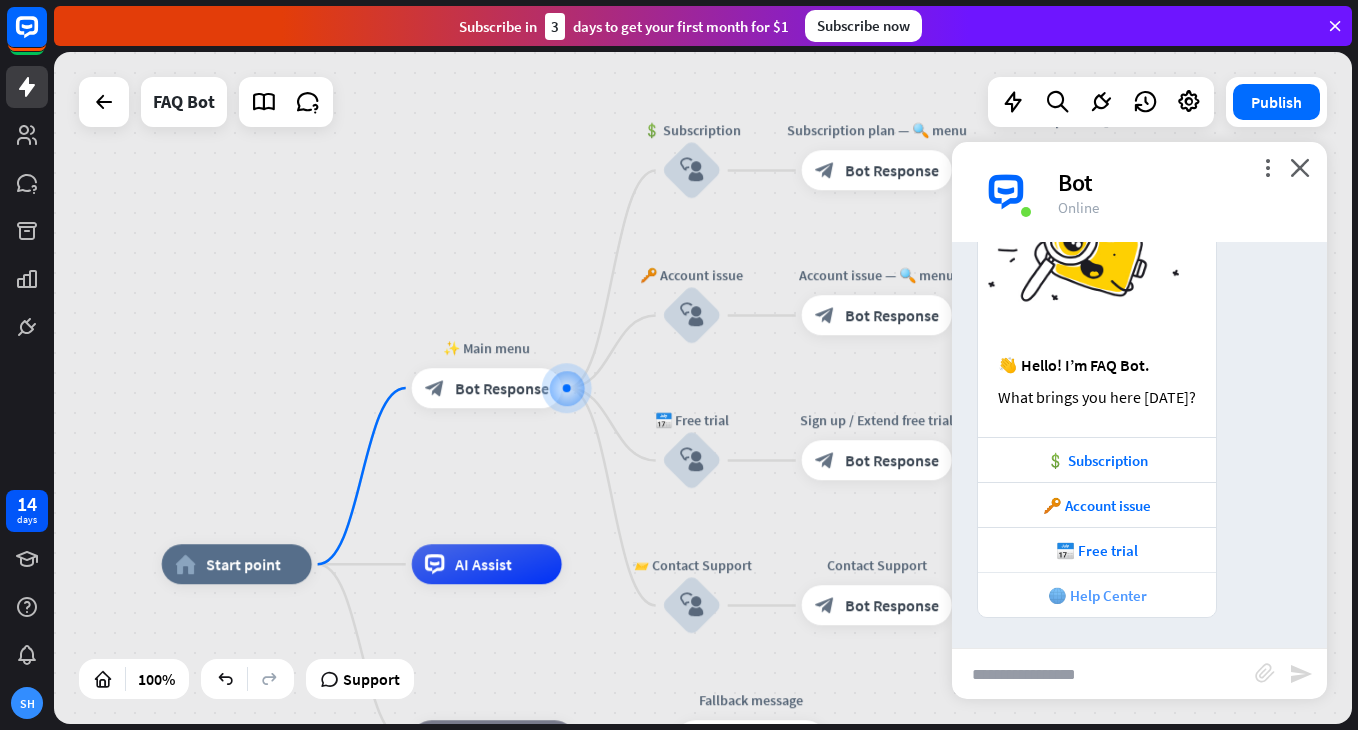 click on "🌐 Help Center" at bounding box center [1097, 595] 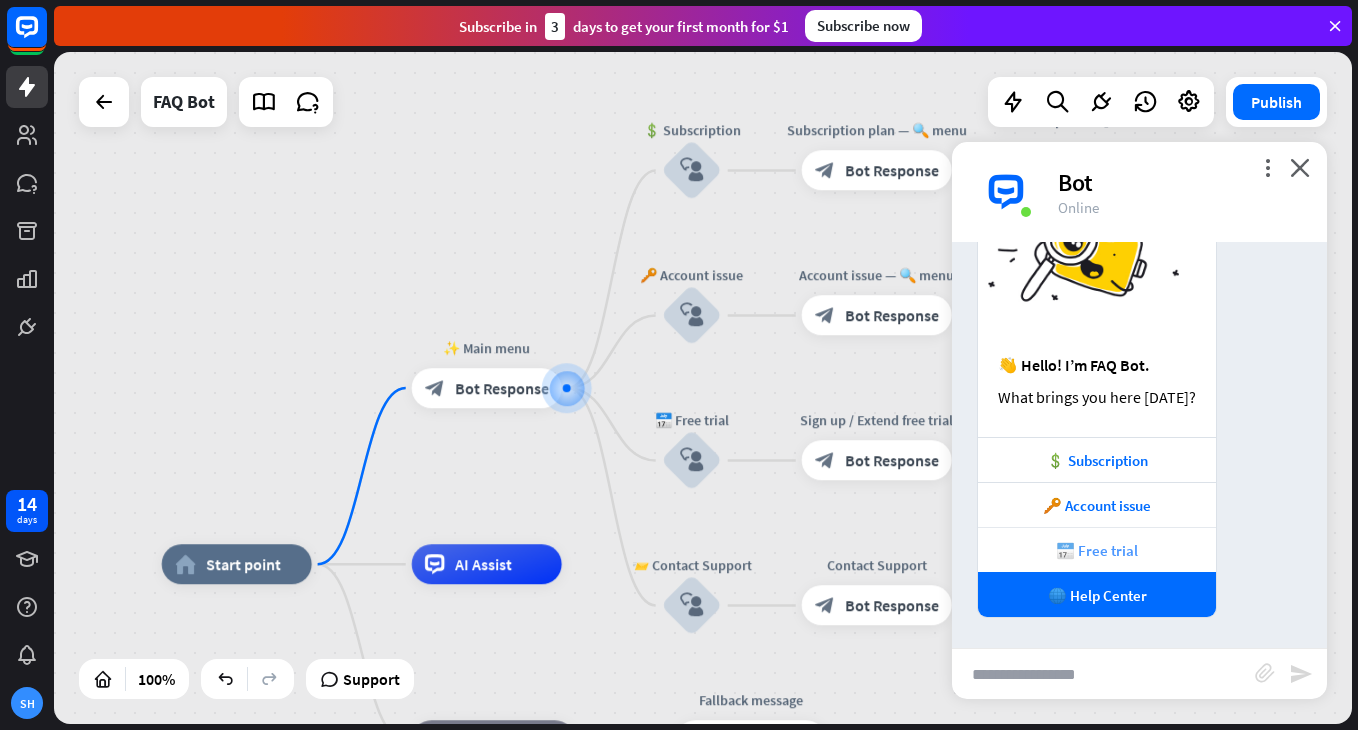 click on "📅 Free trial" at bounding box center (1097, 550) 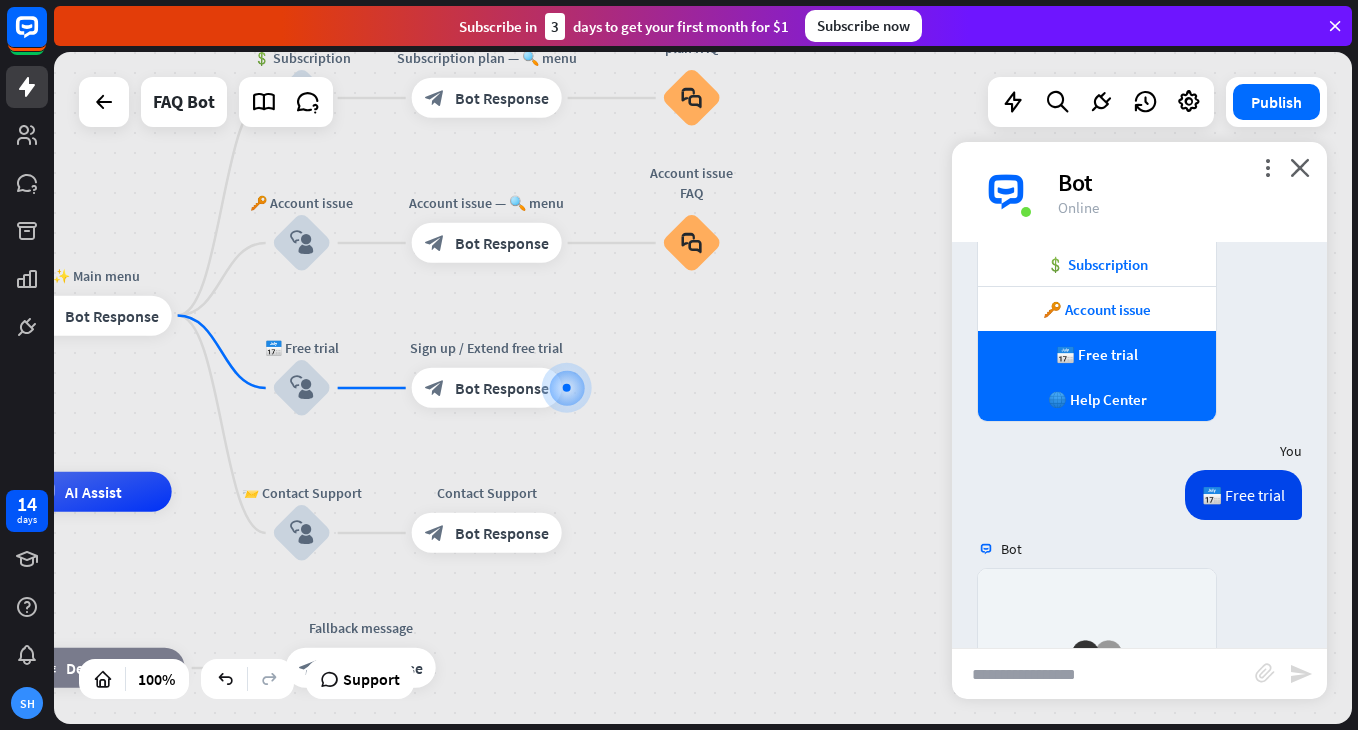 scroll, scrollTop: 715, scrollLeft: 0, axis: vertical 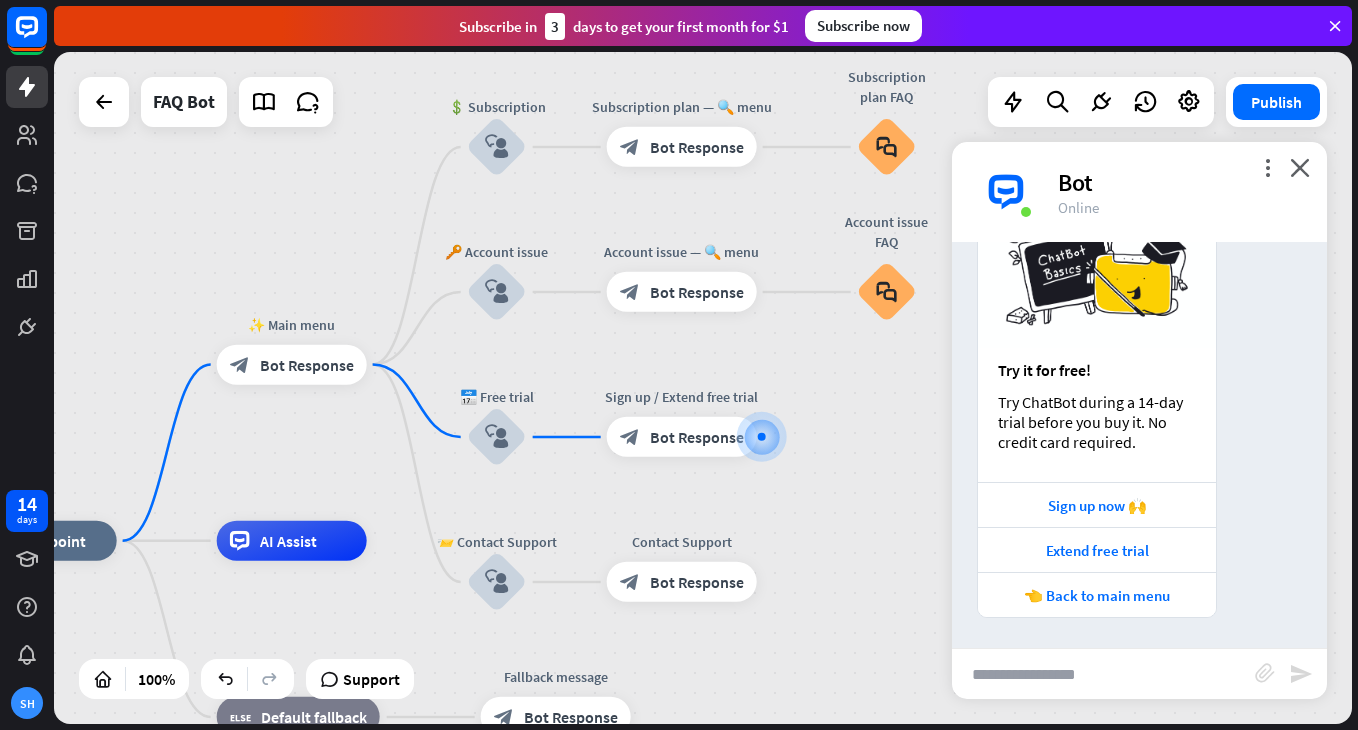 drag, startPoint x: 690, startPoint y: 432, endPoint x: 885, endPoint y: 481, distance: 201.06218 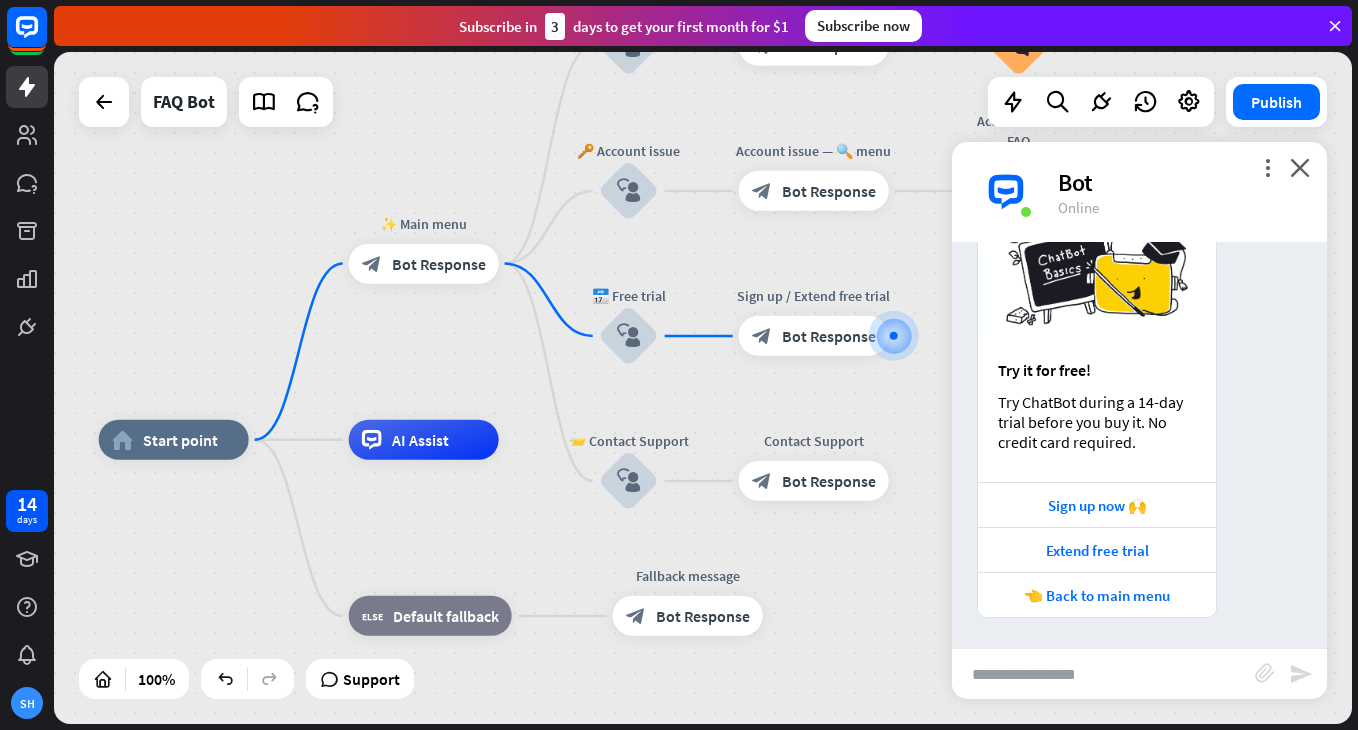 drag, startPoint x: 325, startPoint y: 456, endPoint x: 454, endPoint y: 361, distance: 160.20612 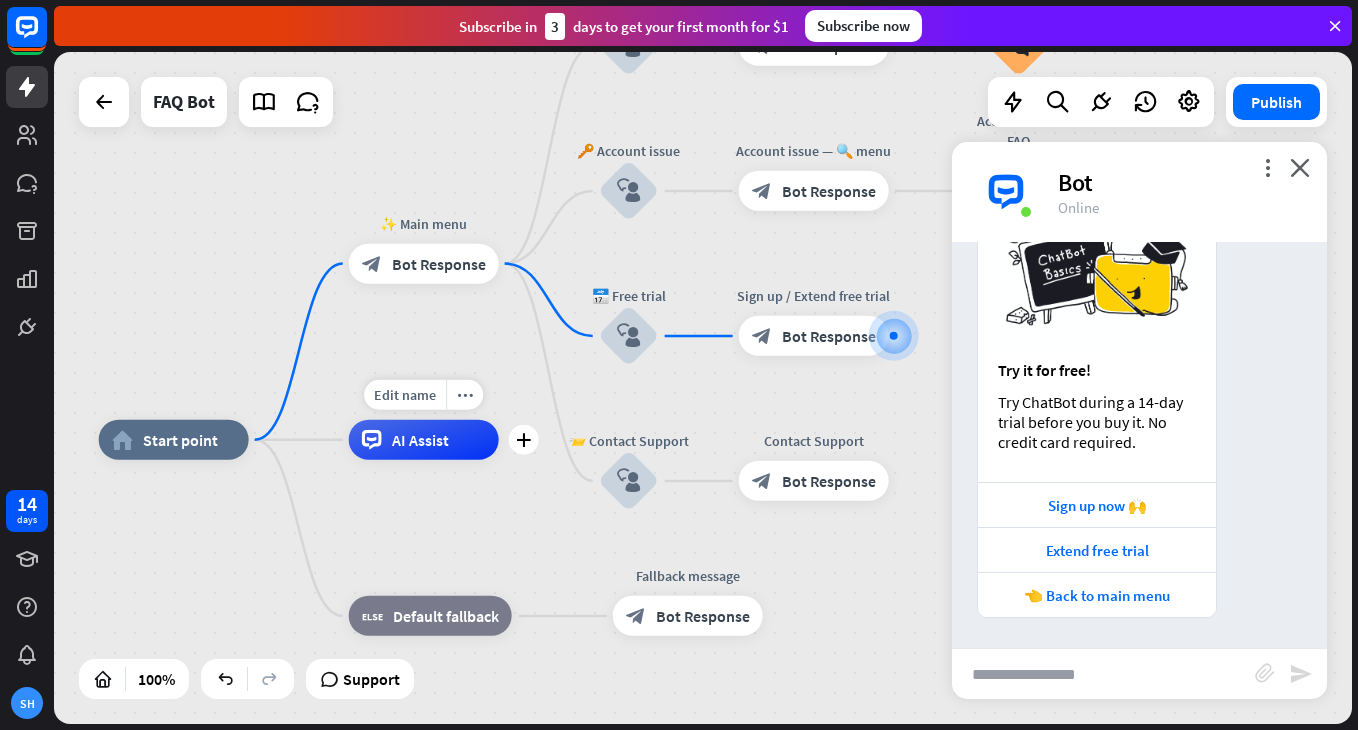 click on "AI Assist" at bounding box center [420, 440] 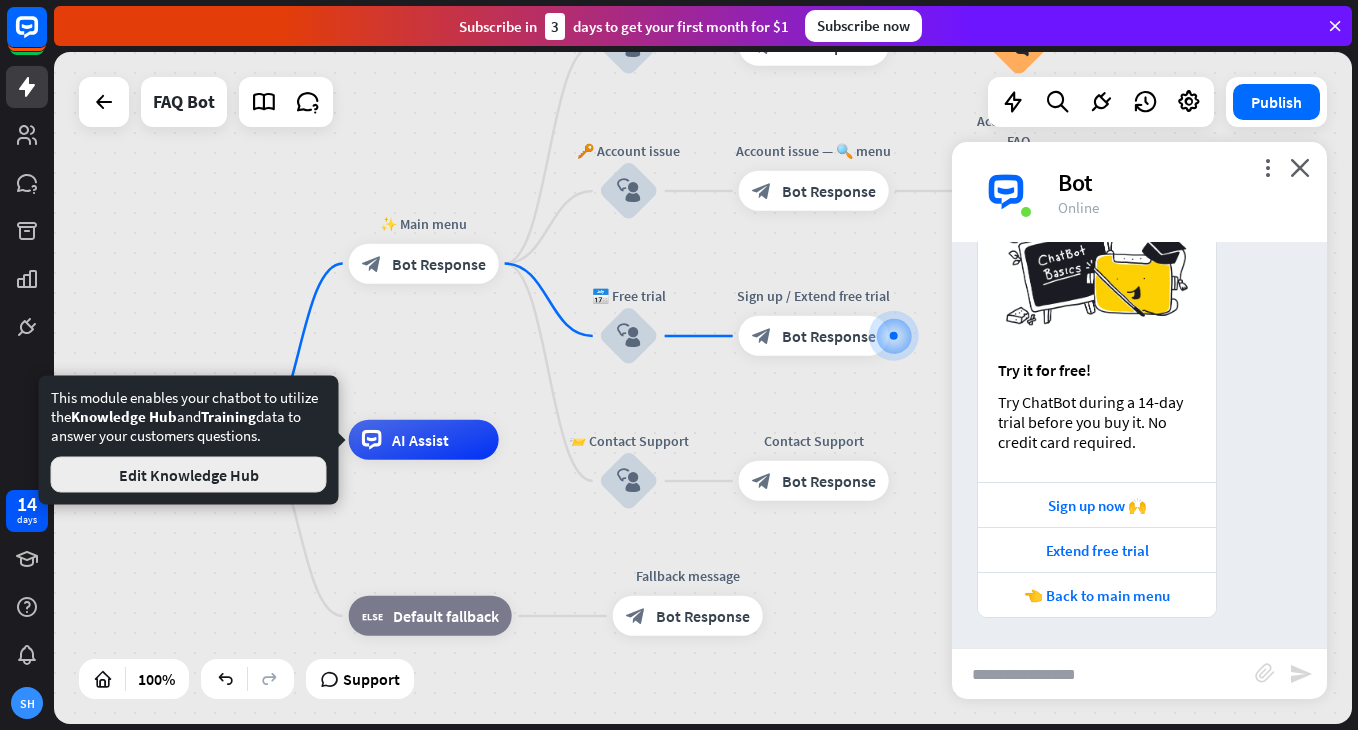 click on "Edit Knowledge Hub" at bounding box center (189, 475) 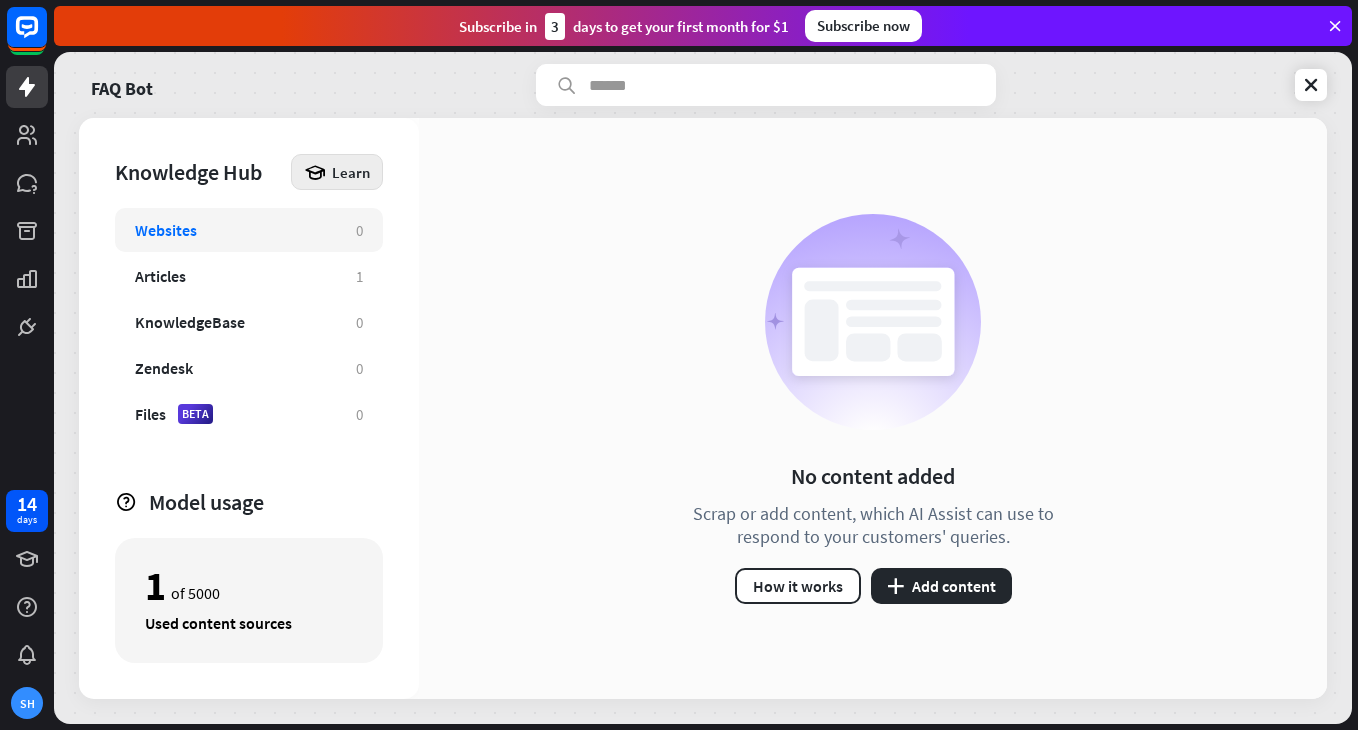 click on "Learn" at bounding box center (351, 172) 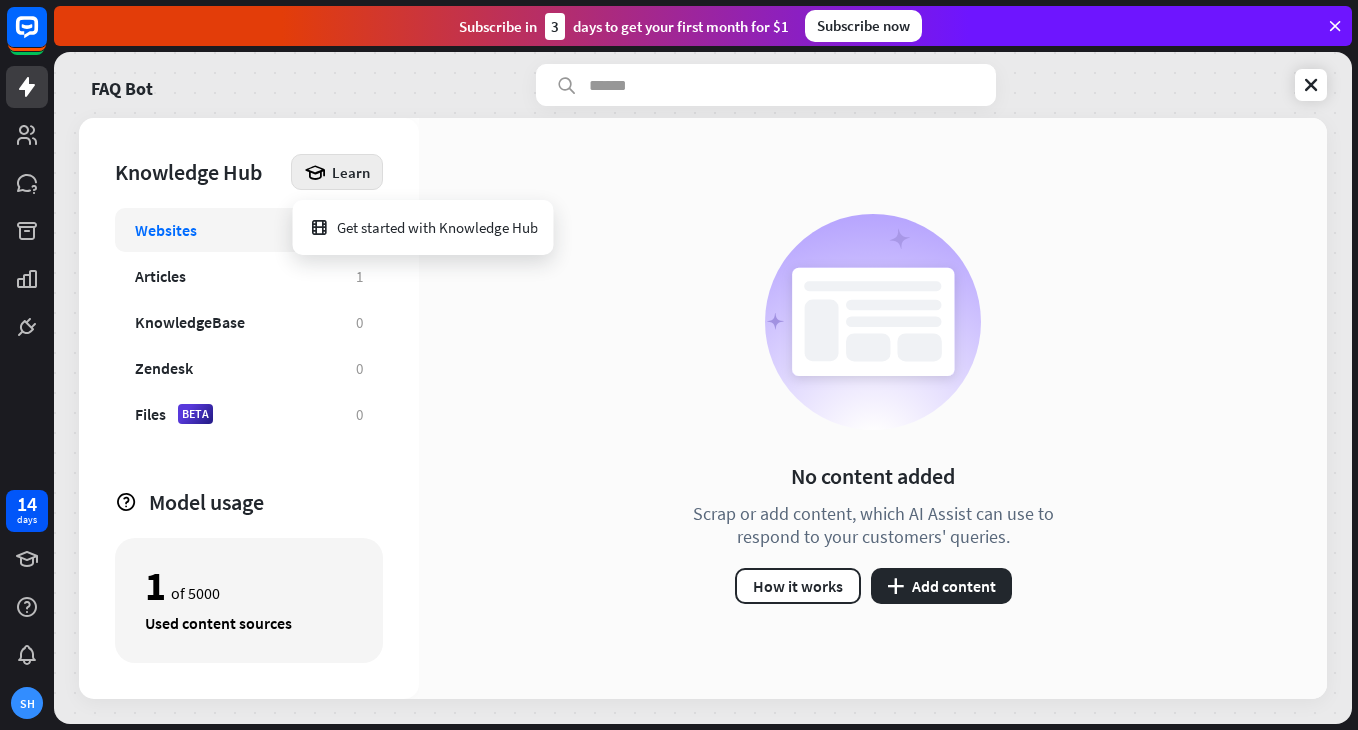 click on "No content added
Scrap or add content, which AI Assist can use to respond to your
customers' queries.
How it works
plus
Add content" at bounding box center (873, 408) 